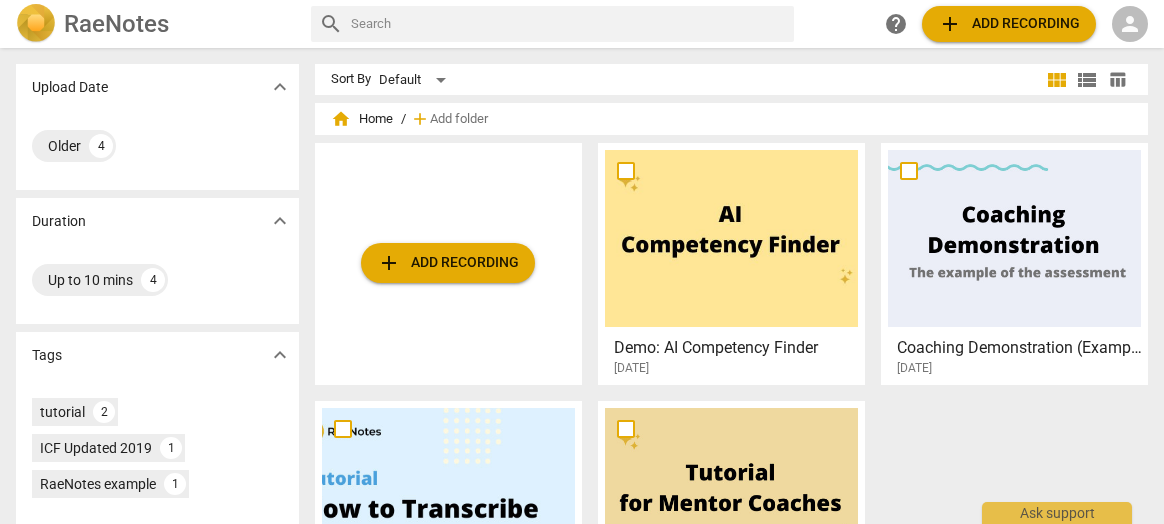 scroll, scrollTop: 0, scrollLeft: 0, axis: both 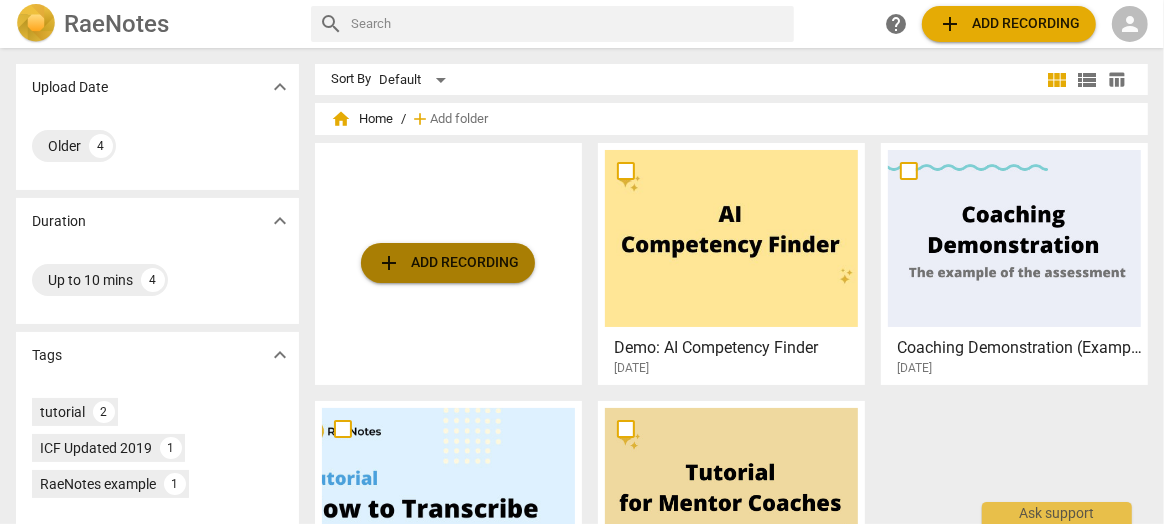 click on "add   Add recording" at bounding box center (448, 263) 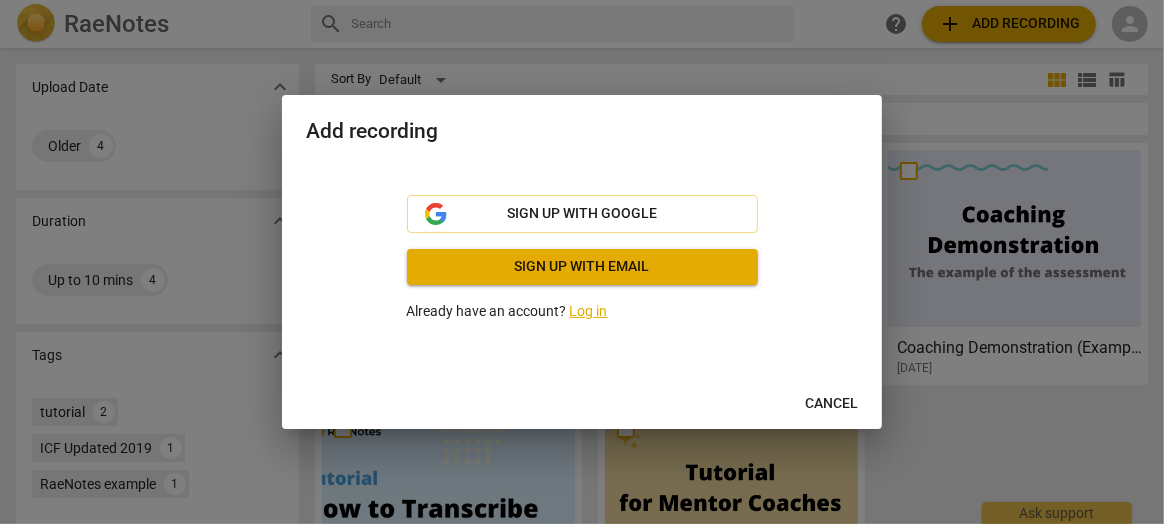 click on "Log in" at bounding box center [589, 311] 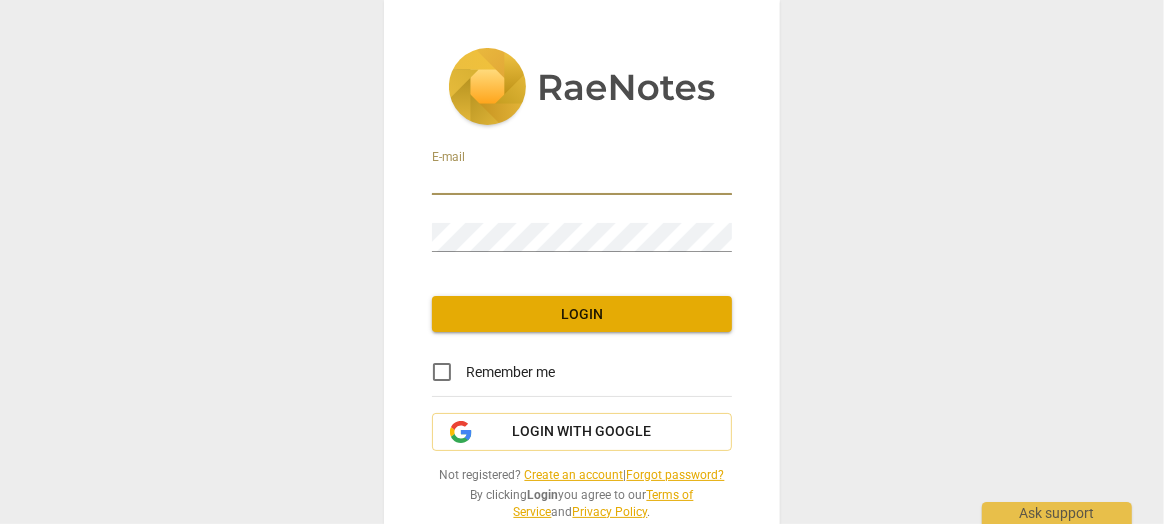 click at bounding box center (582, 180) 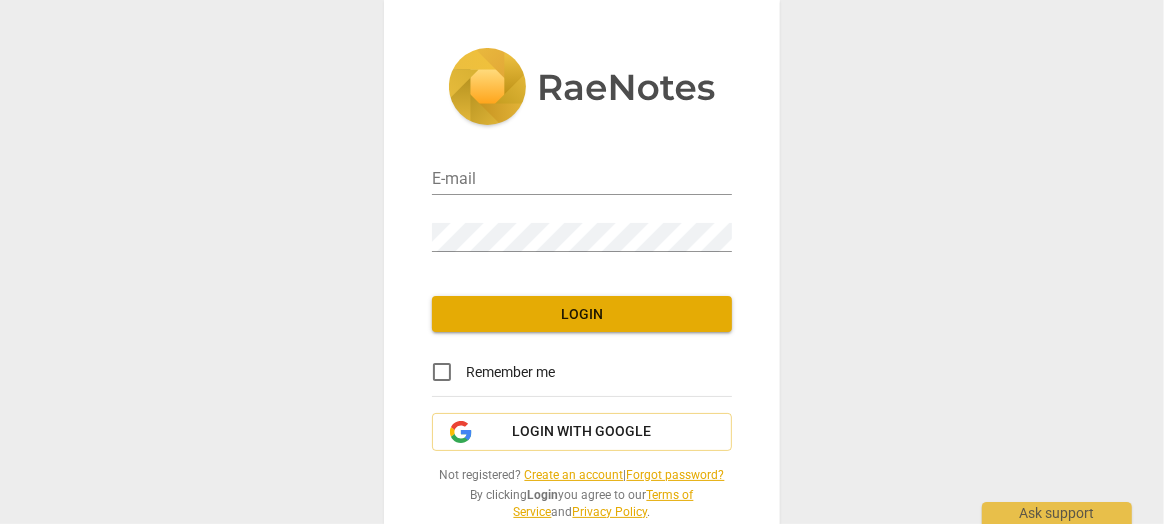type on "jeffkleen@gmail.com" 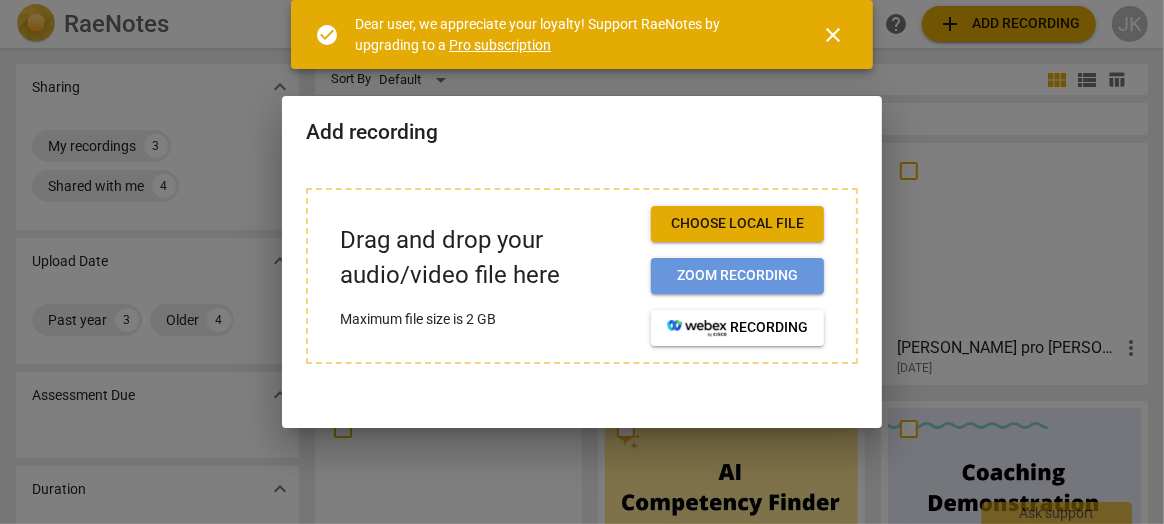 click on "Zoom recording" at bounding box center (737, 276) 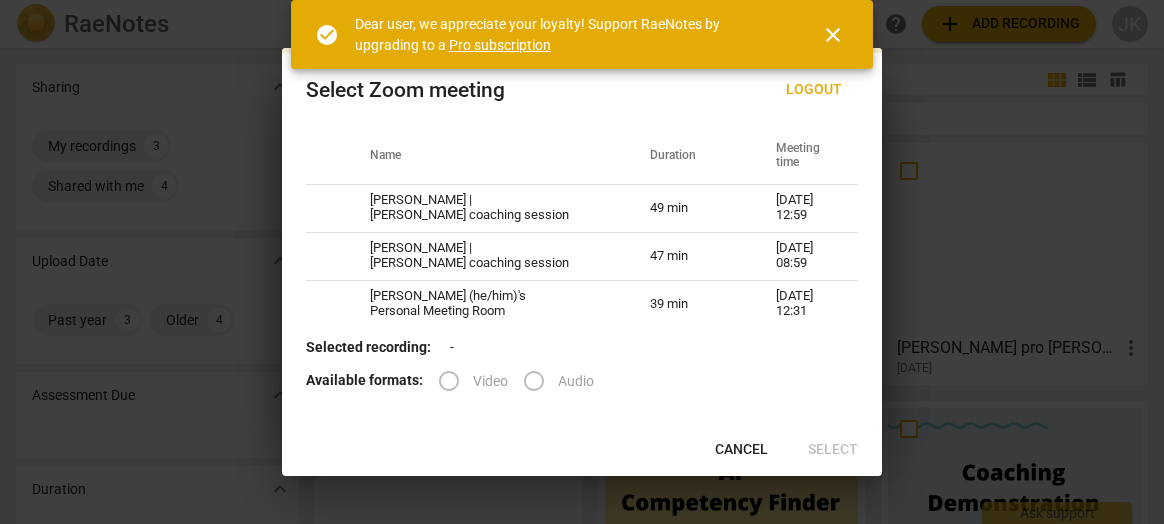 scroll, scrollTop: 0, scrollLeft: 0, axis: both 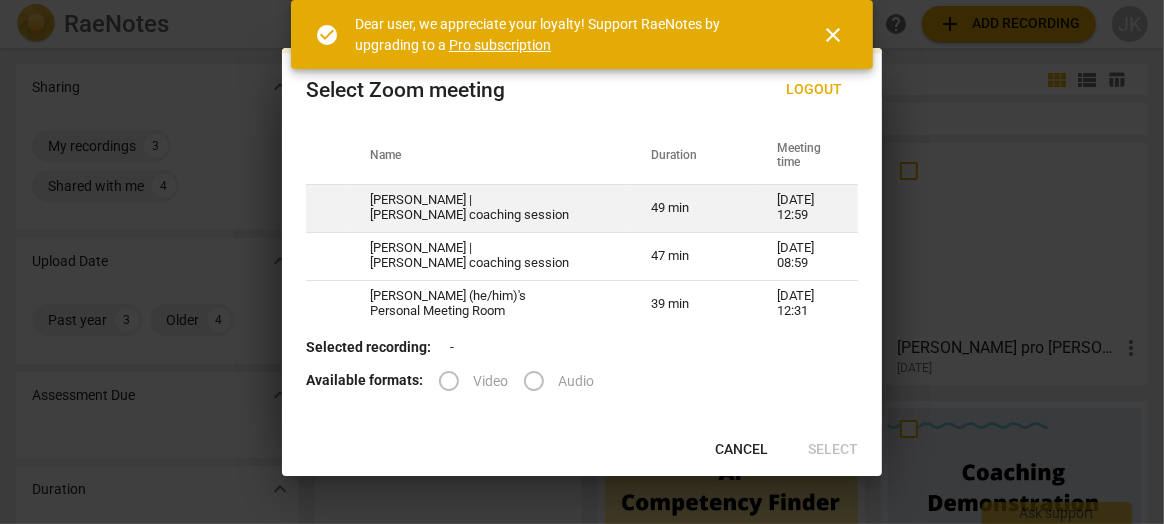 click on "[PERSON_NAME] | [PERSON_NAME] coaching session" at bounding box center (486, 208) 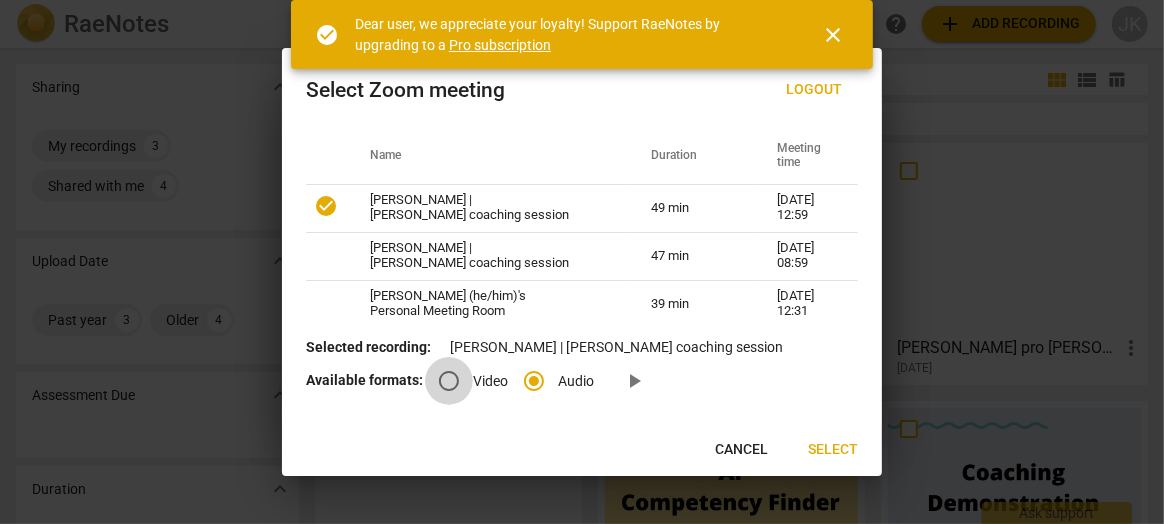 click on "Video" at bounding box center [449, 381] 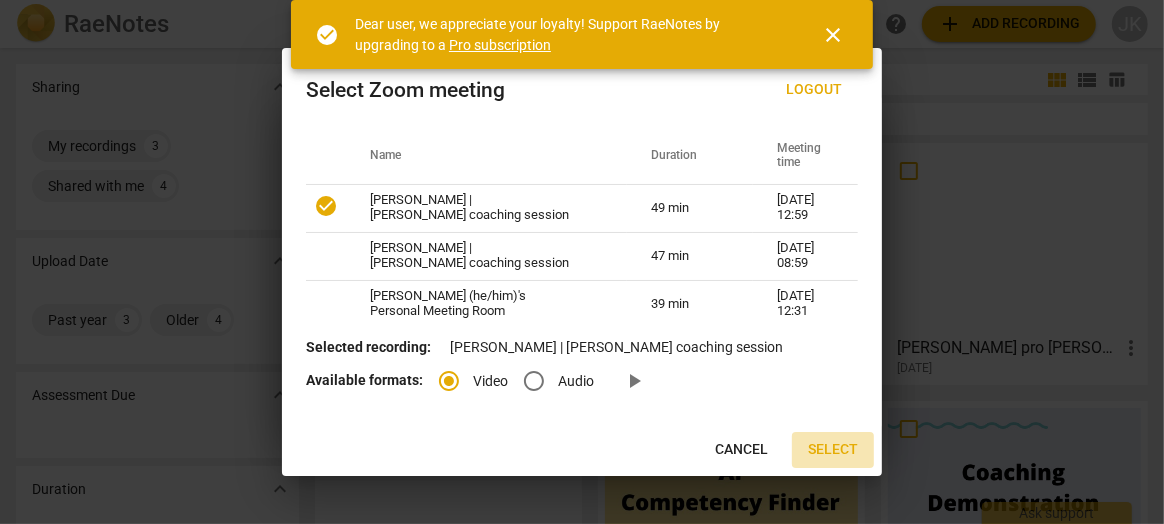 click on "Select" at bounding box center (833, 450) 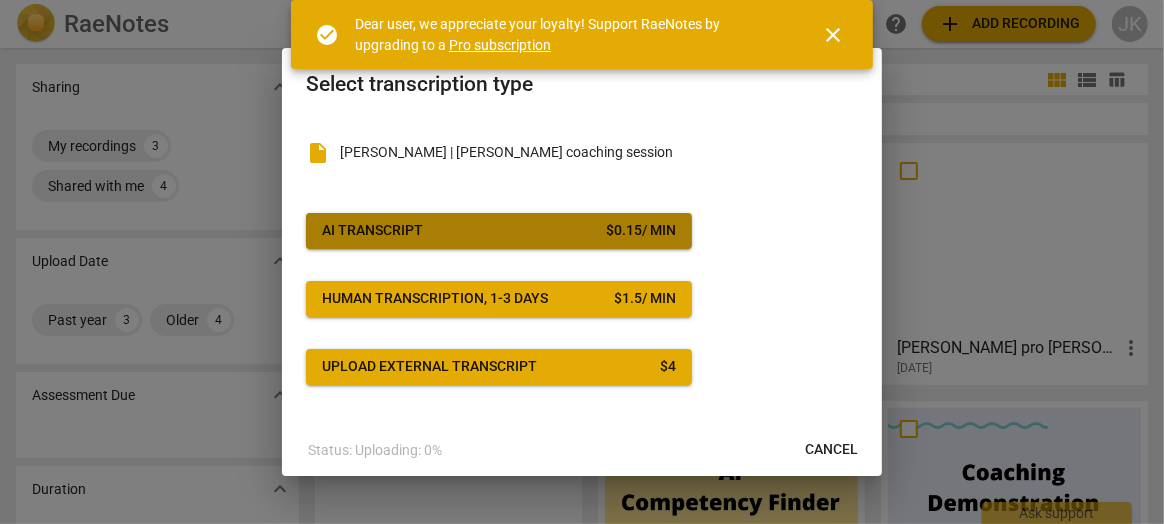 click on "AI Transcript $ 0.15  / min" at bounding box center [499, 231] 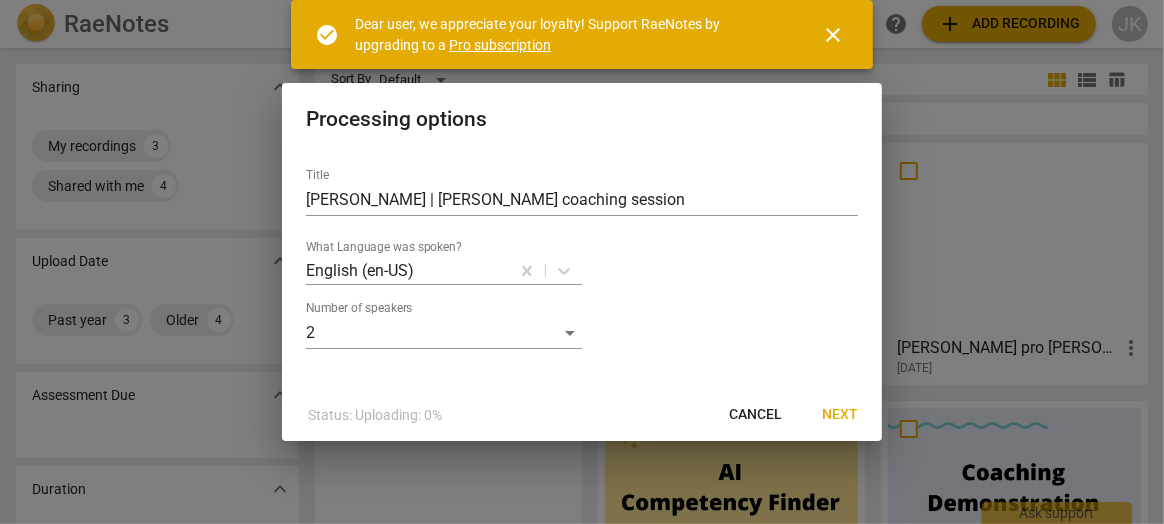 click on "close" at bounding box center (833, 35) 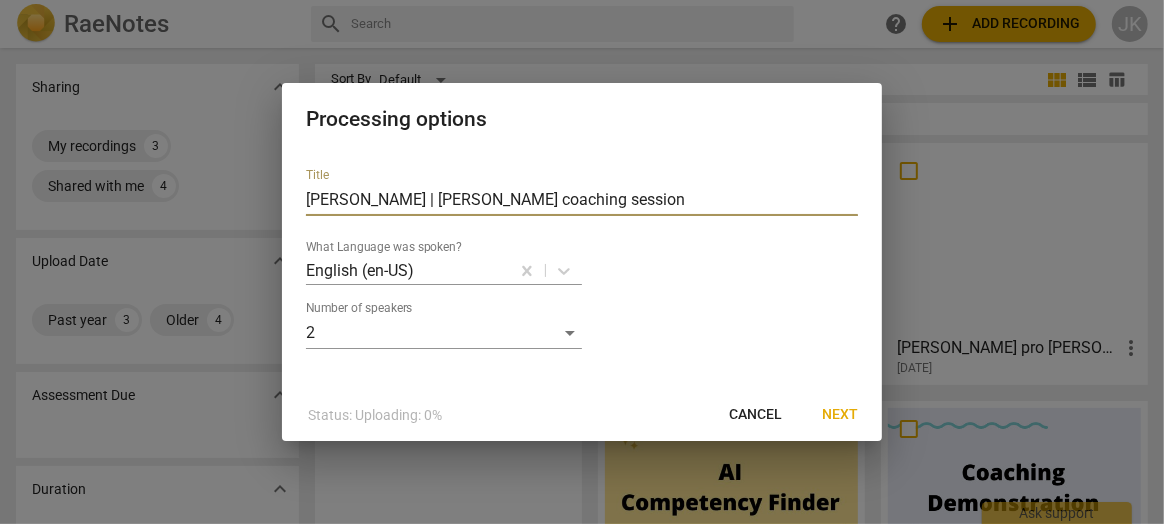 click on "Jeff | Ina coaching session" at bounding box center (582, 200) 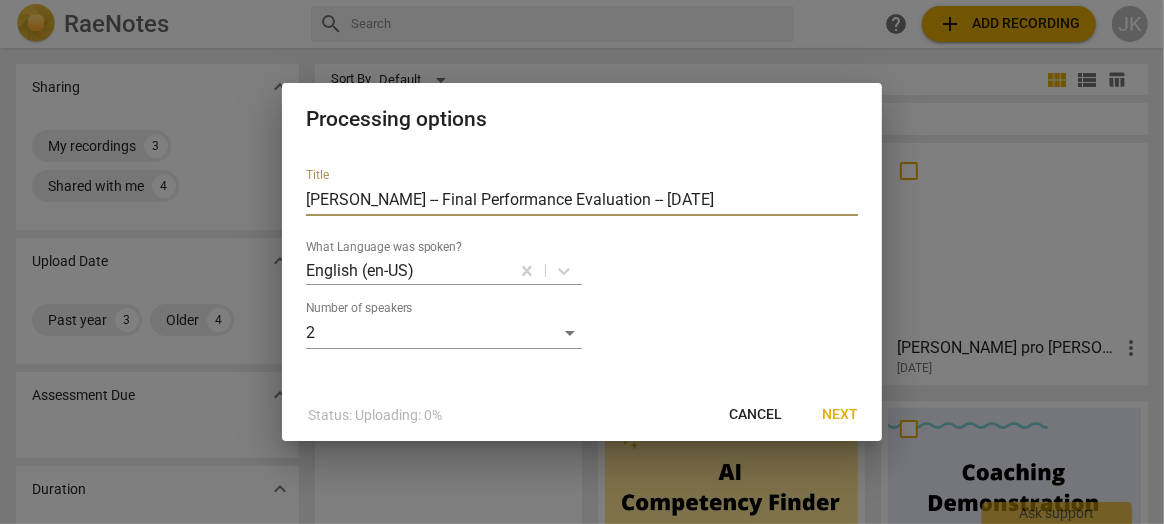 type on "[PERSON_NAME] -- Final Performance Evaluation -- [DATE]" 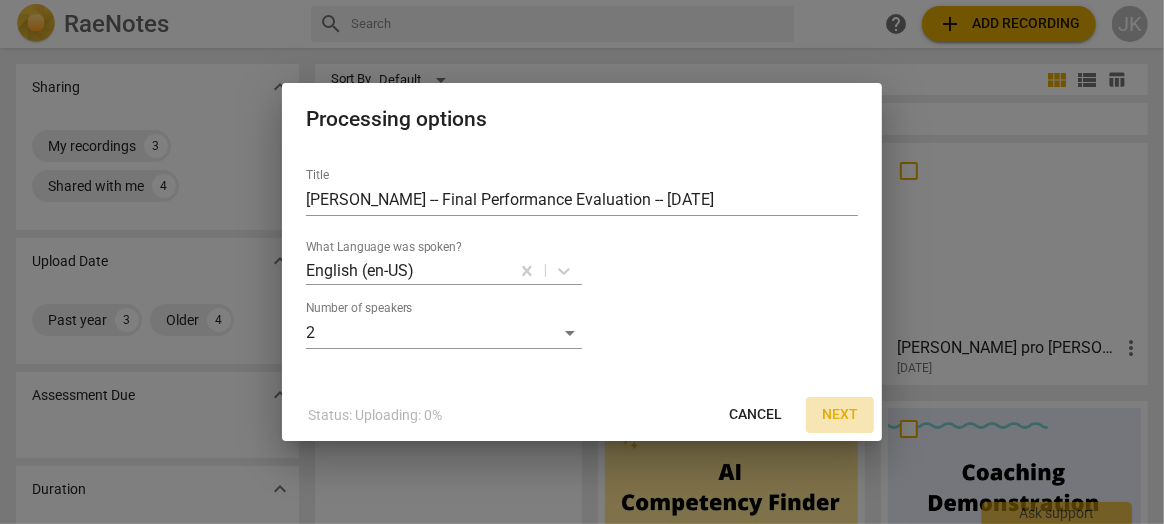 click on "Next" at bounding box center [840, 415] 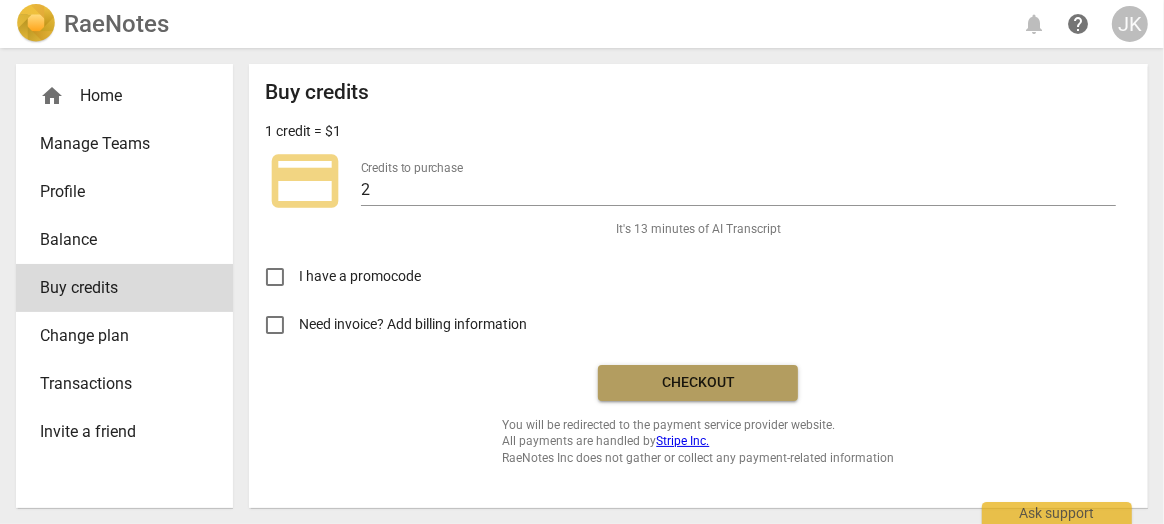 click on "Checkout" at bounding box center (698, 383) 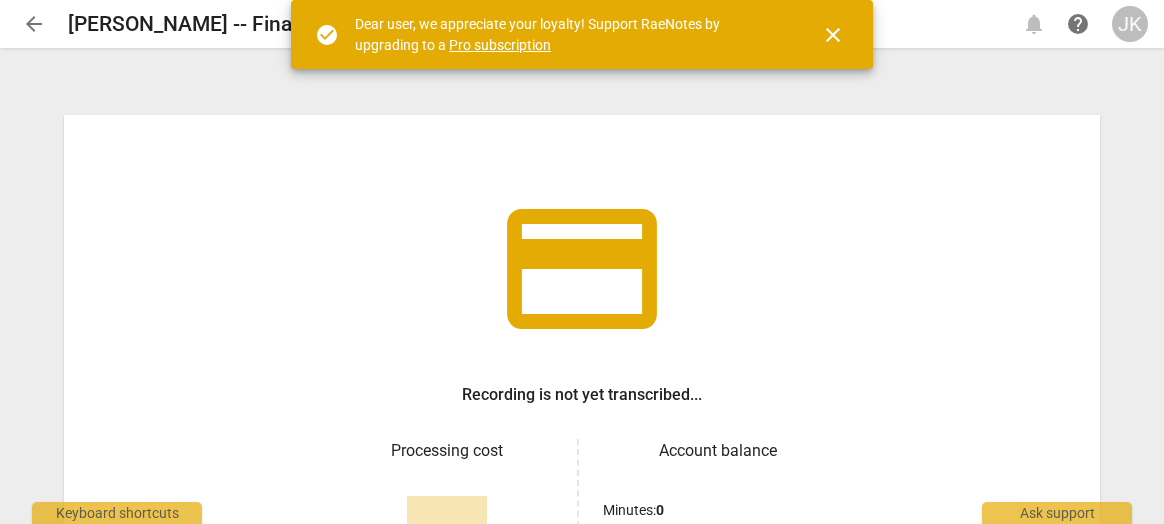 scroll, scrollTop: 0, scrollLeft: 0, axis: both 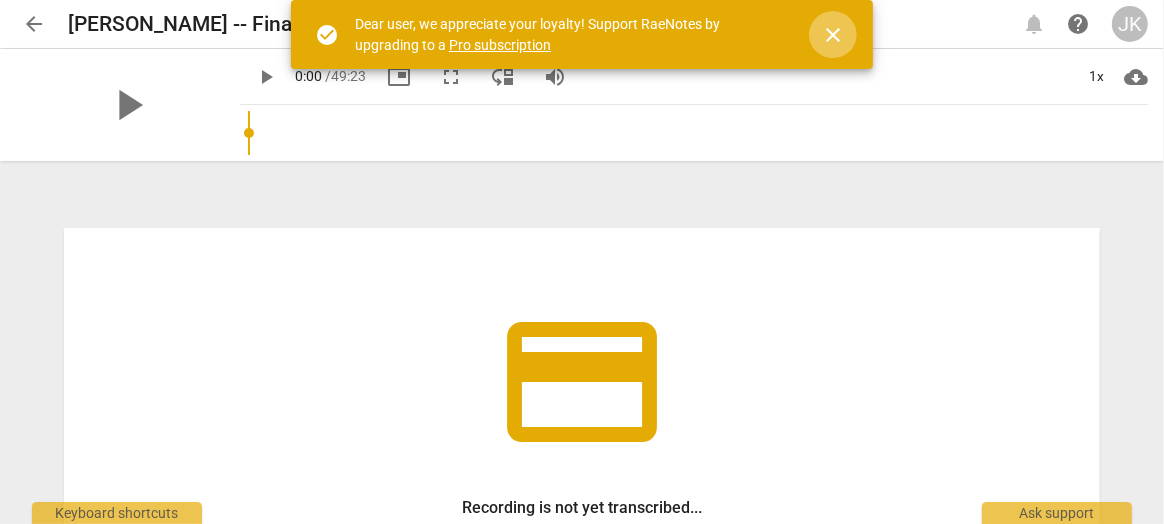 click on "close" at bounding box center (833, 35) 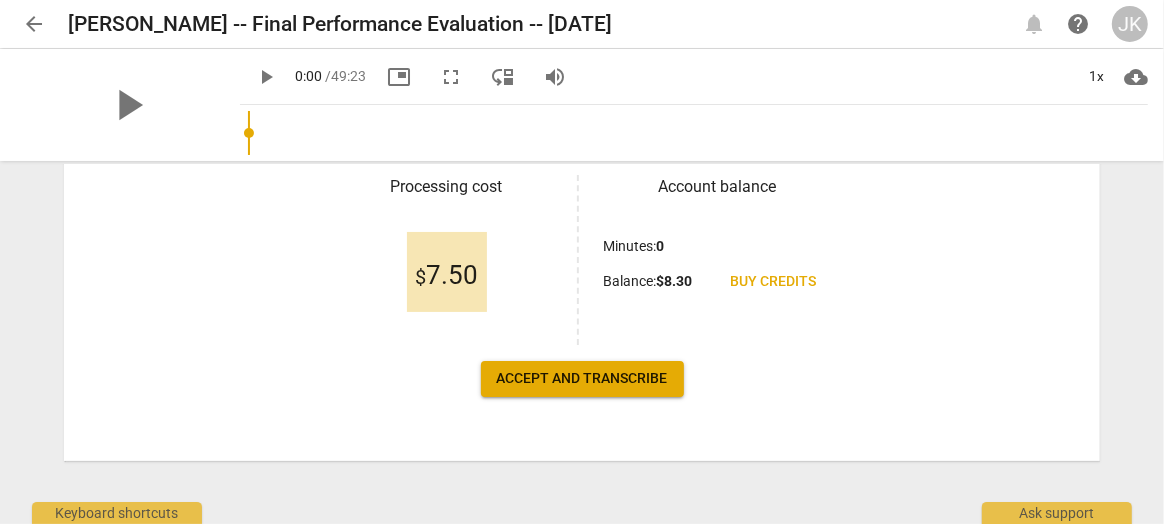 scroll, scrollTop: 377, scrollLeft: 0, axis: vertical 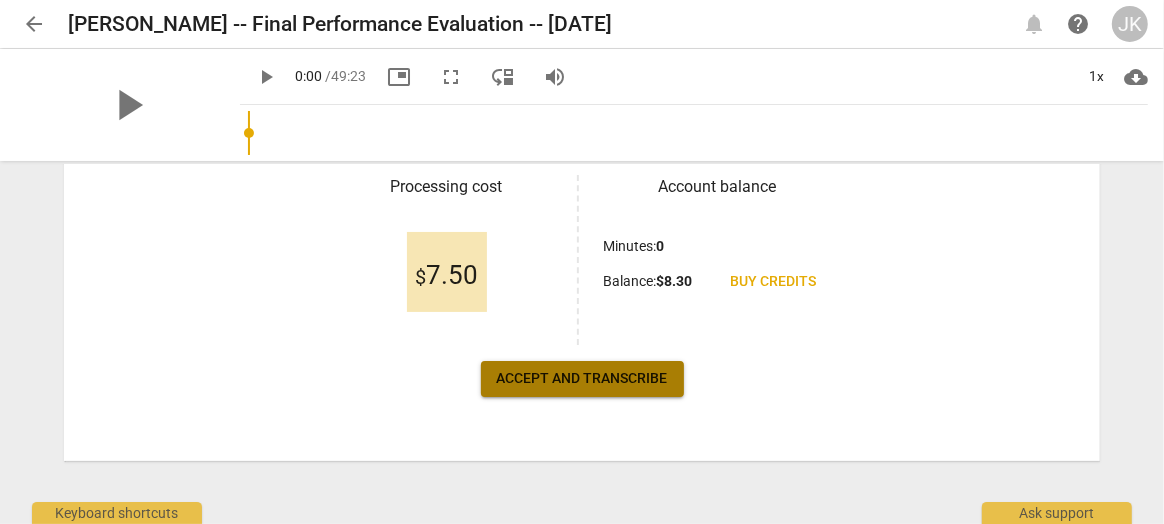 click on "Accept and transcribe" at bounding box center (582, 379) 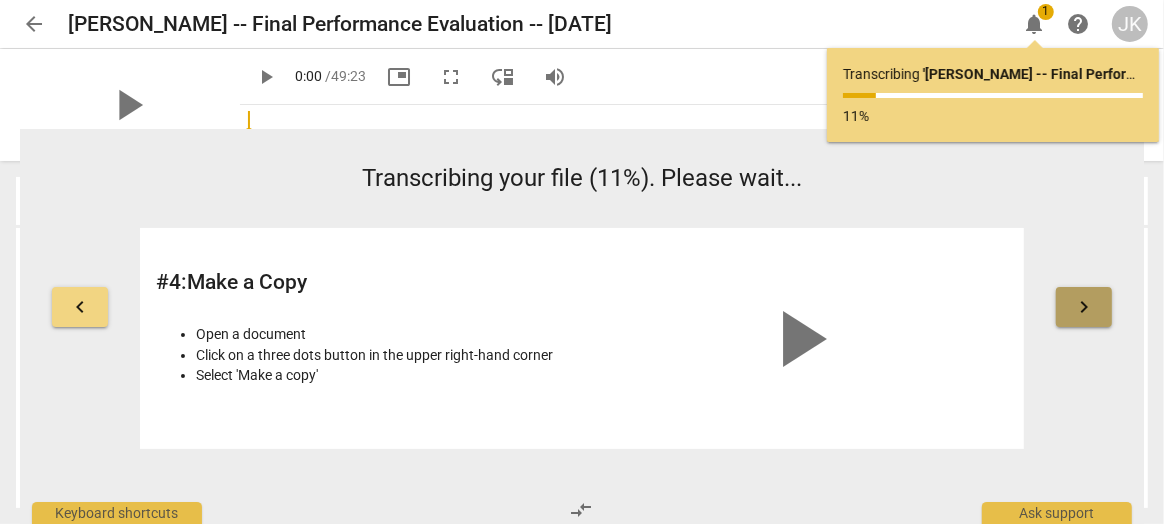 click on "keyboard_arrow_right" at bounding box center [1084, 307] 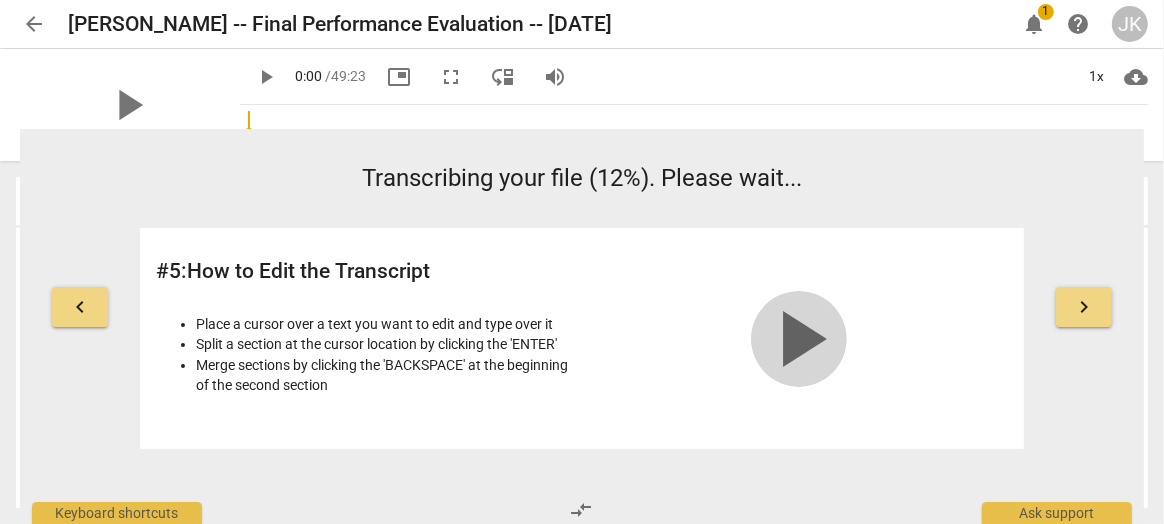 click on "play_arrow" at bounding box center [799, 339] 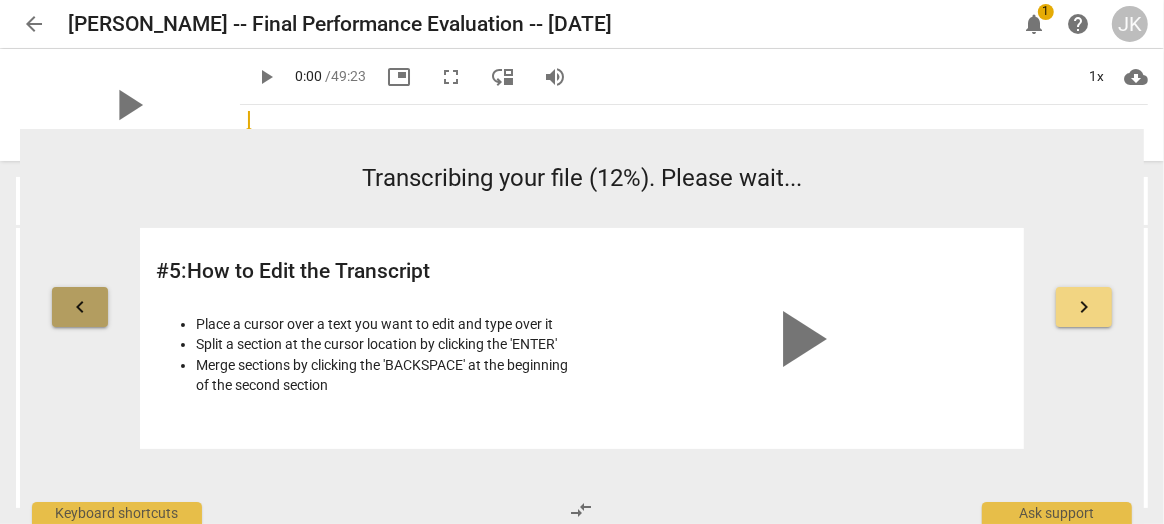 click on "keyboard_arrow_left" at bounding box center (80, 307) 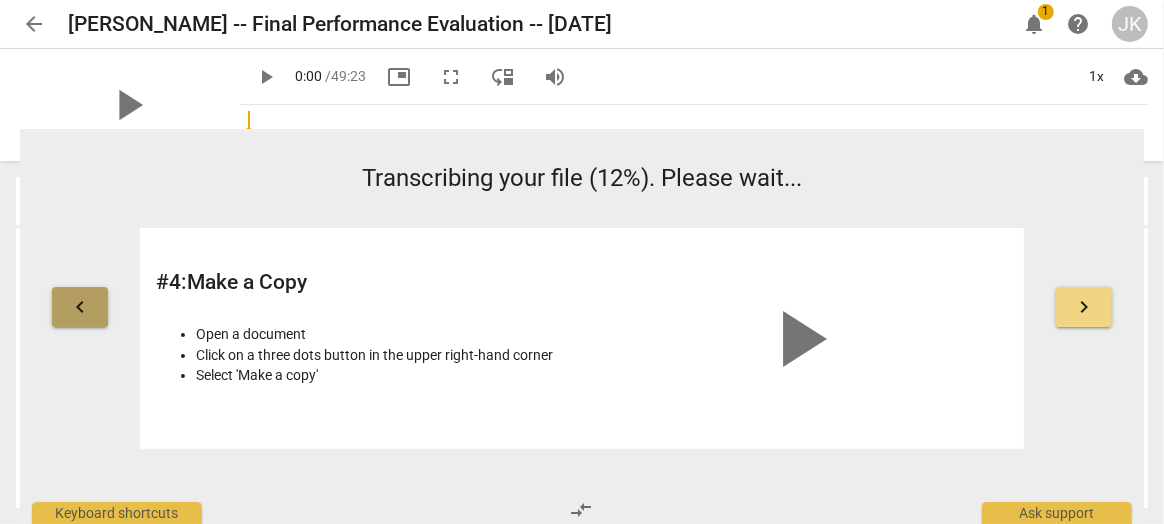 click on "keyboard_arrow_left" at bounding box center [80, 307] 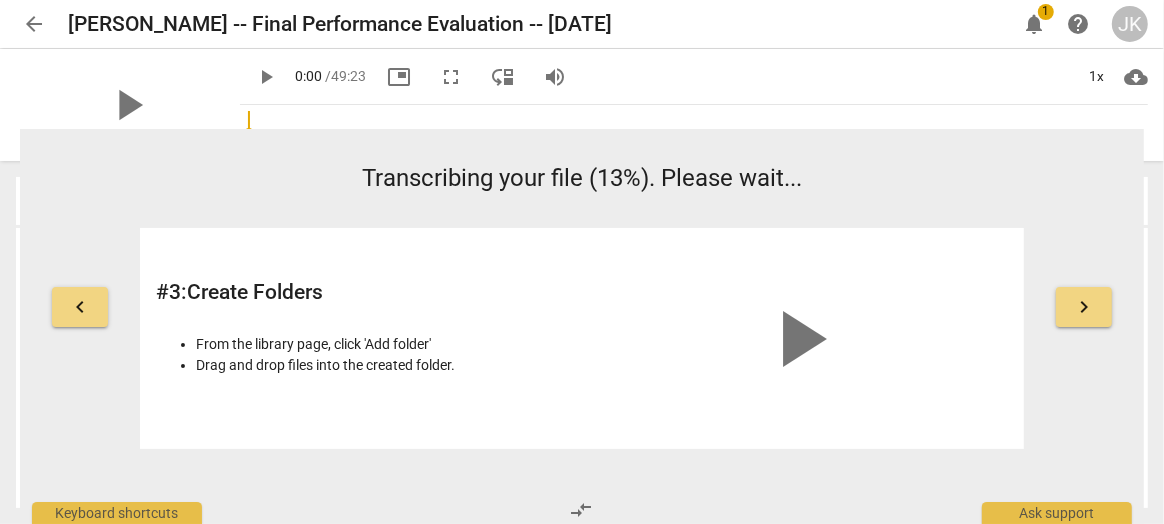 click on "keyboard_arrow_left" at bounding box center (80, 307) 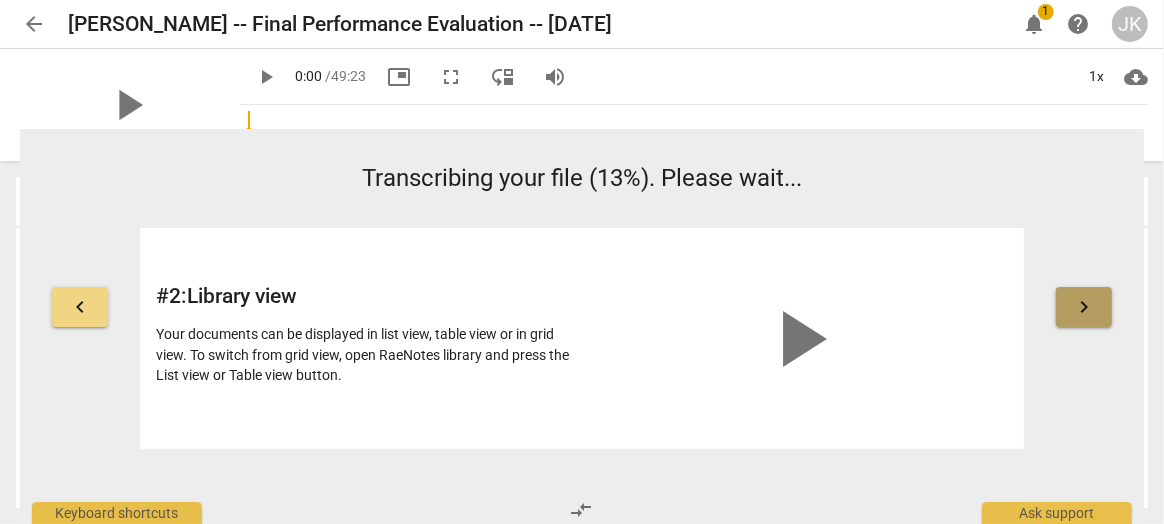 click on "keyboard_arrow_right" at bounding box center [1084, 307] 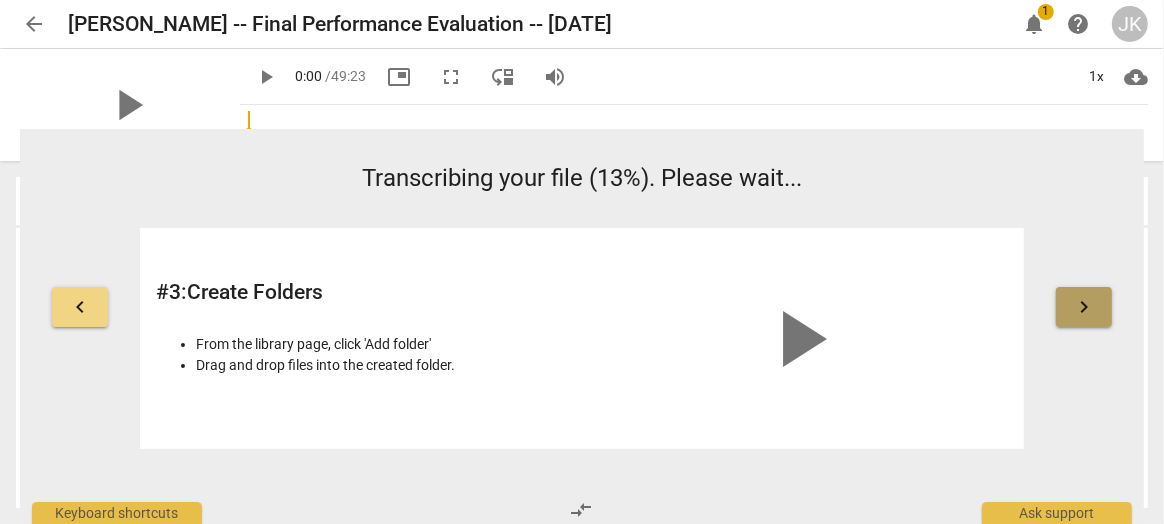 click on "keyboard_arrow_right" at bounding box center (1084, 307) 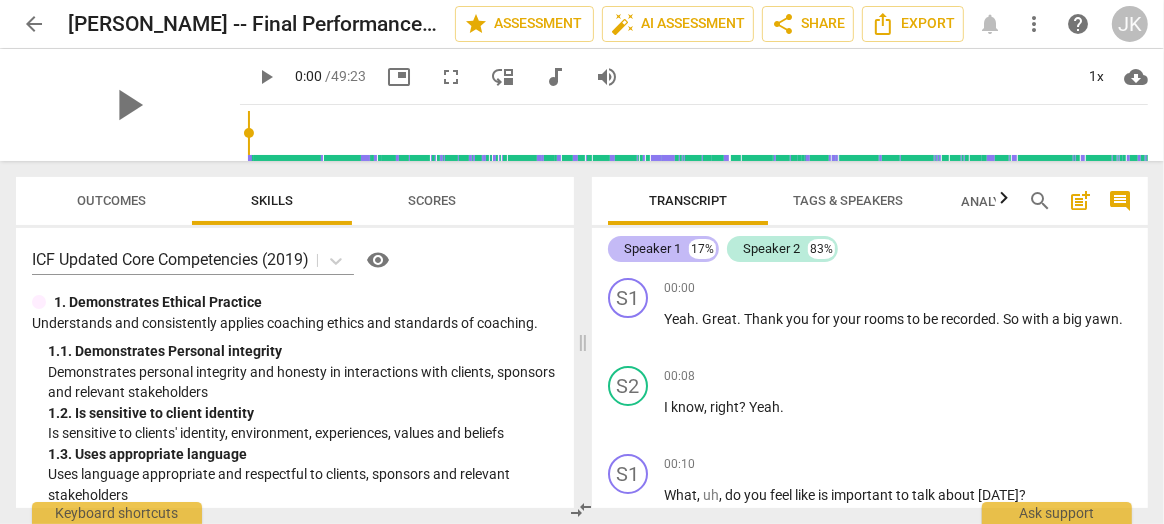 click on "Speaker 1" at bounding box center [652, 249] 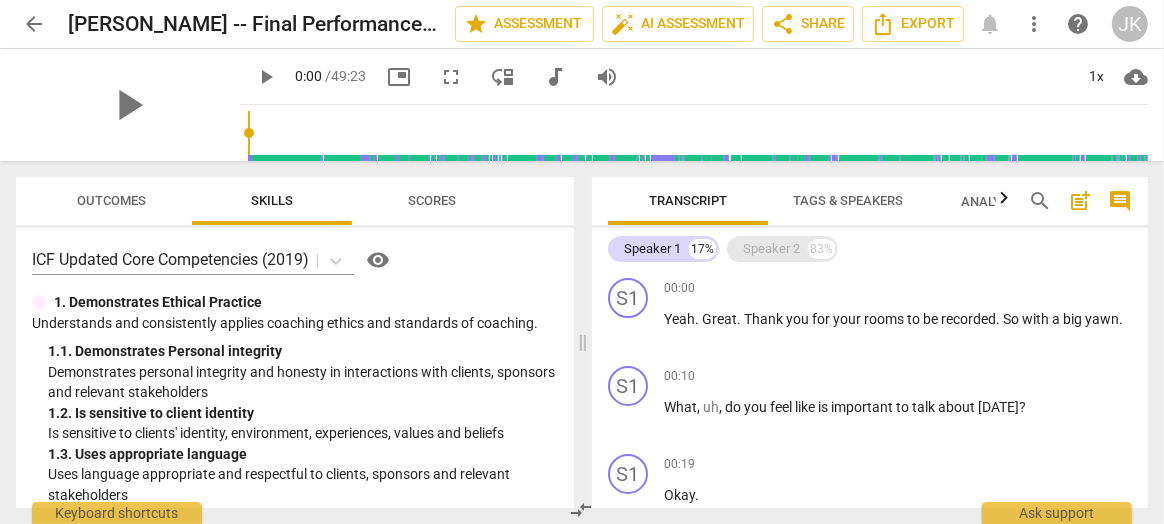 click on "Speaker 2" at bounding box center (771, 249) 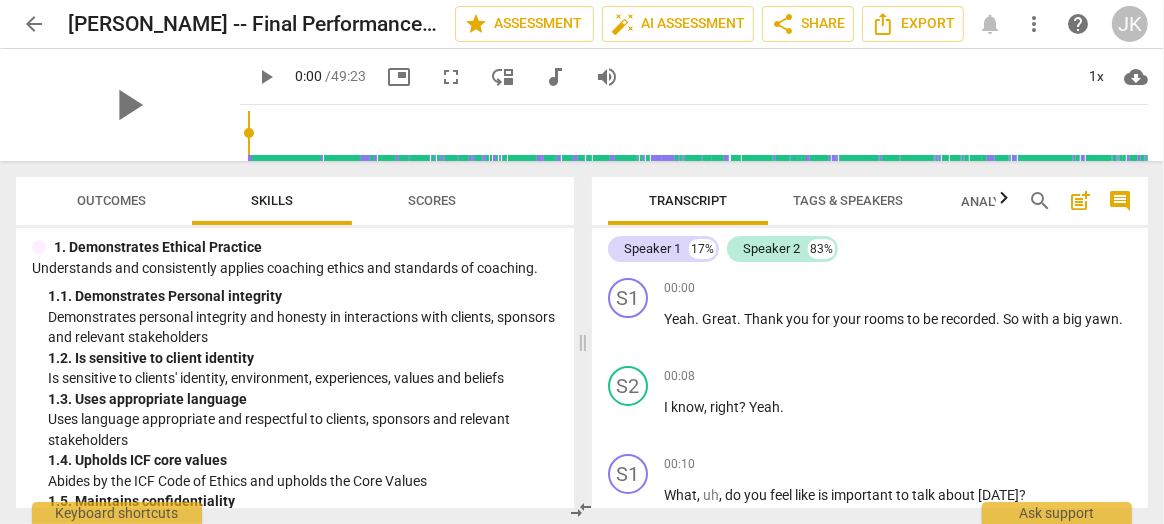 scroll, scrollTop: 0, scrollLeft: 0, axis: both 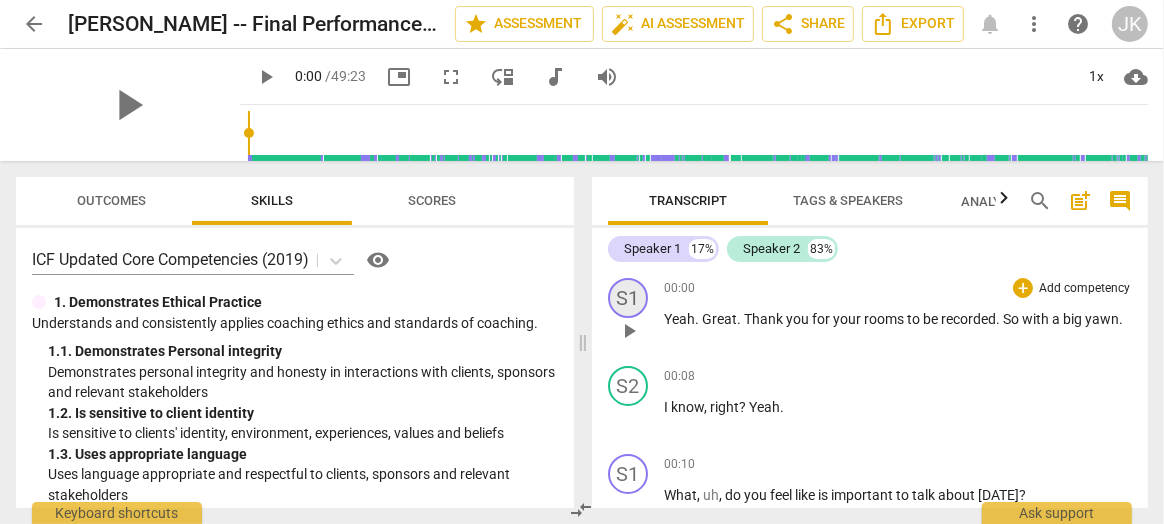click on "S1" at bounding box center (628, 298) 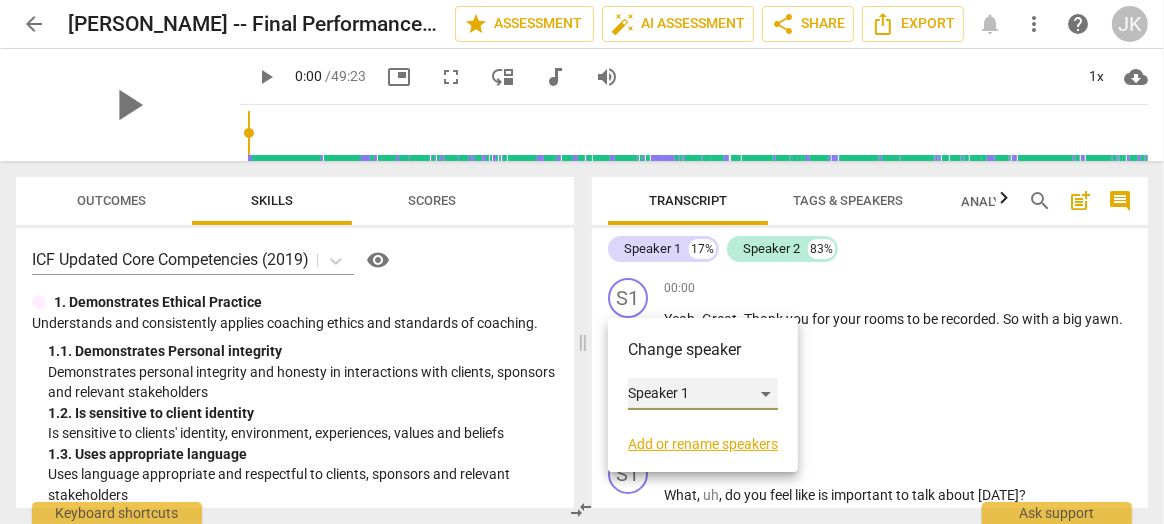 click on "Speaker 1" at bounding box center (703, 394) 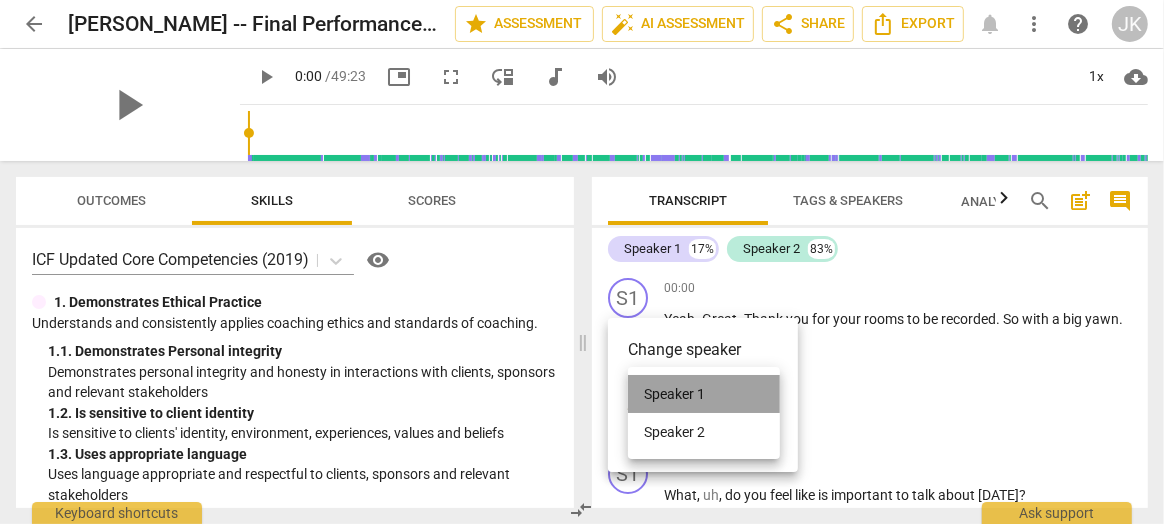 click on "Speaker 1" at bounding box center (704, 394) 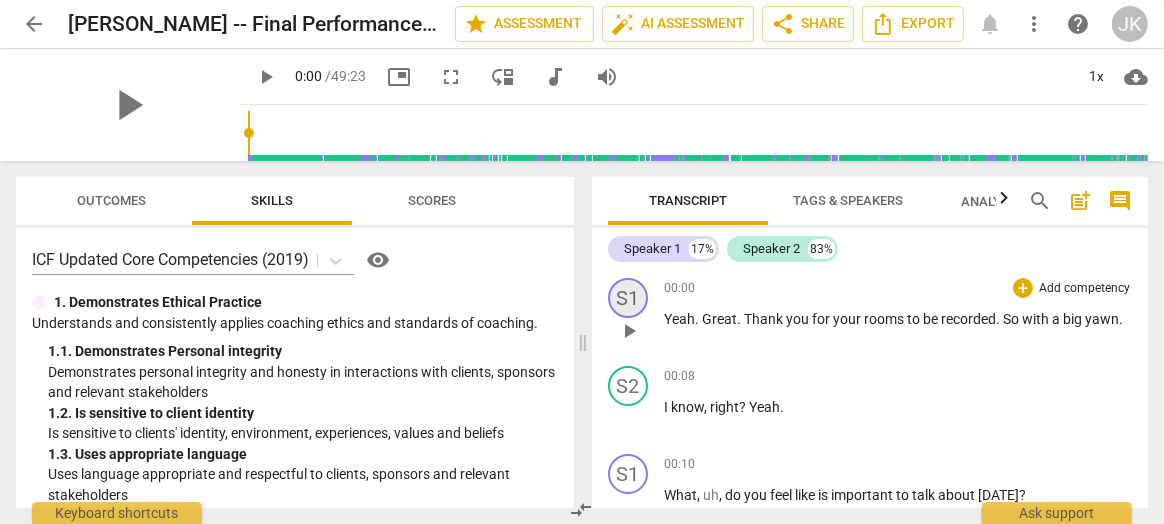 click on "S1" at bounding box center [628, 298] 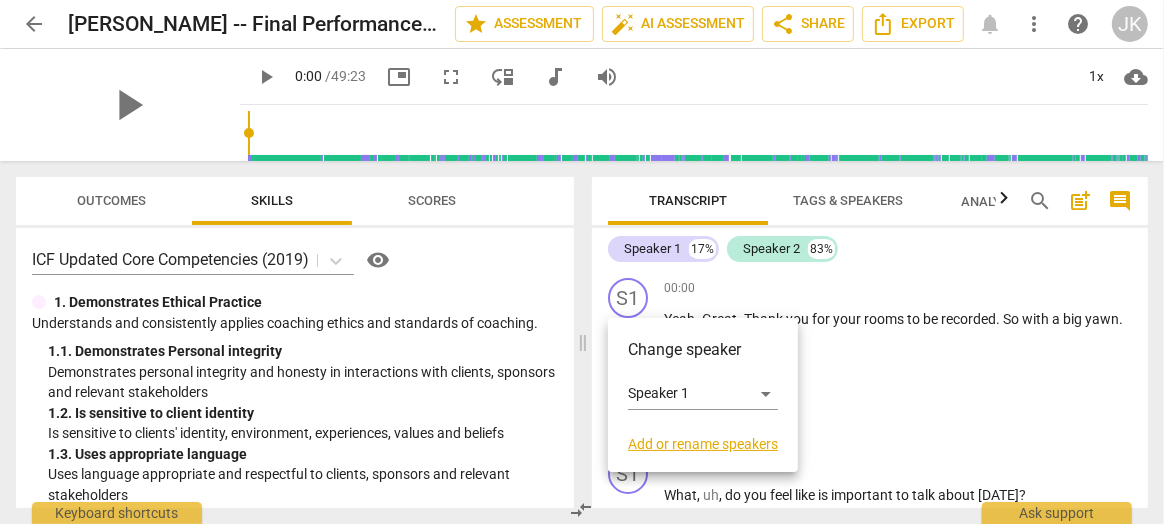 click on "Add or rename speakers" at bounding box center (703, 444) 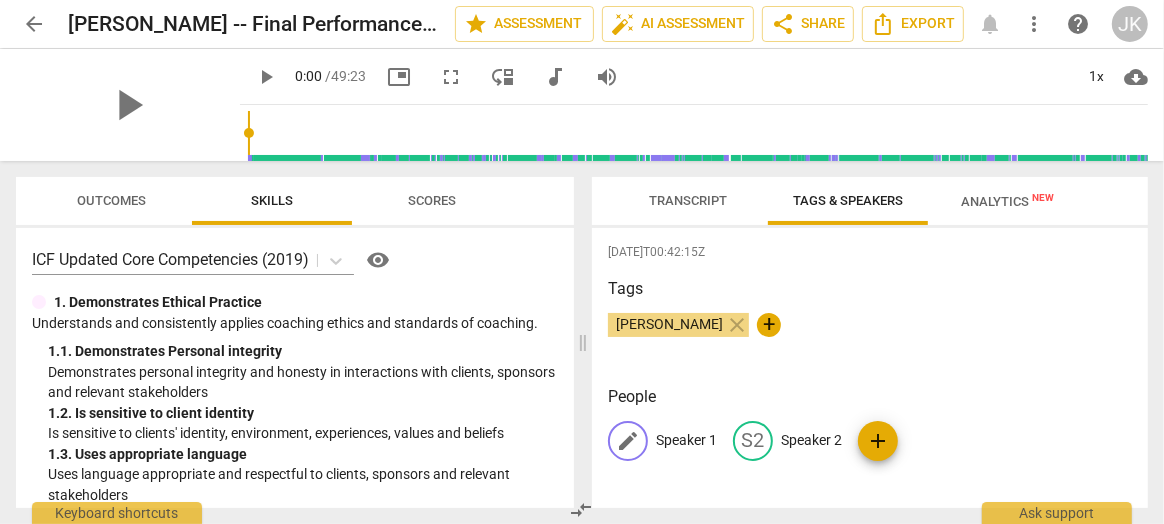 click on "edit" at bounding box center [628, 441] 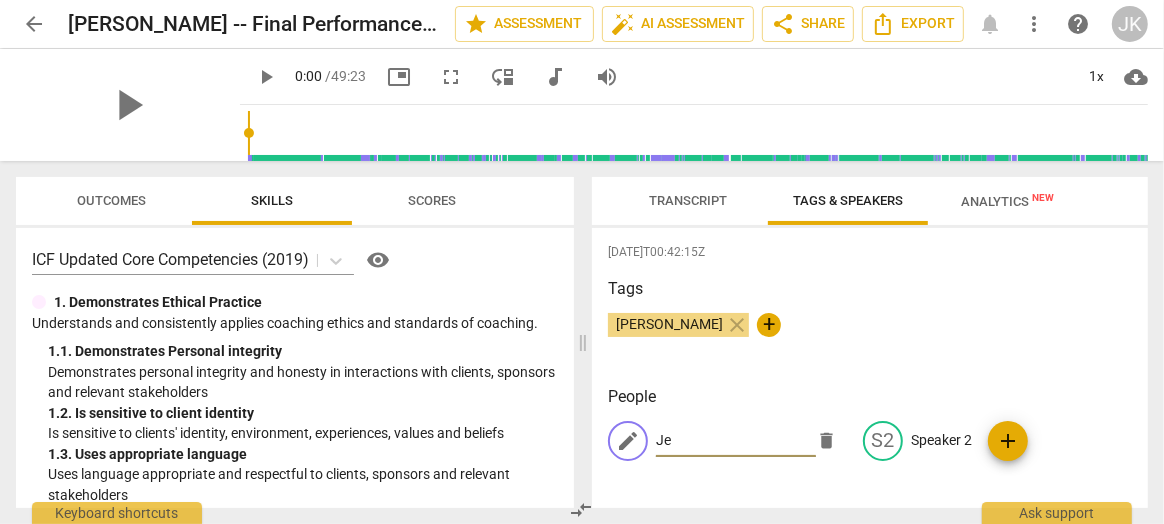 type on "J" 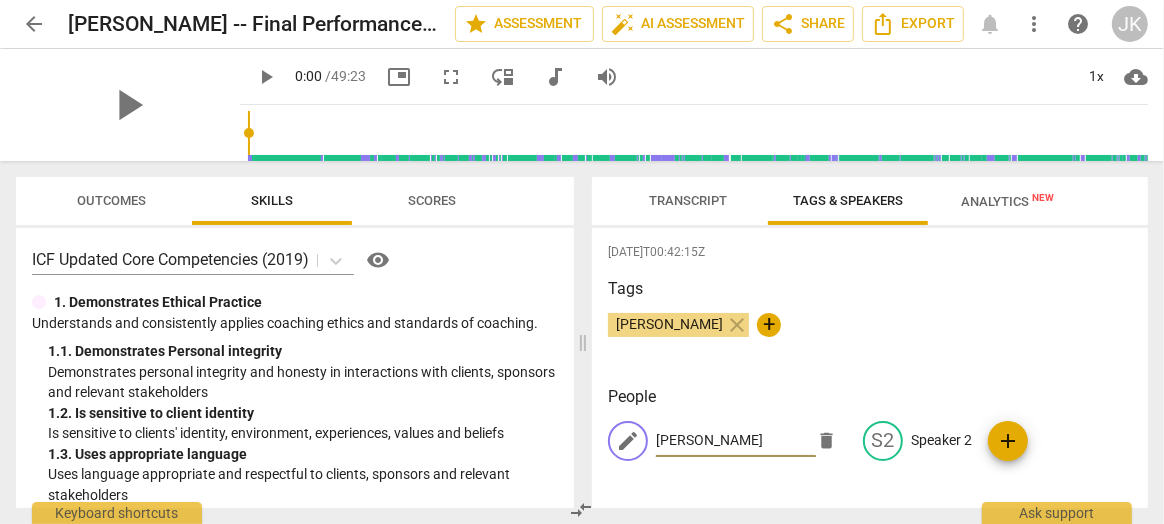 type on "[PERSON_NAME]" 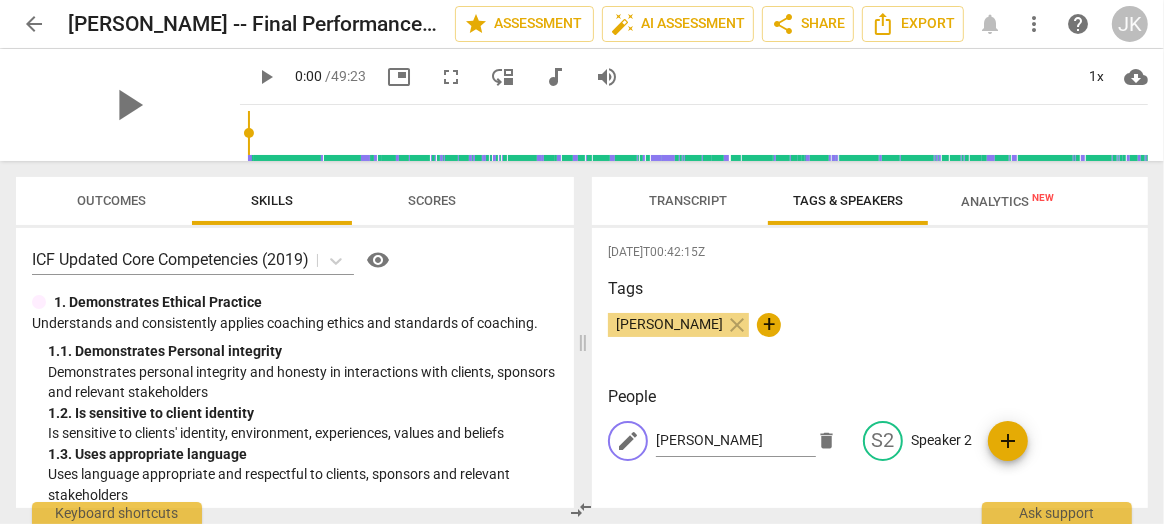 type 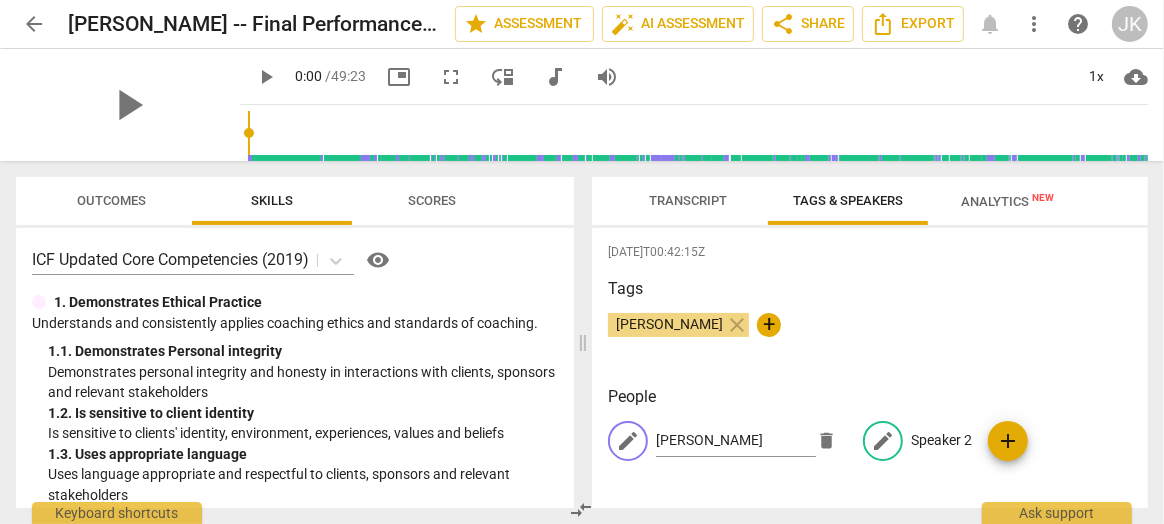 click on "Speaker 2" at bounding box center (941, 440) 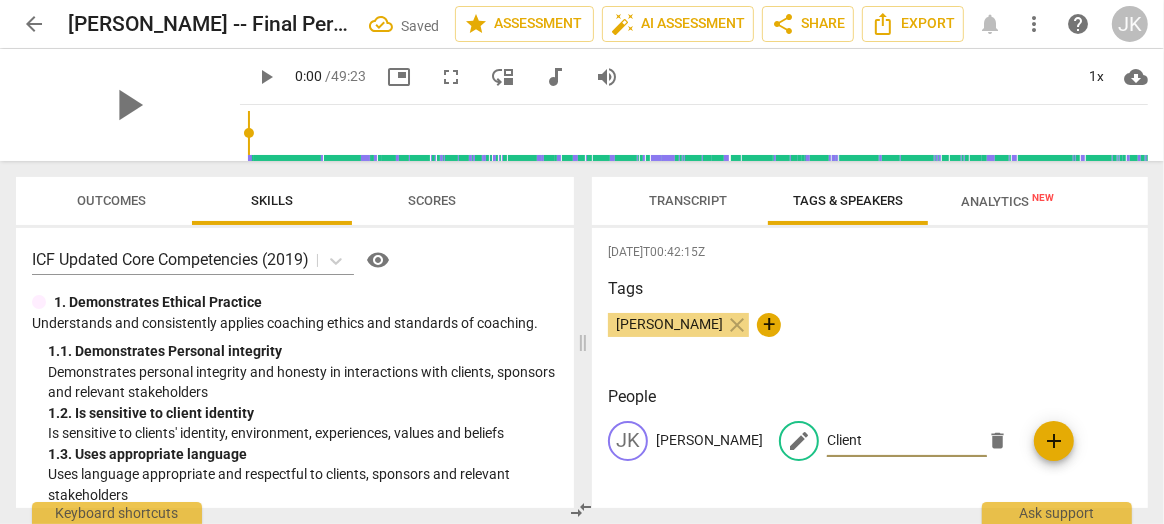 type on "Client" 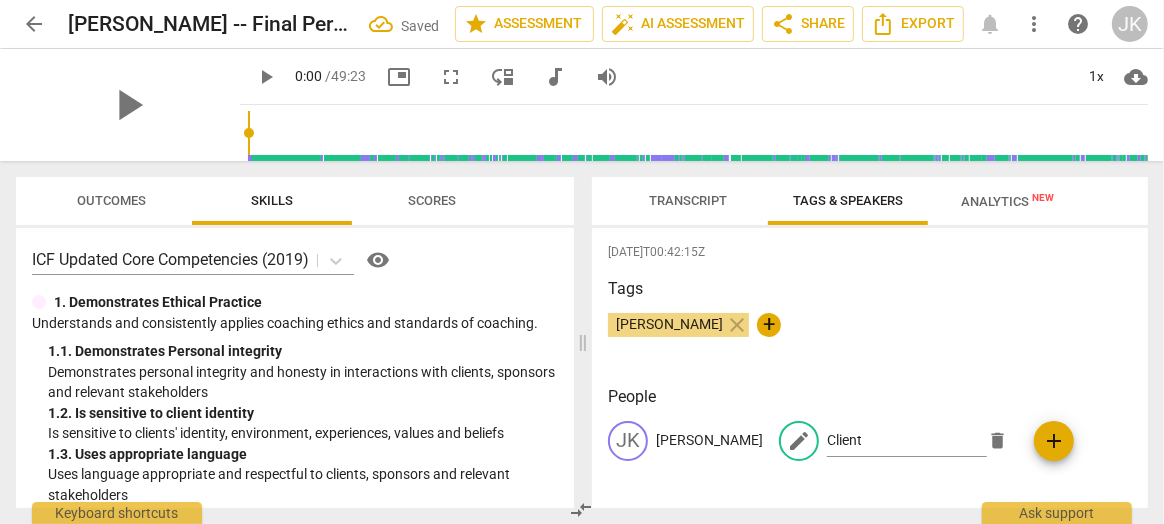 click on "Jeff Kleen close +" at bounding box center (870, 333) 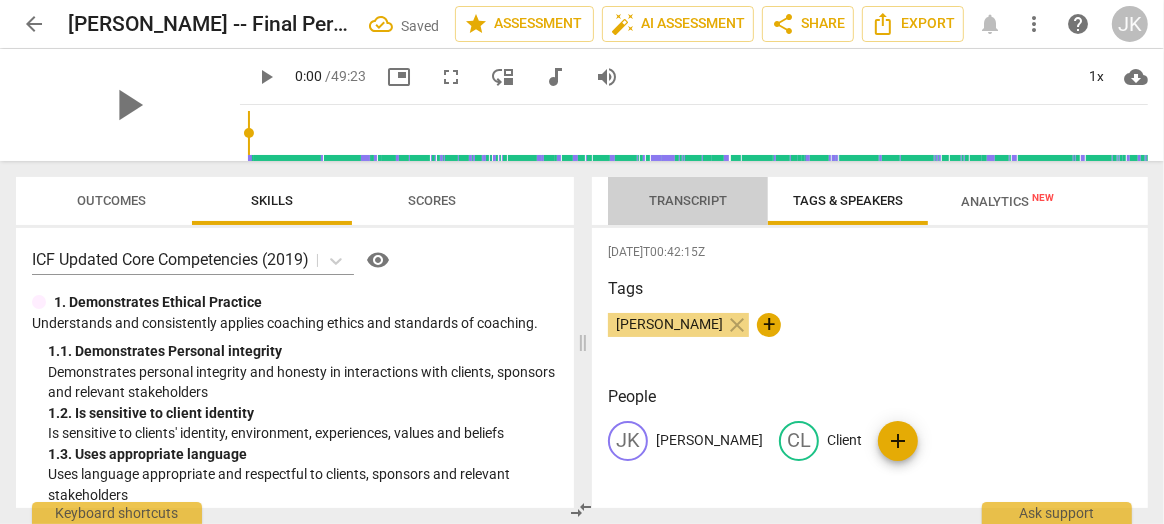 click on "Transcript" at bounding box center [688, 200] 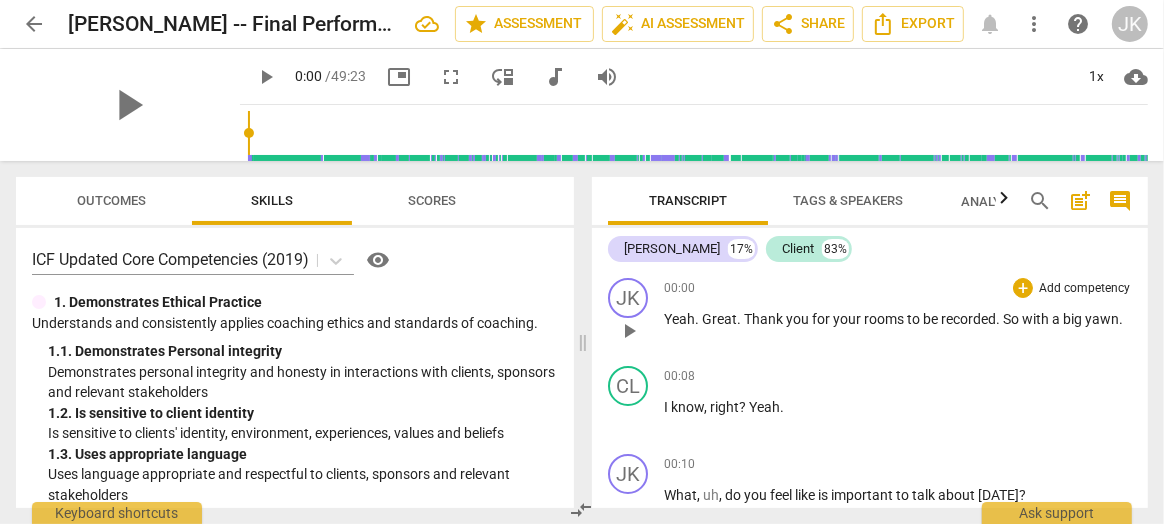 click on "rooms" at bounding box center [885, 319] 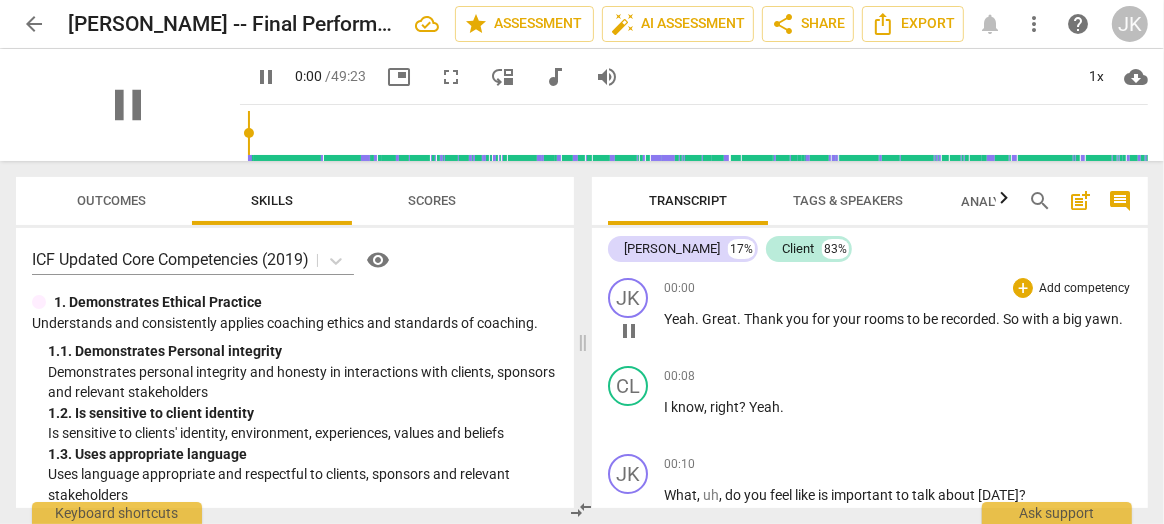 click on "rooms" at bounding box center (885, 319) 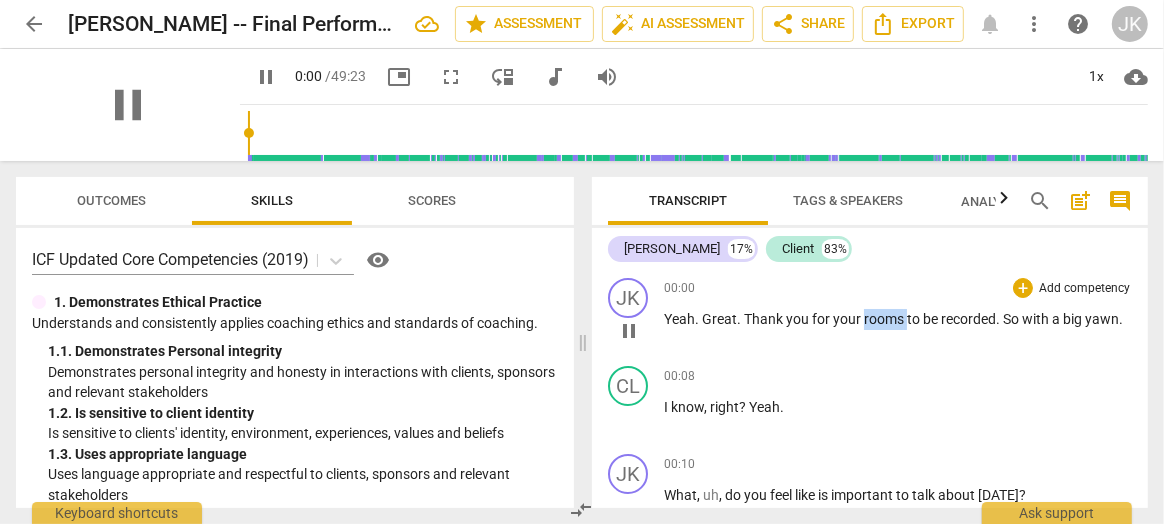 click on "rooms" at bounding box center [885, 319] 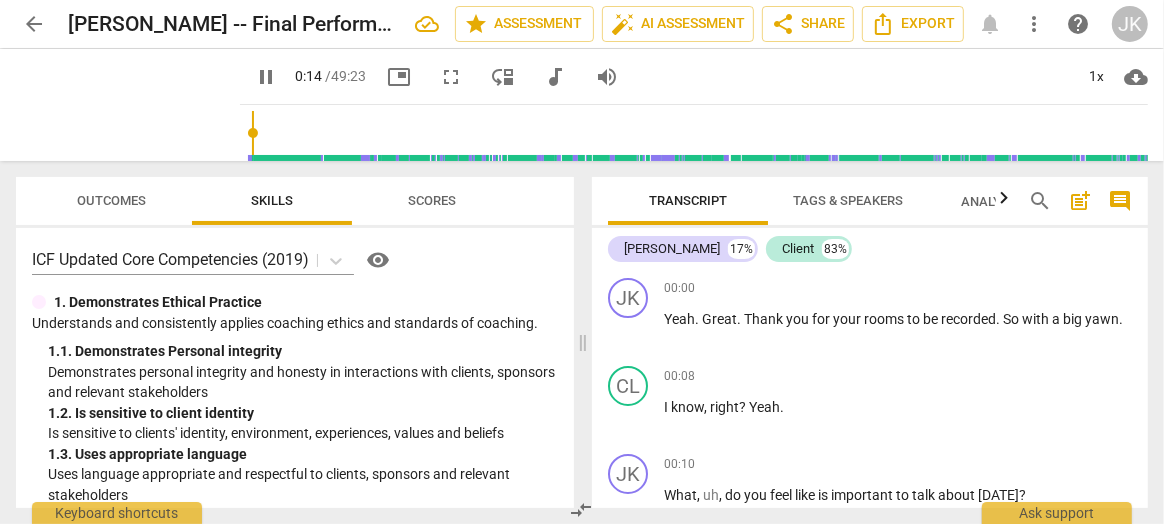 scroll, scrollTop: 303, scrollLeft: 0, axis: vertical 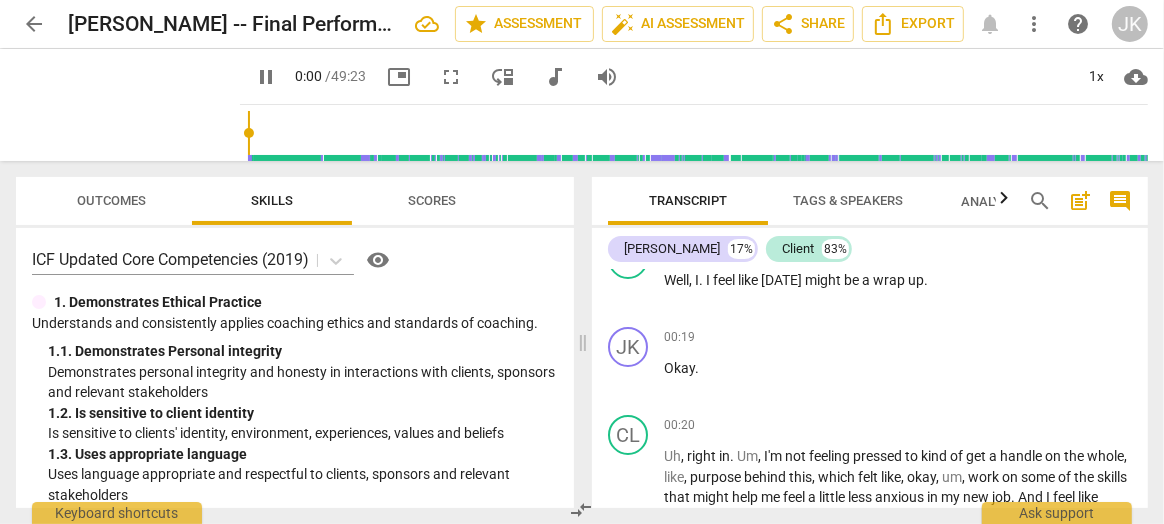 drag, startPoint x: 230, startPoint y: 122, endPoint x: 212, endPoint y: 122, distance: 18 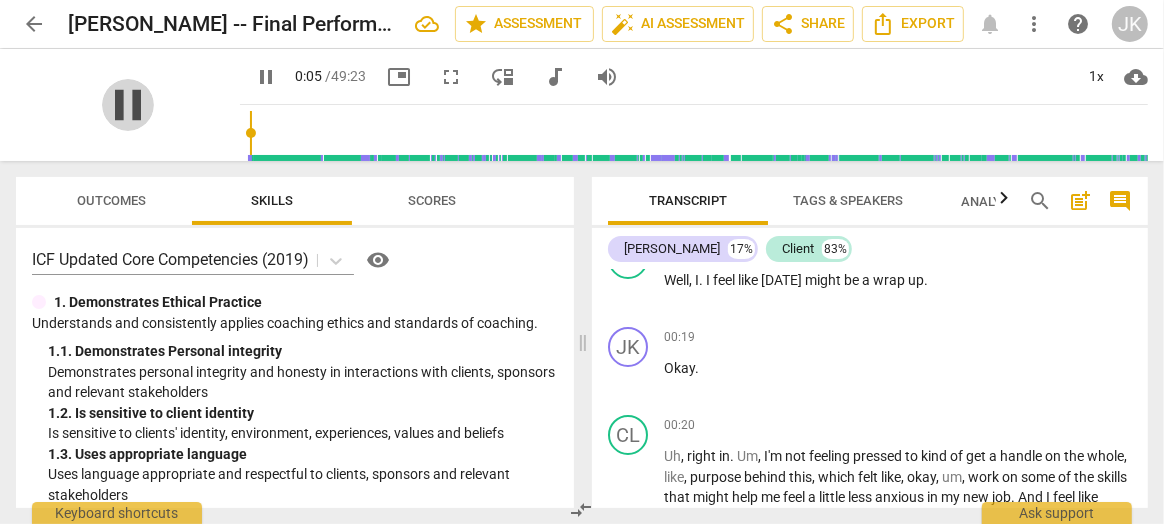 click on "pause" at bounding box center (128, 105) 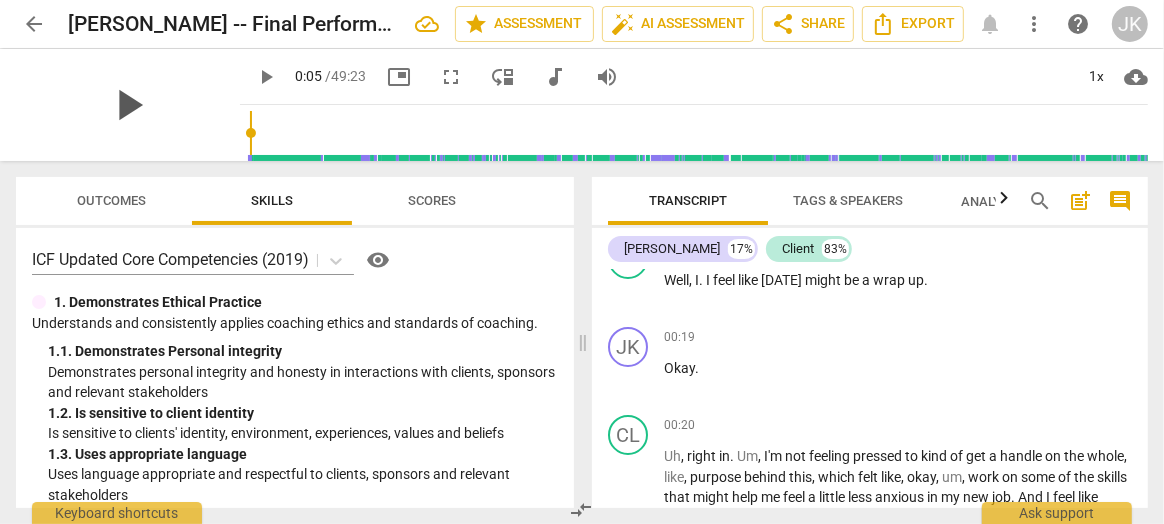 click on "play_arrow" at bounding box center [128, 105] 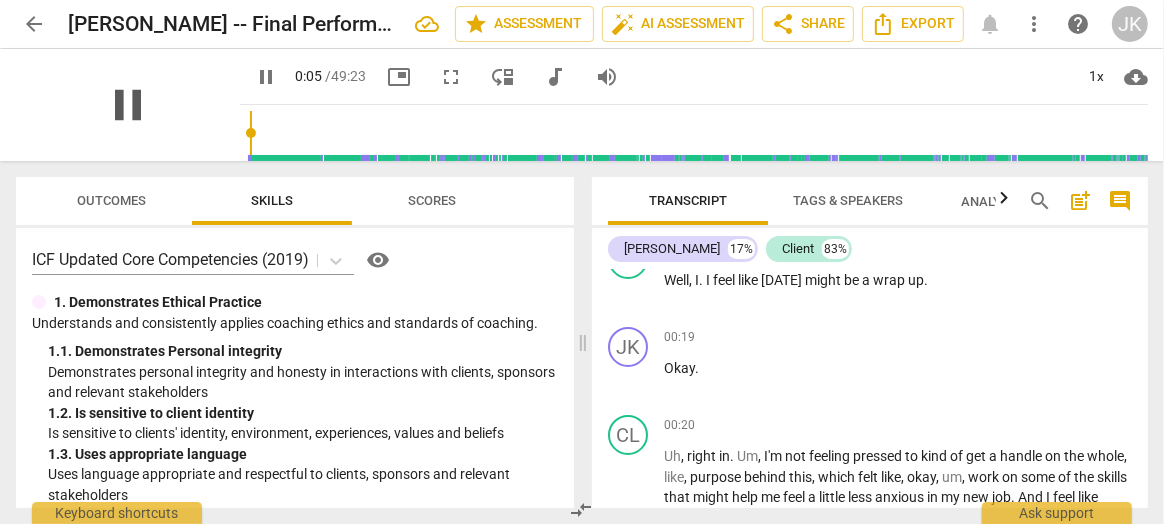 click on "pause" at bounding box center (128, 105) 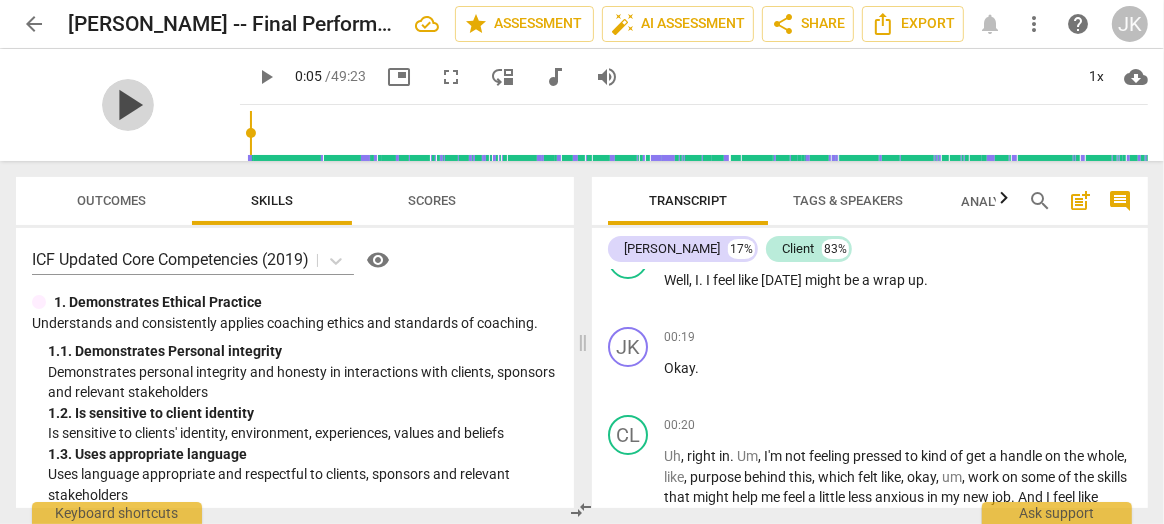 click on "play_arrow" at bounding box center [128, 105] 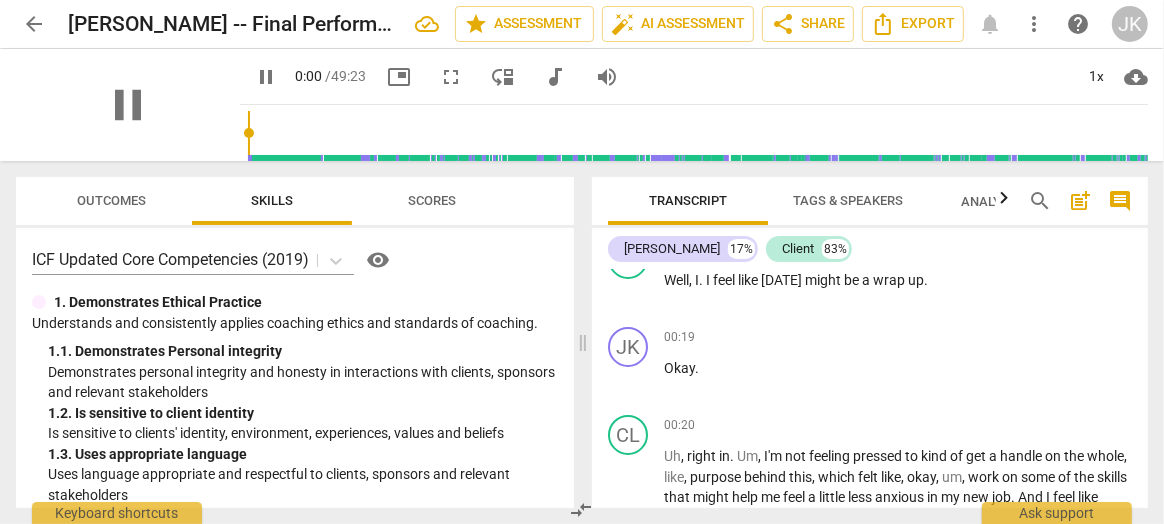 click at bounding box center (698, 133) 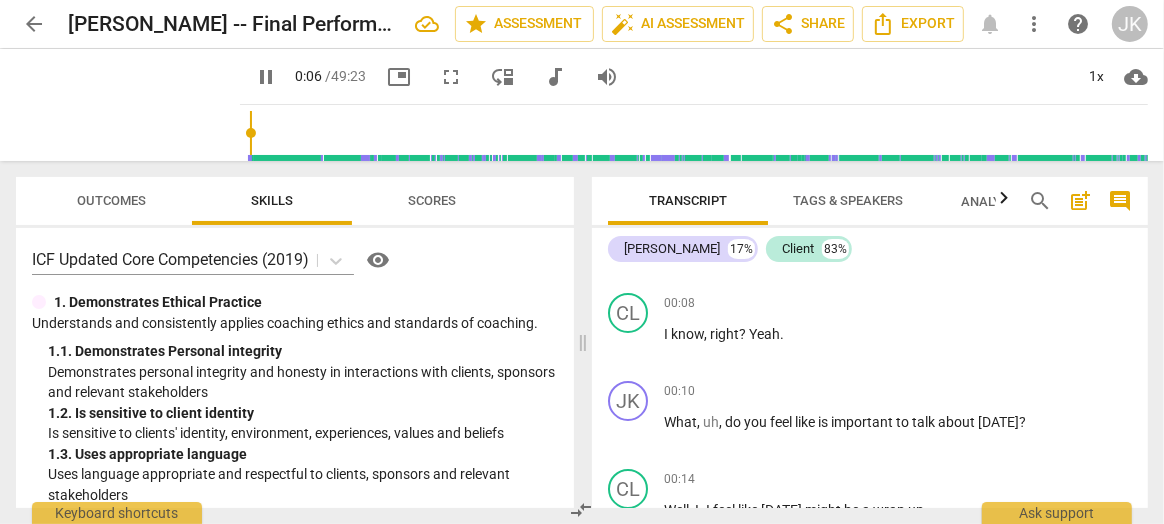 scroll, scrollTop: 0, scrollLeft: 0, axis: both 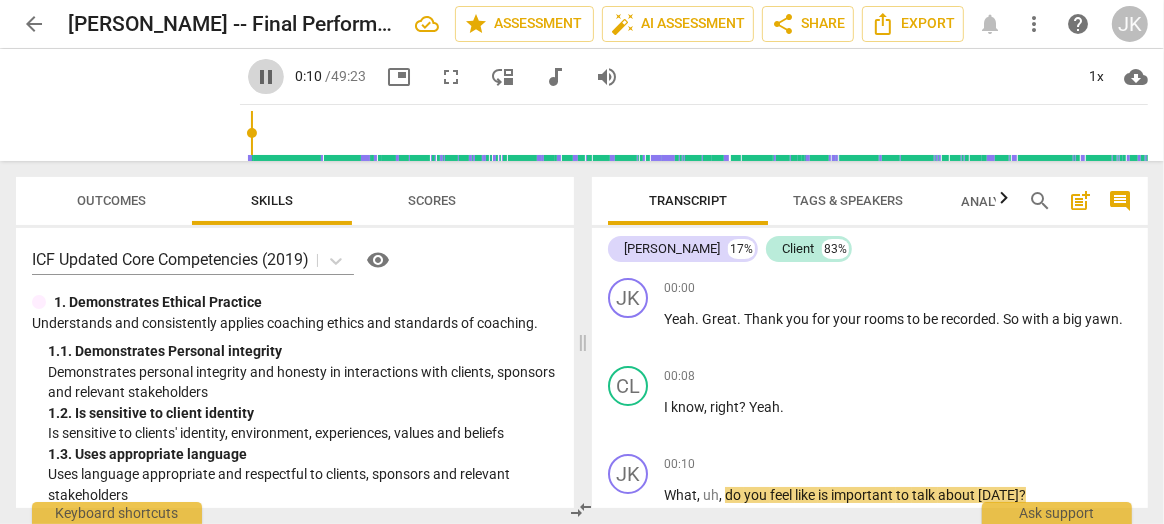 click on "pause" at bounding box center (266, 77) 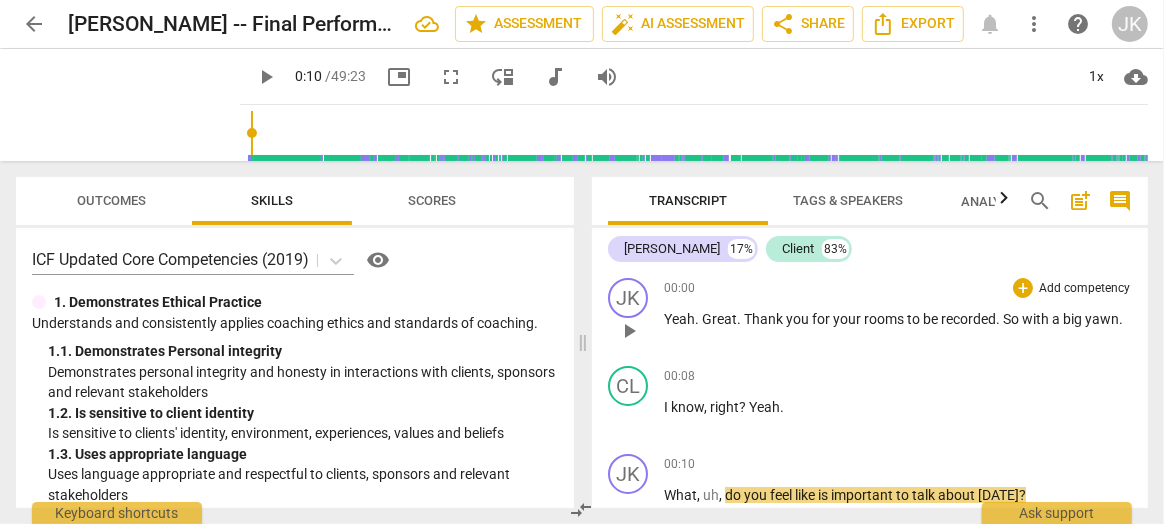 click on "rooms" at bounding box center [885, 319] 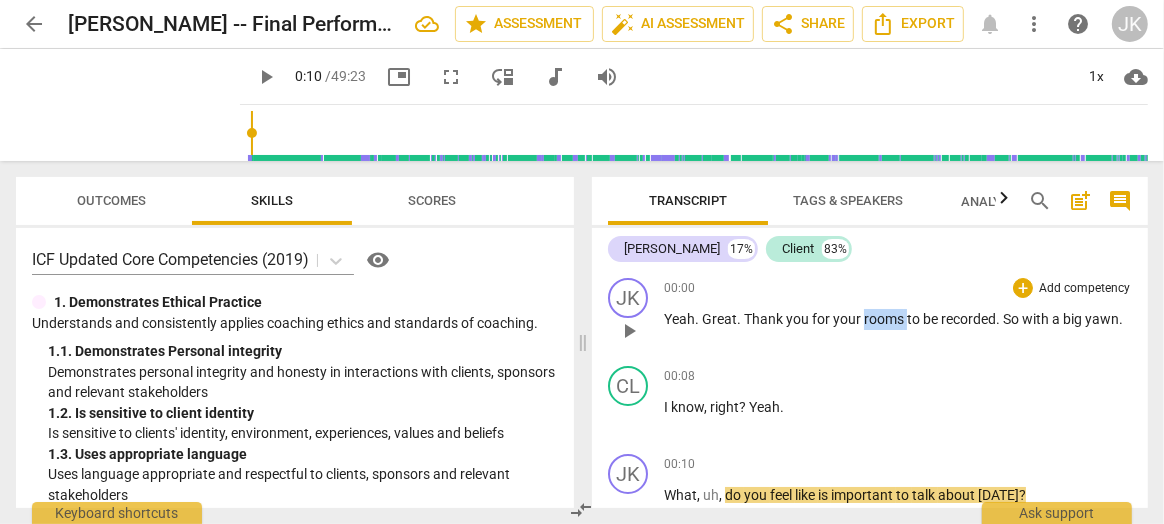click on "rooms" at bounding box center (885, 319) 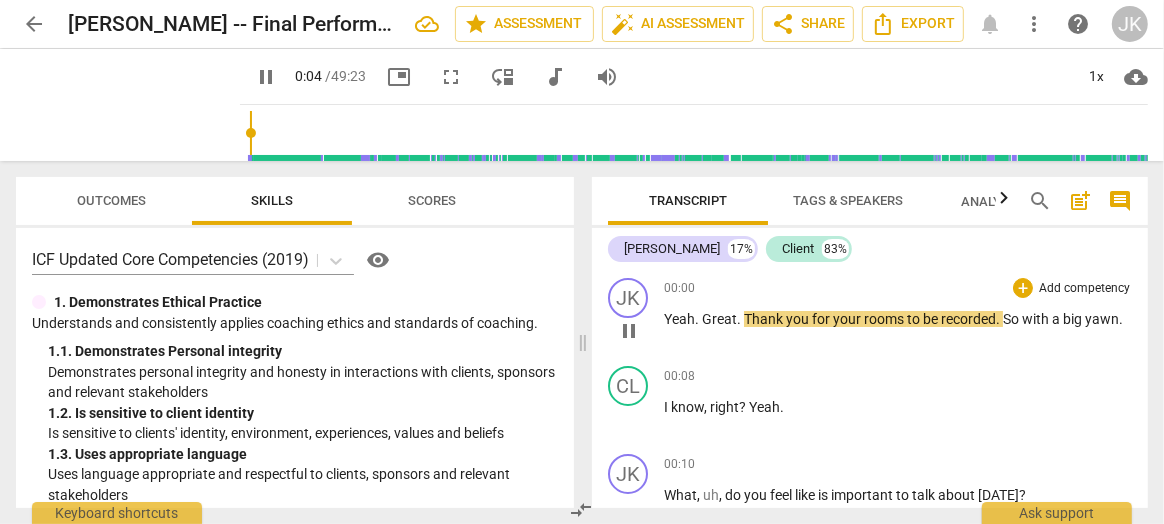 click on "rooms" at bounding box center (885, 319) 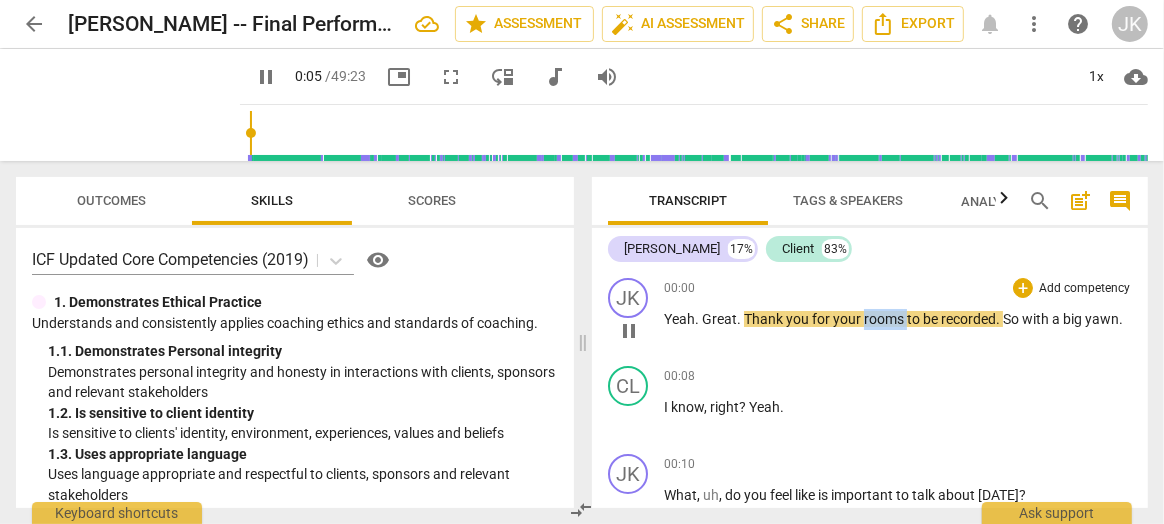 click on "rooms" at bounding box center (885, 319) 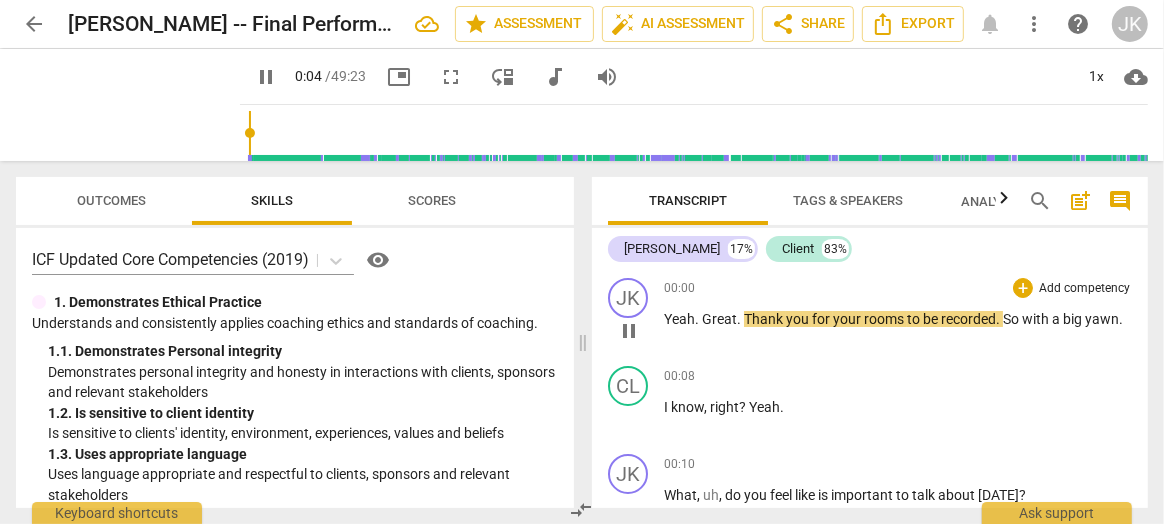 click on "rooms" at bounding box center [885, 319] 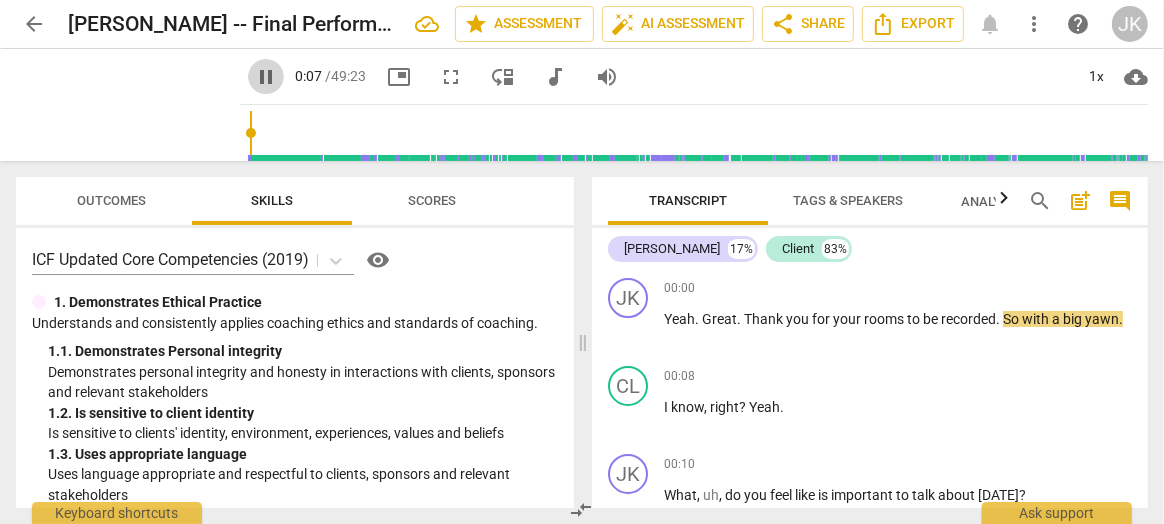 click on "pause" at bounding box center (266, 77) 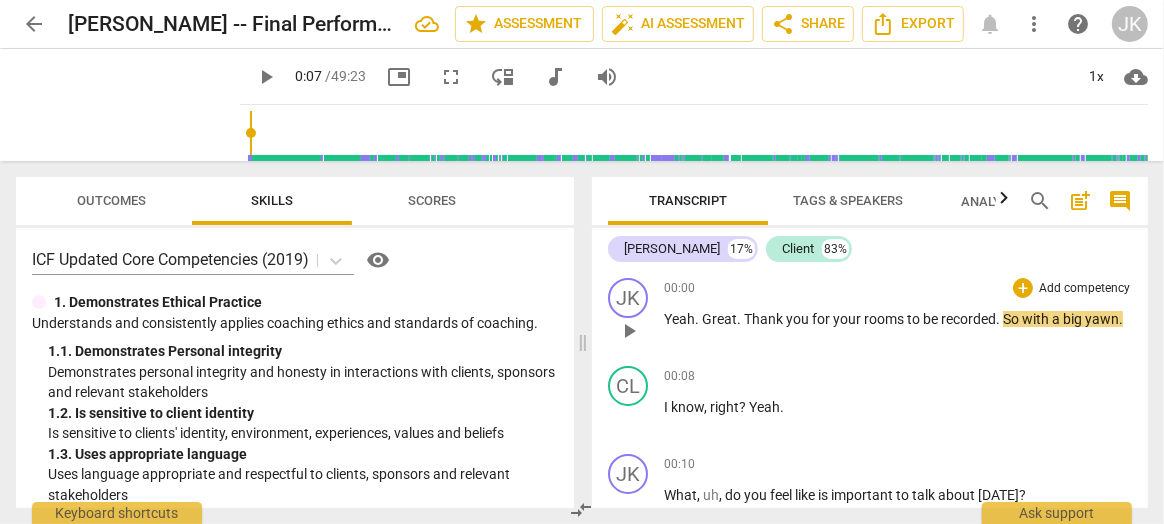 click on "rooms" at bounding box center (885, 319) 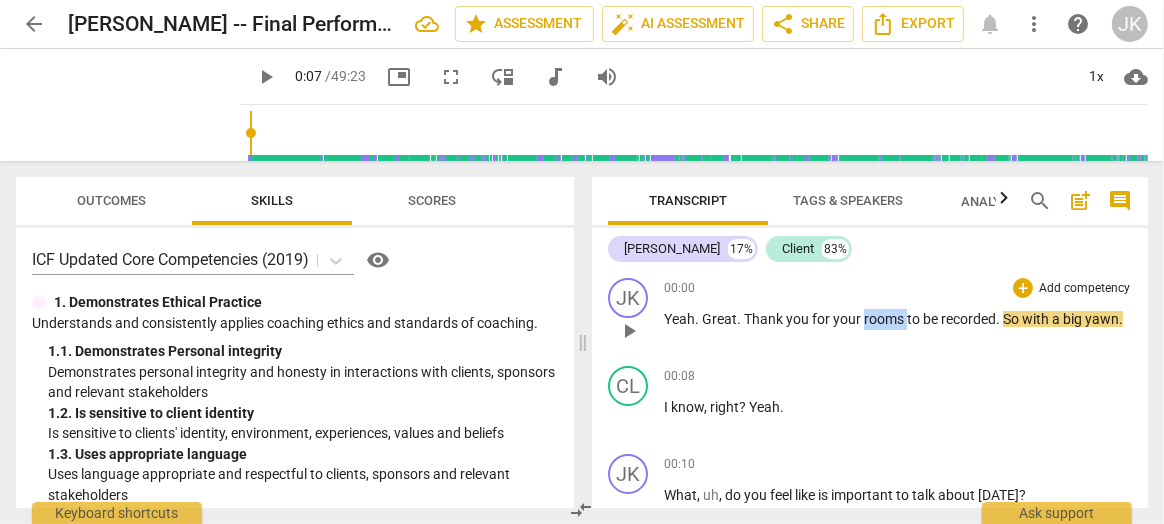 click on "rooms" at bounding box center (885, 319) 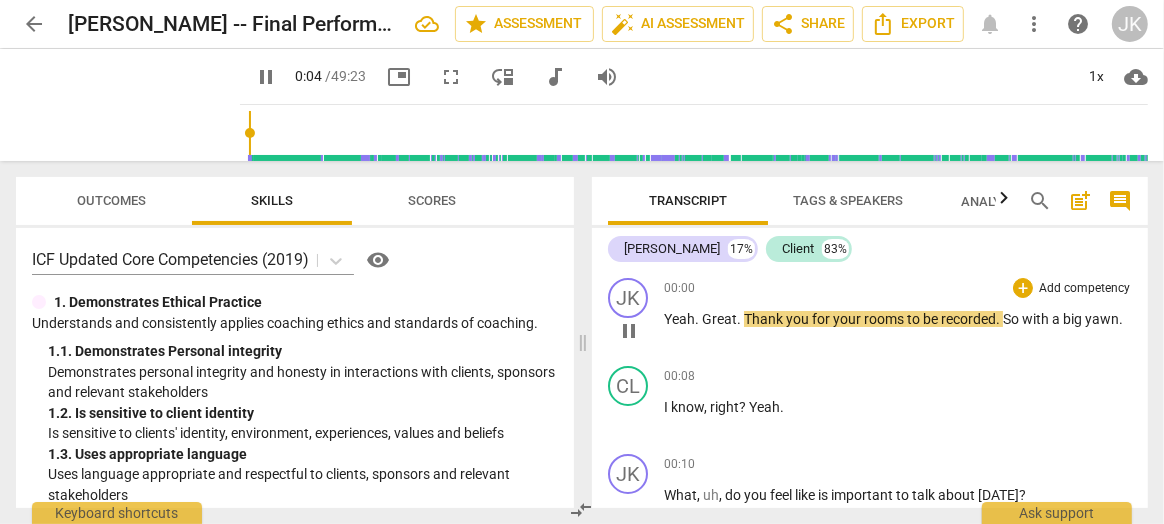 click on "rooms" at bounding box center [885, 319] 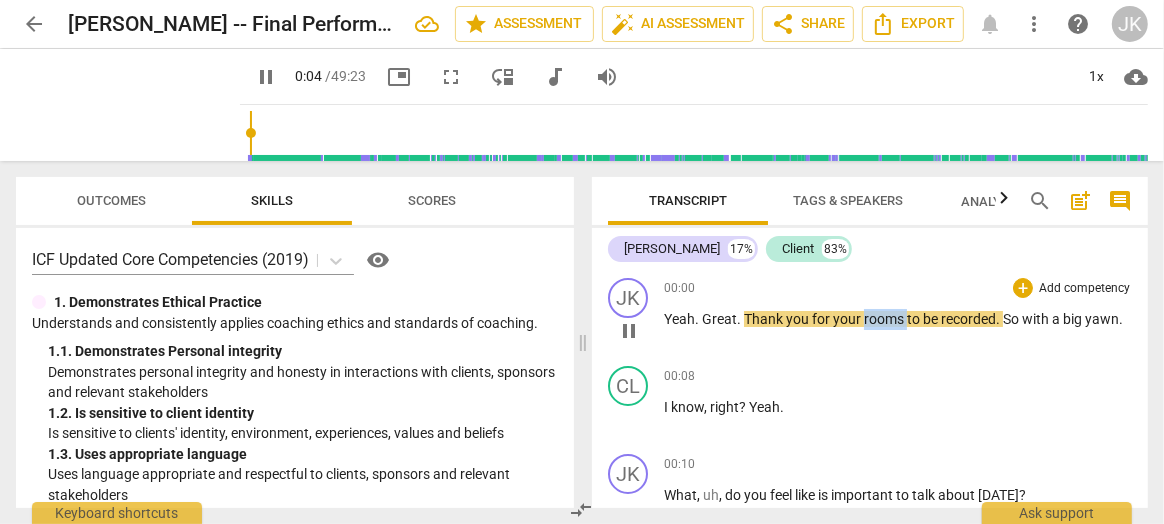 click on "rooms" at bounding box center [885, 319] 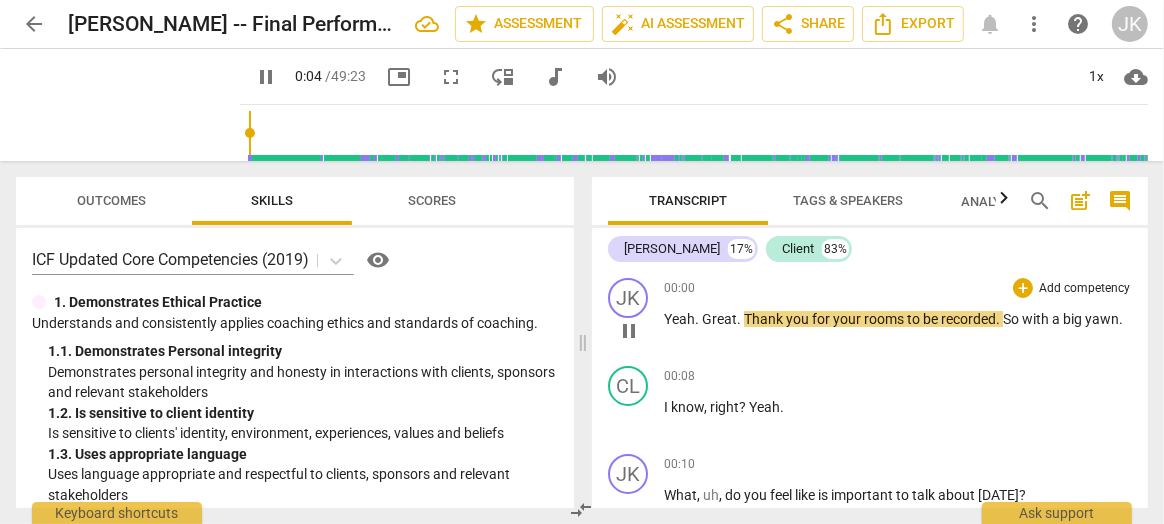 click on "rooms" at bounding box center (885, 319) 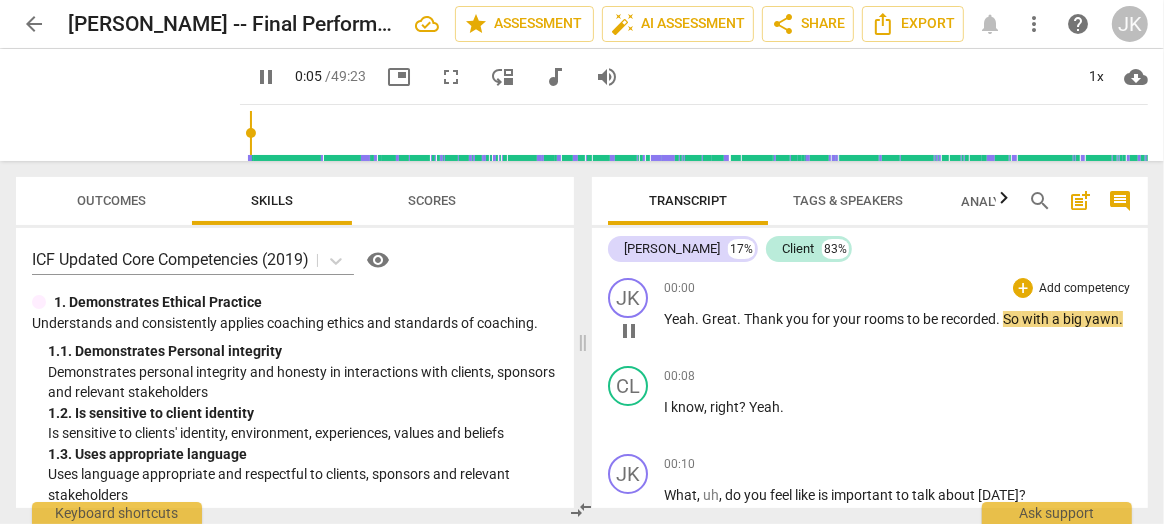 click on "rooms" at bounding box center (885, 319) 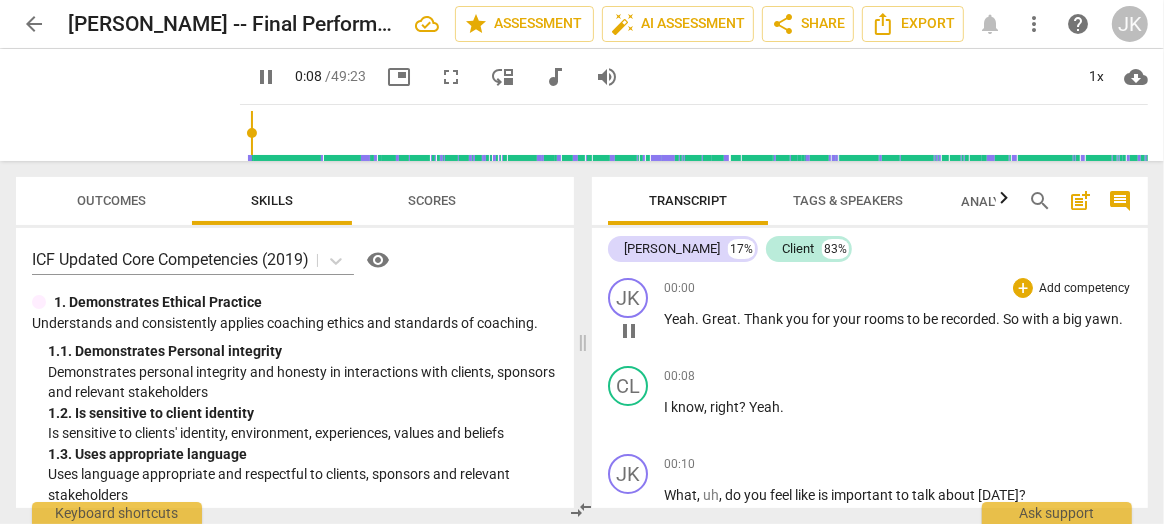 type on "9" 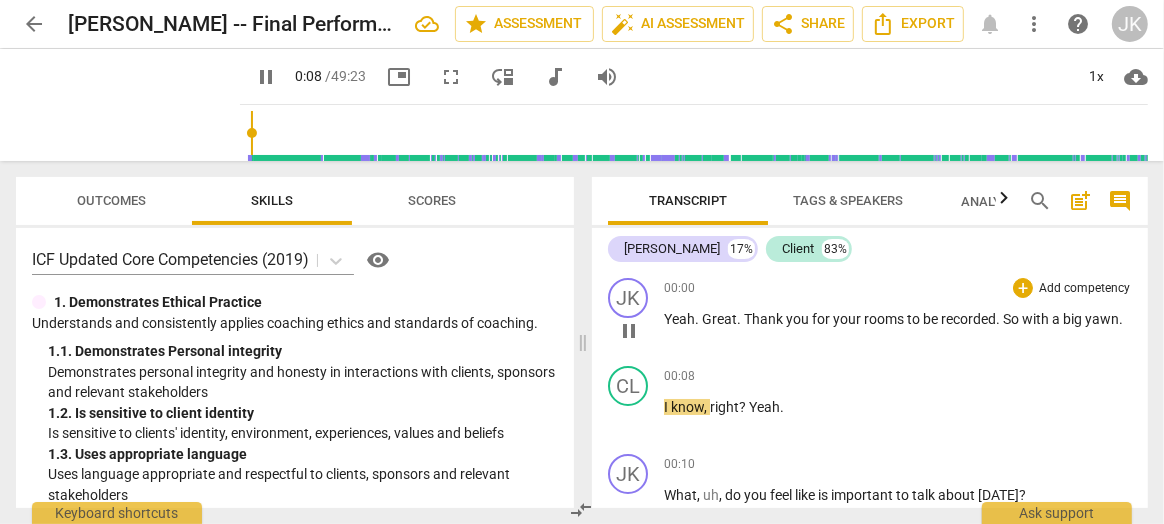 type 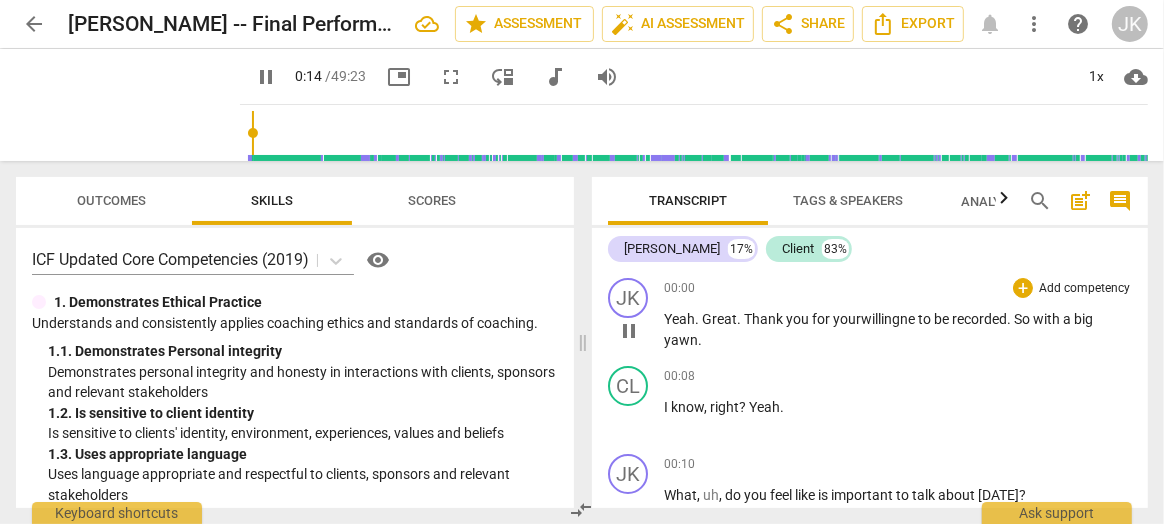 scroll, scrollTop: 39, scrollLeft: 0, axis: vertical 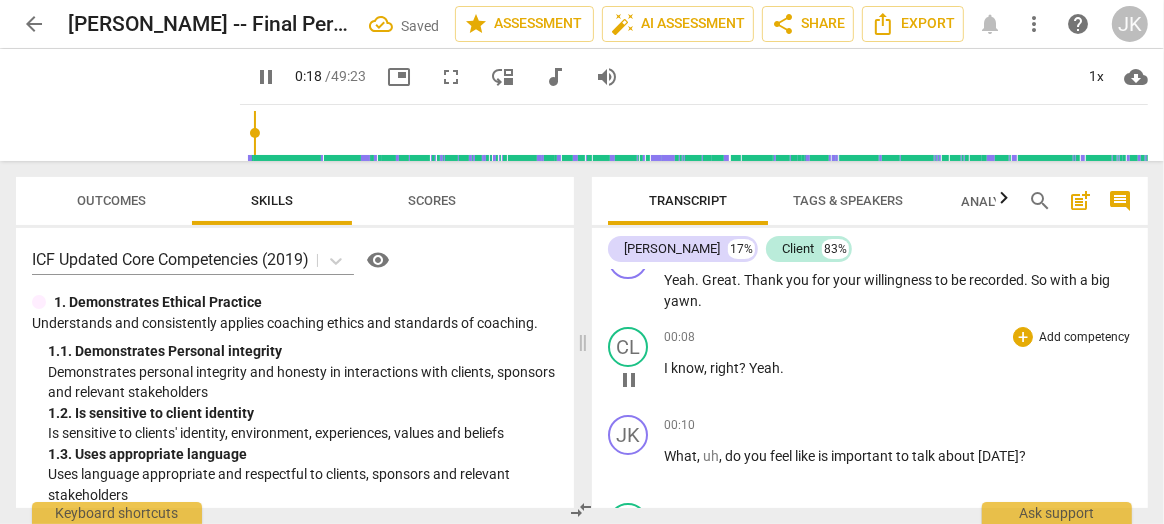 click on "00:08 + Add competency keyboard_arrow_right I   know ,   right ?   Yeah ." at bounding box center (898, 363) 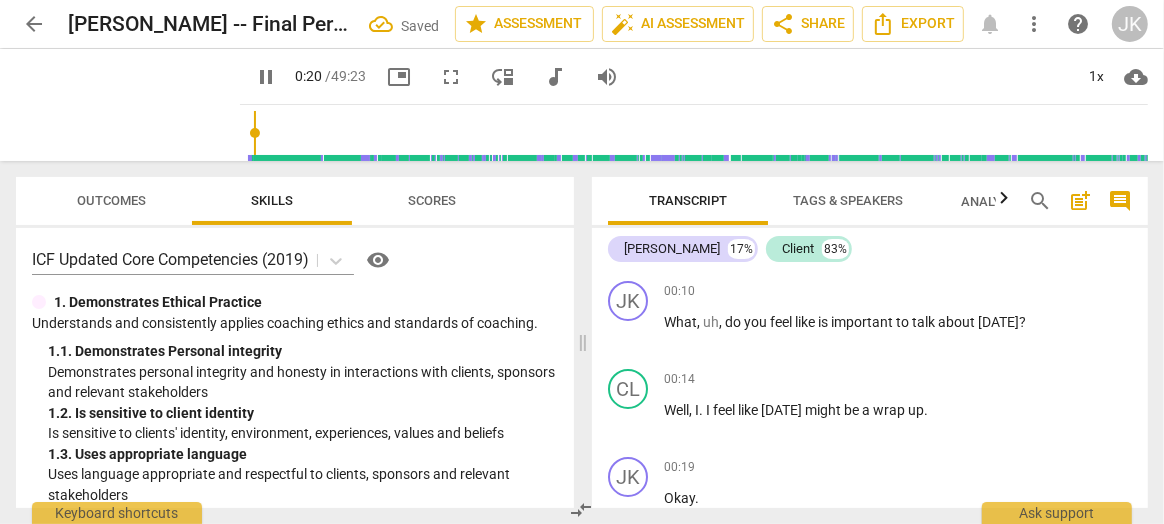 scroll, scrollTop: 175, scrollLeft: 0, axis: vertical 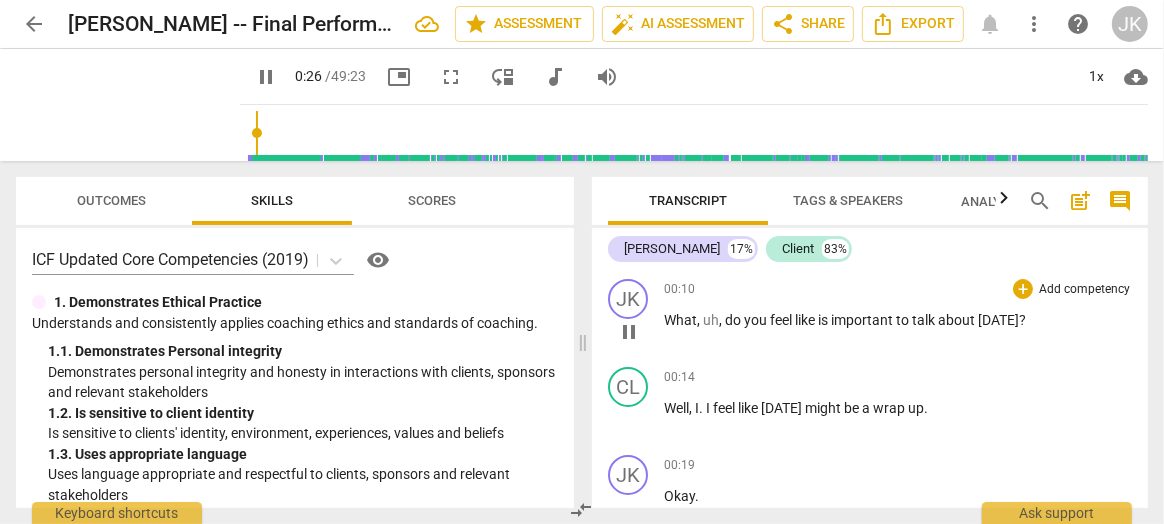 click on "What" at bounding box center (680, 320) 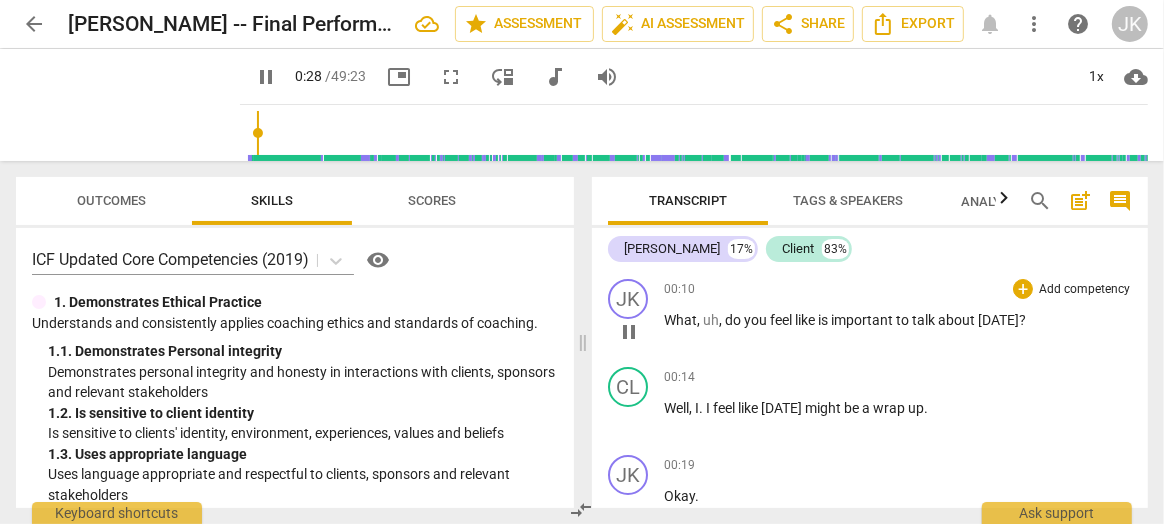 click on "What" at bounding box center [680, 320] 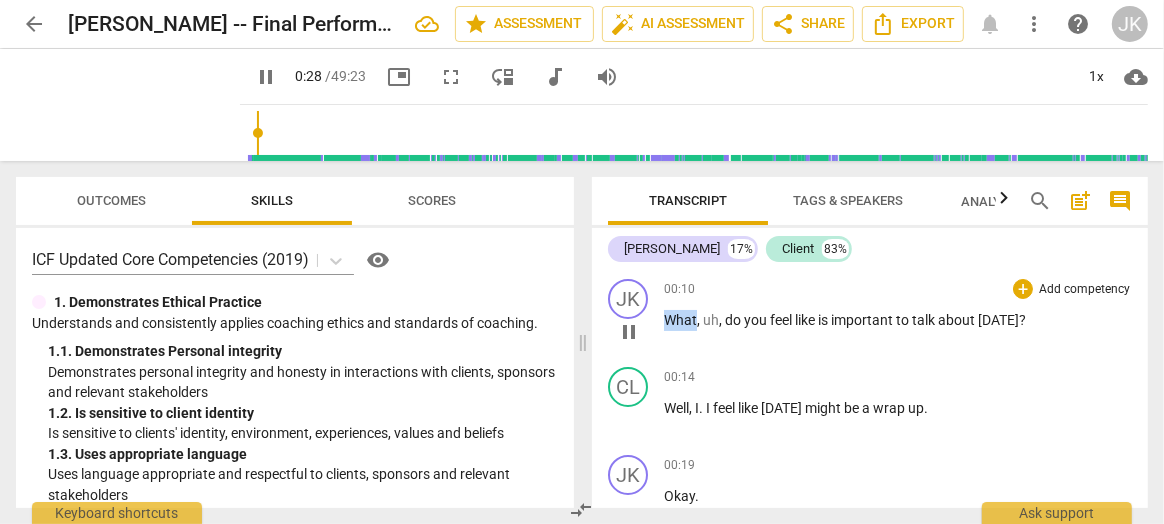click on "What" at bounding box center (680, 320) 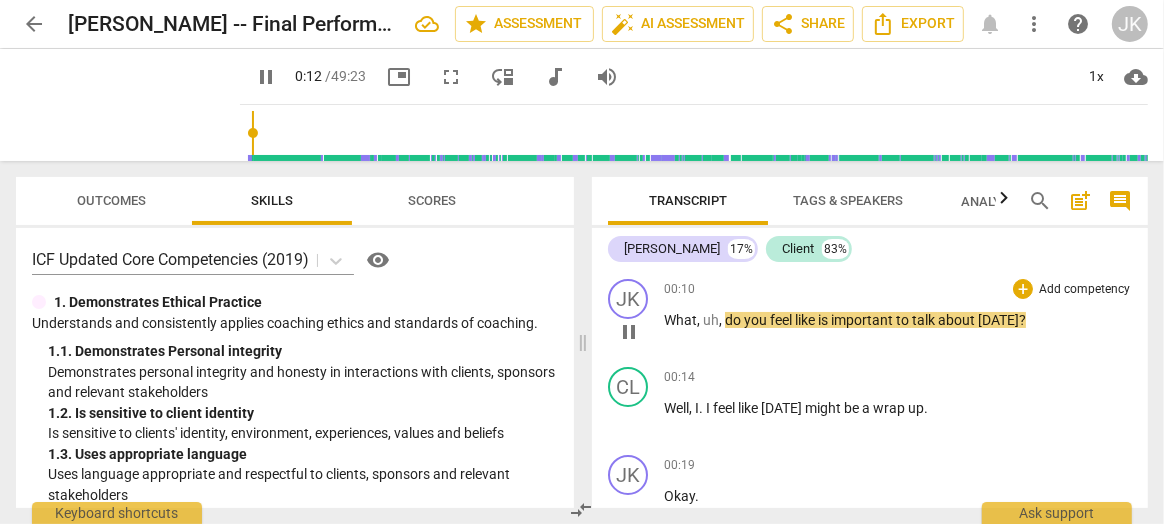 click on "do" at bounding box center [734, 320] 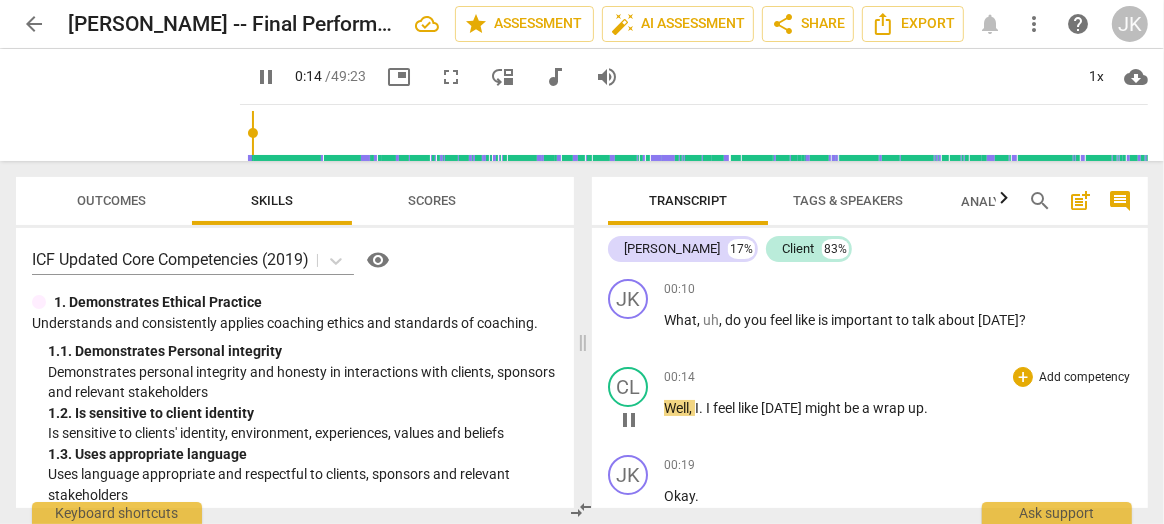 type on "14" 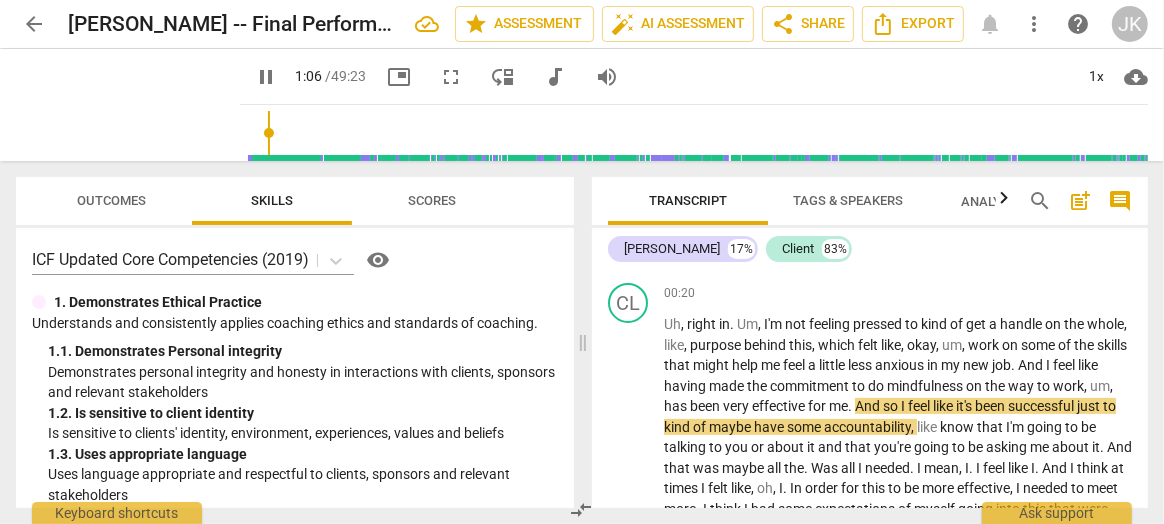 scroll, scrollTop: 432, scrollLeft: 0, axis: vertical 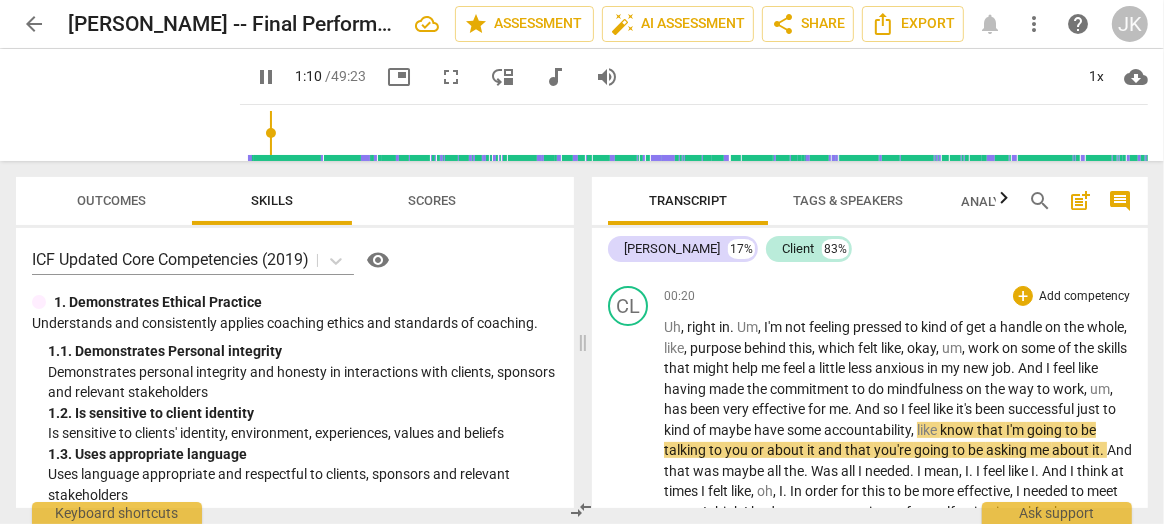 click on "." at bounding box center (851, 409) 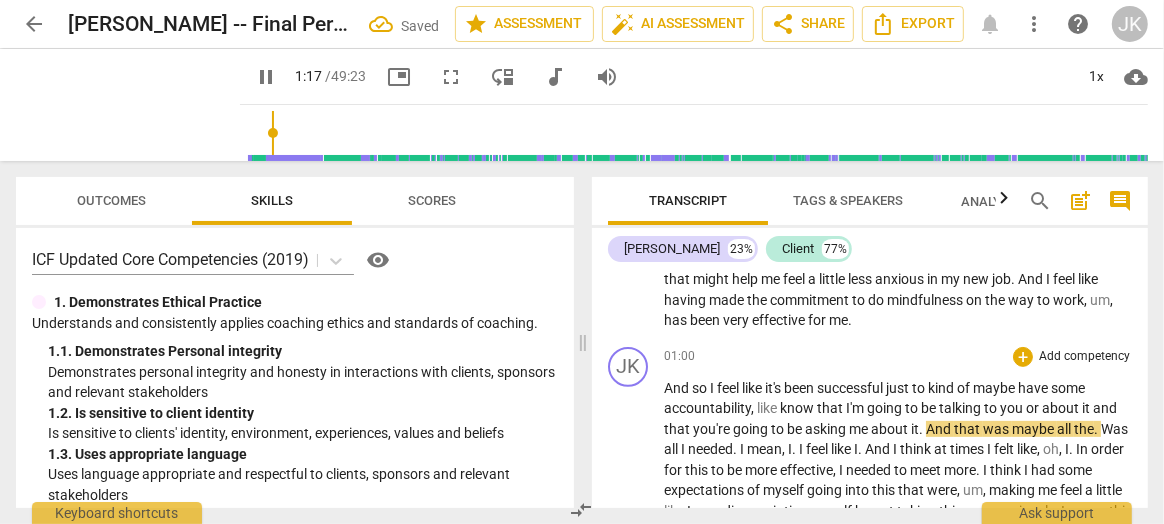 scroll, scrollTop: 524, scrollLeft: 0, axis: vertical 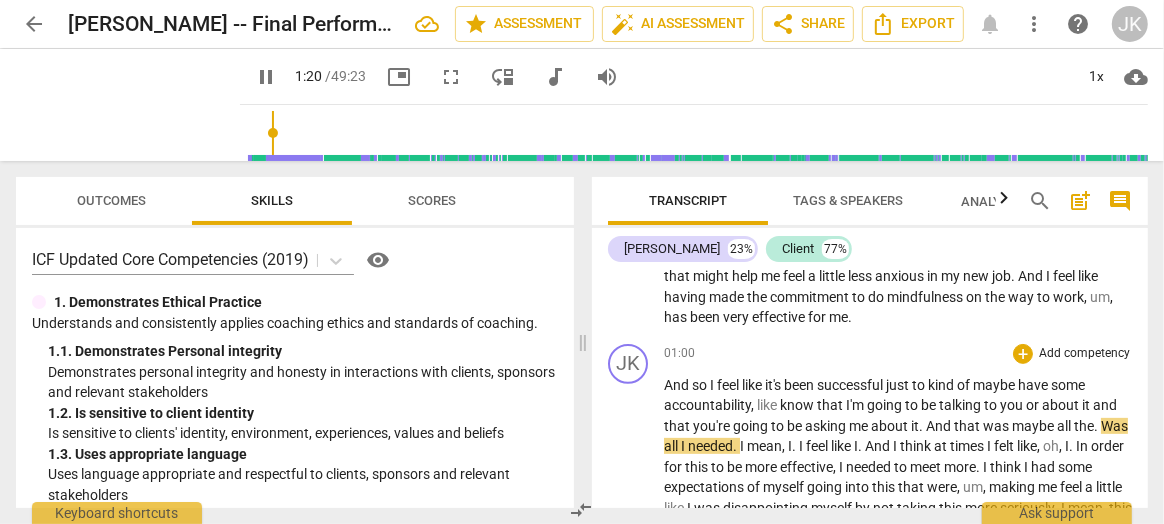 click on "And" at bounding box center (678, 385) 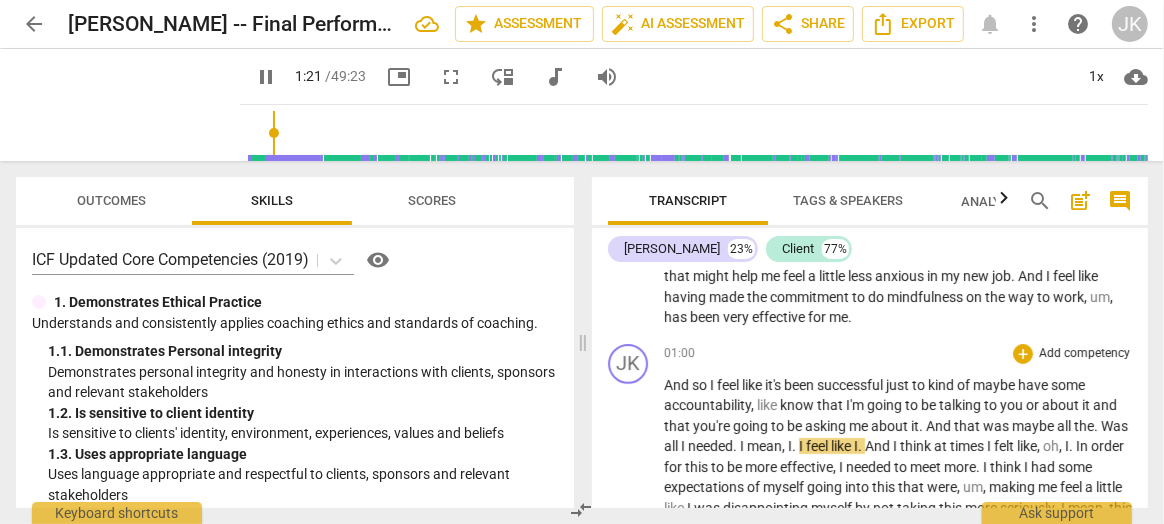 type on "82" 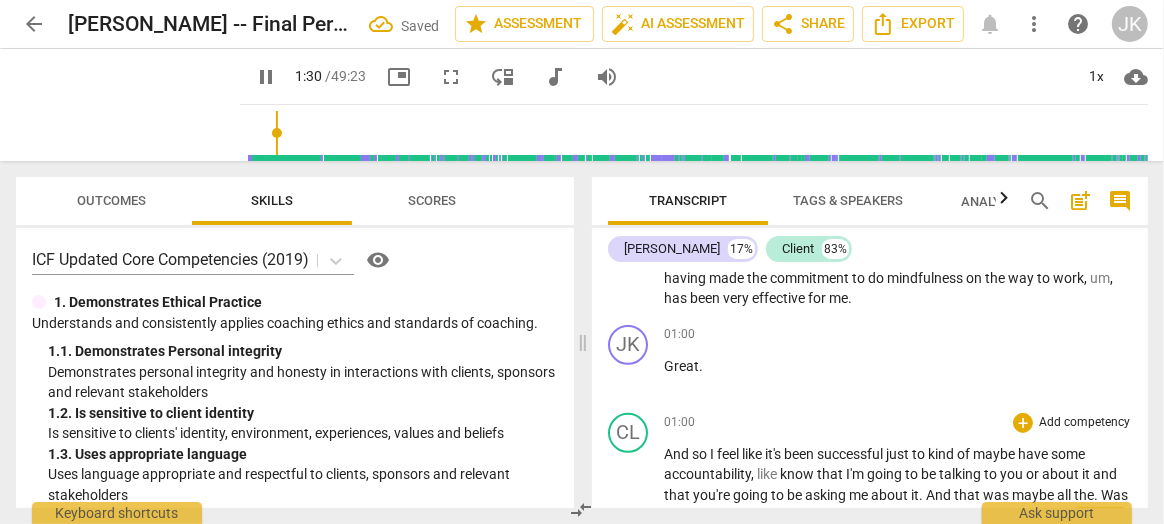 scroll, scrollTop: 494, scrollLeft: 0, axis: vertical 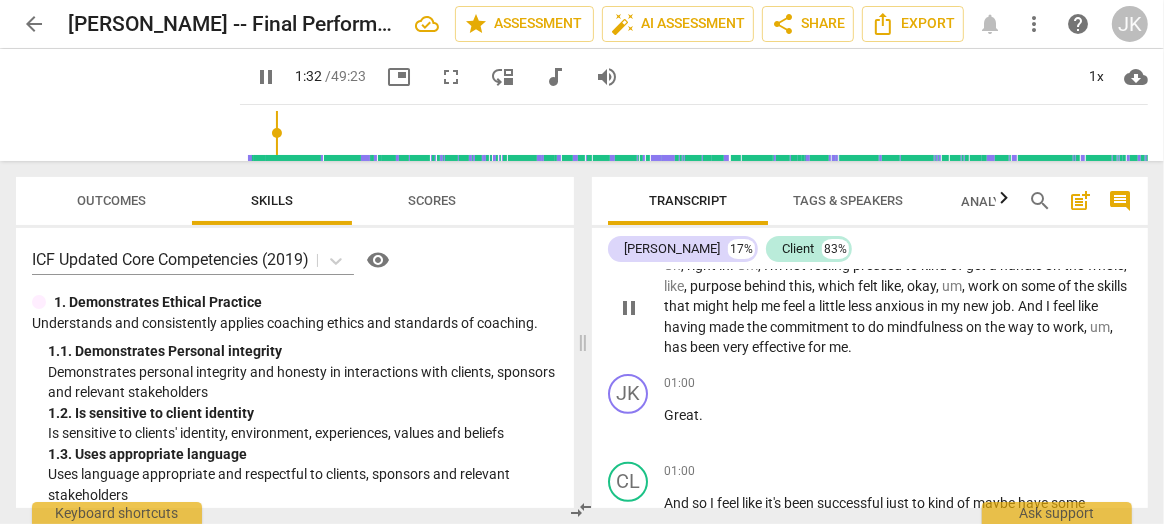 click on "has" at bounding box center (677, 347) 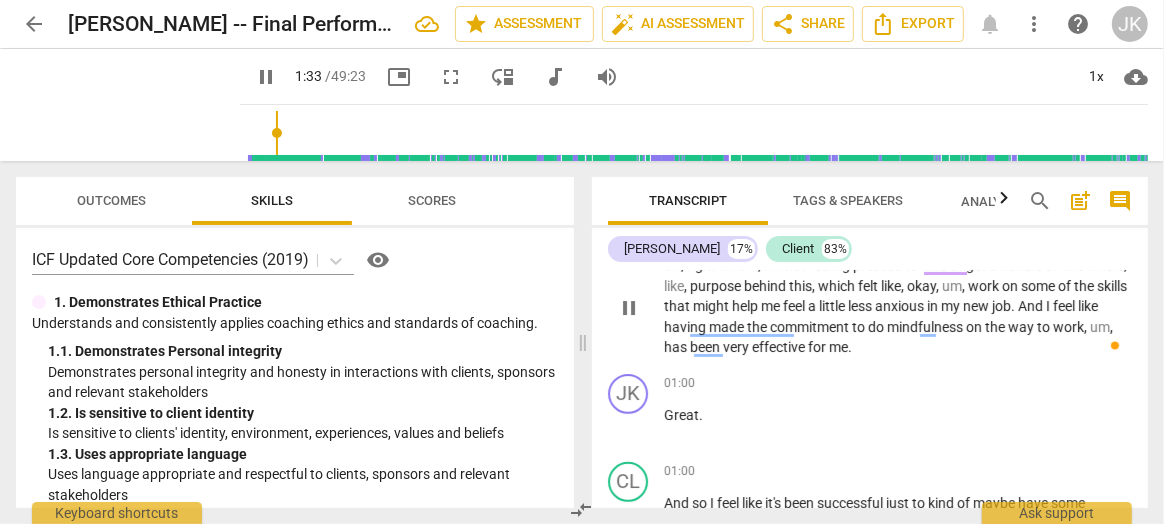 click on "has" at bounding box center [677, 347] 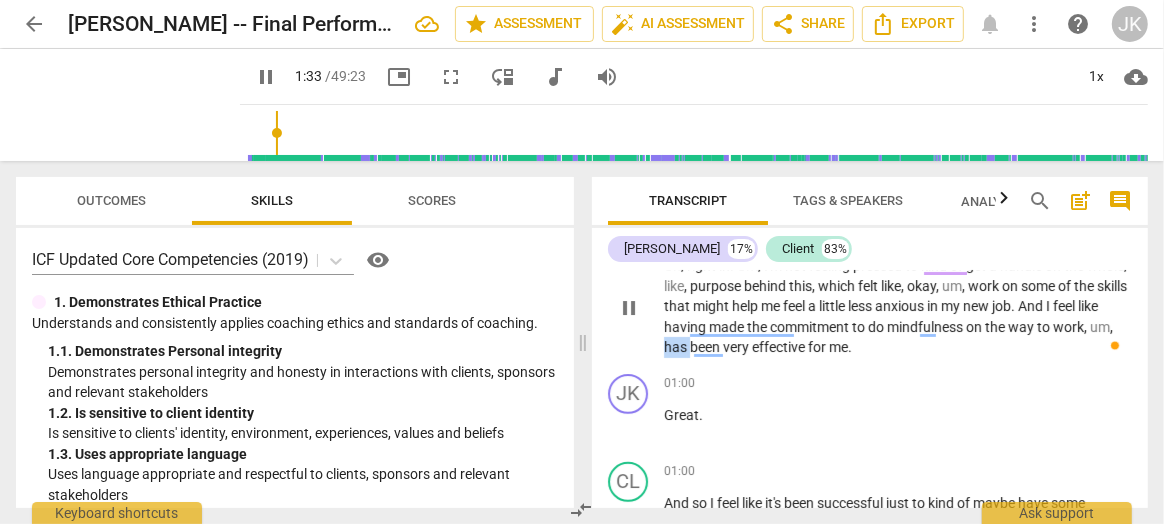 click on "has" at bounding box center (677, 347) 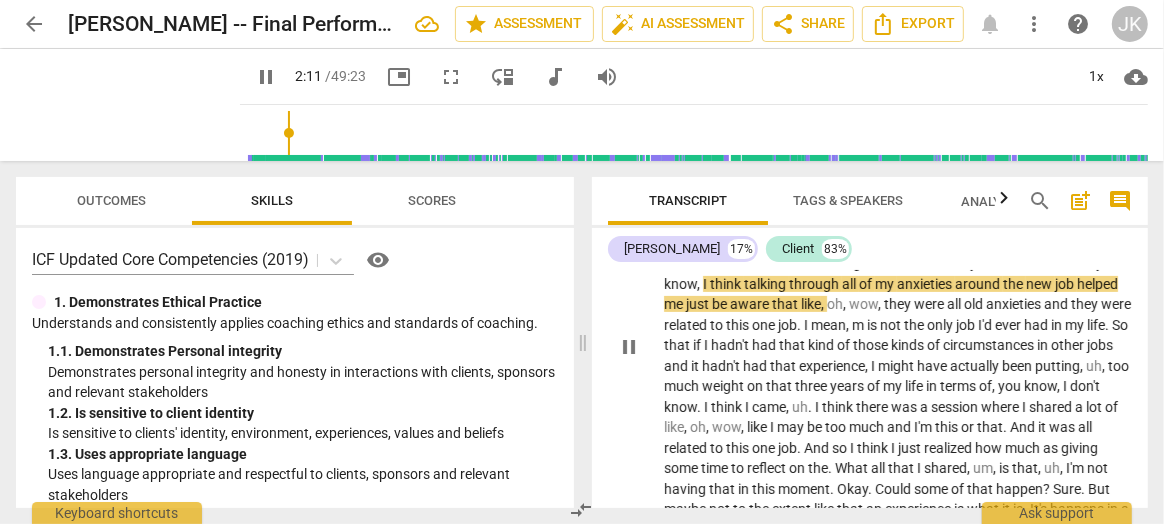 scroll, scrollTop: 934, scrollLeft: 0, axis: vertical 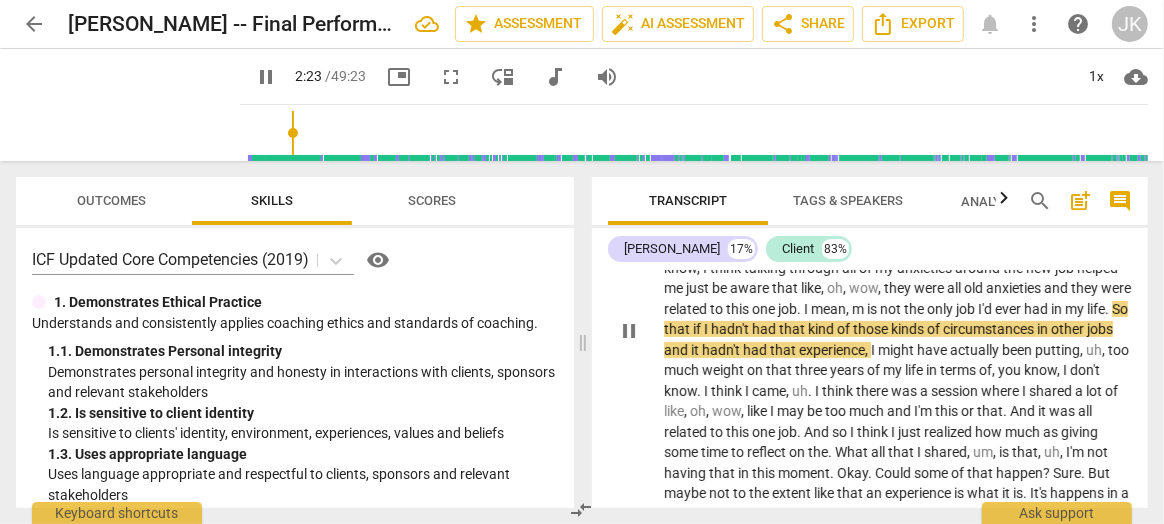 click on "m" at bounding box center (859, 309) 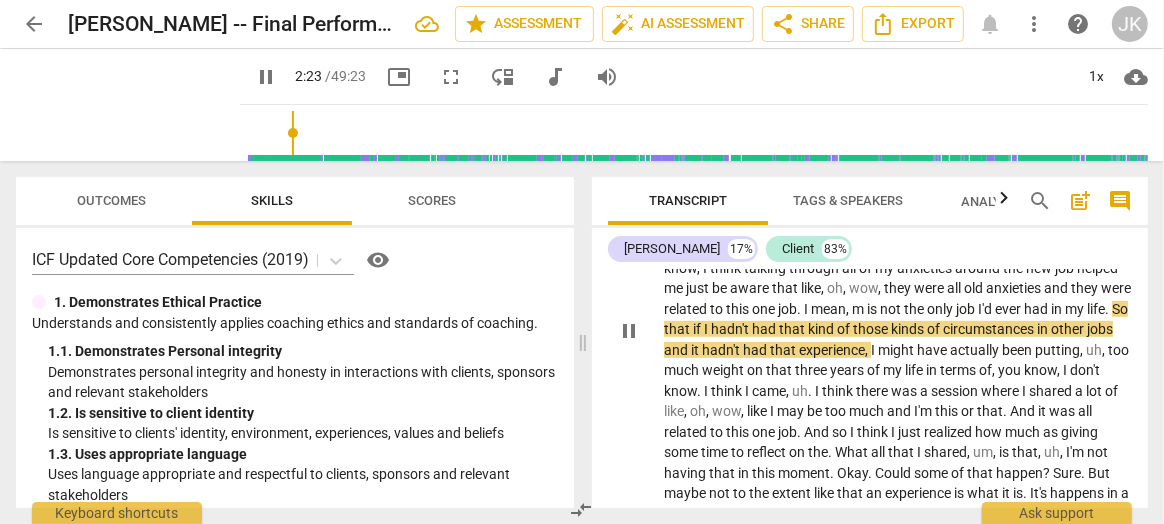 click on "m" at bounding box center [859, 309] 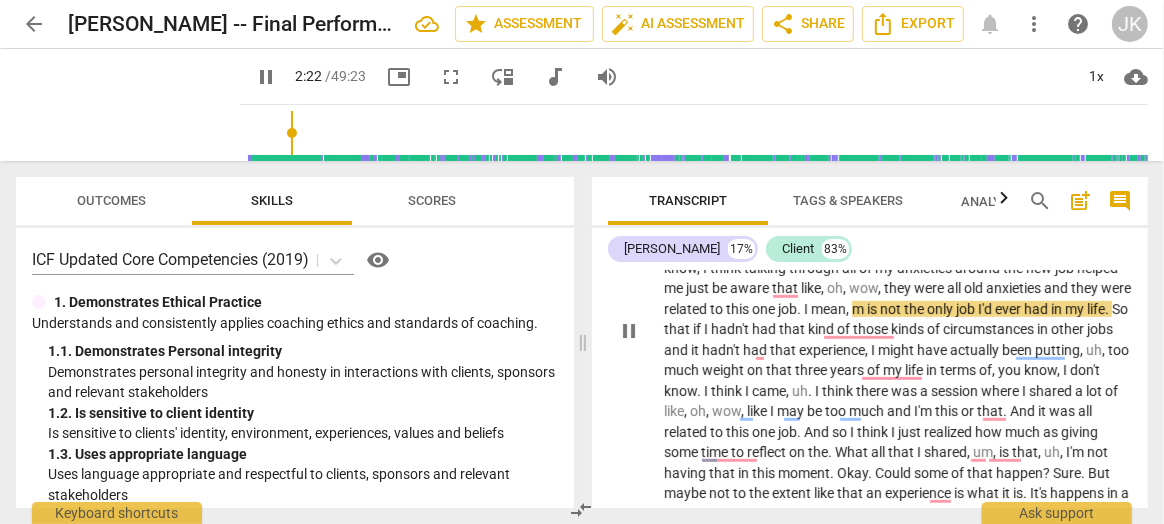 click on "m" at bounding box center [859, 309] 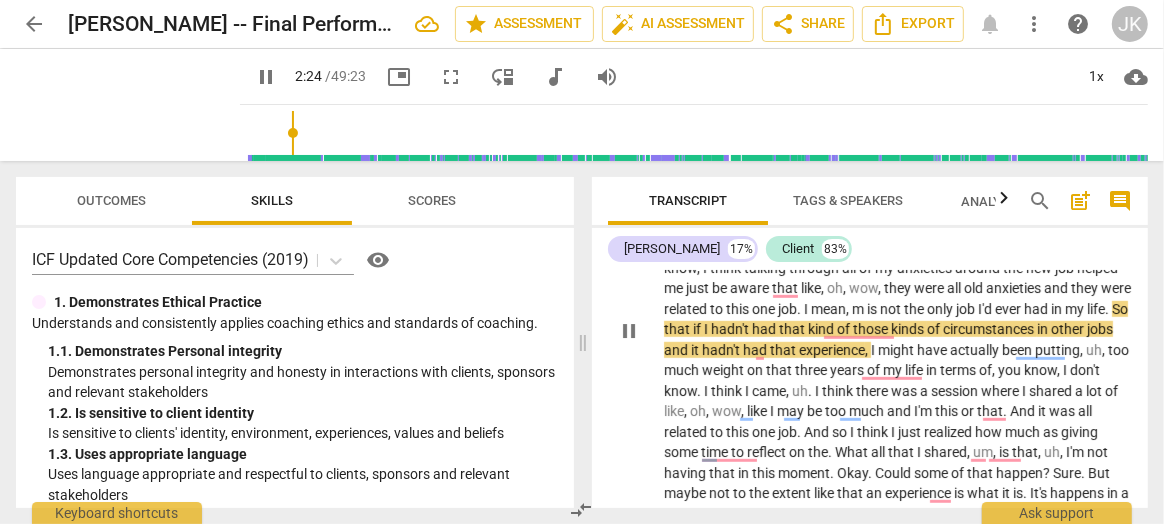 type on "144" 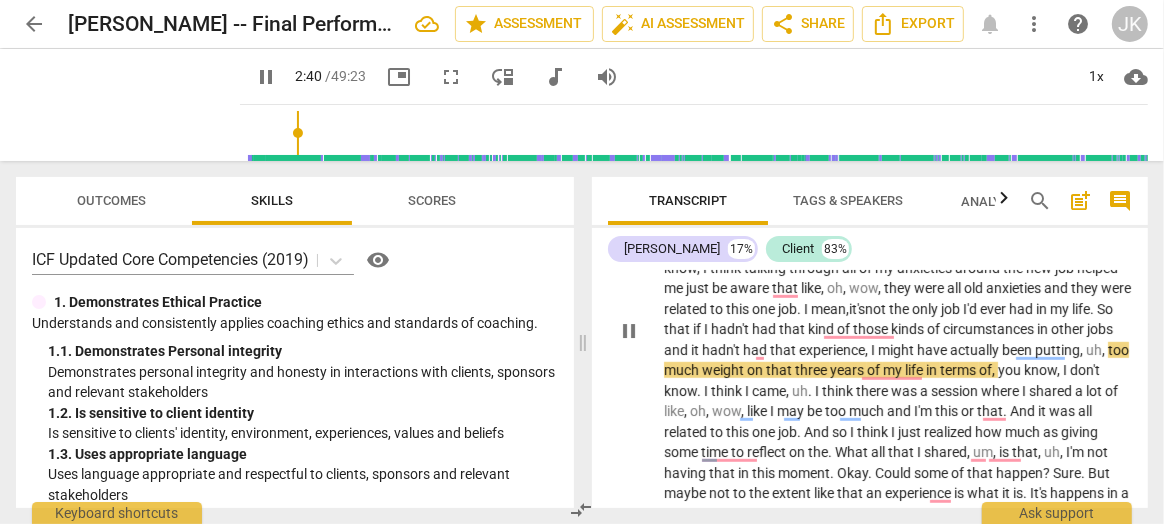 click on "that" at bounding box center (678, 329) 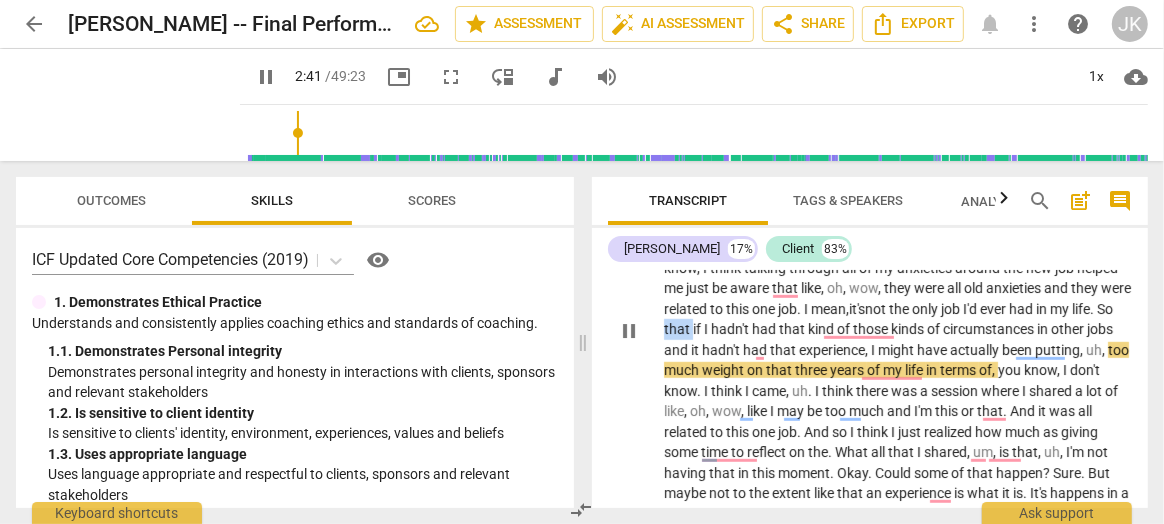 click on "that" at bounding box center (678, 329) 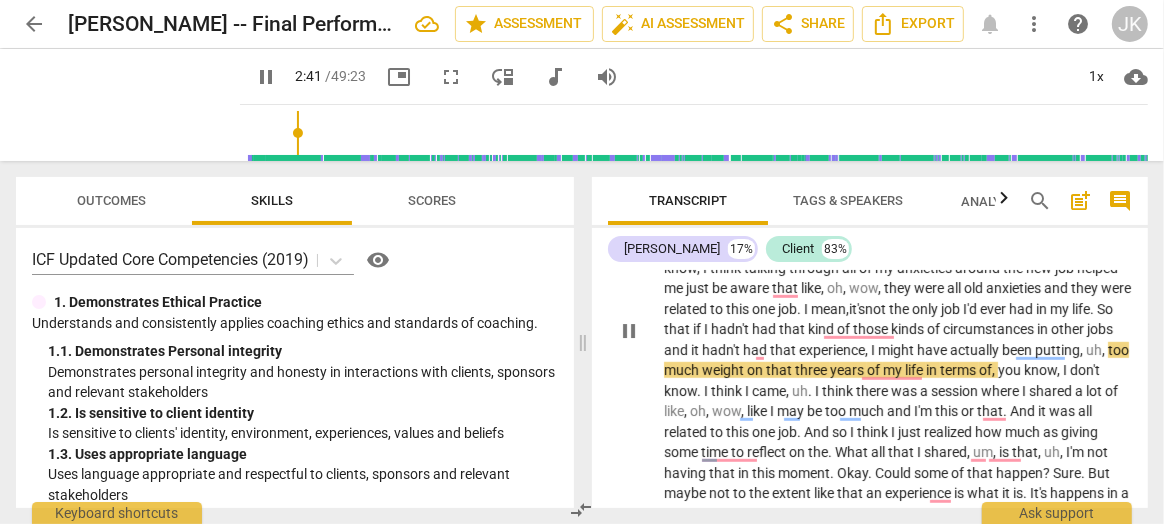 click on "," at bounding box center [1105, 350] 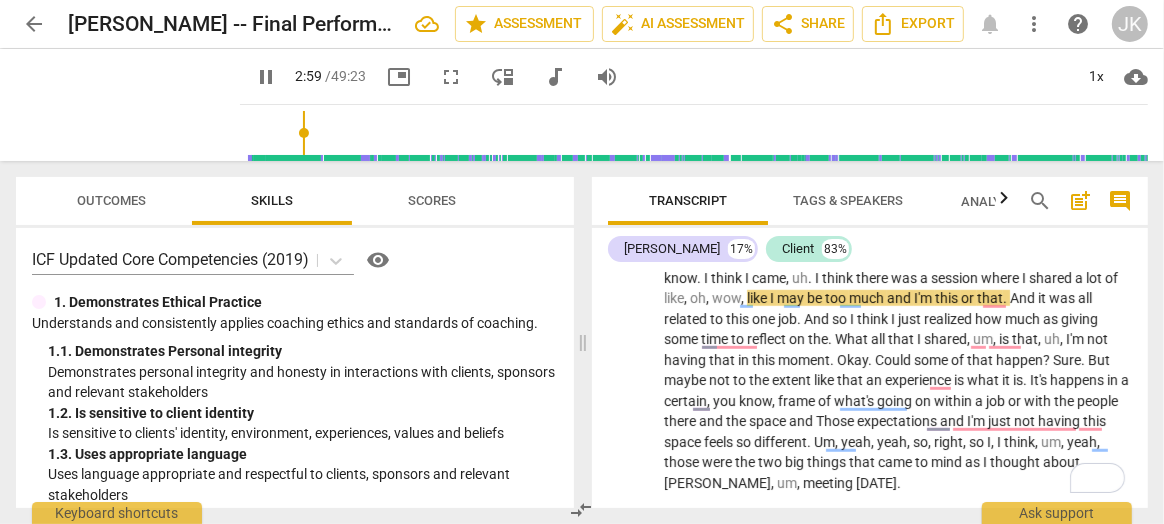 scroll, scrollTop: 1049, scrollLeft: 0, axis: vertical 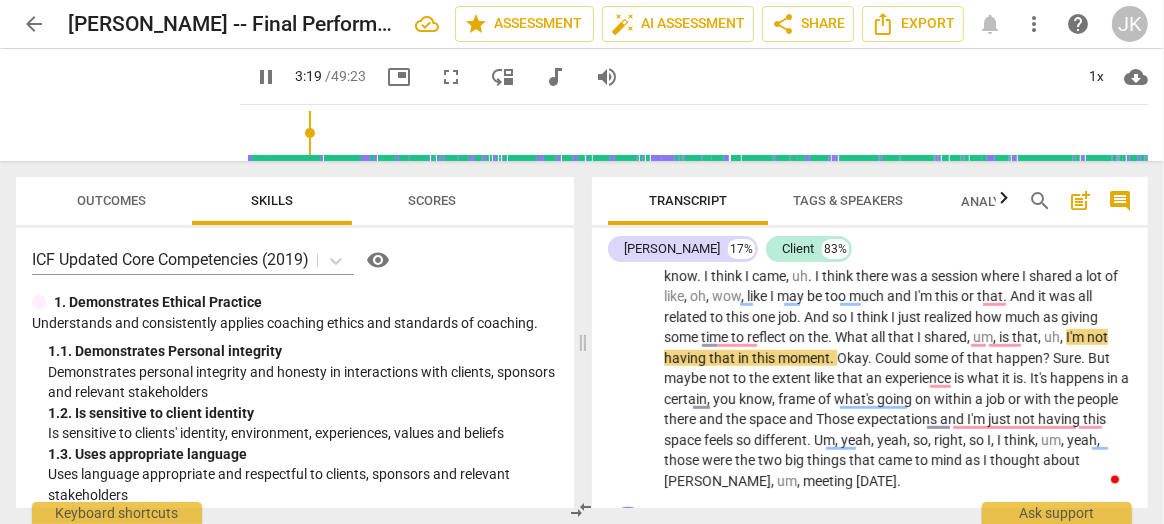 click on "What" at bounding box center (853, 337) 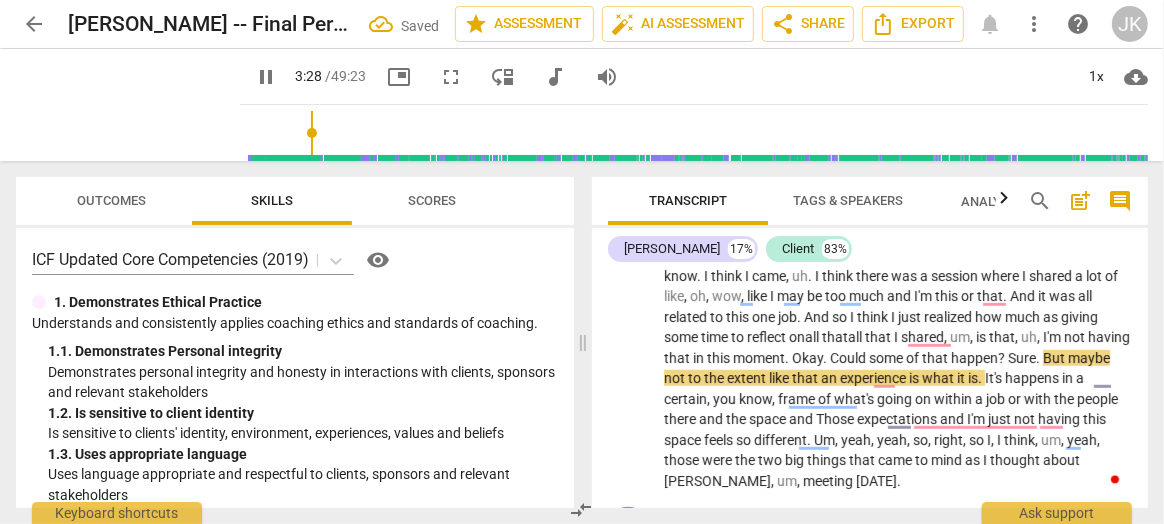 click on "all" at bounding box center (856, 337) 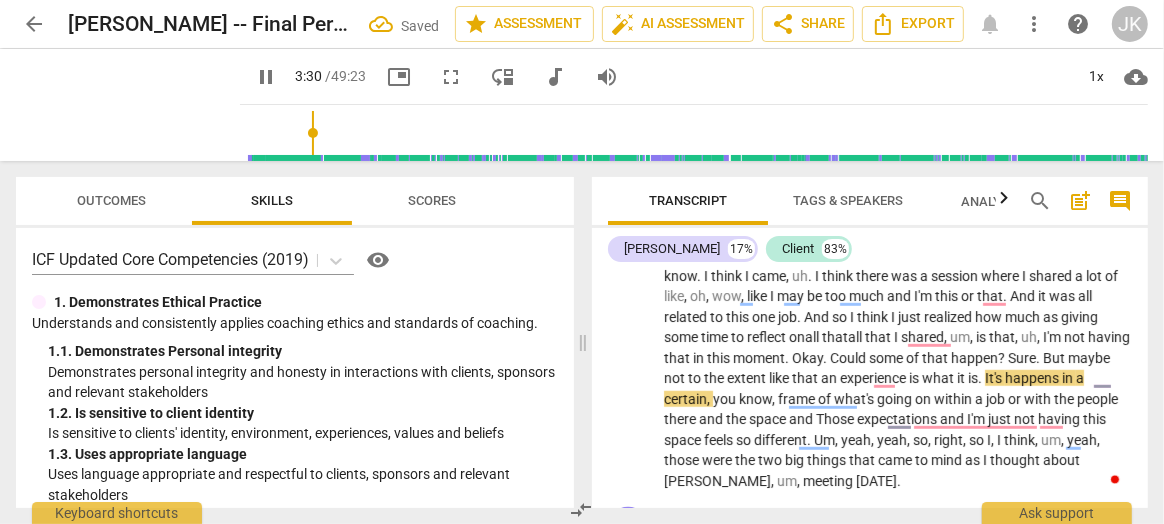 click on "all" at bounding box center (856, 337) 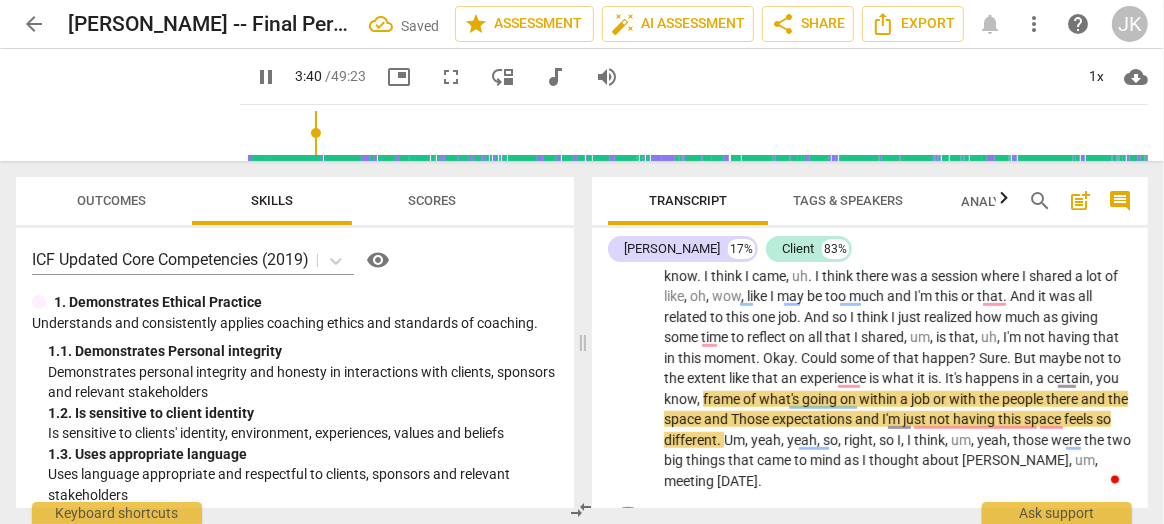 click on "Okay" at bounding box center (778, 358) 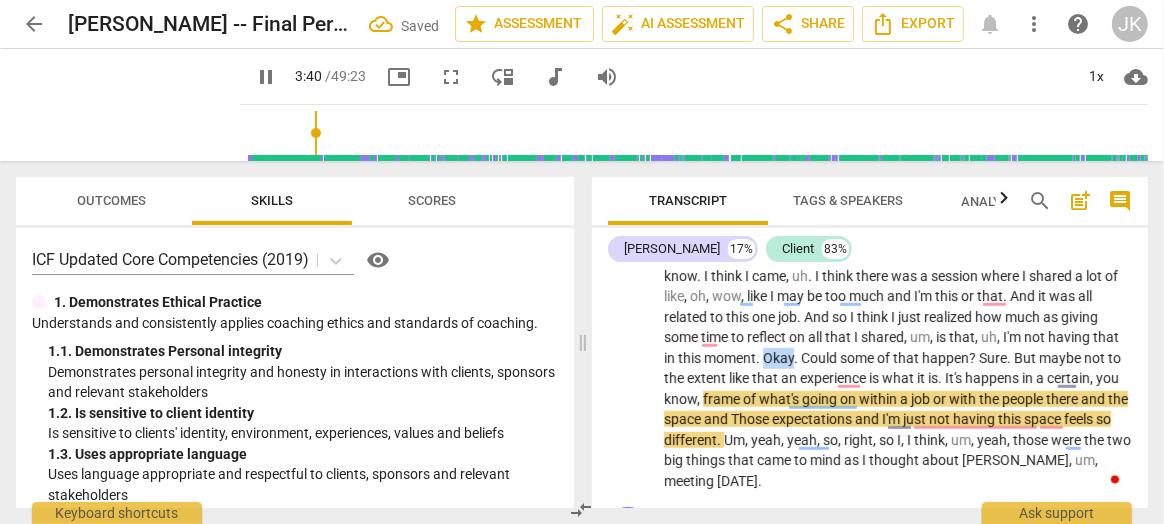 click on "Okay" at bounding box center (778, 358) 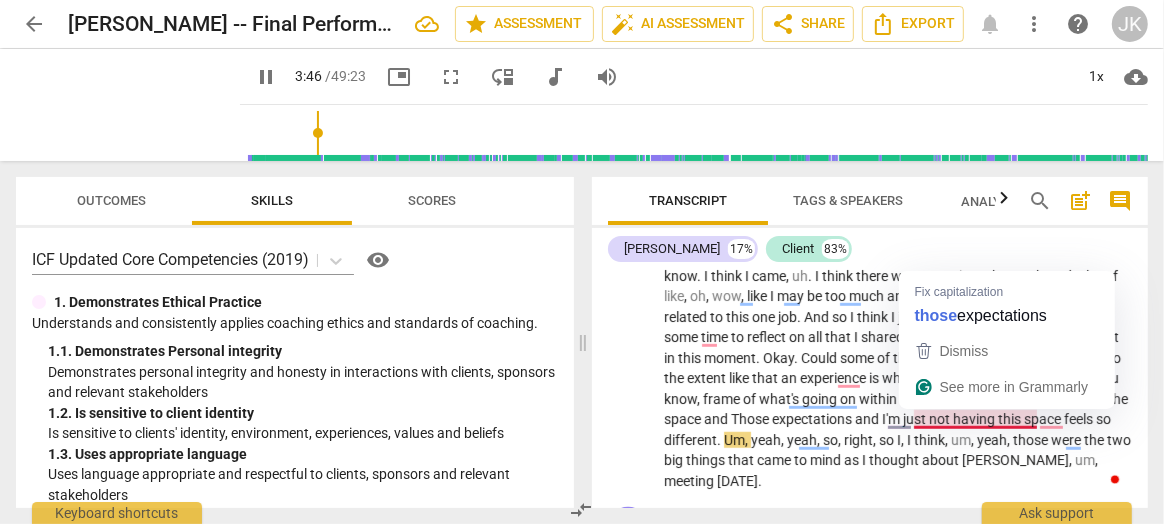 click on "Those" at bounding box center [751, 419] 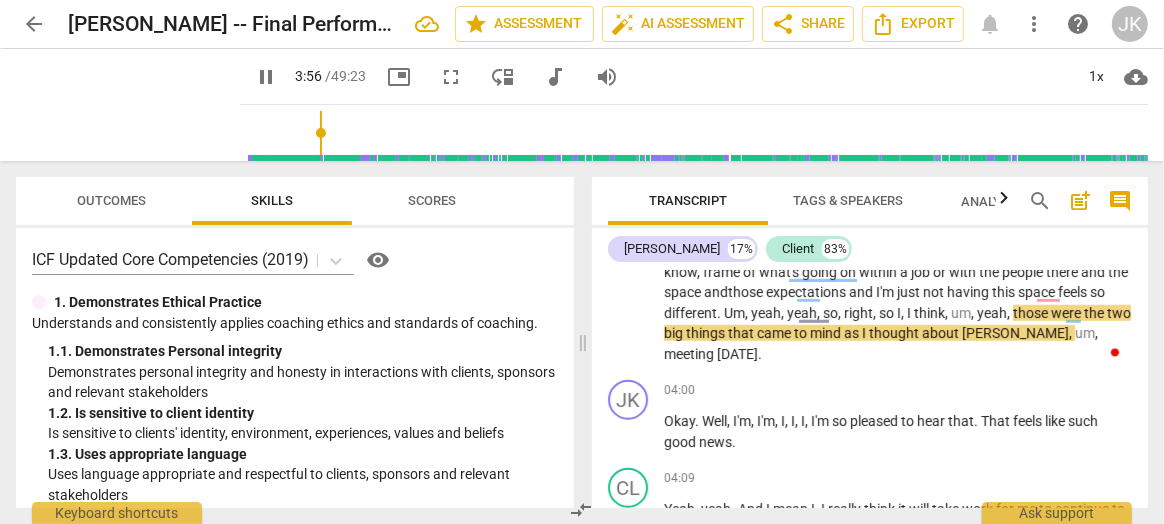 scroll, scrollTop: 1177, scrollLeft: 0, axis: vertical 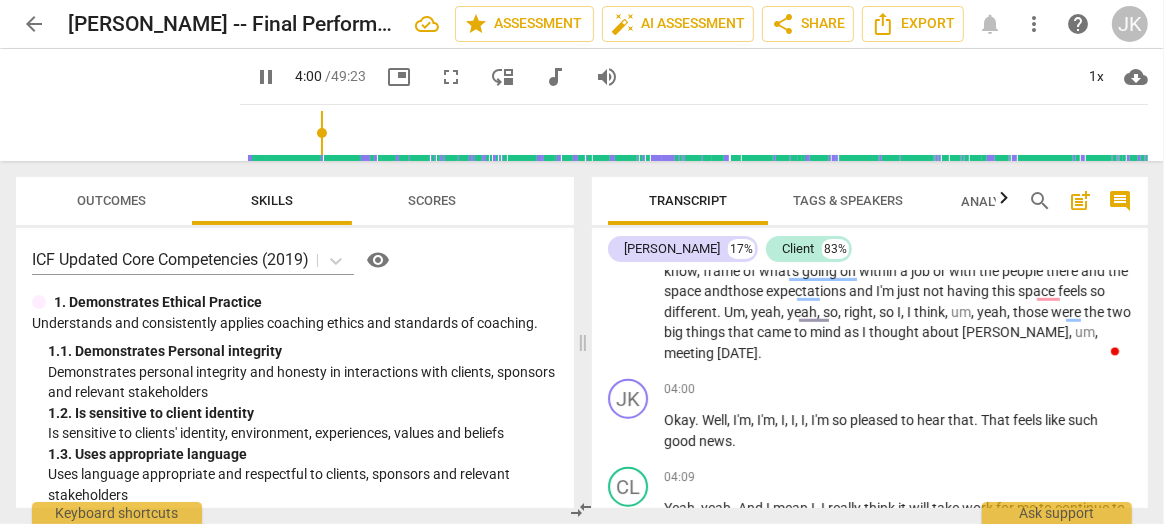 click on "meeting" at bounding box center (690, 353) 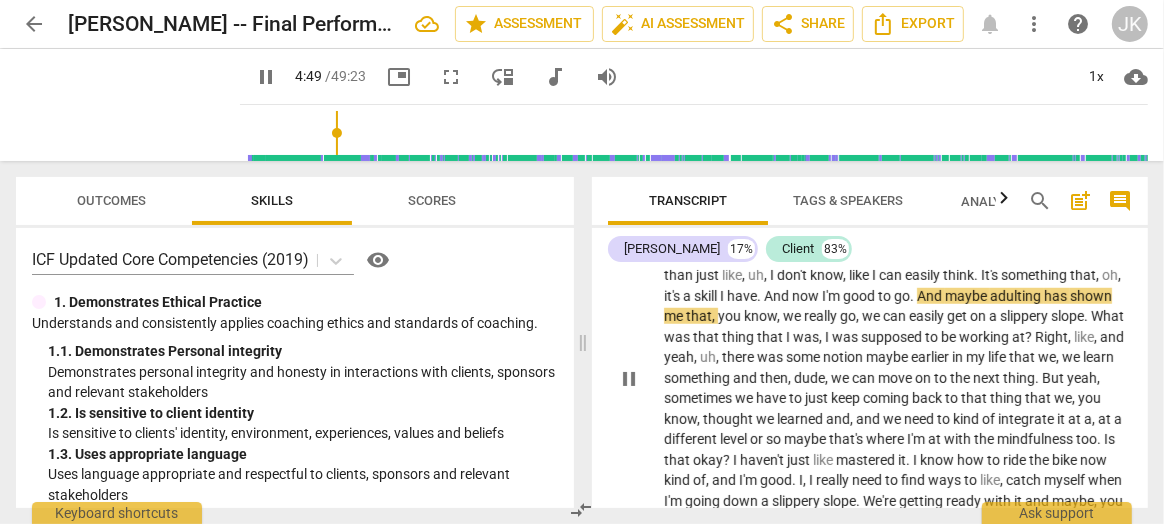 scroll, scrollTop: 1495, scrollLeft: 0, axis: vertical 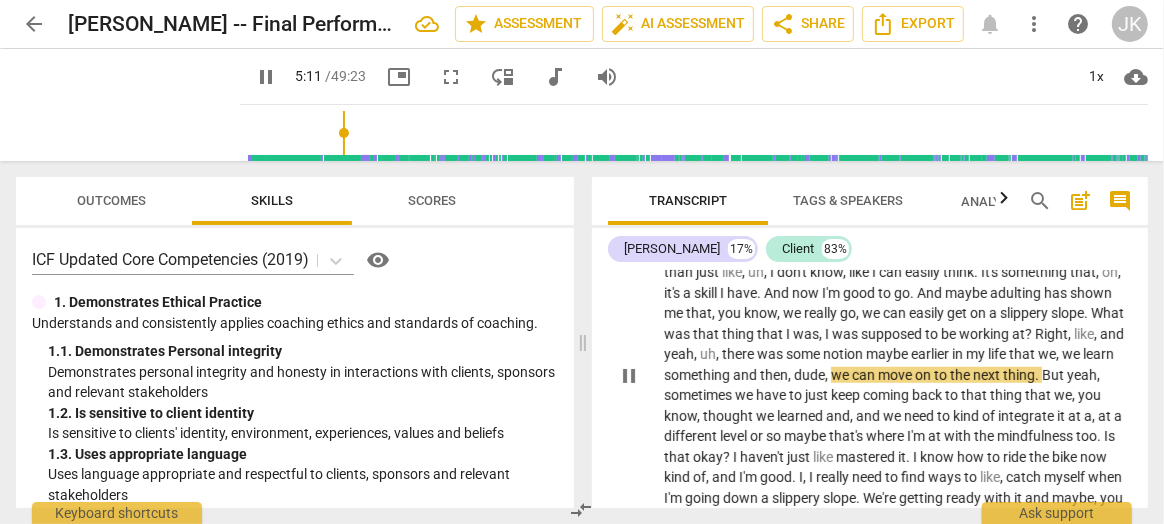 click on "Right" at bounding box center (1051, 334) 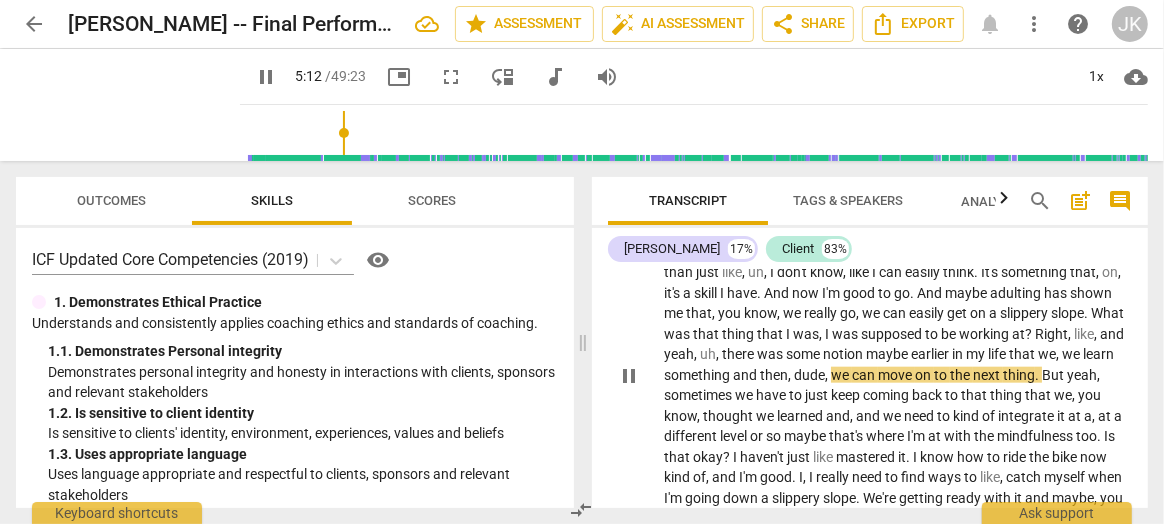 click on "Right" at bounding box center [1051, 334] 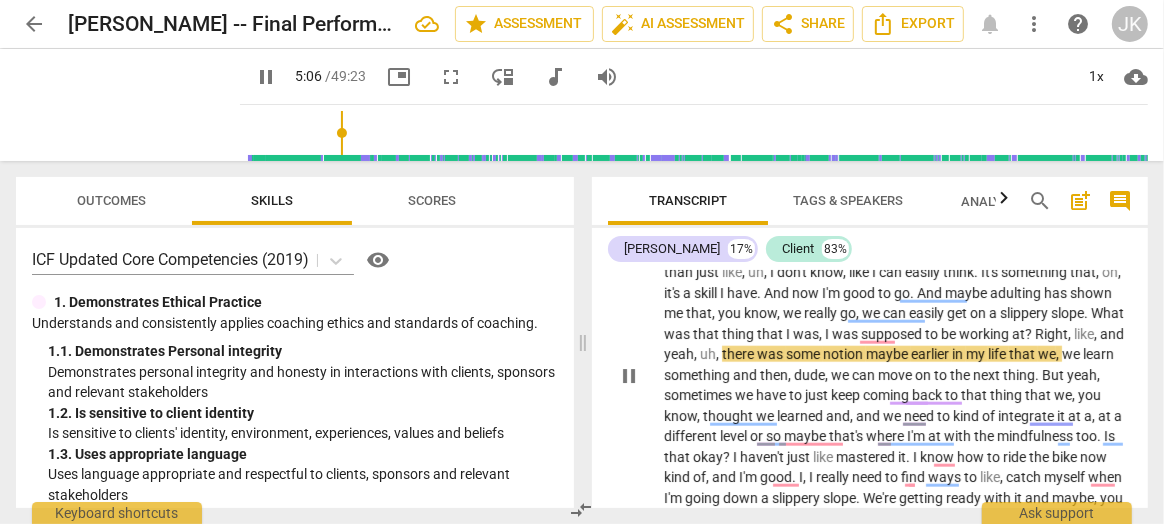 click on "yeah" at bounding box center [679, 354] 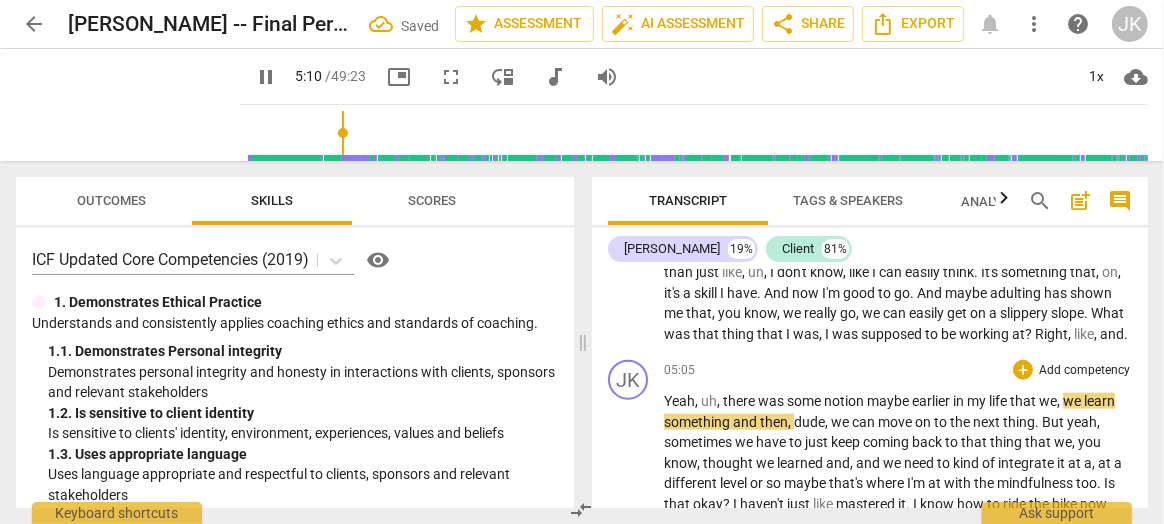 click on "there" at bounding box center (740, 401) 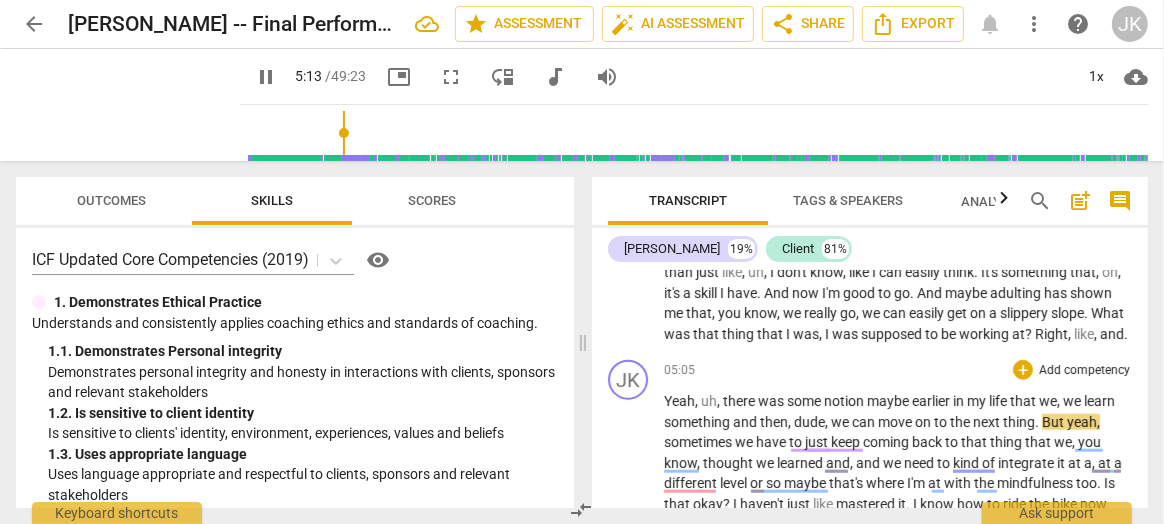 type on "314" 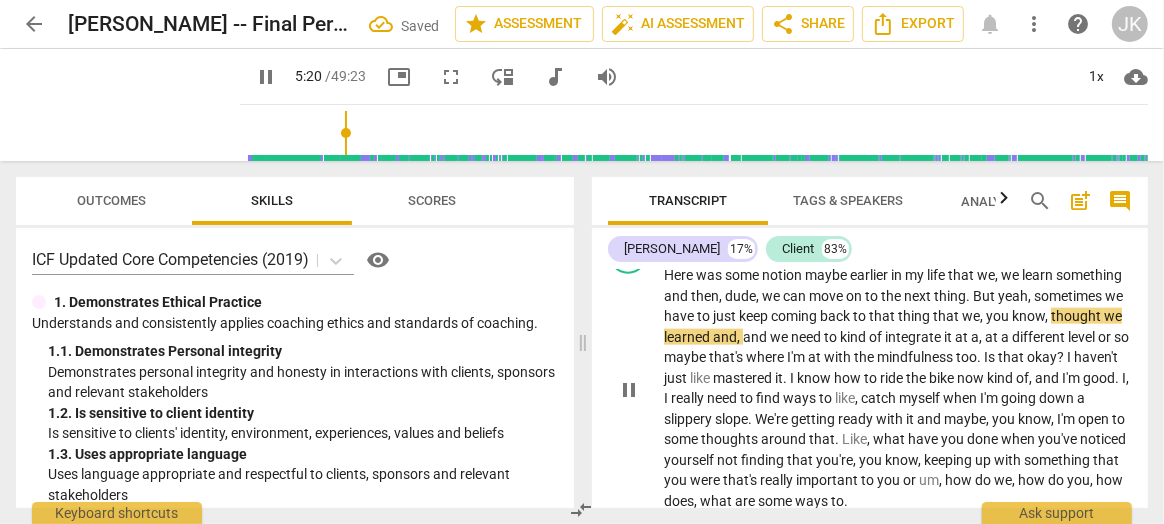 scroll, scrollTop: 1698, scrollLeft: 0, axis: vertical 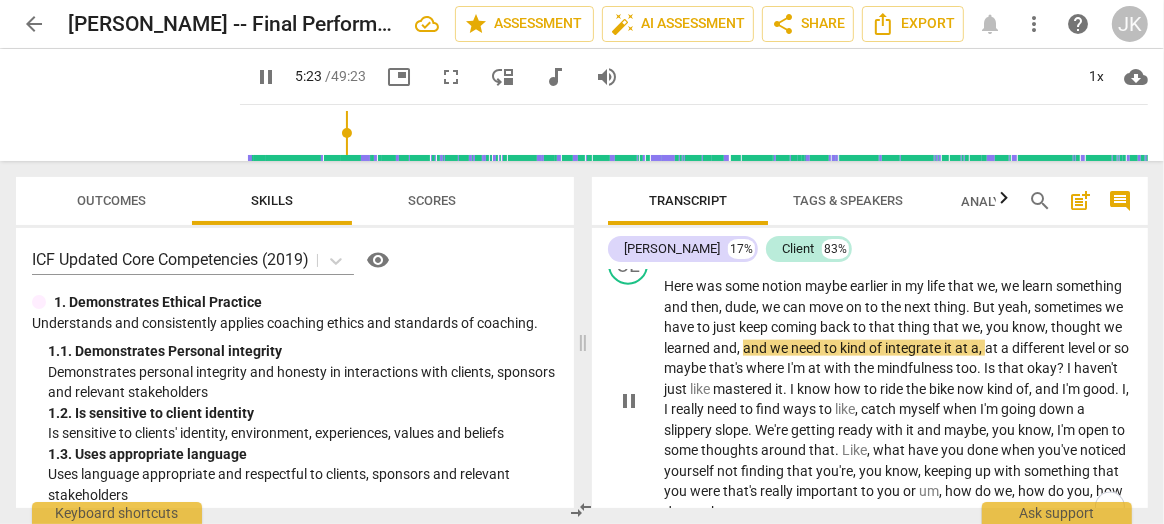 click on "Here" at bounding box center (680, 286) 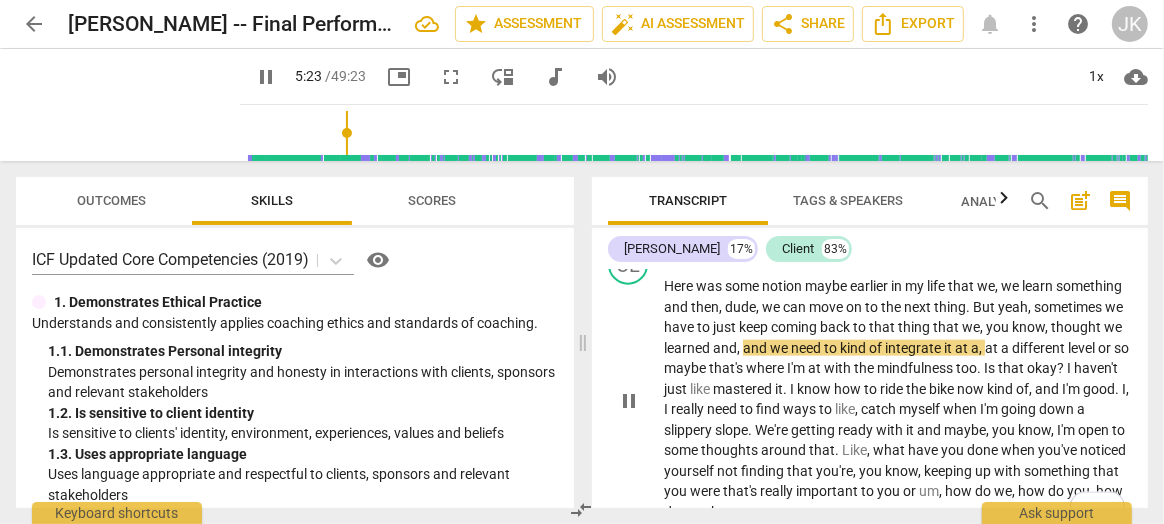 type 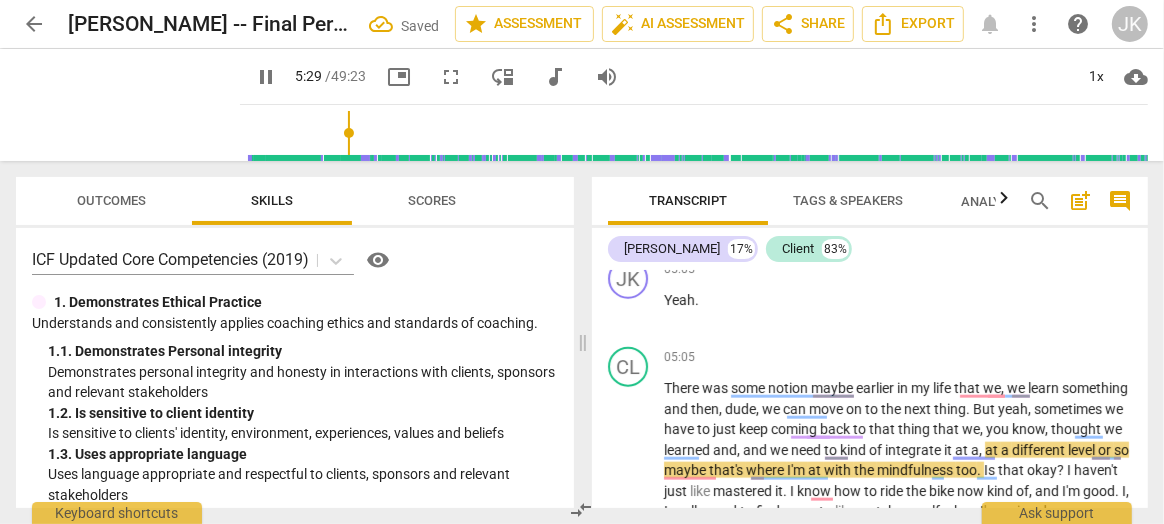 scroll, scrollTop: 1547, scrollLeft: 0, axis: vertical 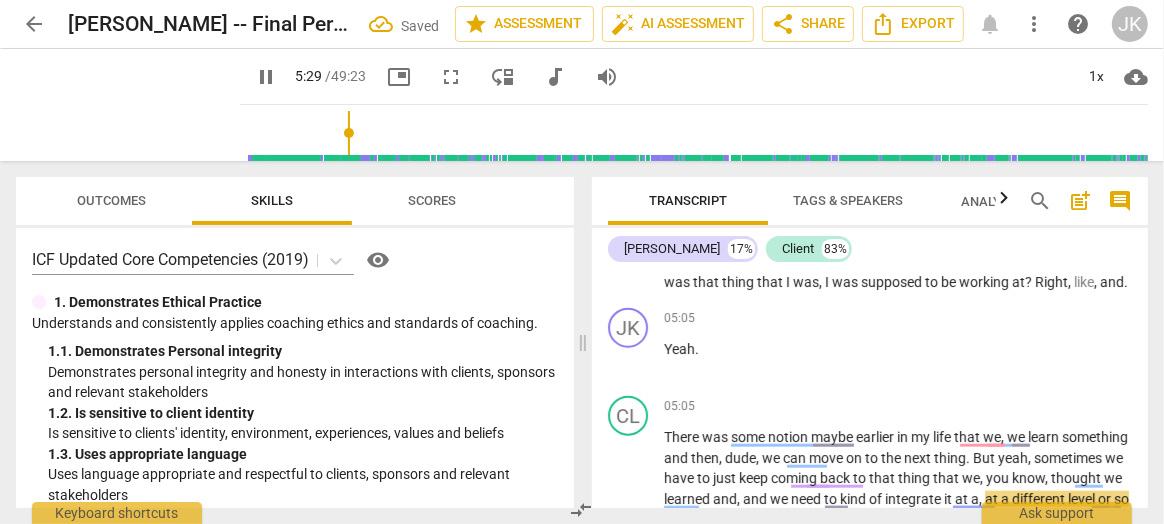 click on "Right" at bounding box center (1051, 282) 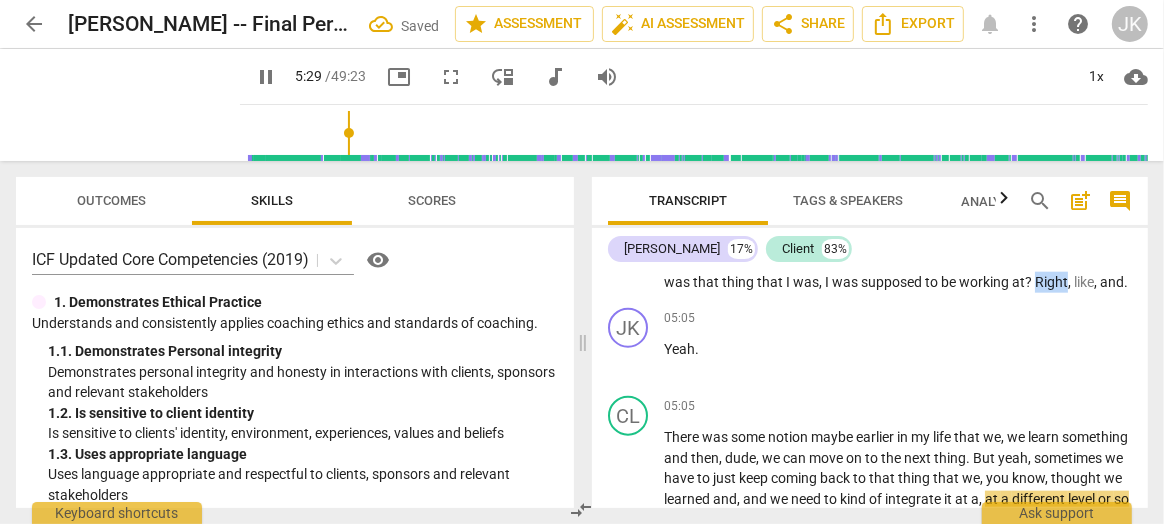 click on "Right" at bounding box center (1051, 282) 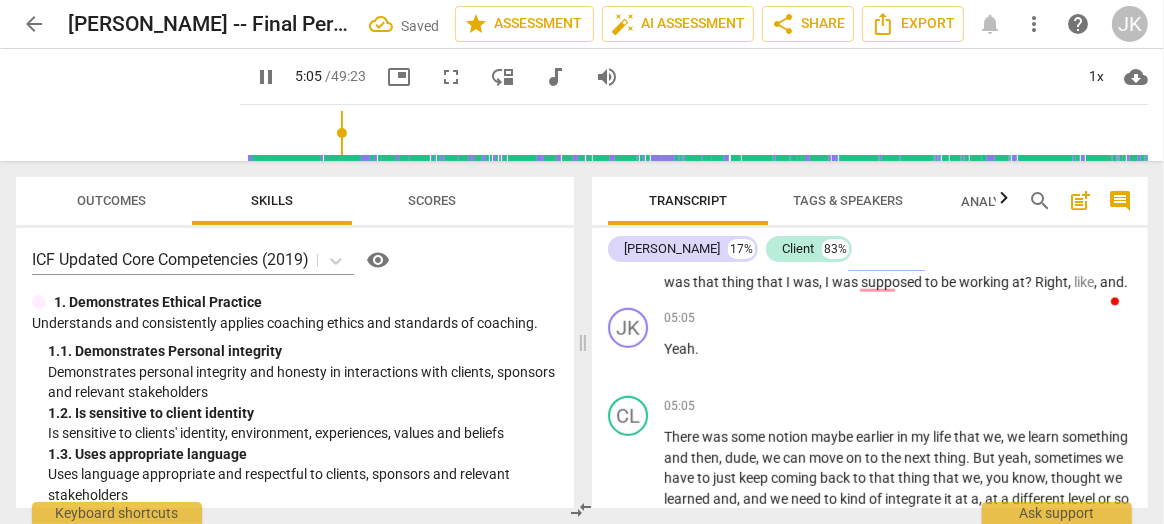 click on "Yeah ,   yeah .   And   I   mean   I ,   I   really   think   it   will   take   work   for   me   to   continue   to   do   the   mindfulness   on   the   way   to   work .   And   I   think   that ,   that   as   much   as   I   feel   like   I   have   a   handle   on   it ,   I   think   for   me   it   will   be   like ,   you   know ,   while   I   think ,   okay ,   I   can   skip   it   and   do   something   else   today ,   I   think ,   you   know ,   continuing   to   build   on   that ,   uh ,   over   time   is   more   important   for   me   rather   than   just   like ,   uh ,   I   don't   know ,   like   I   can   easily   think .   It's   something   that ,   oh ,   it's   a   skill   I   have .   And   now   I'm   good   to   go .   And   maybe   adulting   has   shown   me   that ,   you   know ,   we   really   go ,   we   can   easily   get   on   a   slippery   slope .   What   was   that   thing   that   I   was ,   I   was   supposed   to   be   working   at ?   Right ,   like ,   ." at bounding box center (898, 200) 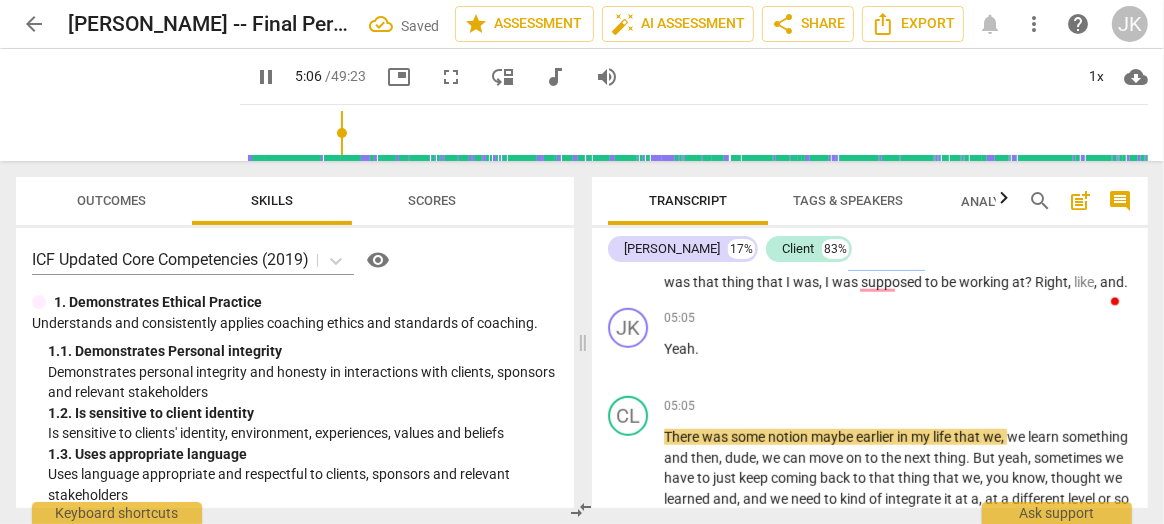 type on "306" 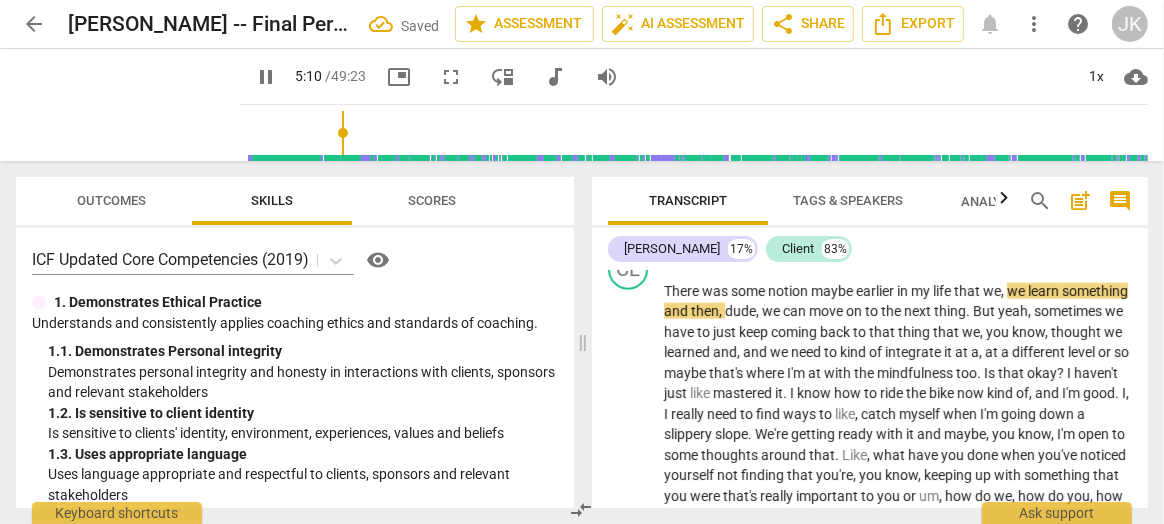 scroll, scrollTop: 1699, scrollLeft: 0, axis: vertical 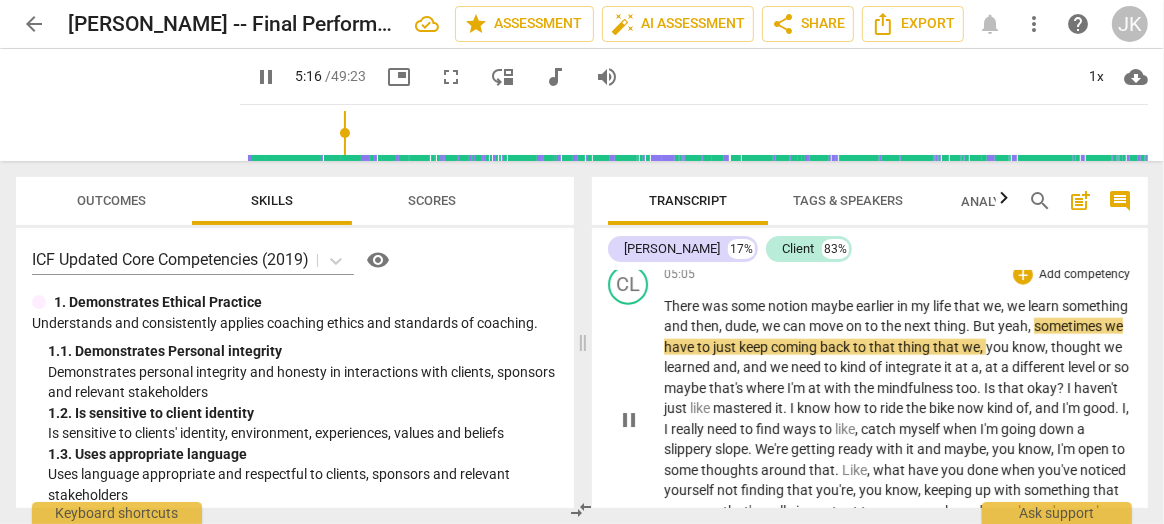 click on "yeah" at bounding box center (1013, 326) 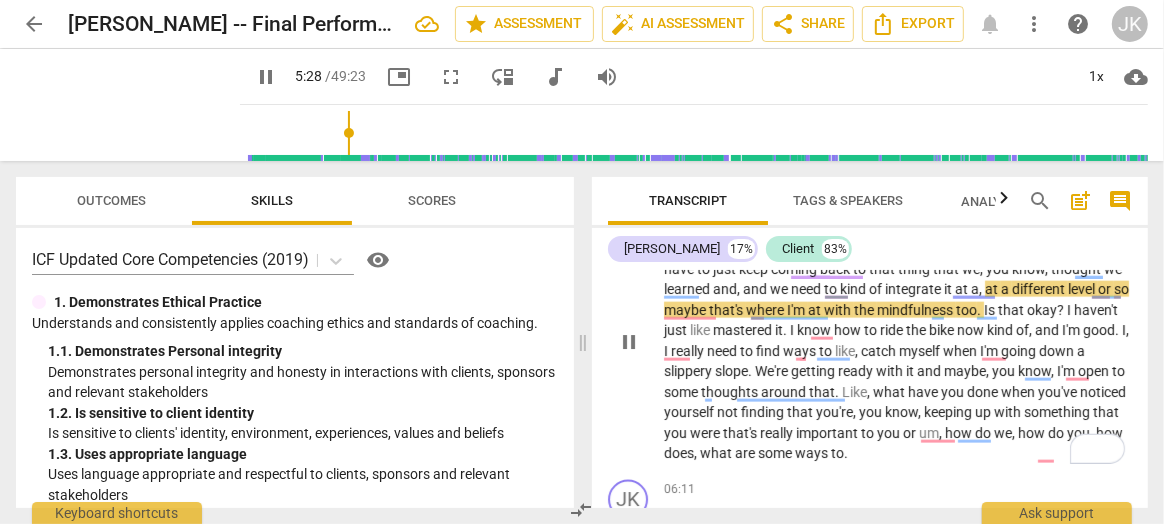 scroll, scrollTop: 1778, scrollLeft: 0, axis: vertical 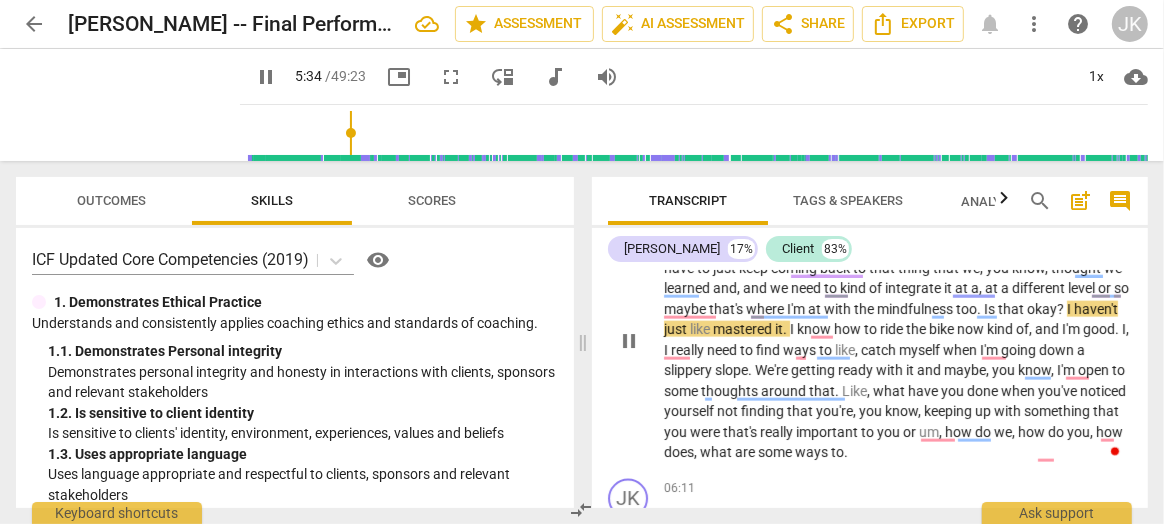 type on "335" 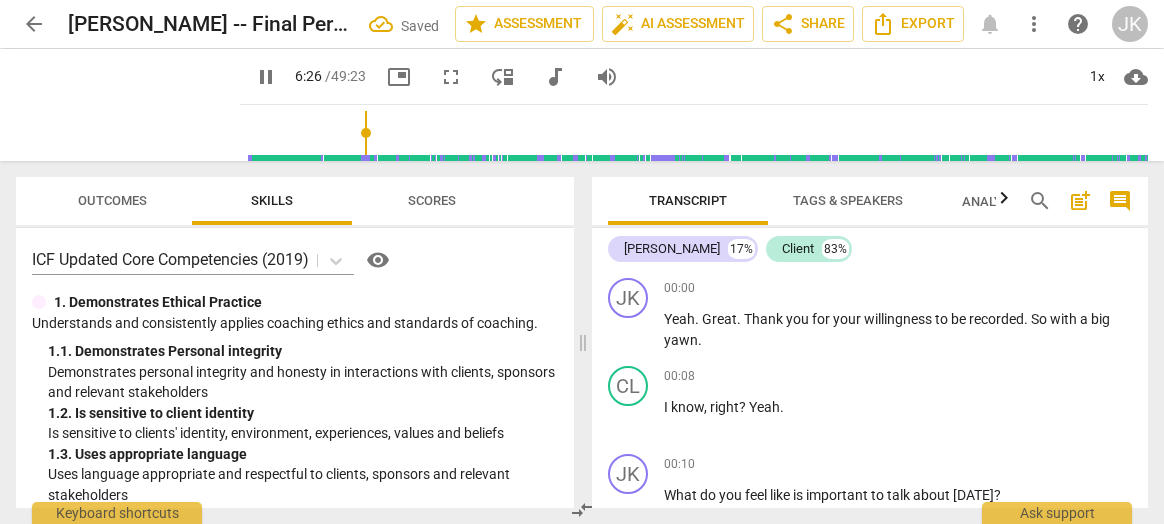 scroll, scrollTop: 0, scrollLeft: 0, axis: both 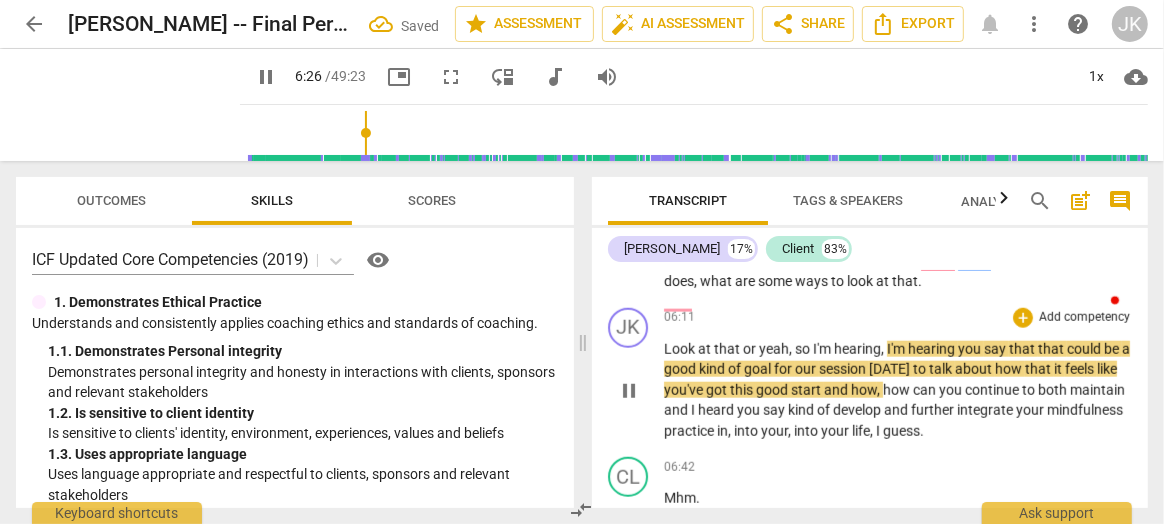 click on "yeah" at bounding box center [774, 349] 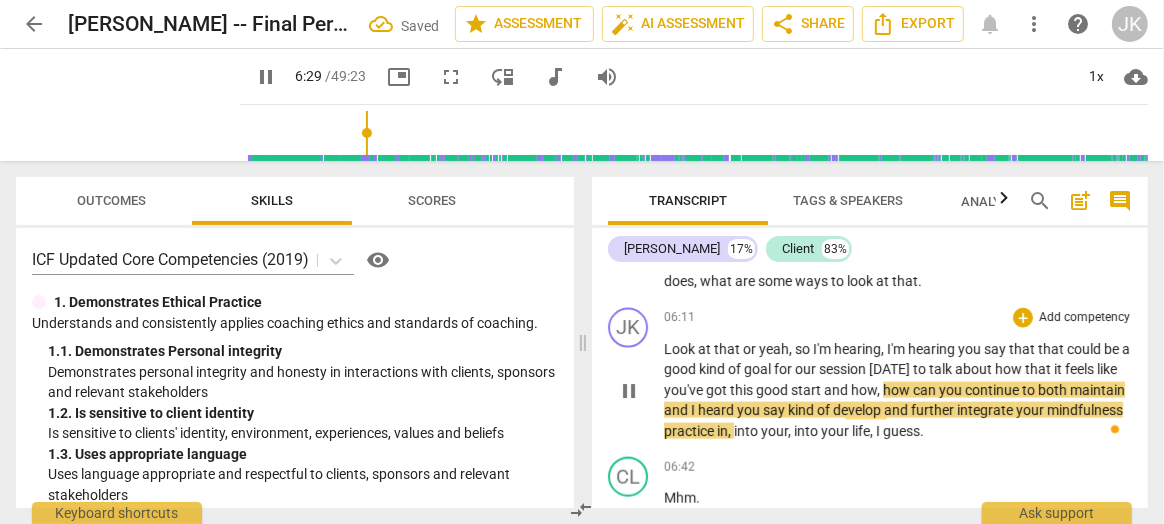 type on "390" 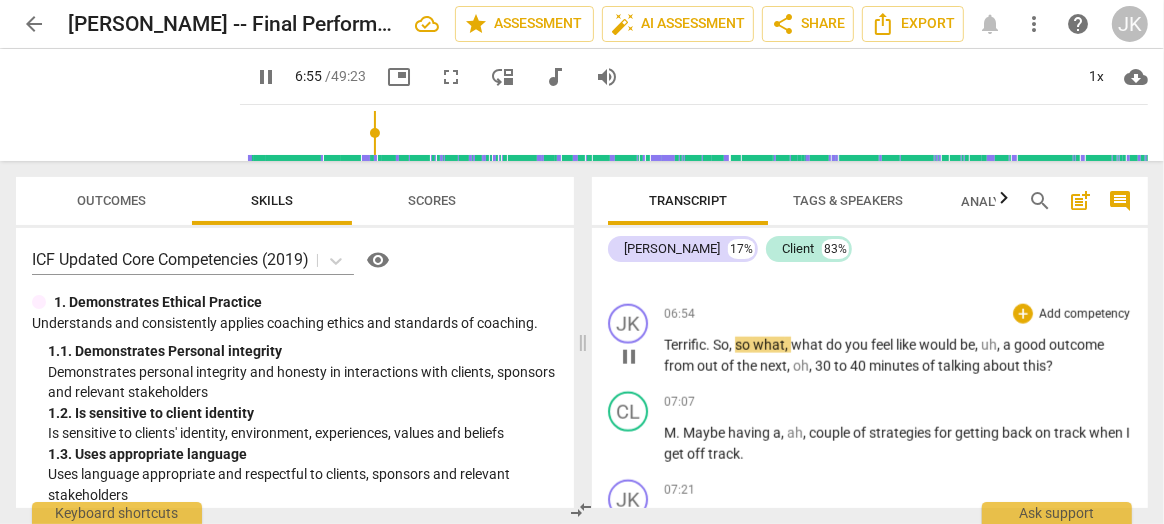 scroll, scrollTop: 2550, scrollLeft: 0, axis: vertical 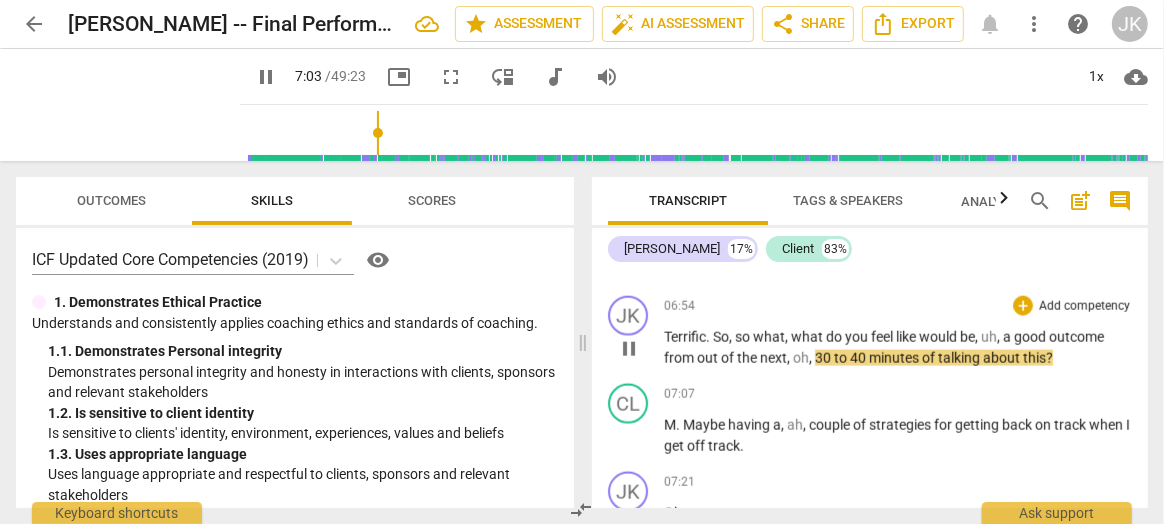 click on "from" at bounding box center (680, 358) 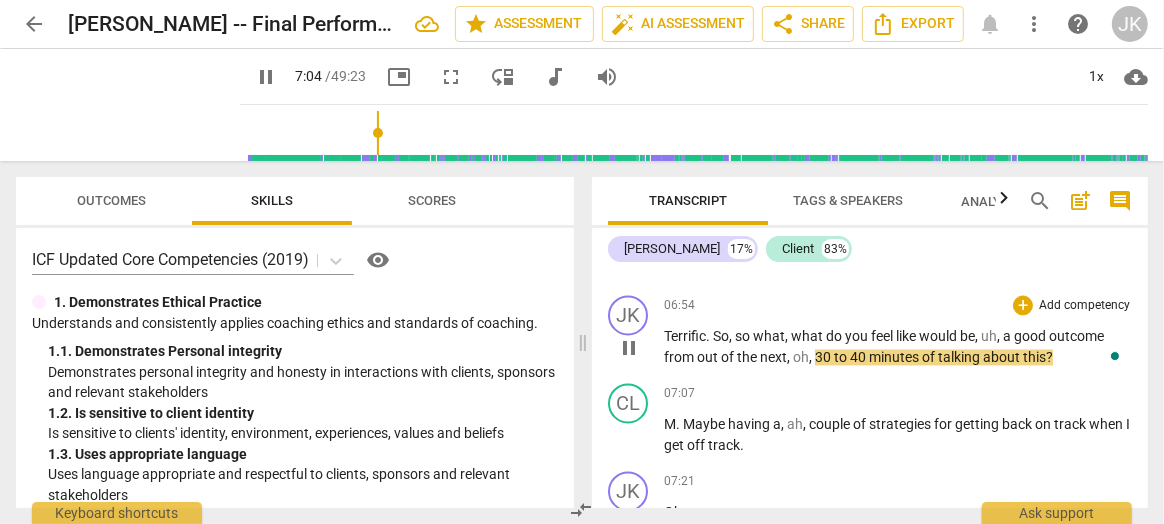 type on "425" 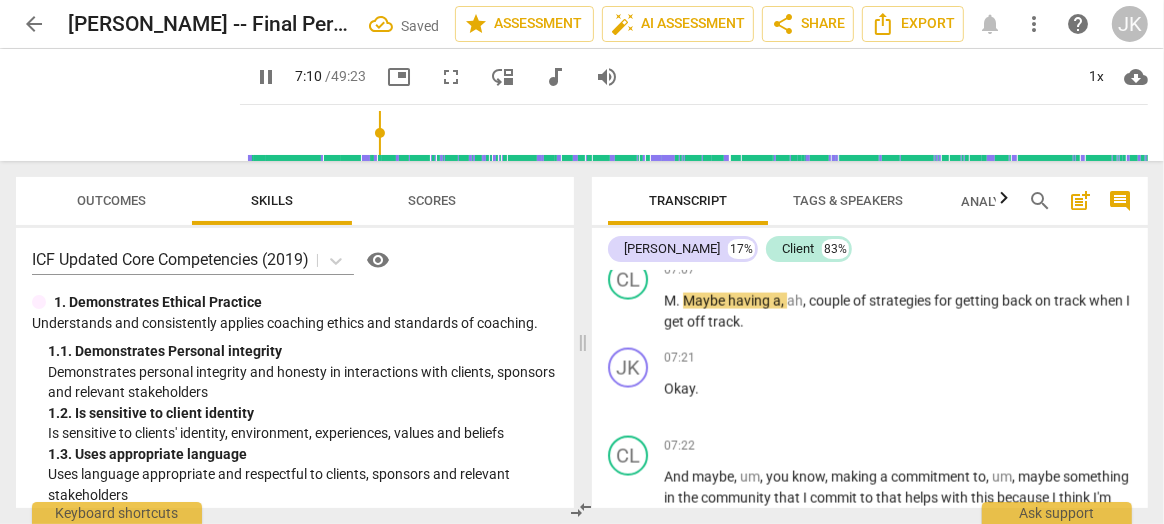 scroll, scrollTop: 2683, scrollLeft: 0, axis: vertical 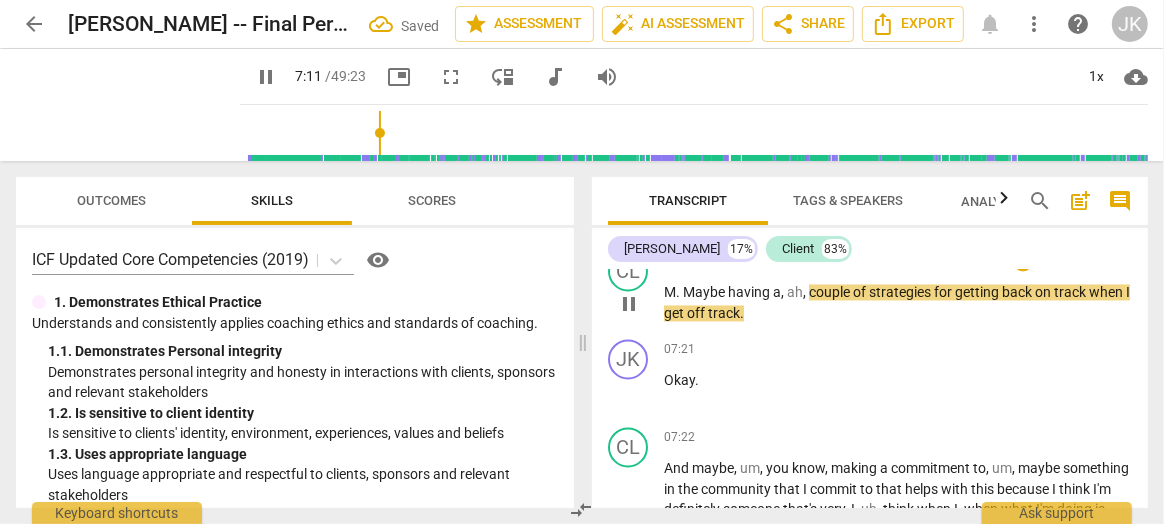 click on "Maybe" at bounding box center (705, 292) 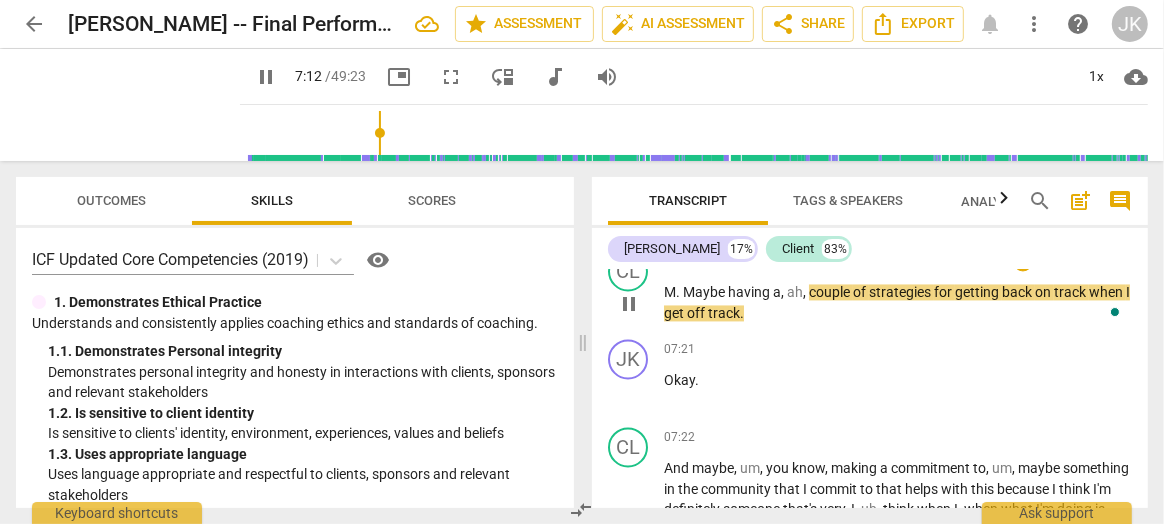 type on "433" 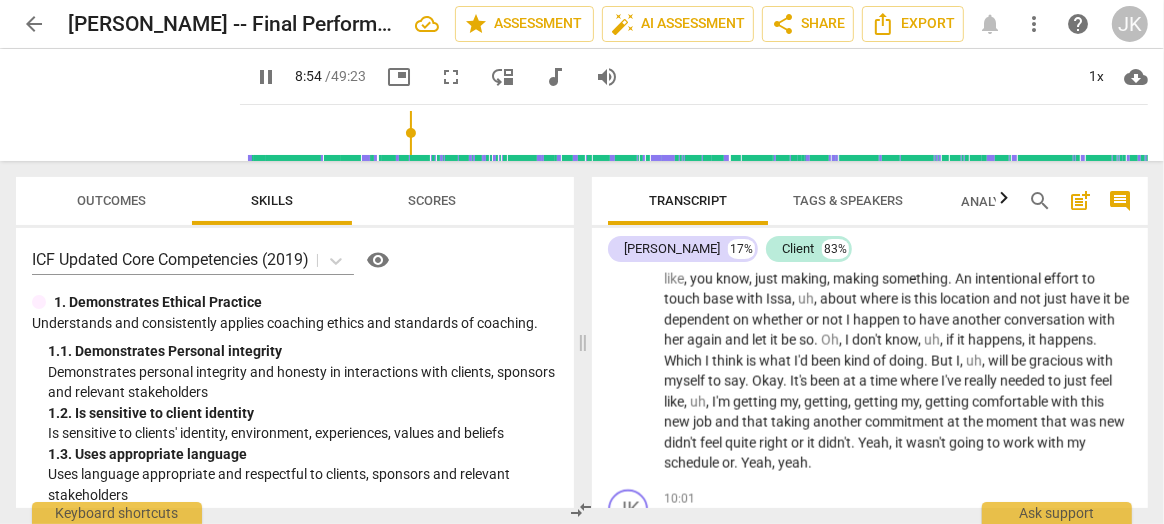 scroll, scrollTop: 3411, scrollLeft: 0, axis: vertical 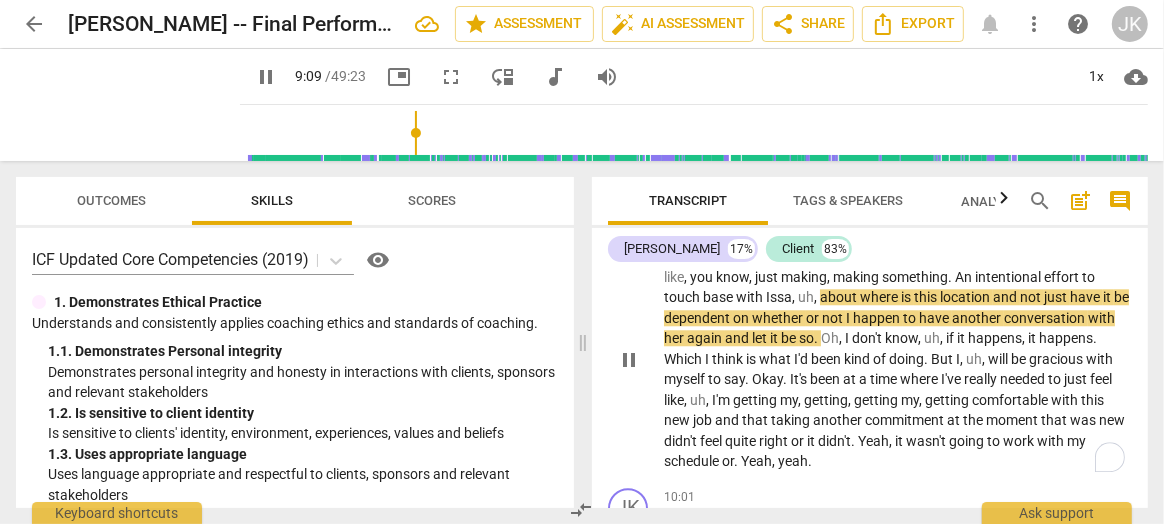 click on "An" at bounding box center [965, 277] 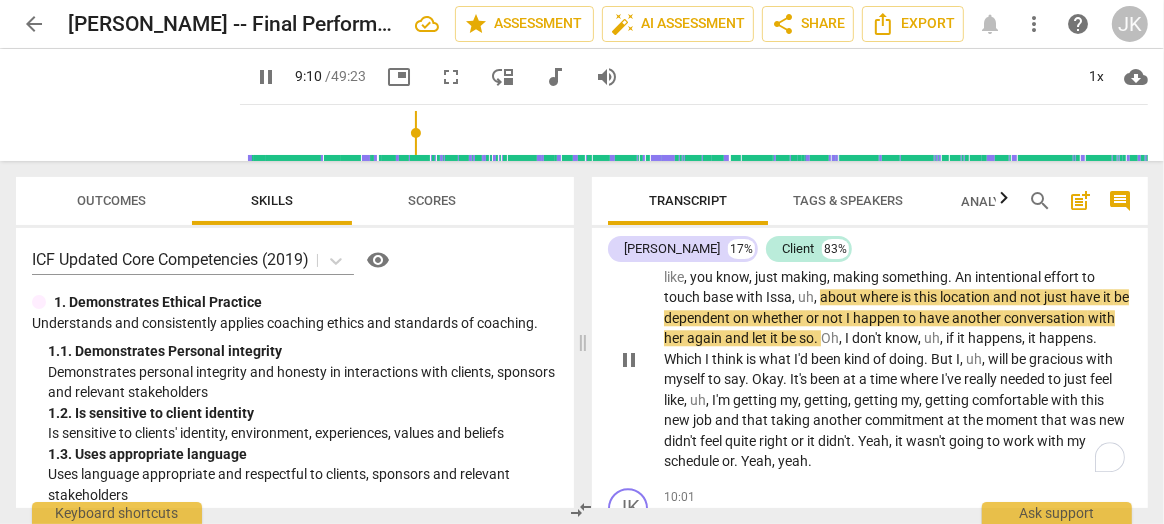 type on "550" 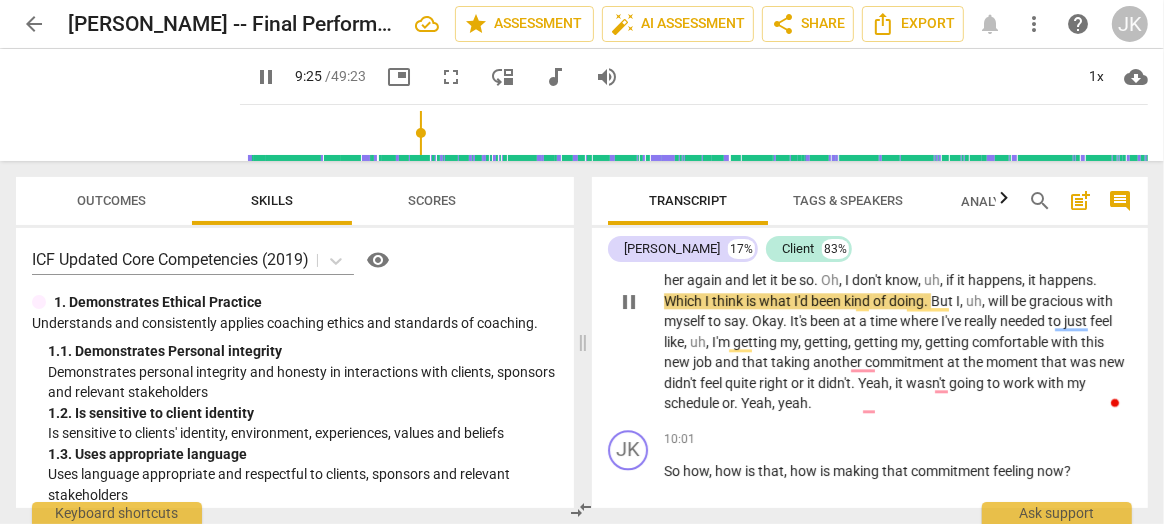 scroll, scrollTop: 3468, scrollLeft: 0, axis: vertical 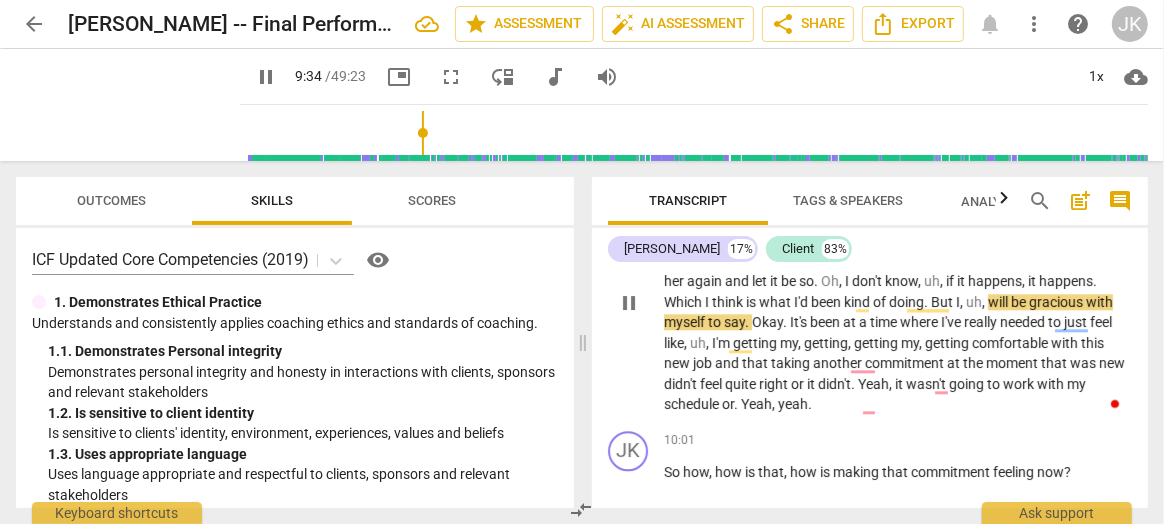 click on "," at bounding box center [985, 302] 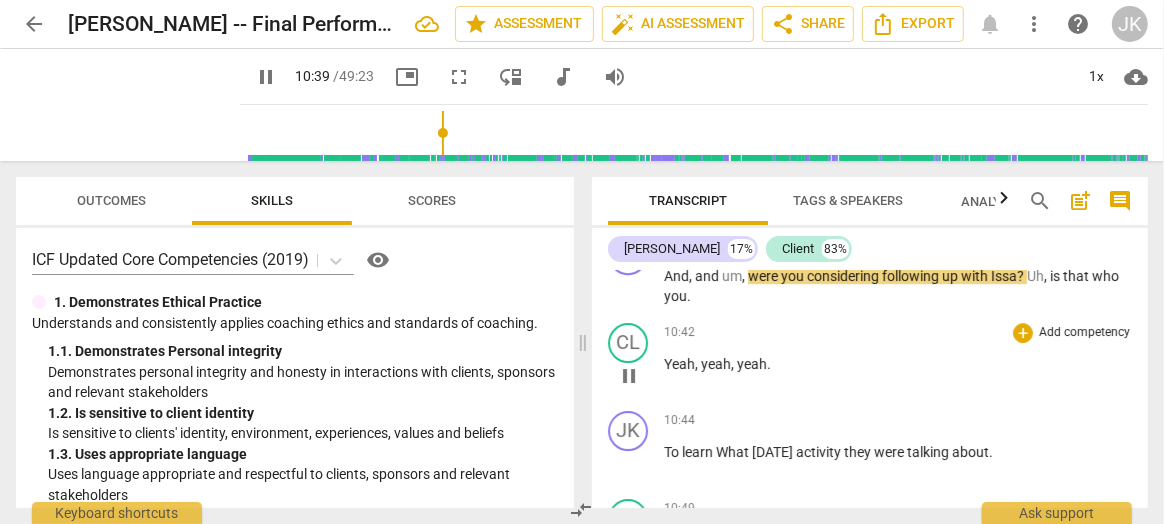 scroll, scrollTop: 4193, scrollLeft: 0, axis: vertical 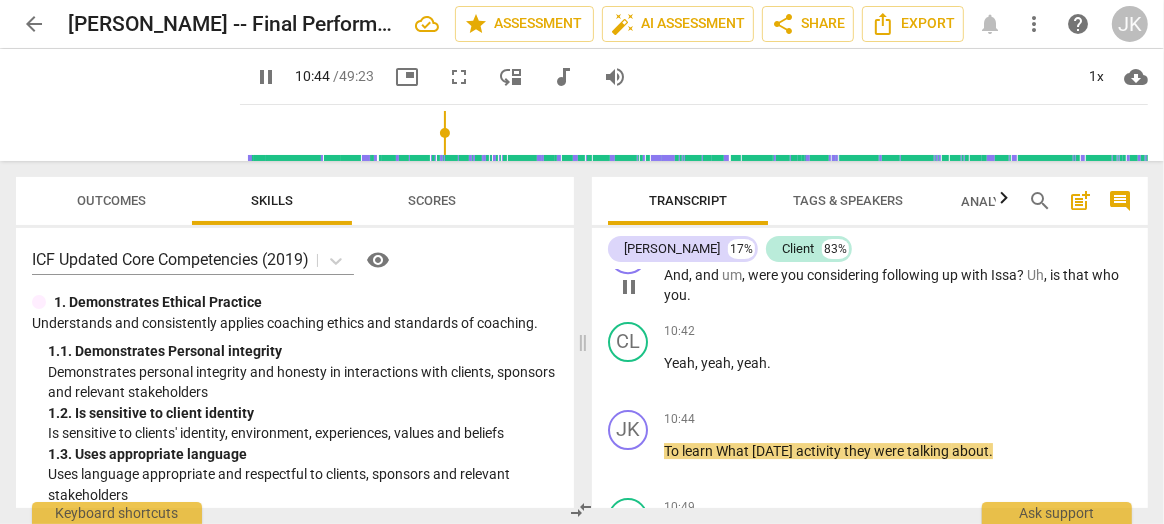 click on "." at bounding box center [689, 295] 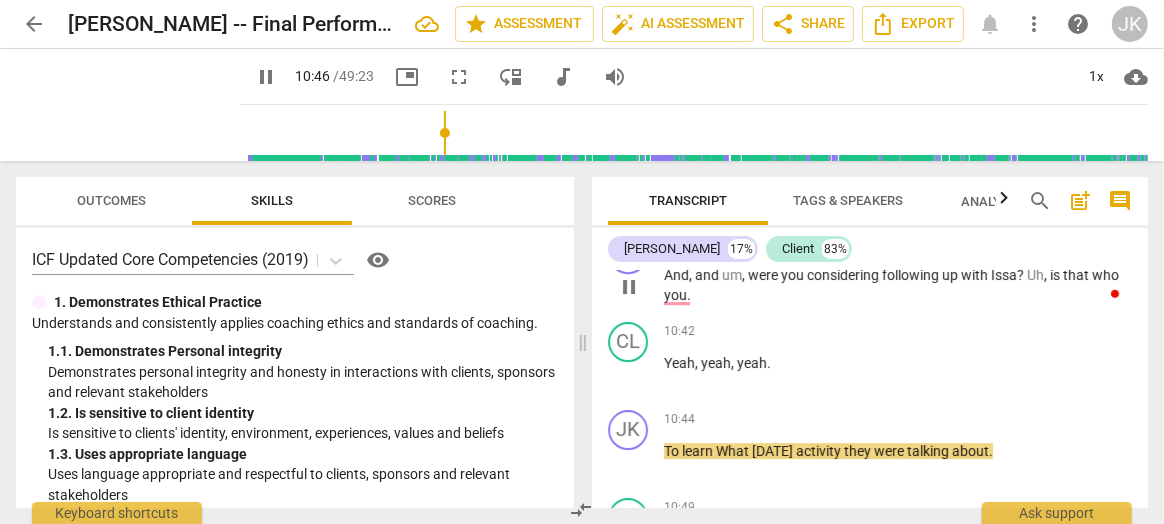type on "647" 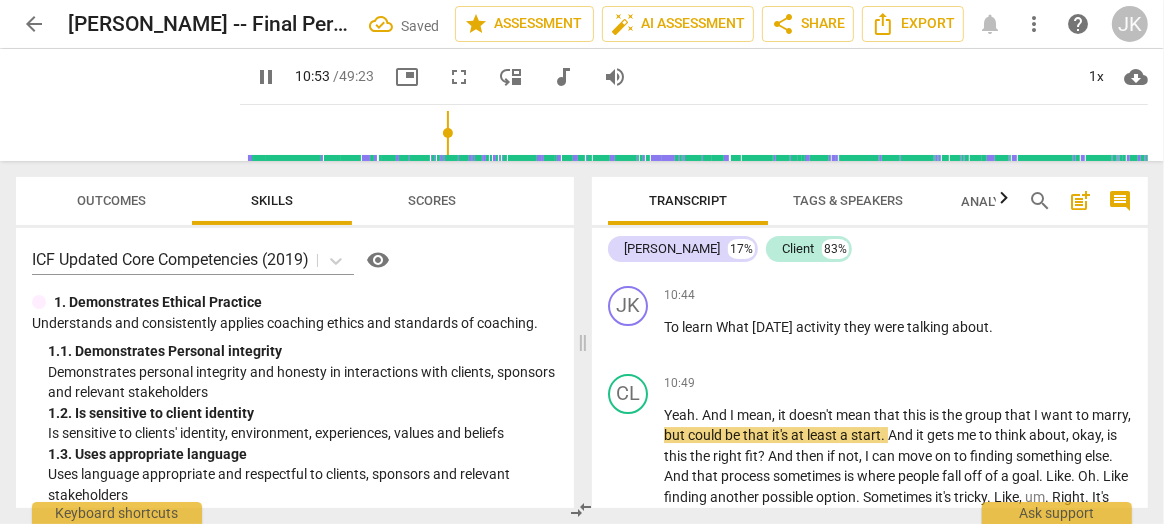 scroll, scrollTop: 4328, scrollLeft: 0, axis: vertical 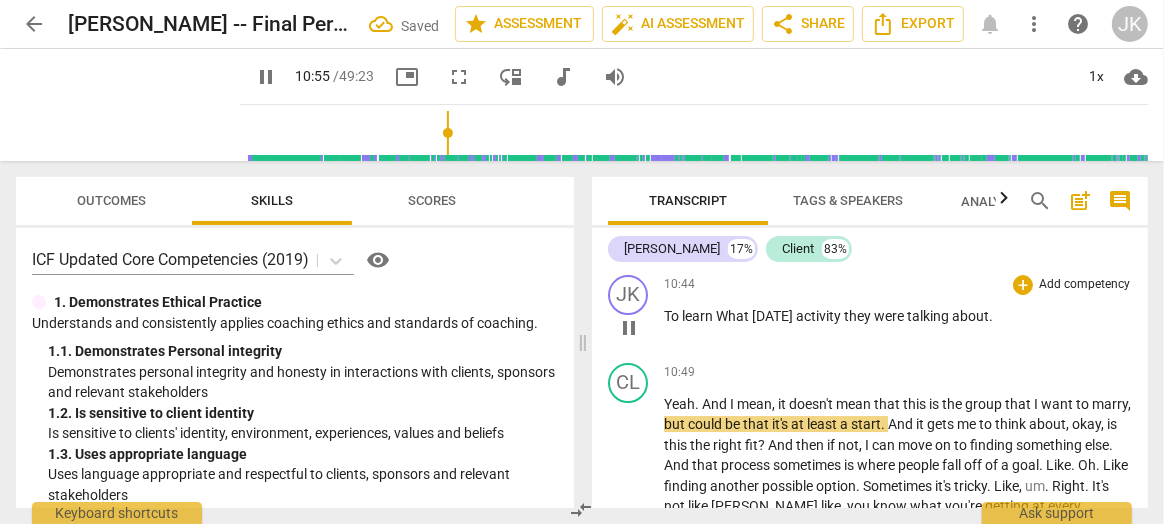 click on "What" at bounding box center [734, 316] 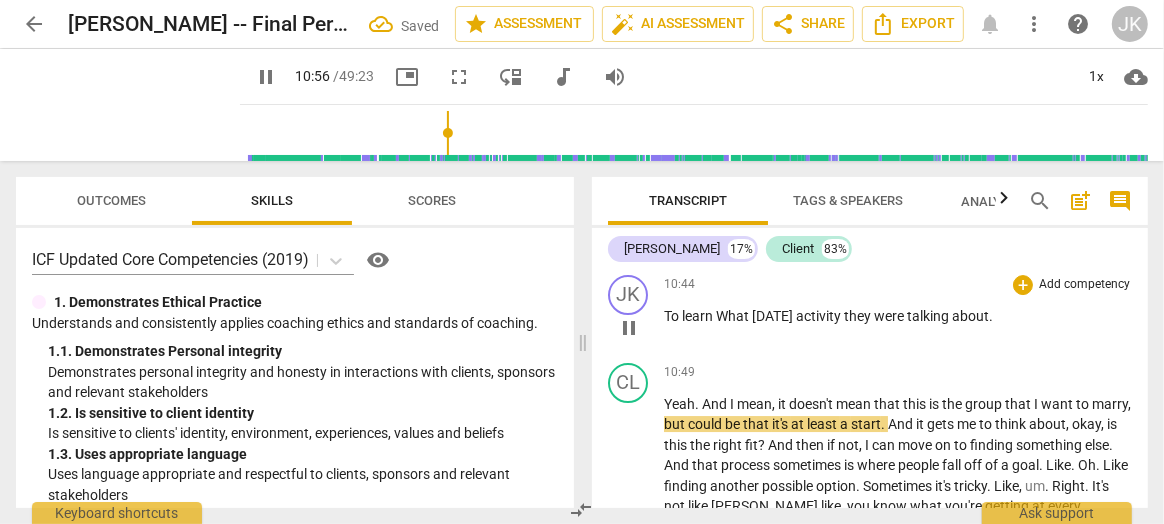 type on "656" 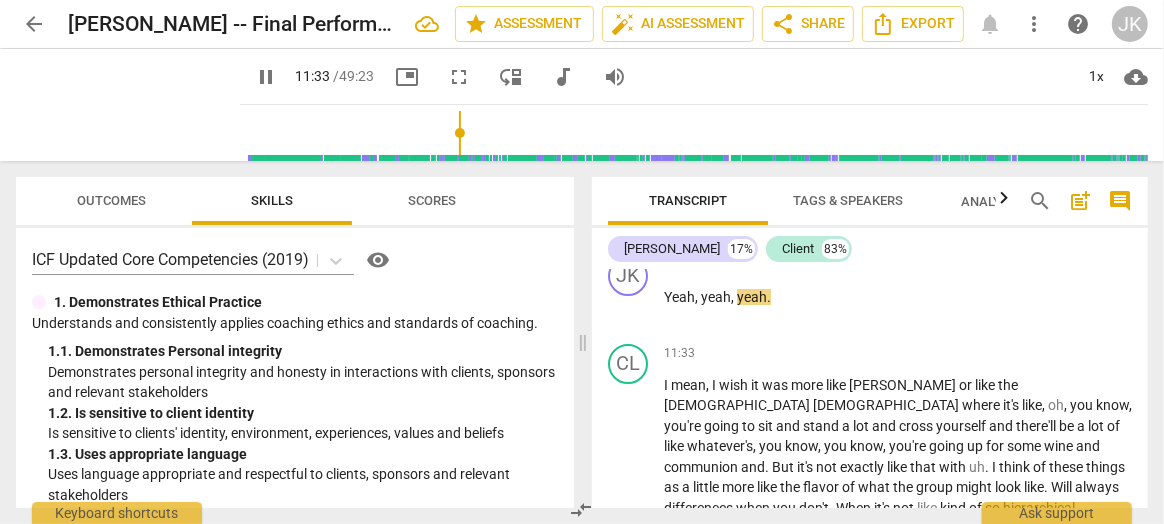 scroll, scrollTop: 4695, scrollLeft: 0, axis: vertical 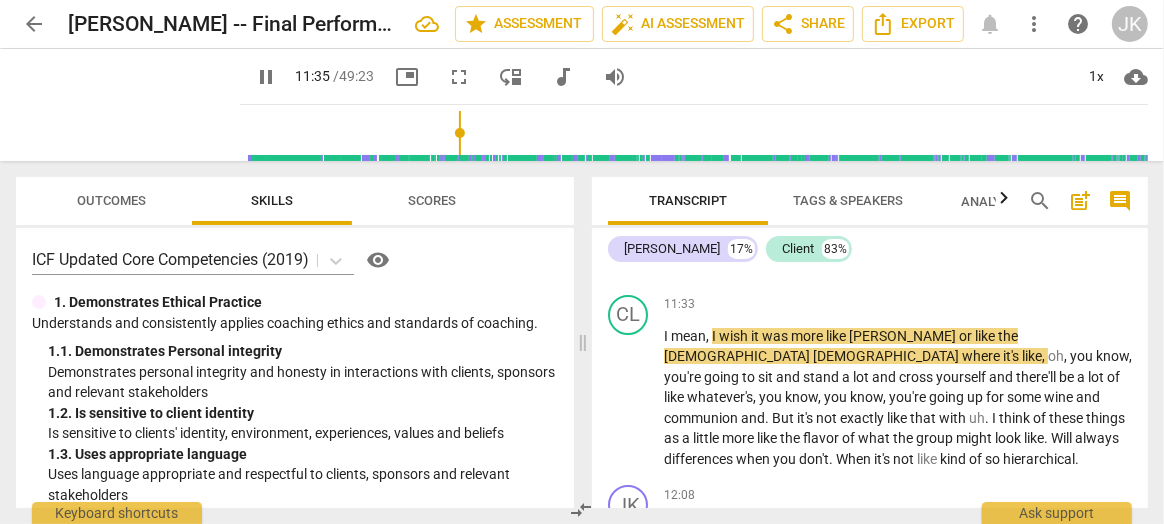 click on "yeah" at bounding box center [752, 248] 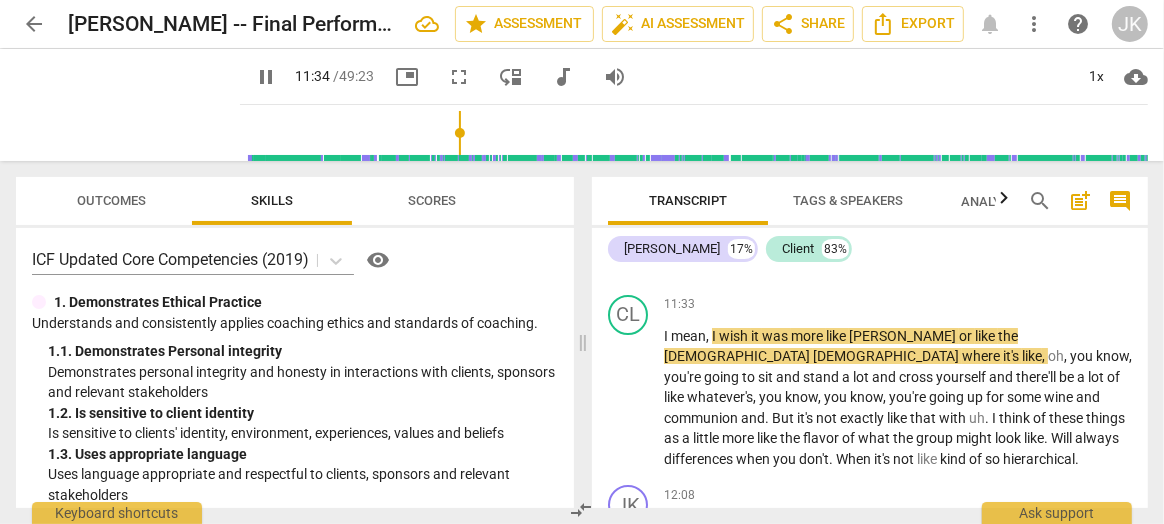 click on "Yeah ,   yeah ,   yeah ." at bounding box center (898, 248) 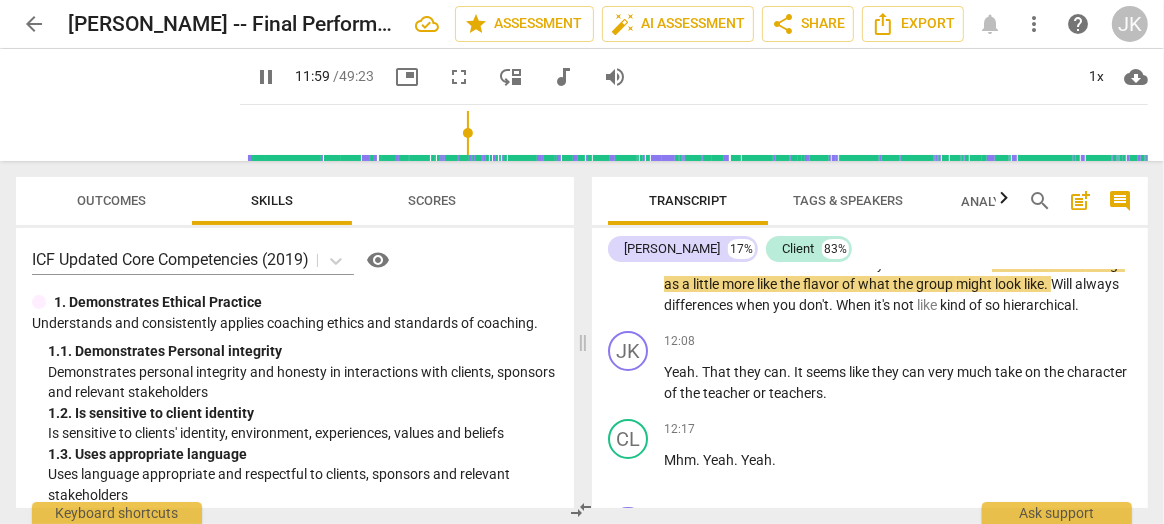 scroll, scrollTop: 4849, scrollLeft: 0, axis: vertical 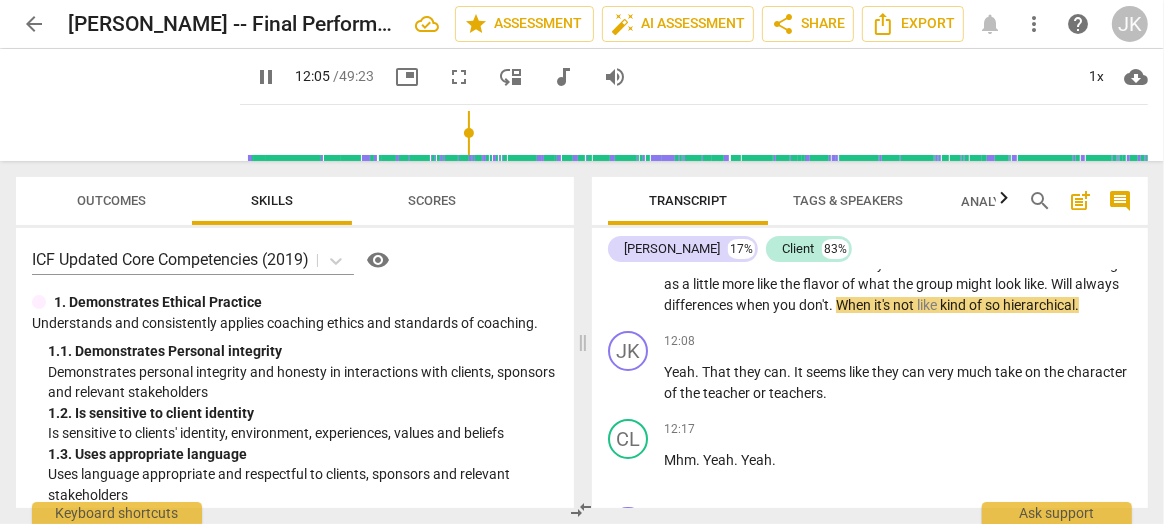 click on "Will" at bounding box center (1063, 284) 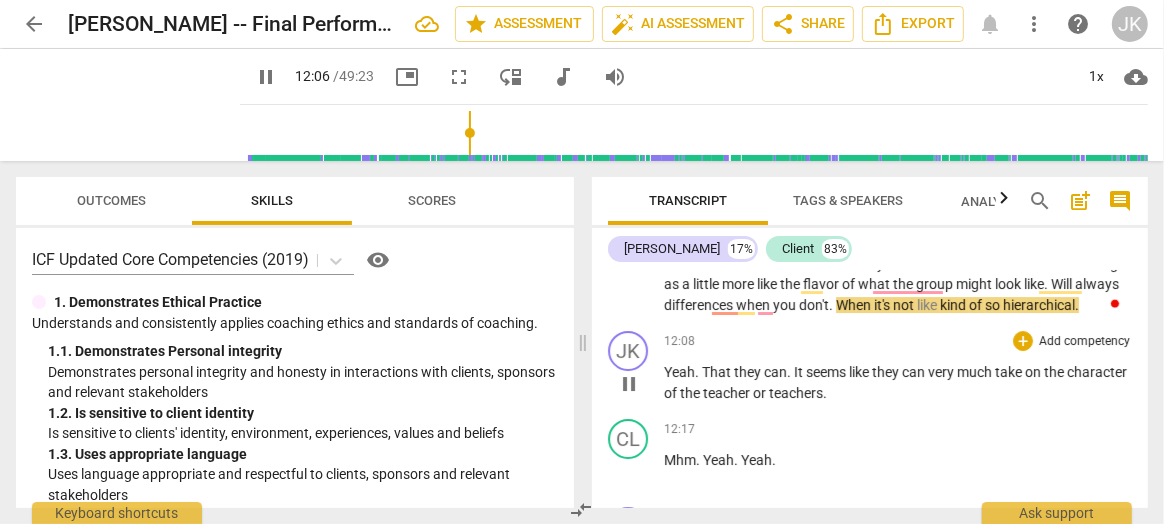 type on "727" 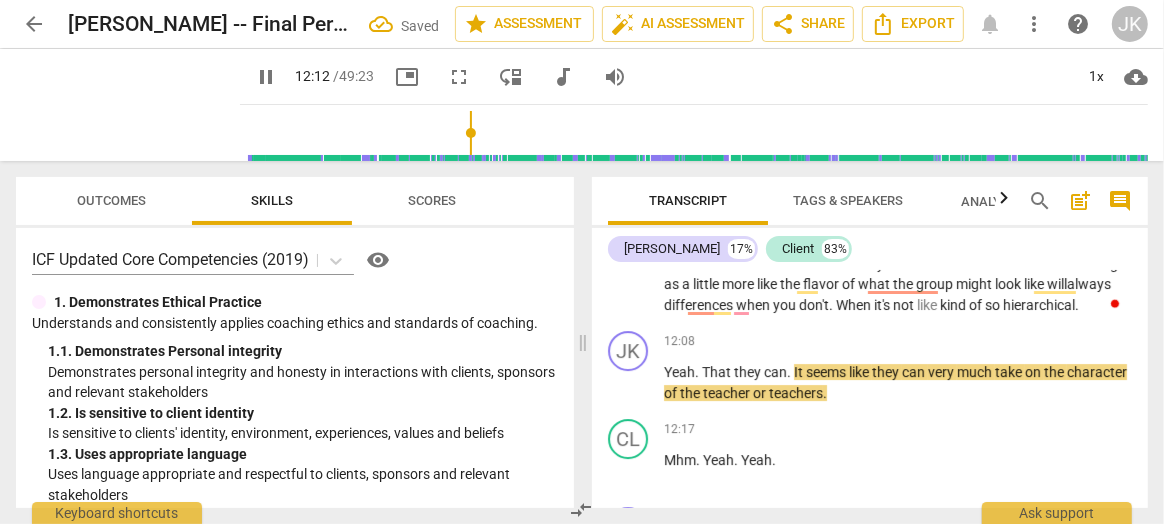 click on "look" at bounding box center (1009, 284) 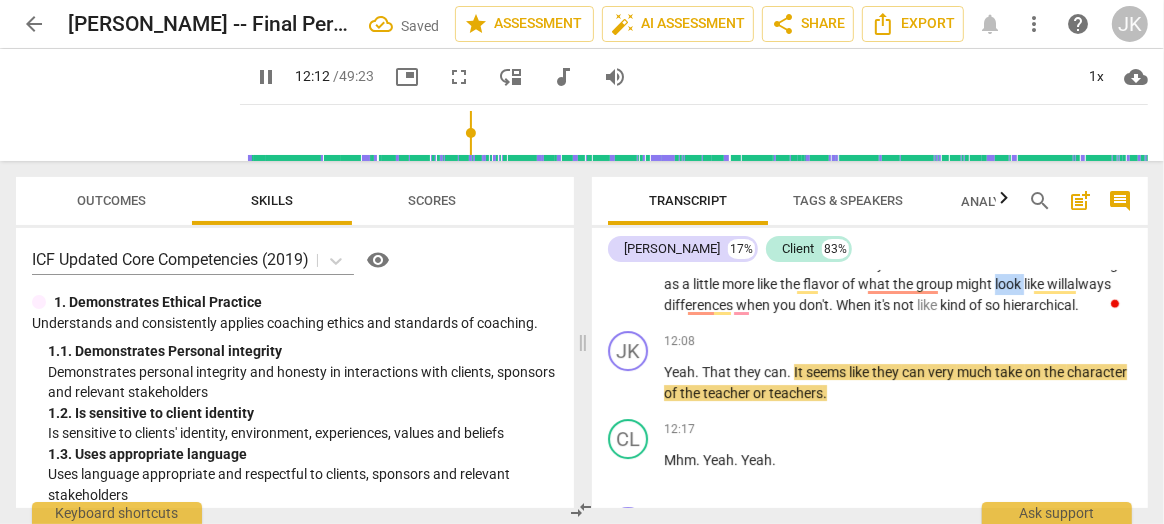 click on "look" at bounding box center [1009, 284] 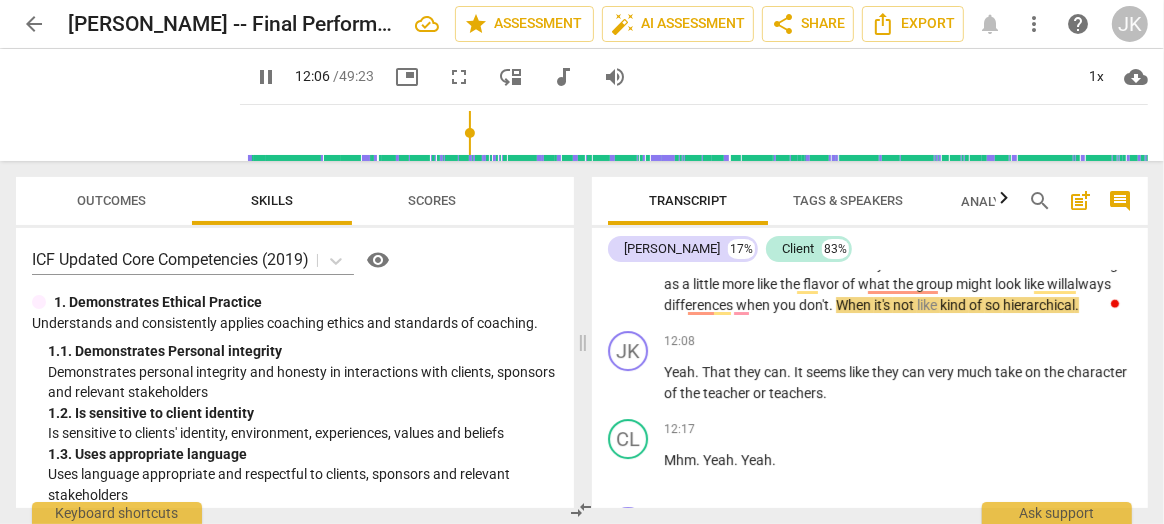 click on "group" at bounding box center [936, 284] 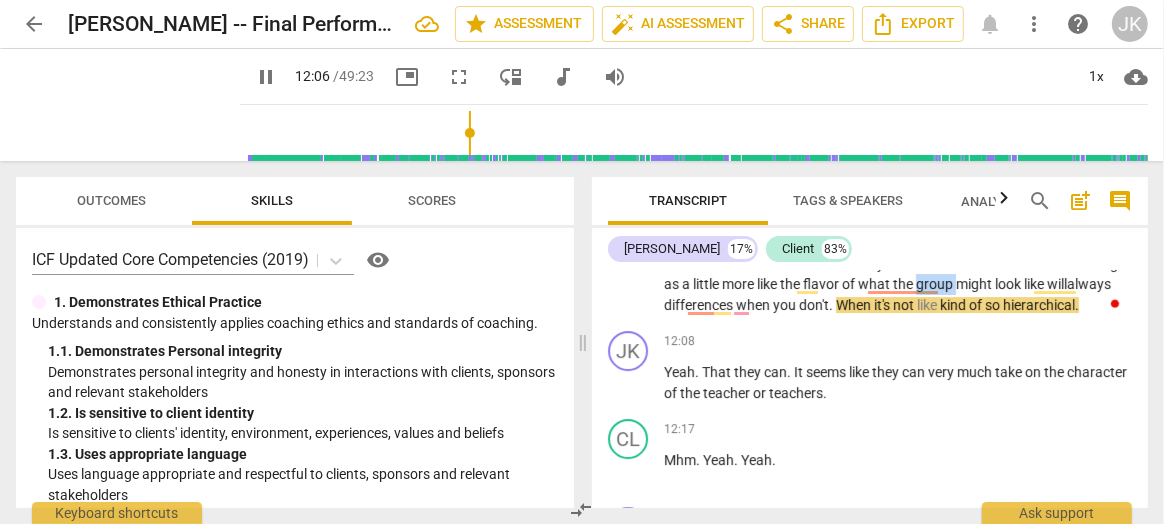 click on "group" at bounding box center [936, 284] 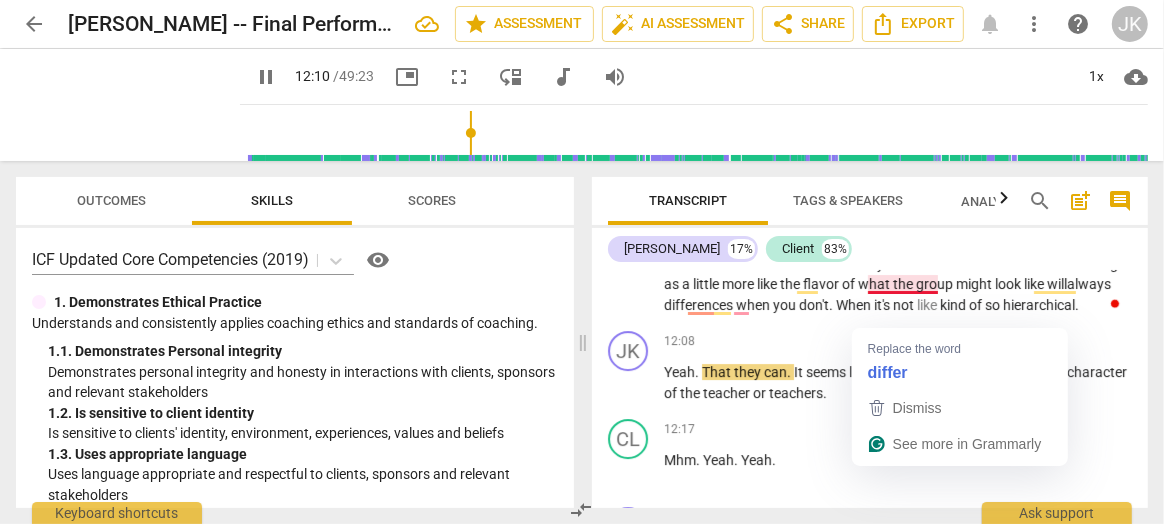 click on "differences" at bounding box center [700, 305] 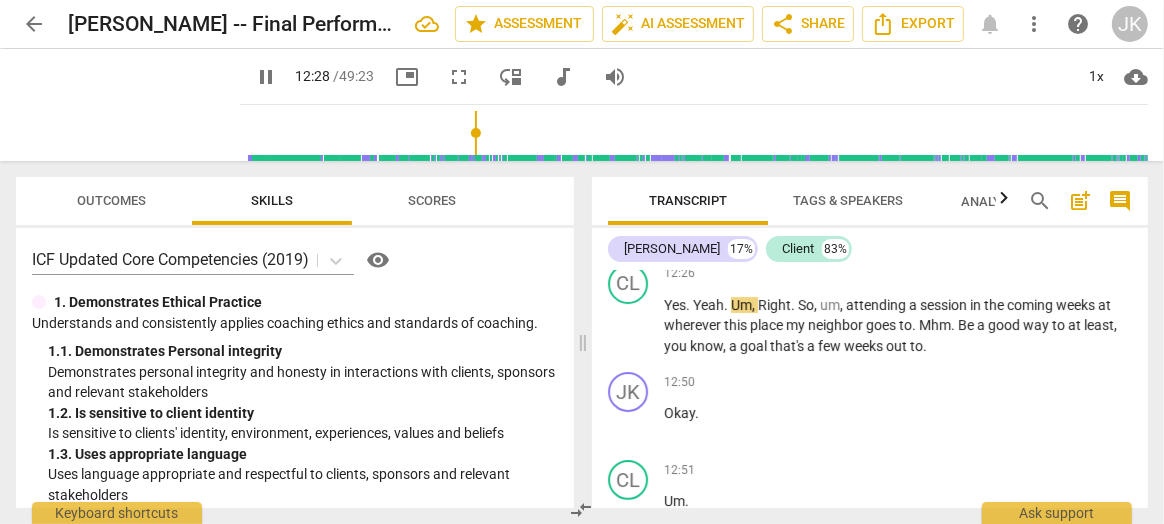 scroll, scrollTop: 5203, scrollLeft: 0, axis: vertical 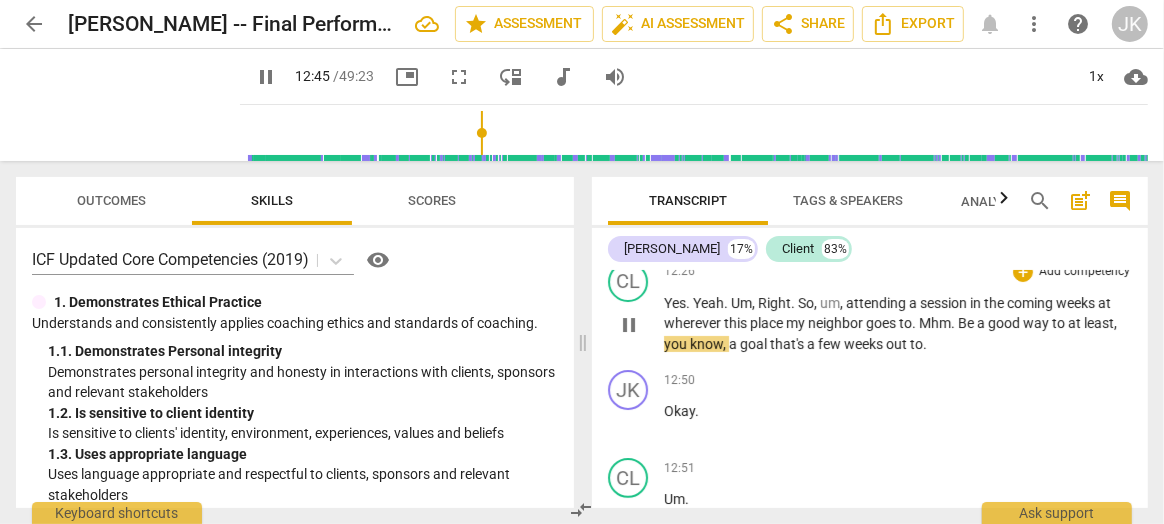 click on "Be" at bounding box center [967, 323] 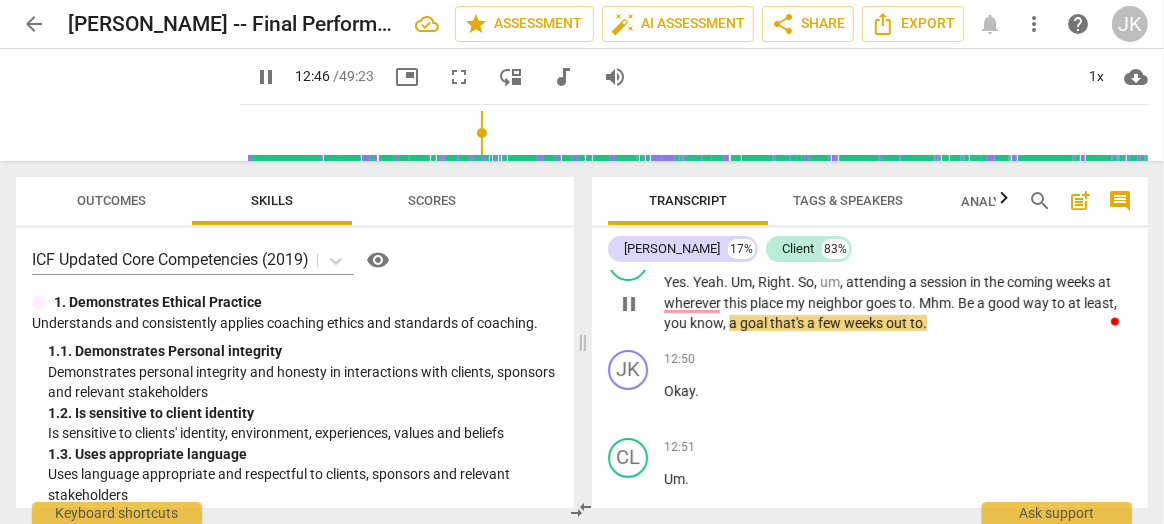 type on "767" 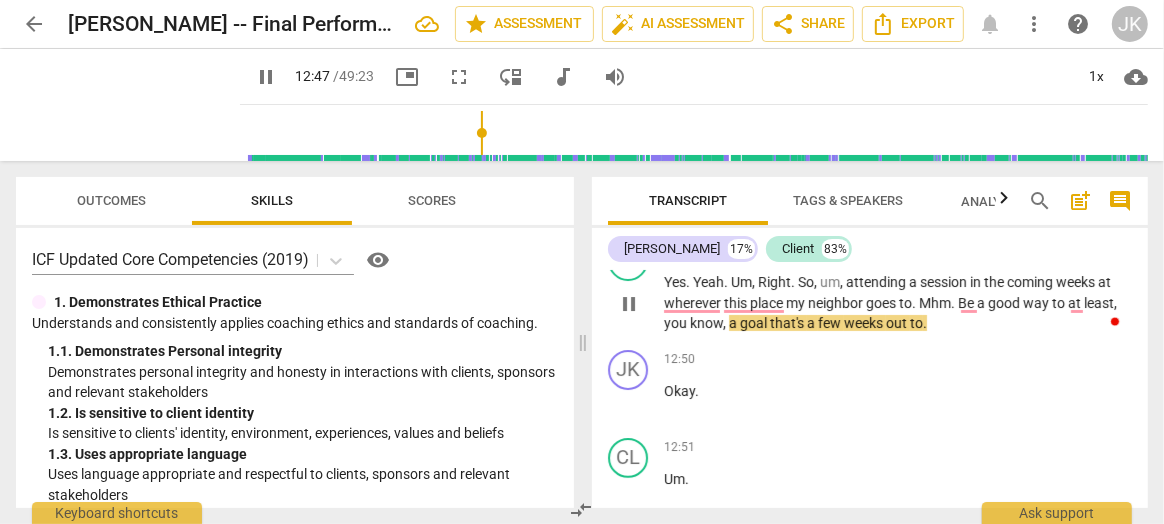 type 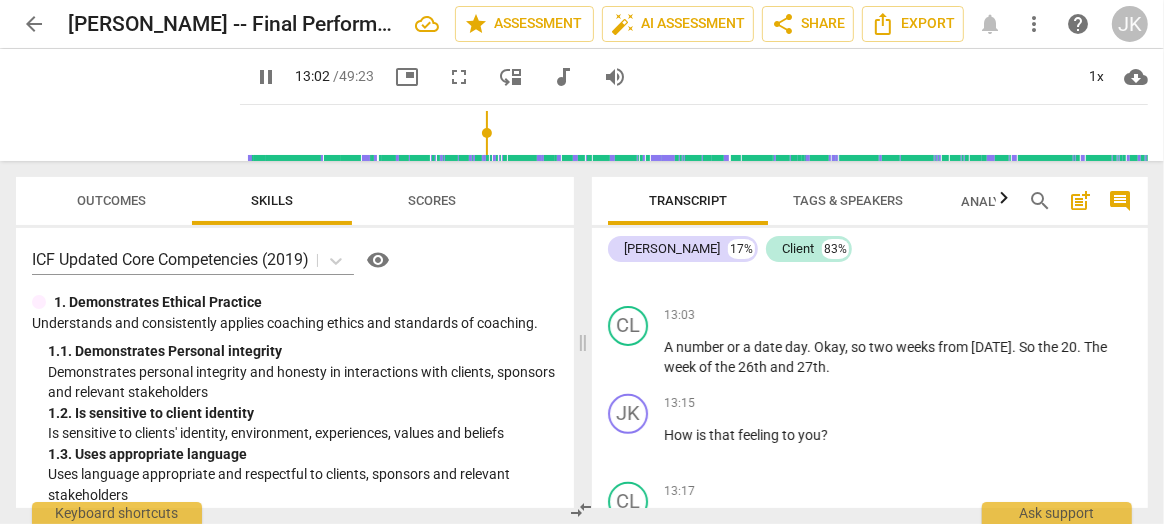 scroll, scrollTop: 5701, scrollLeft: 0, axis: vertical 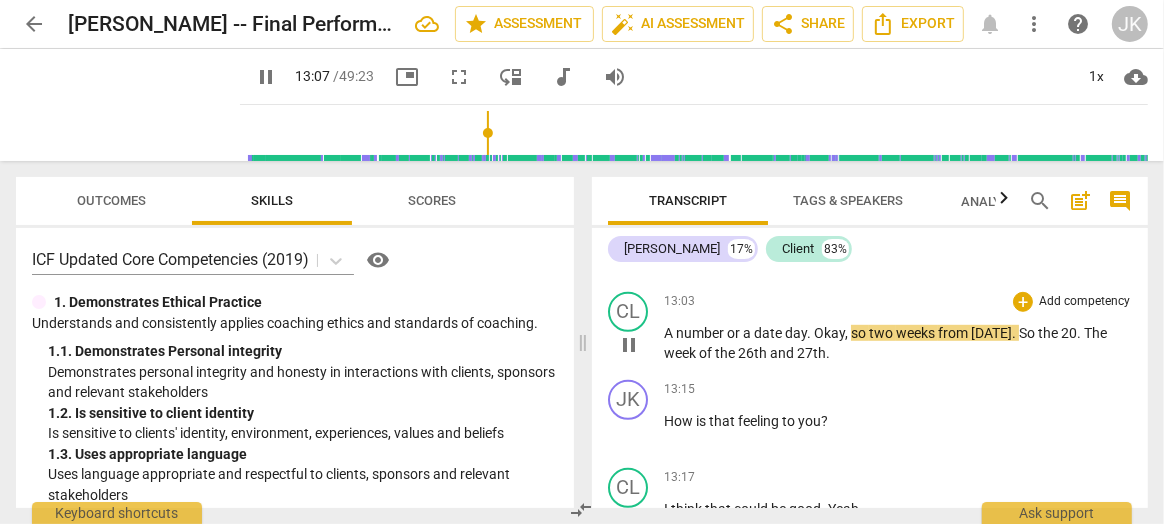 click on "or" at bounding box center (735, 333) 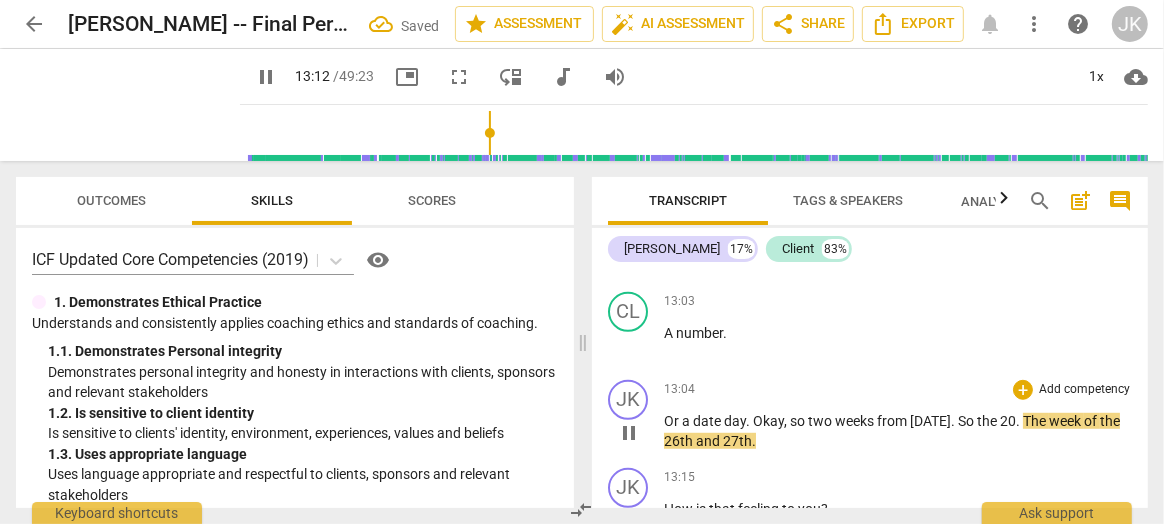 click on "." at bounding box center [749, 421] 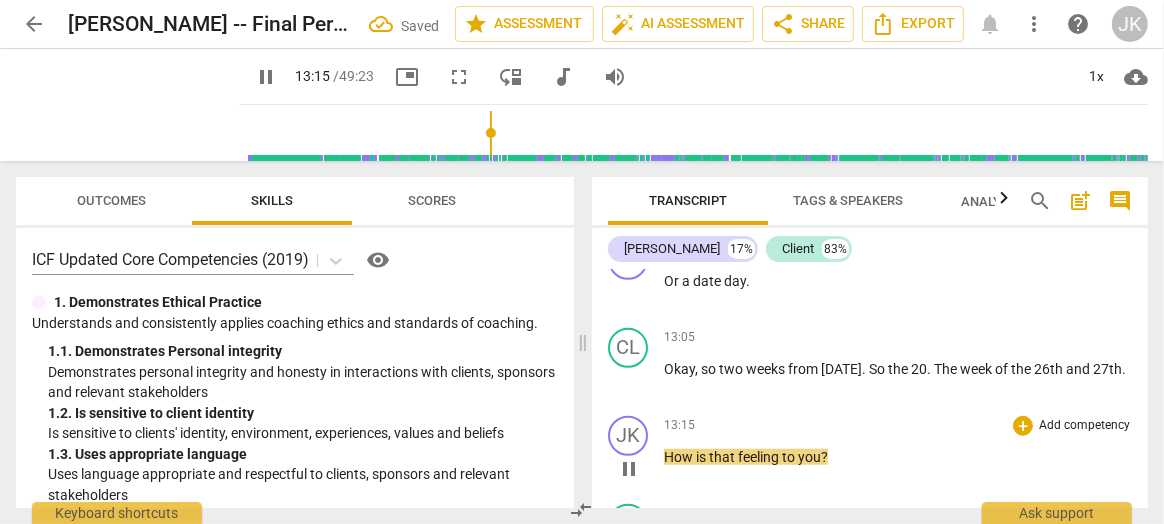 scroll, scrollTop: 5843, scrollLeft: 0, axis: vertical 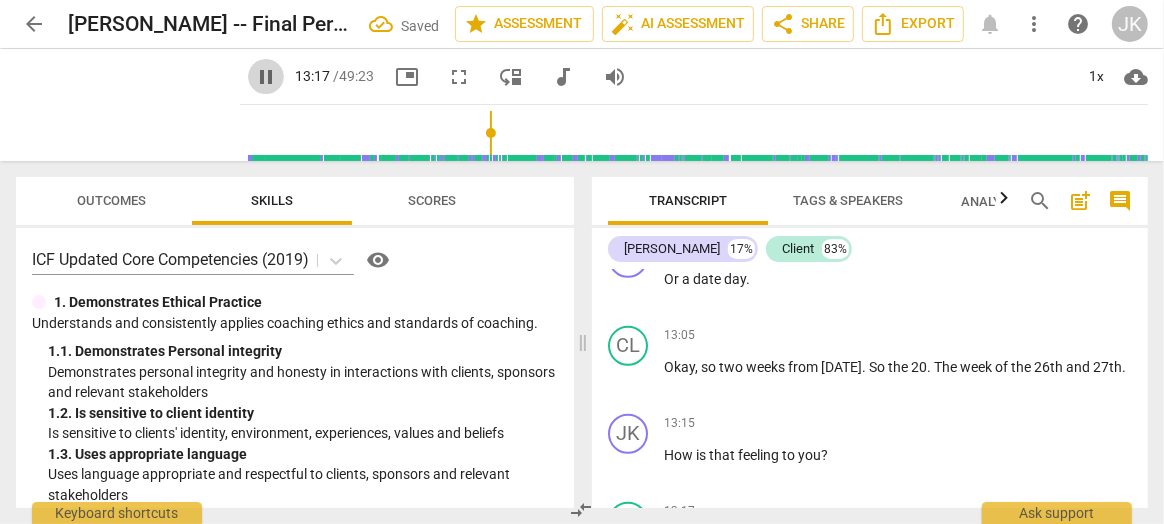 click on "pause" at bounding box center (266, 77) 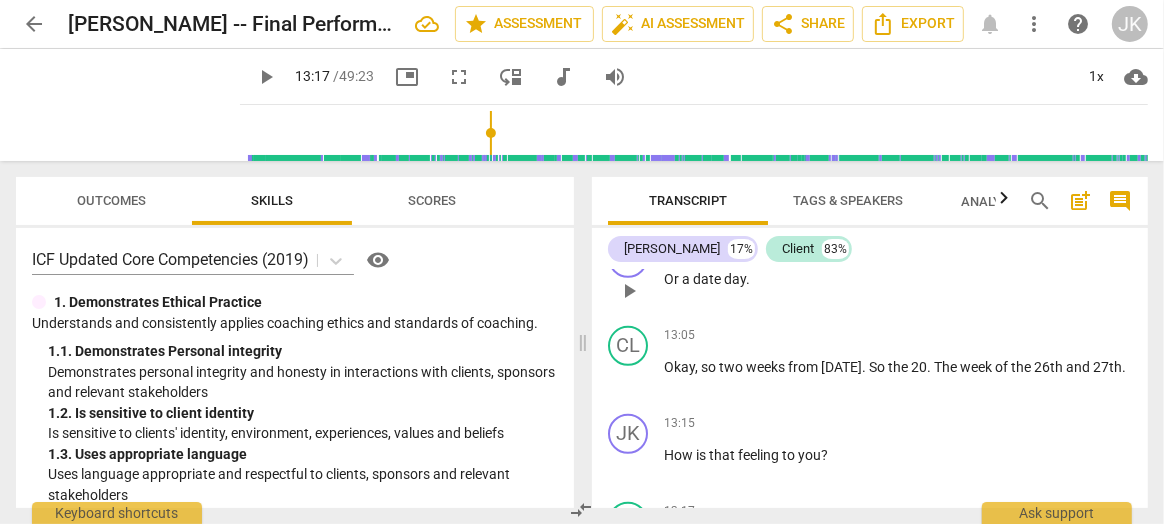 click on "day" at bounding box center [735, 279] 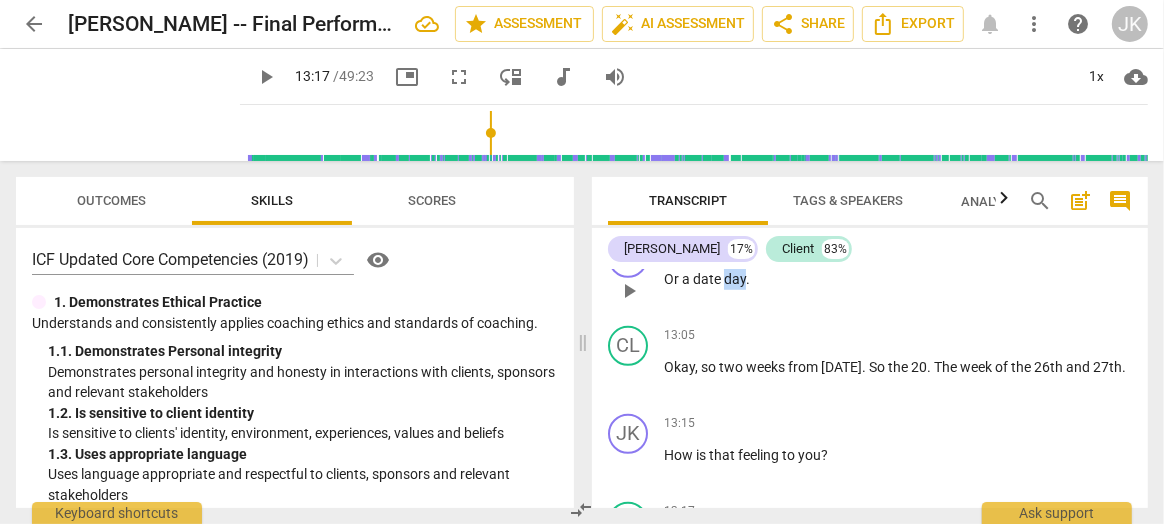 click on "day" at bounding box center (735, 279) 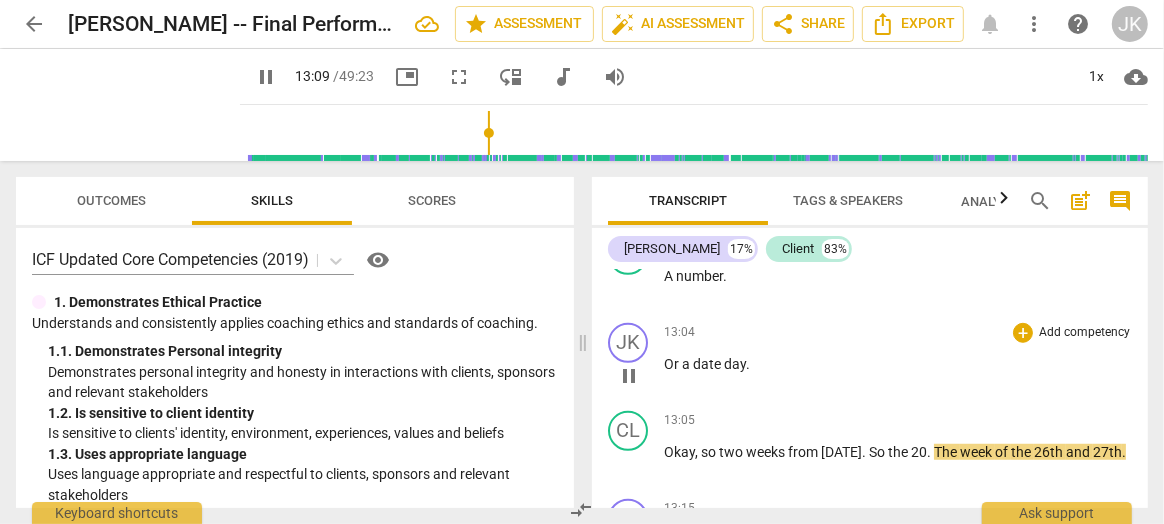 scroll, scrollTop: 5743, scrollLeft: 0, axis: vertical 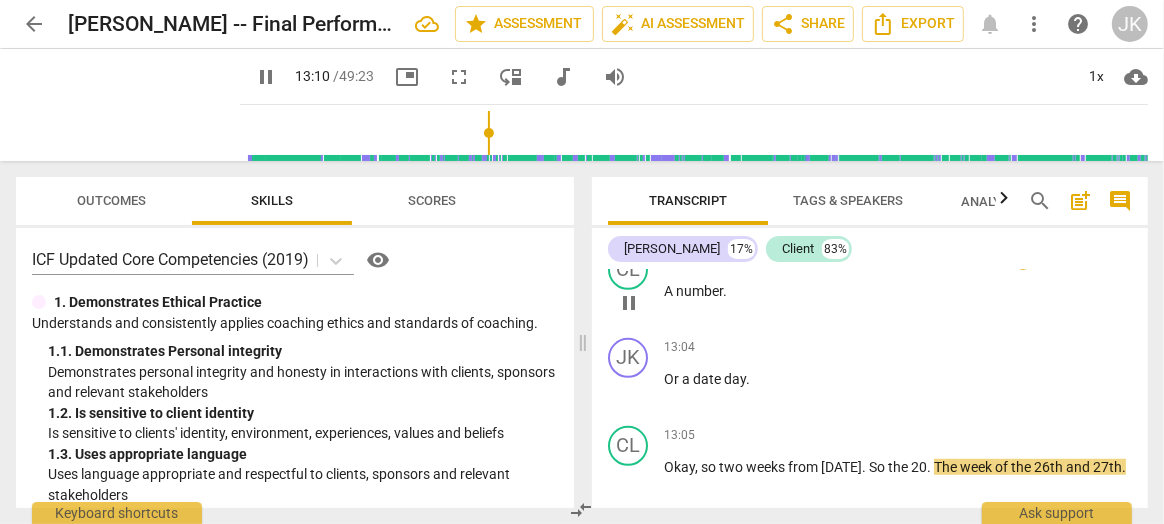 click on "number" at bounding box center (699, 291) 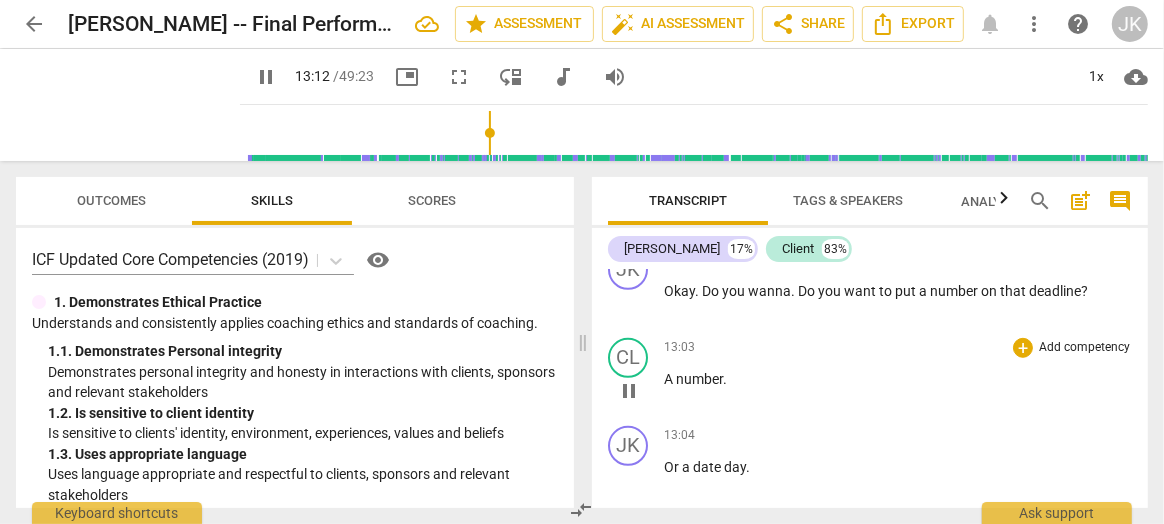scroll, scrollTop: 5618, scrollLeft: 0, axis: vertical 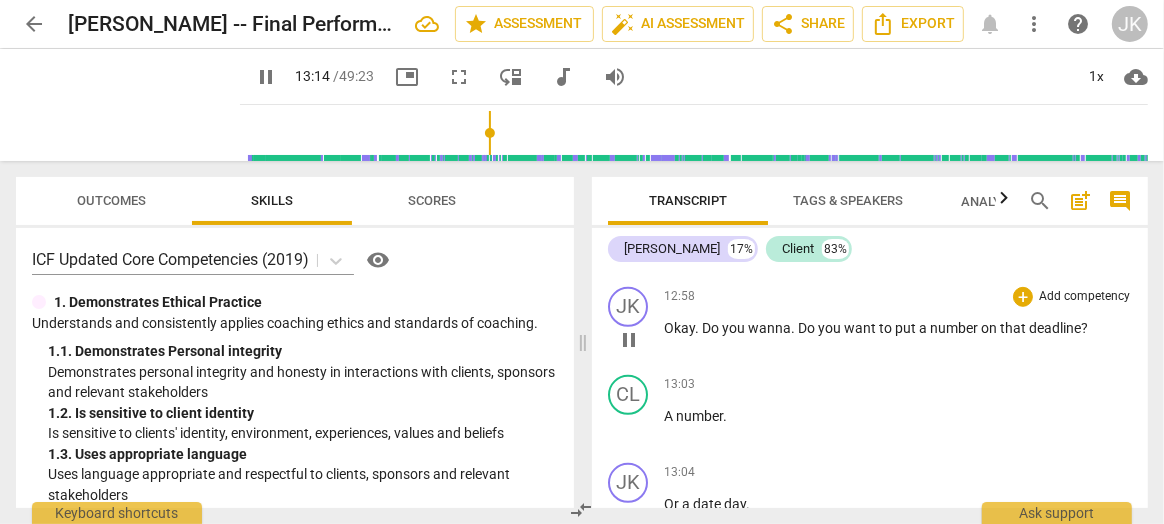 click on "Okay" at bounding box center [679, 328] 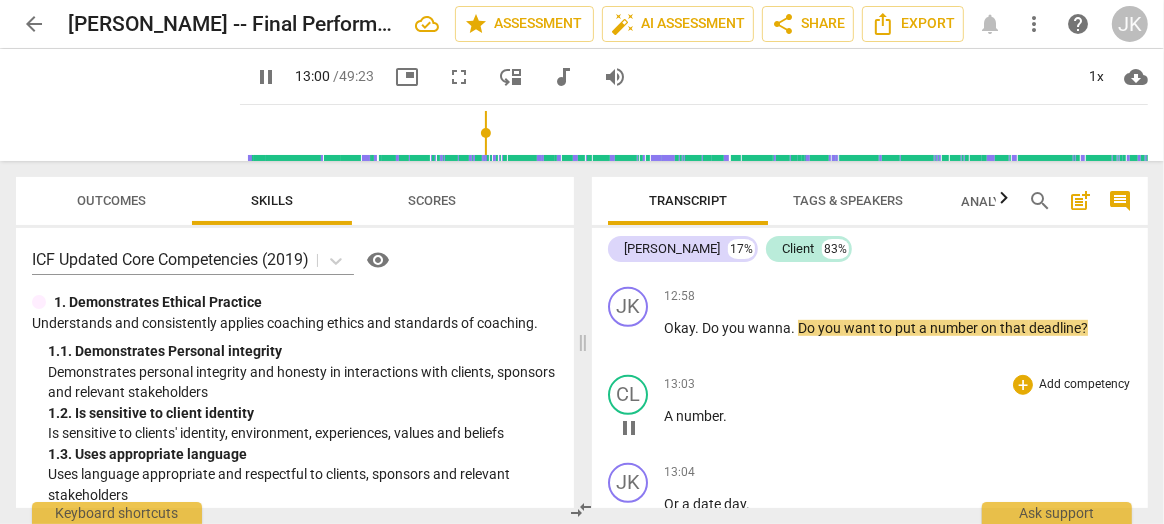 type on "781" 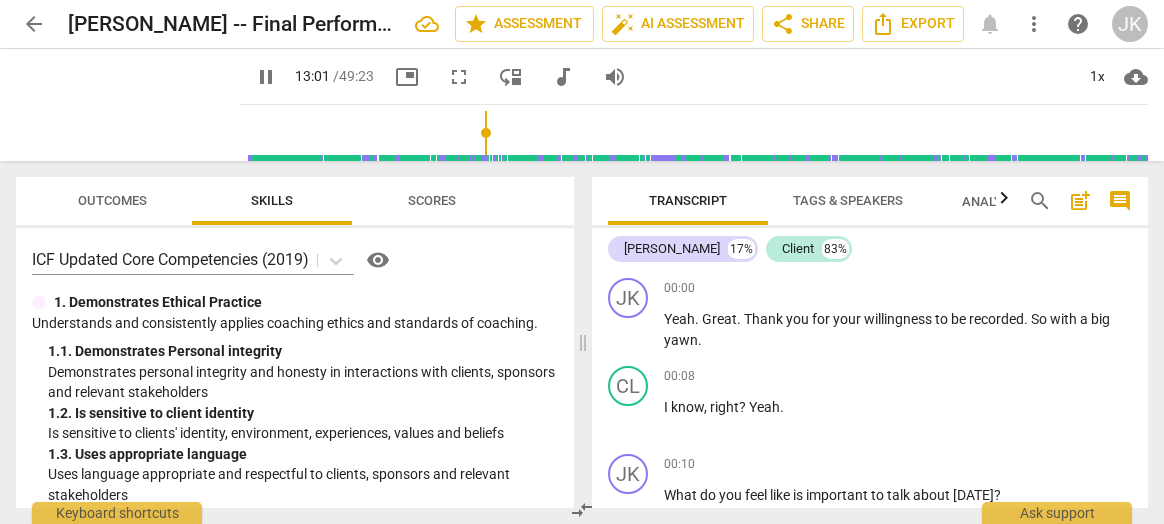 scroll, scrollTop: 0, scrollLeft: 0, axis: both 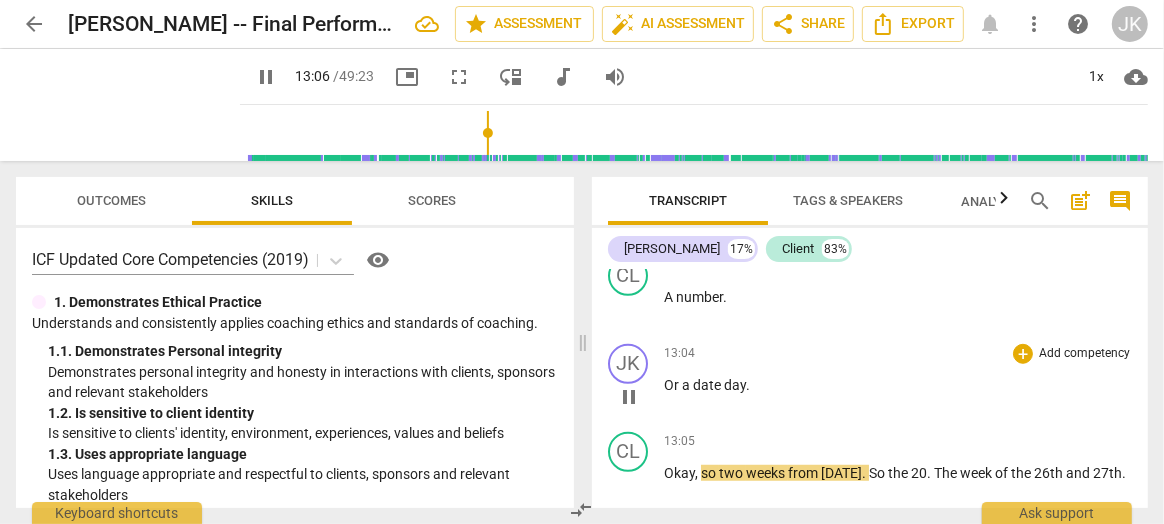 click on "Or   a   date   day ." at bounding box center (898, 385) 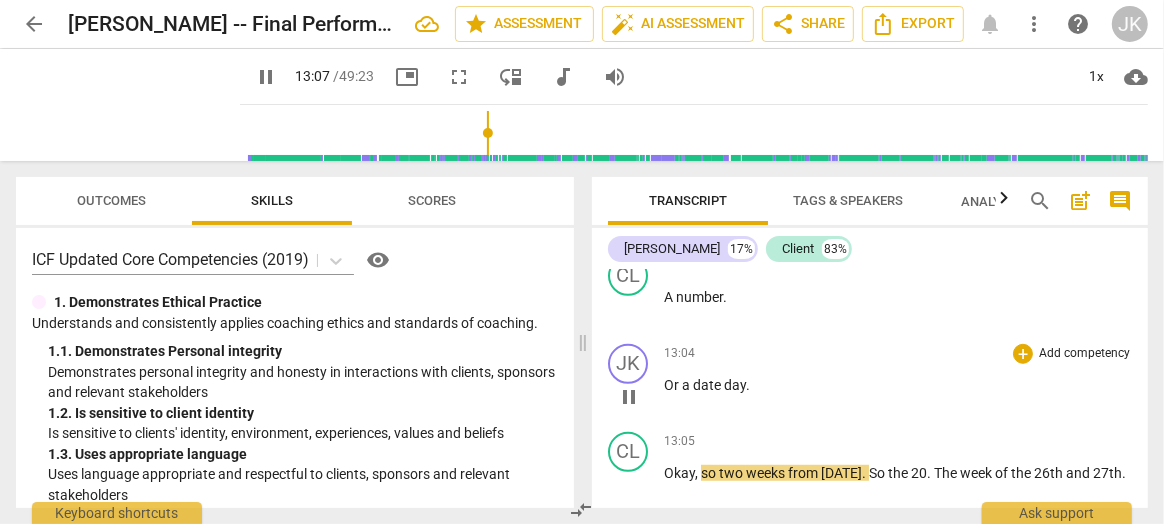 type on "787" 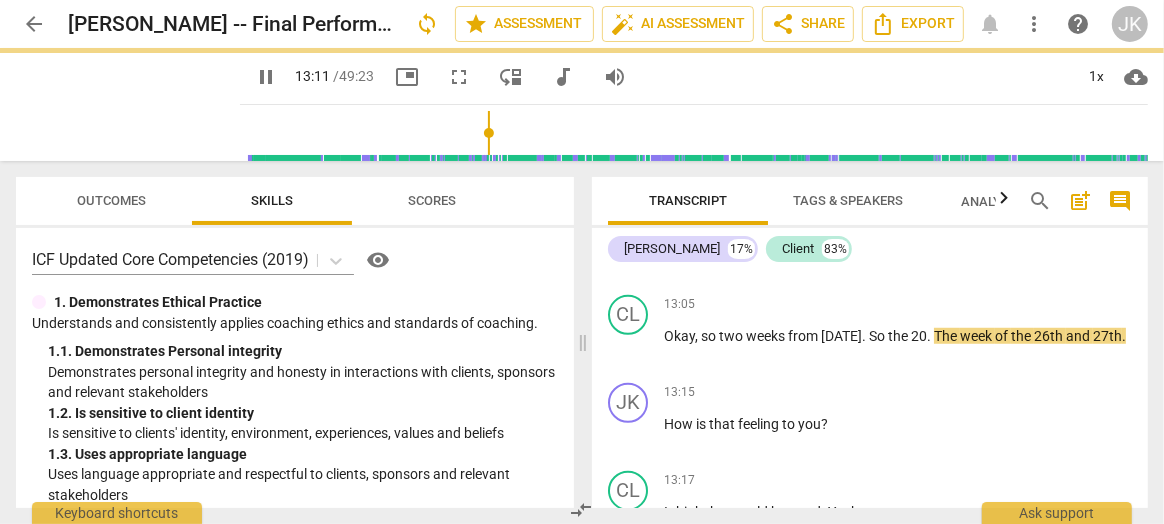 scroll, scrollTop: 5935, scrollLeft: 0, axis: vertical 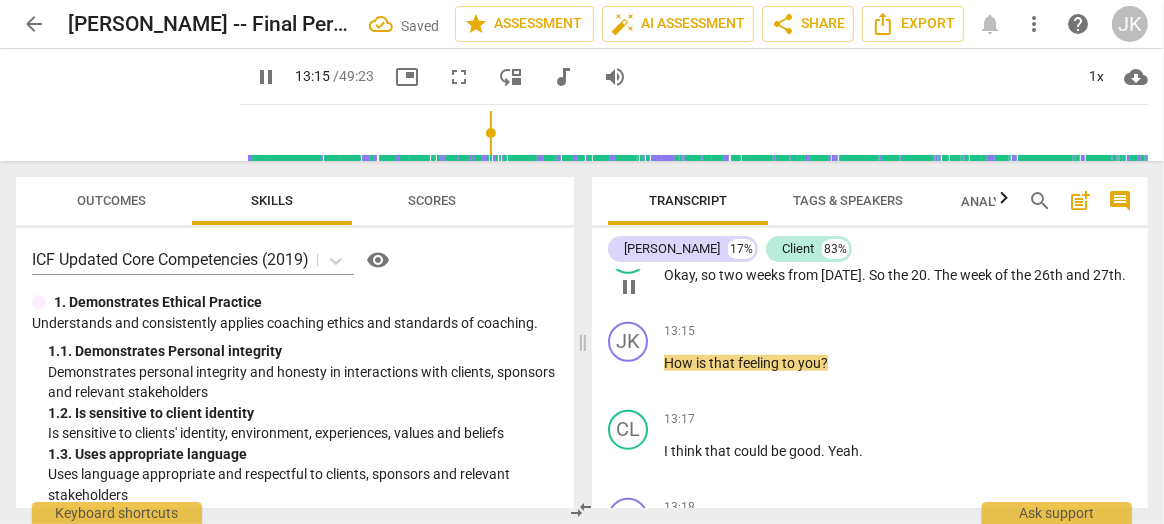 click on "20" at bounding box center (919, 275) 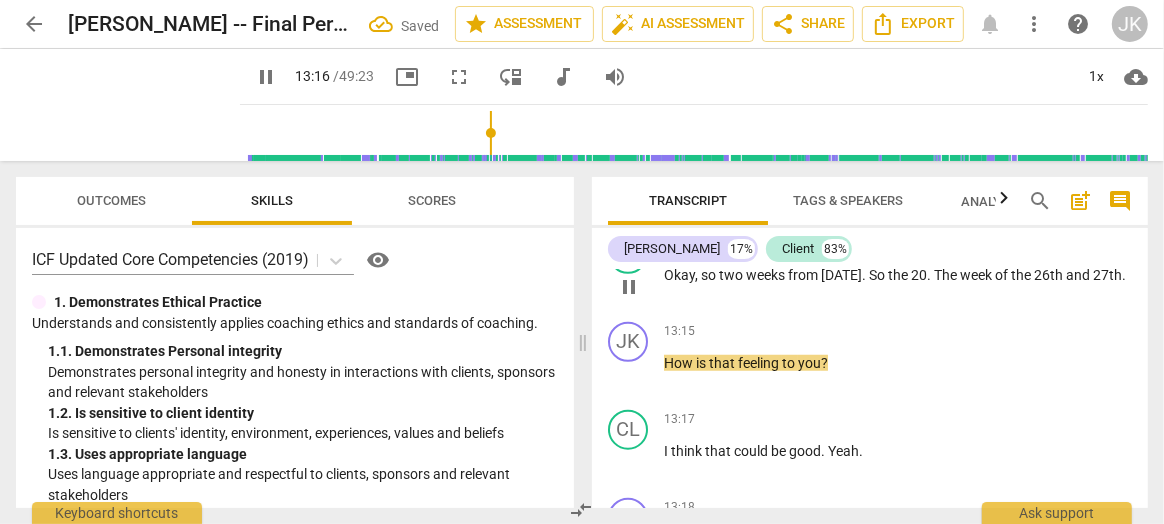 type on "797" 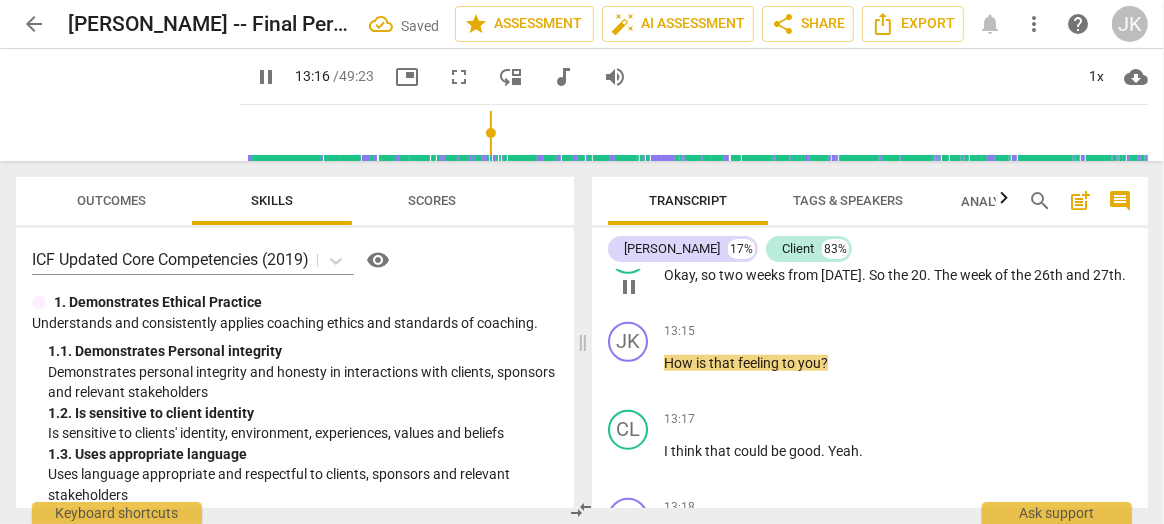 type 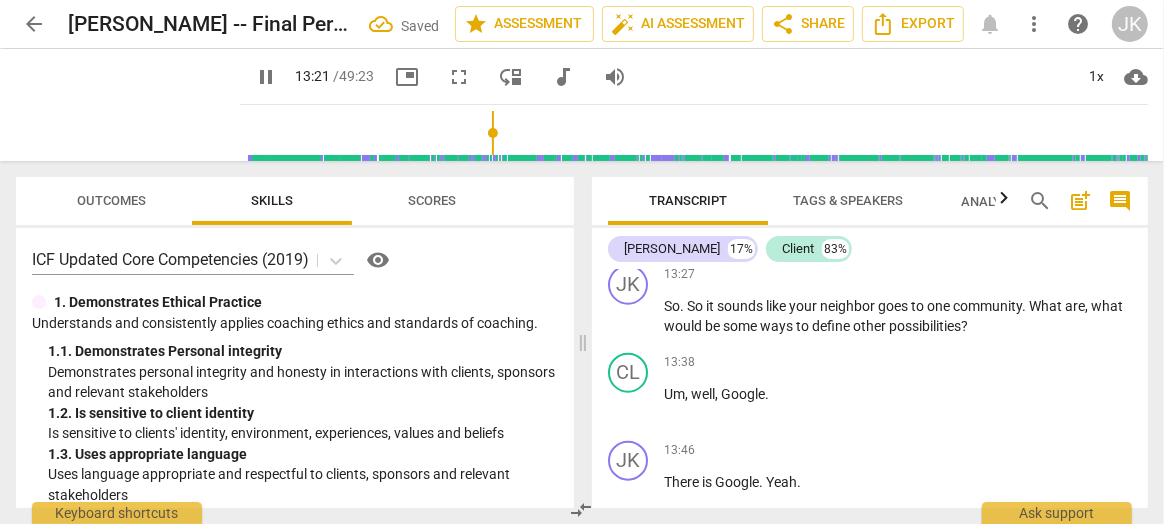 scroll, scrollTop: 6352, scrollLeft: 0, axis: vertical 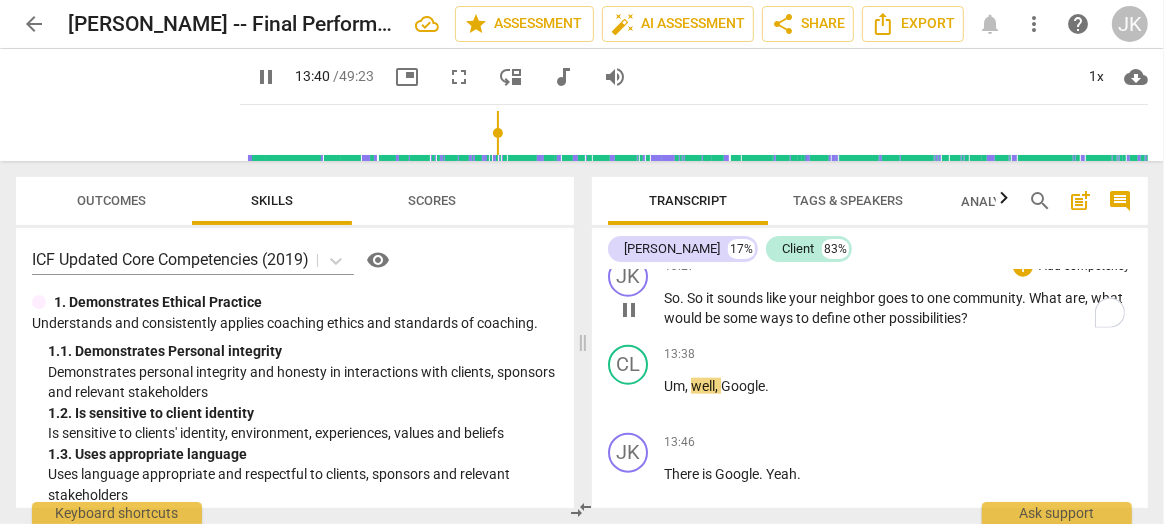 click on "define" at bounding box center [832, 318] 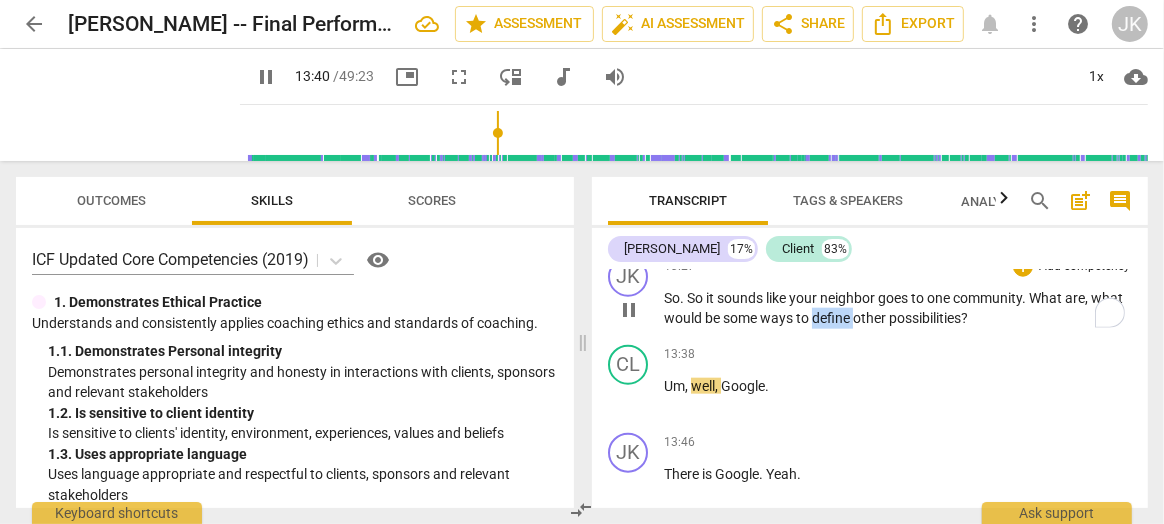click on "define" at bounding box center [832, 318] 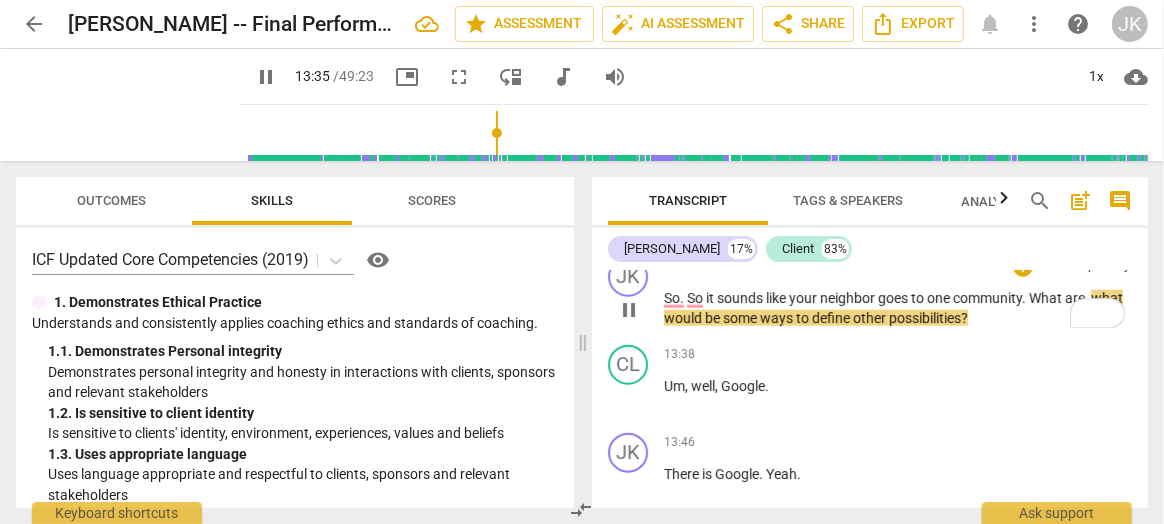 click on "define" at bounding box center [832, 318] 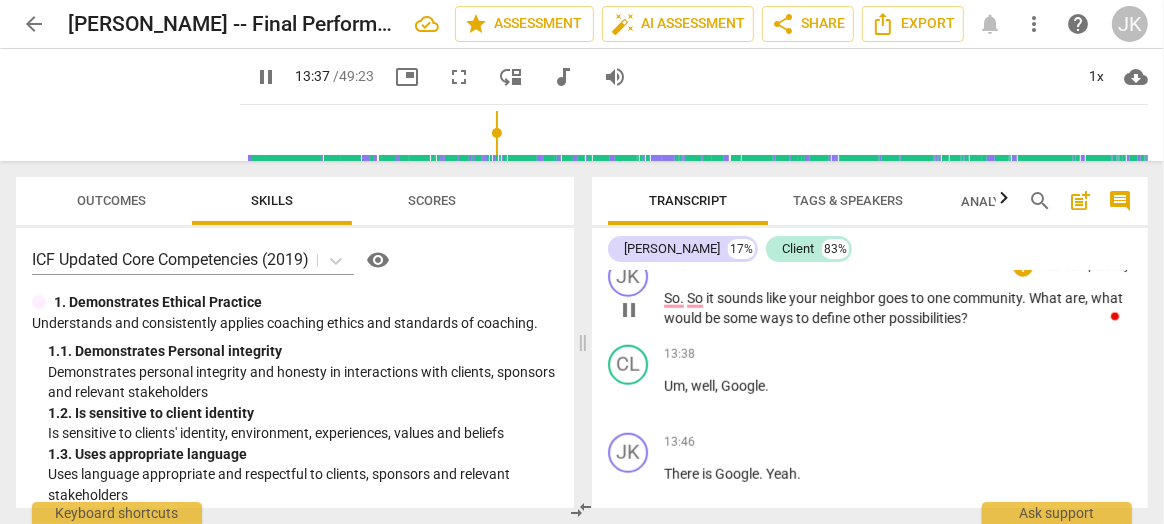 click on "define" at bounding box center (832, 318) 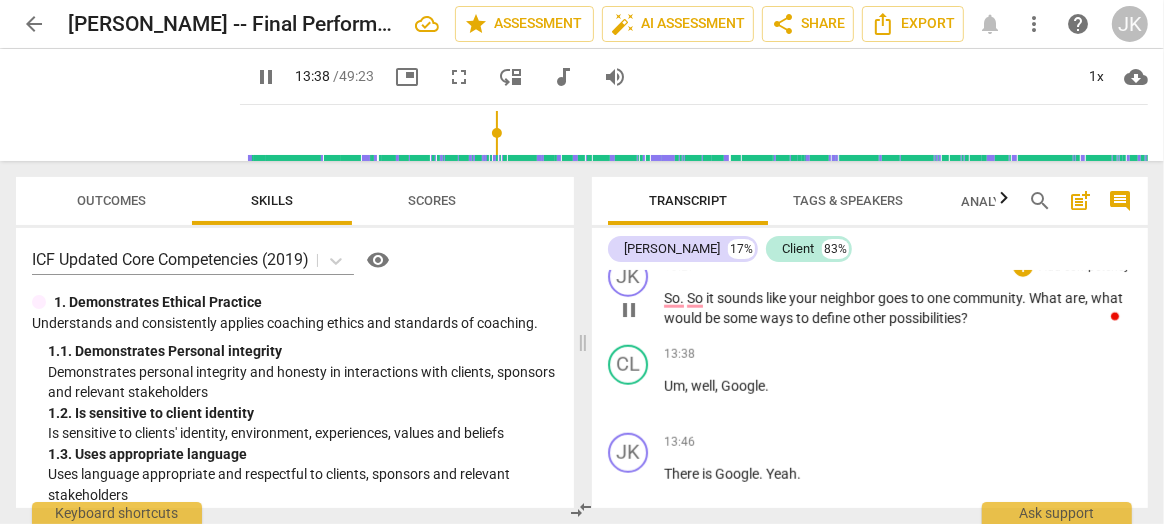 type on "818" 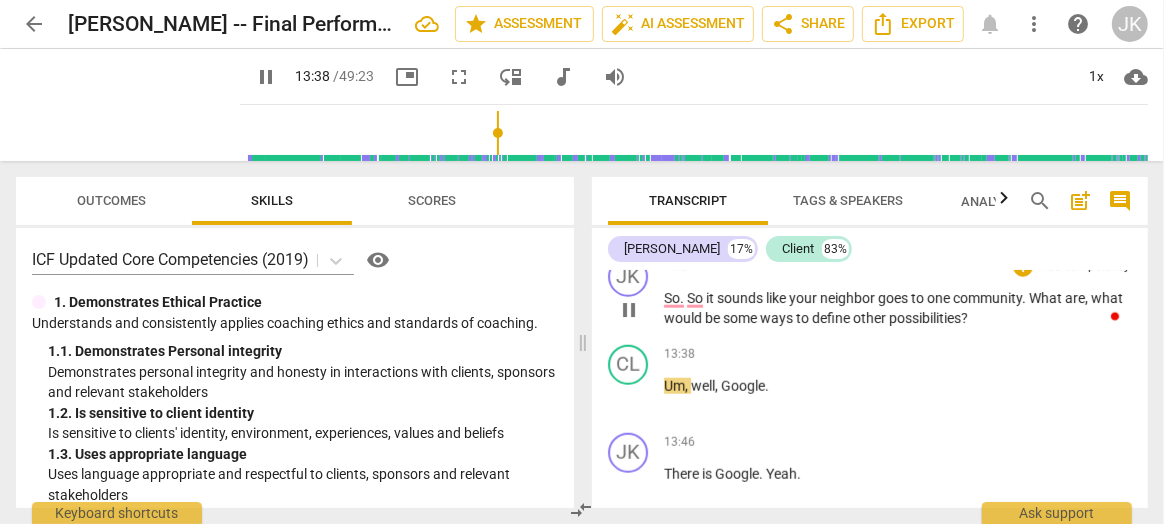 type 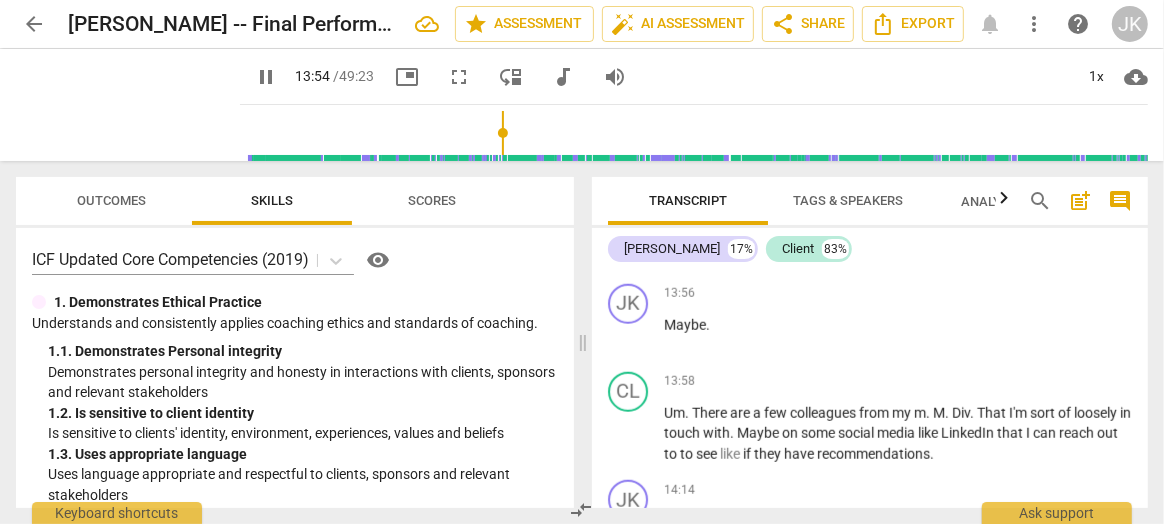 scroll, scrollTop: 6681, scrollLeft: 0, axis: vertical 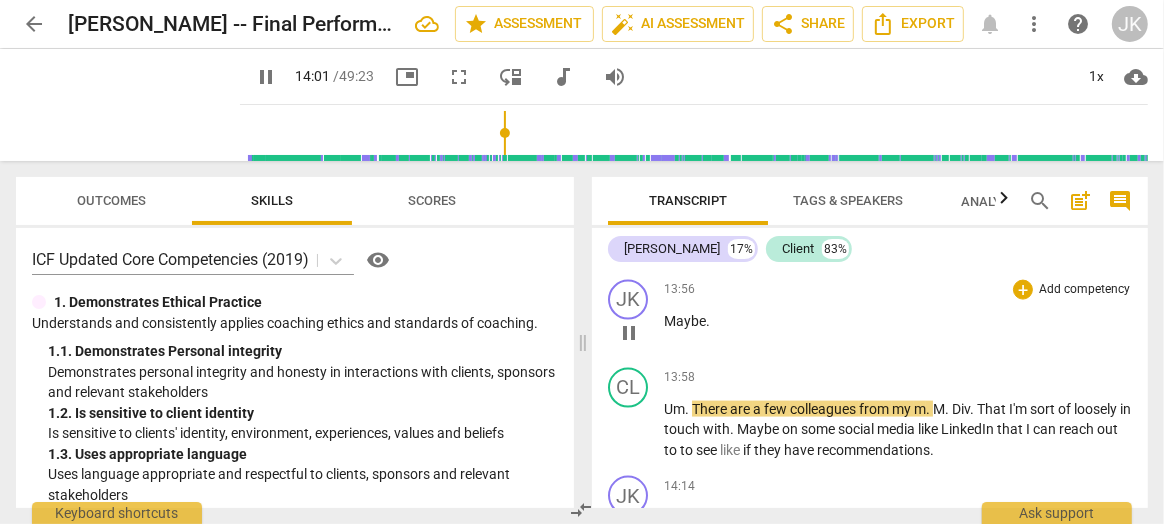 click on "Maybe ." at bounding box center (898, 321) 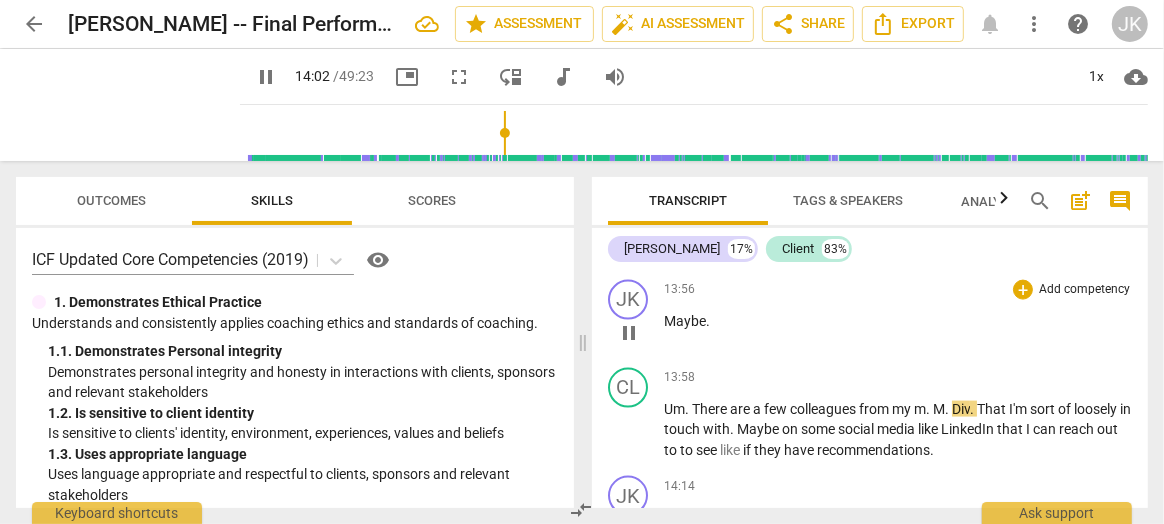 type on "843" 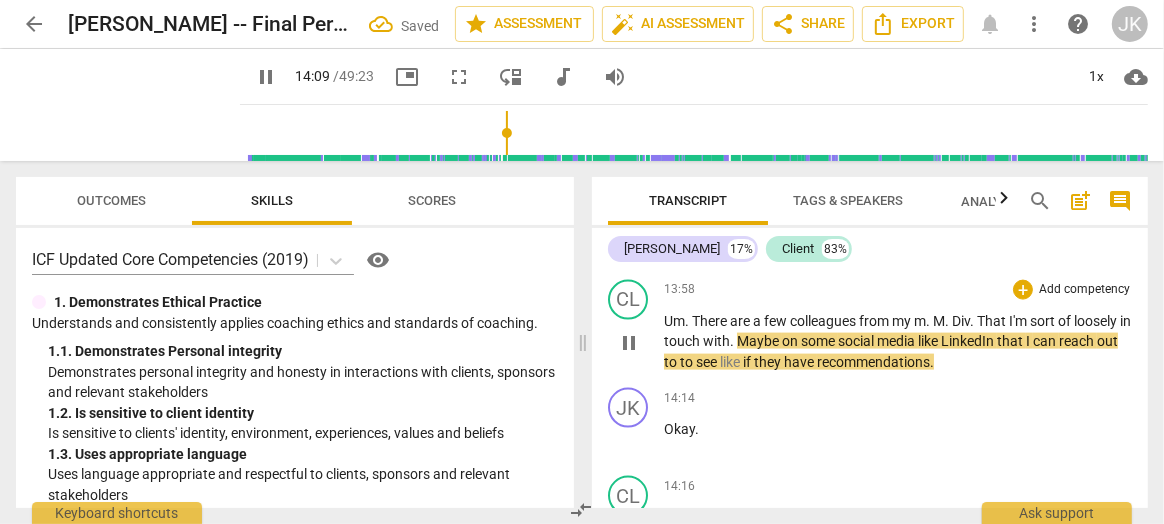 click on "Um" at bounding box center [674, 321] 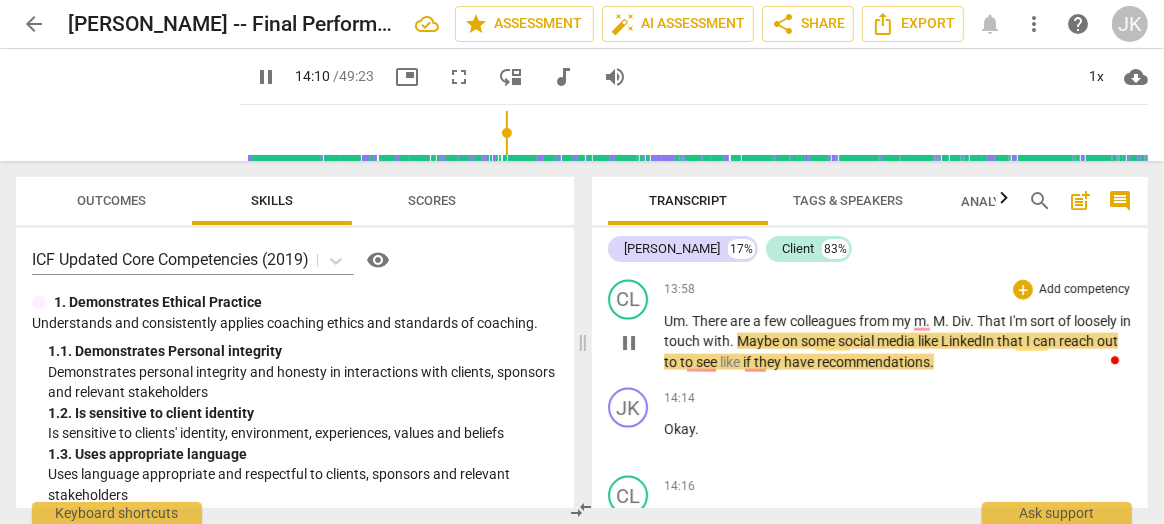type on "851" 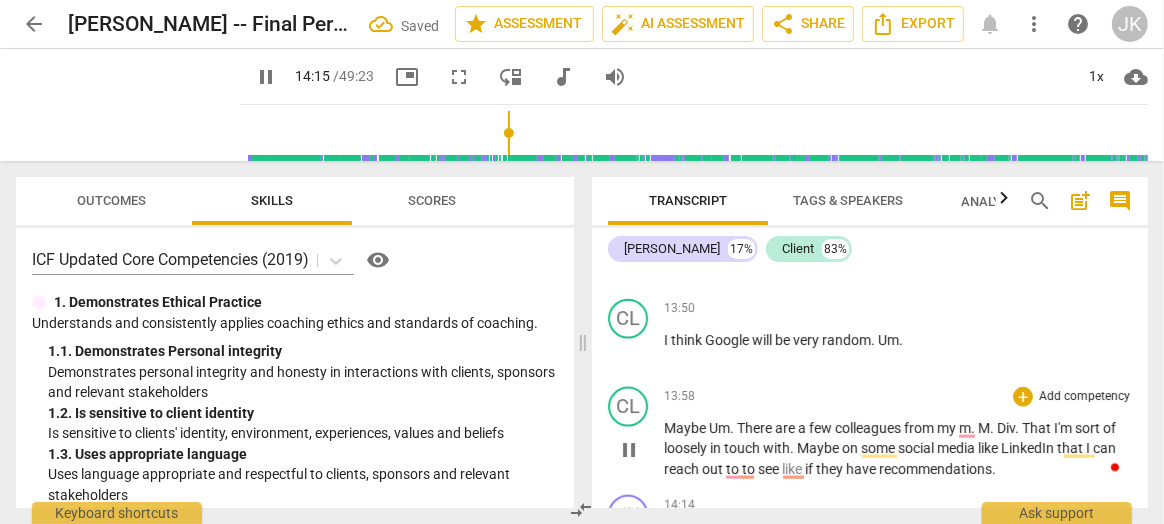 scroll, scrollTop: 6573, scrollLeft: 0, axis: vertical 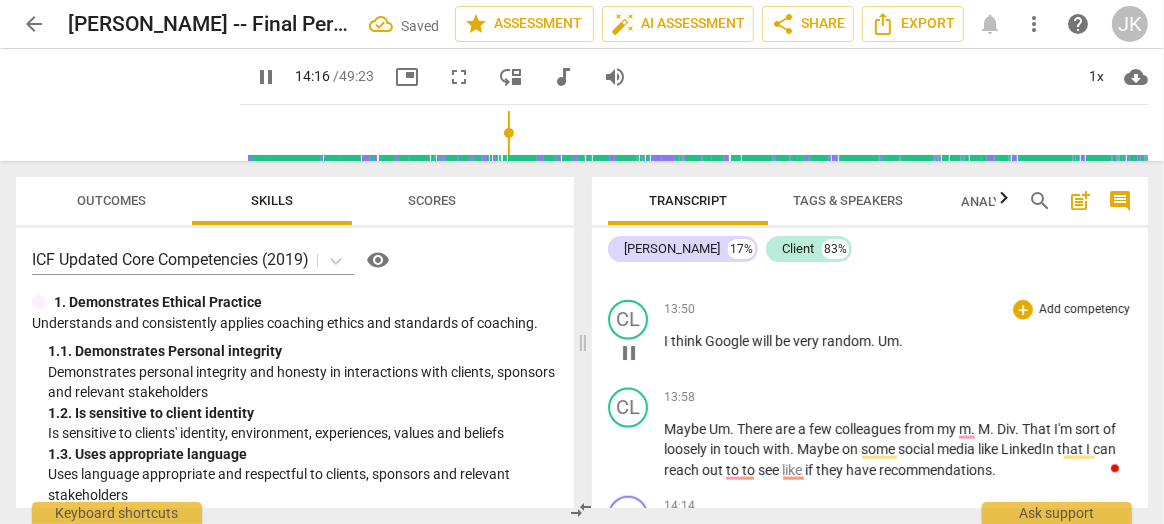 click on "think" at bounding box center [688, 341] 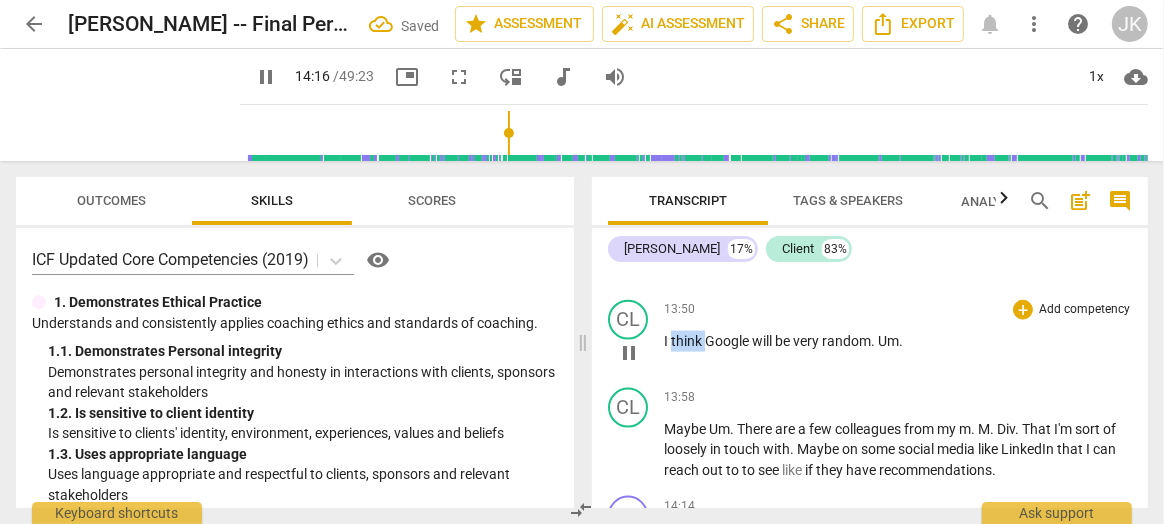 click on "think" at bounding box center (688, 341) 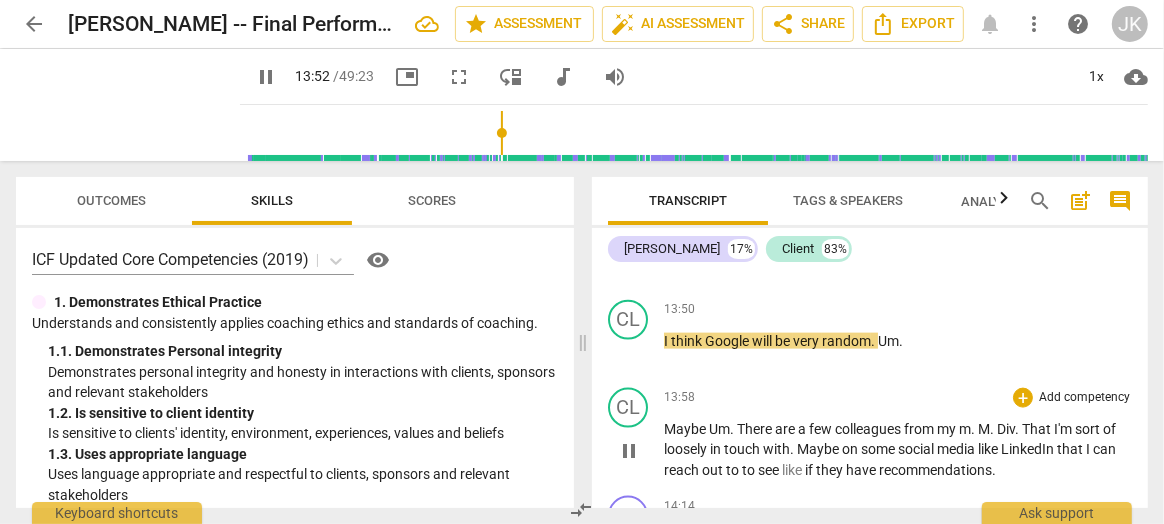 click on "Maybe" at bounding box center (686, 429) 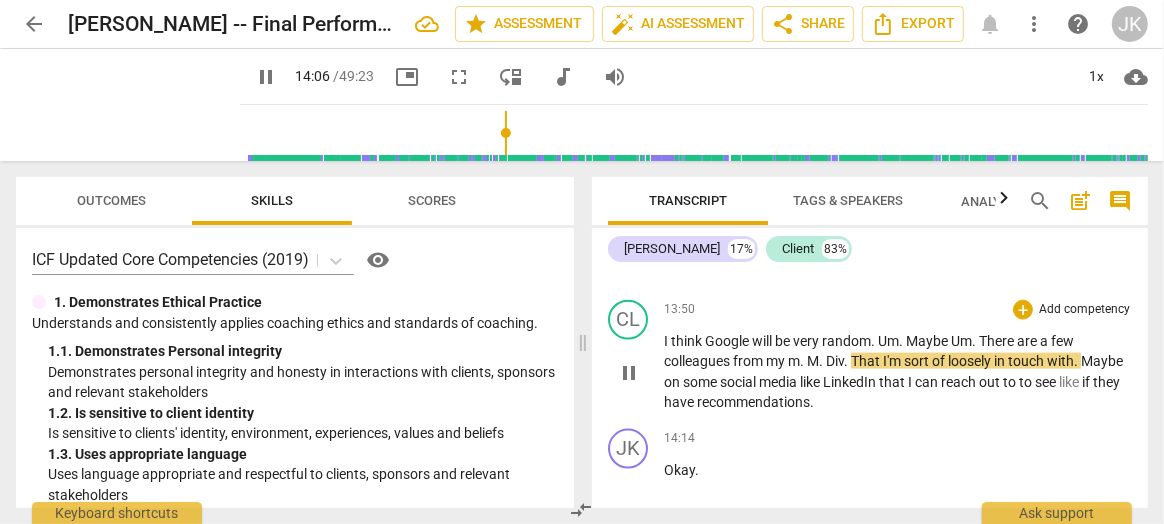 click on "M" at bounding box center (813, 361) 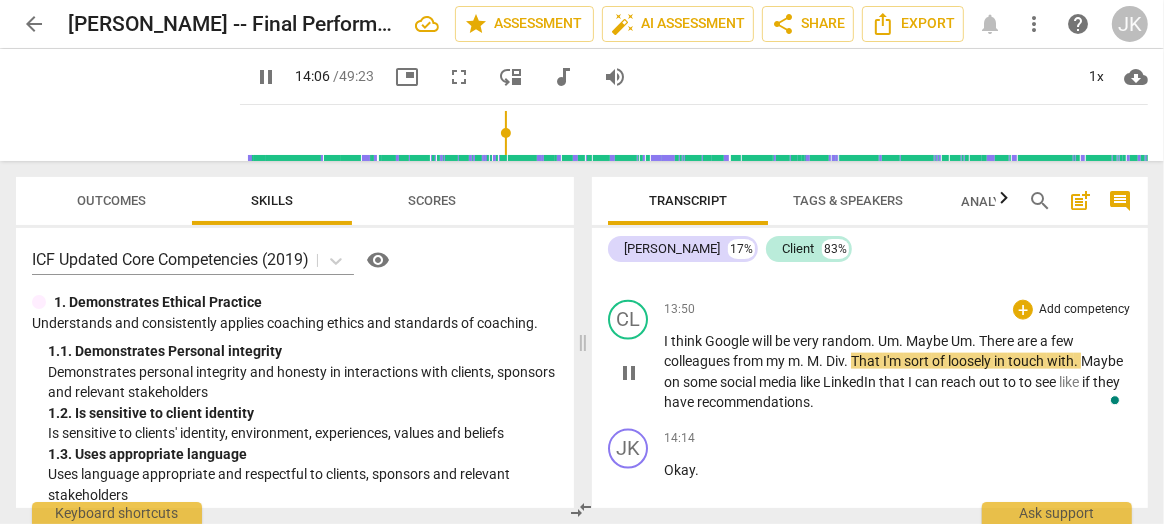 type on "847" 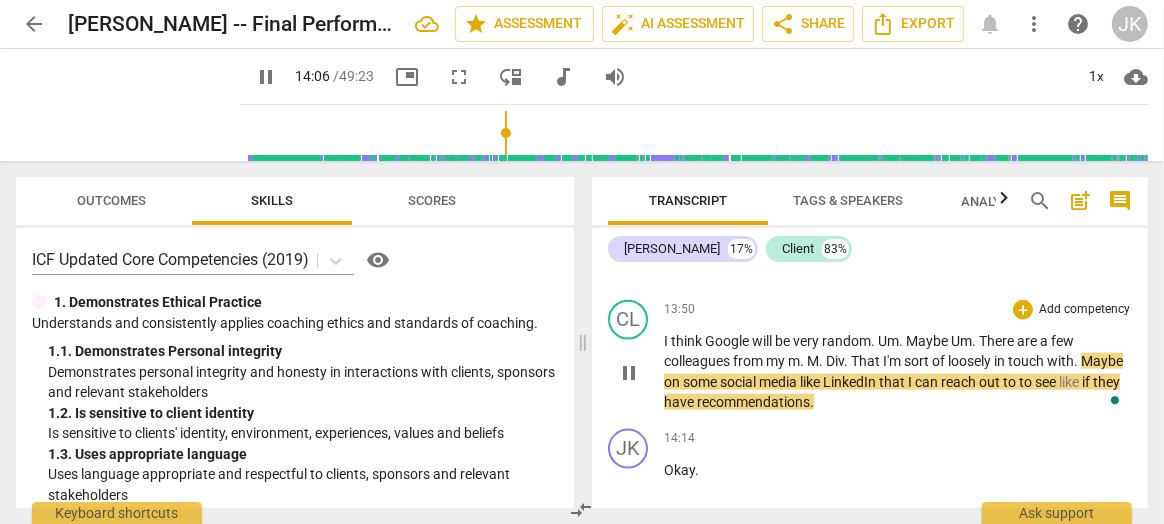 type 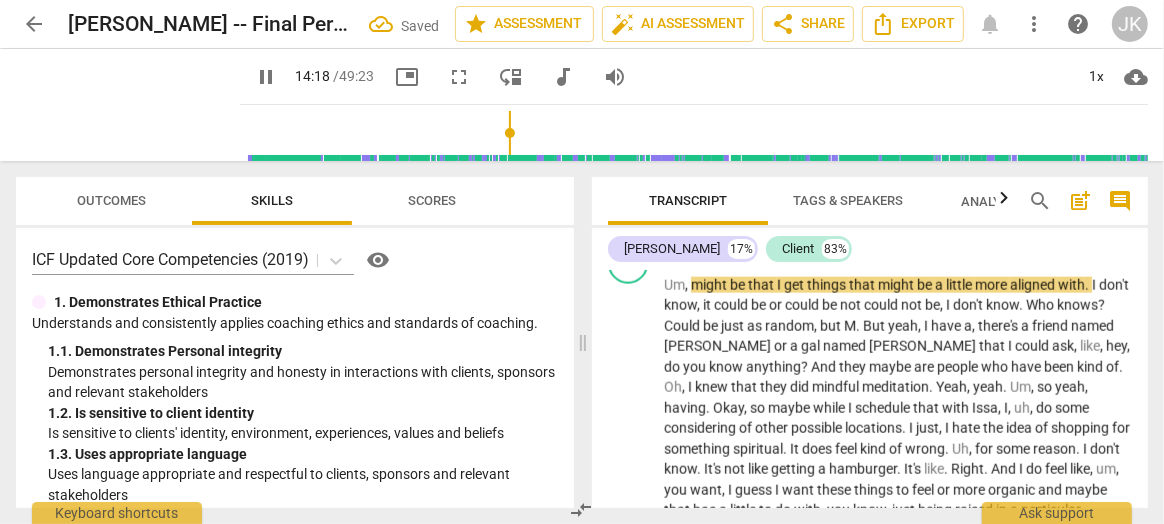 scroll, scrollTop: 6843, scrollLeft: 0, axis: vertical 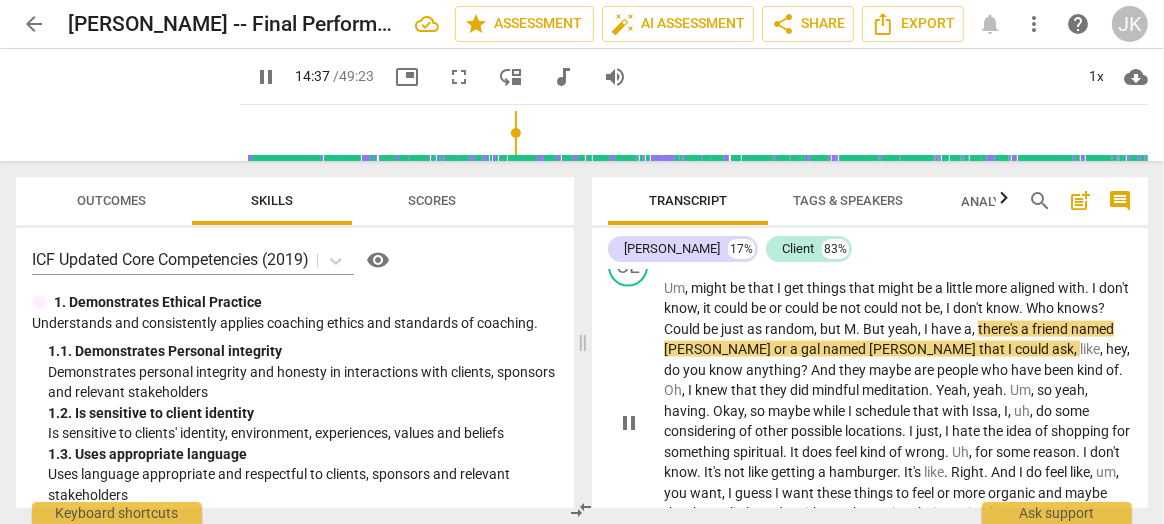 click on "." at bounding box center [859, 329] 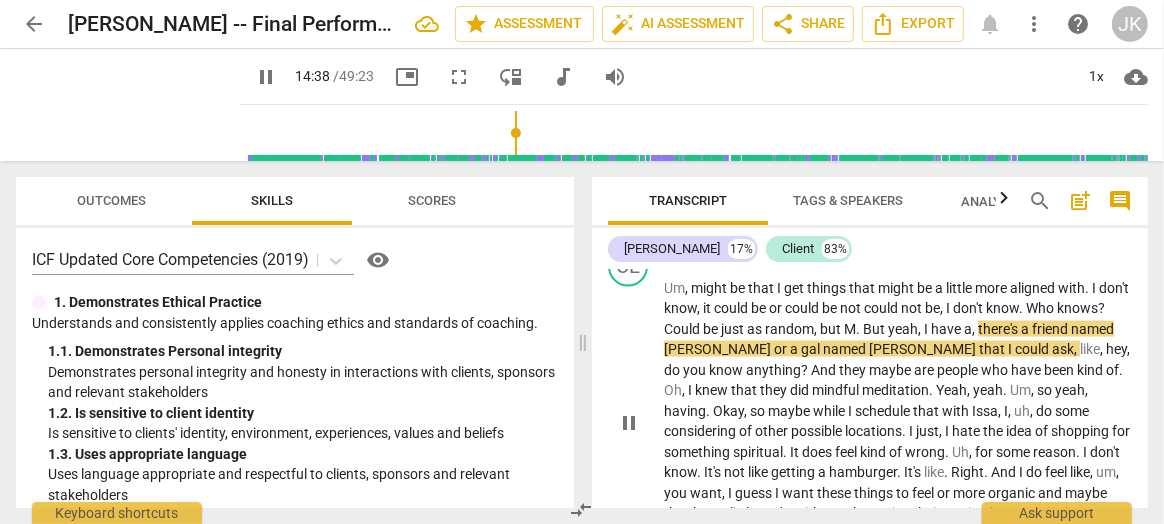 type on "879" 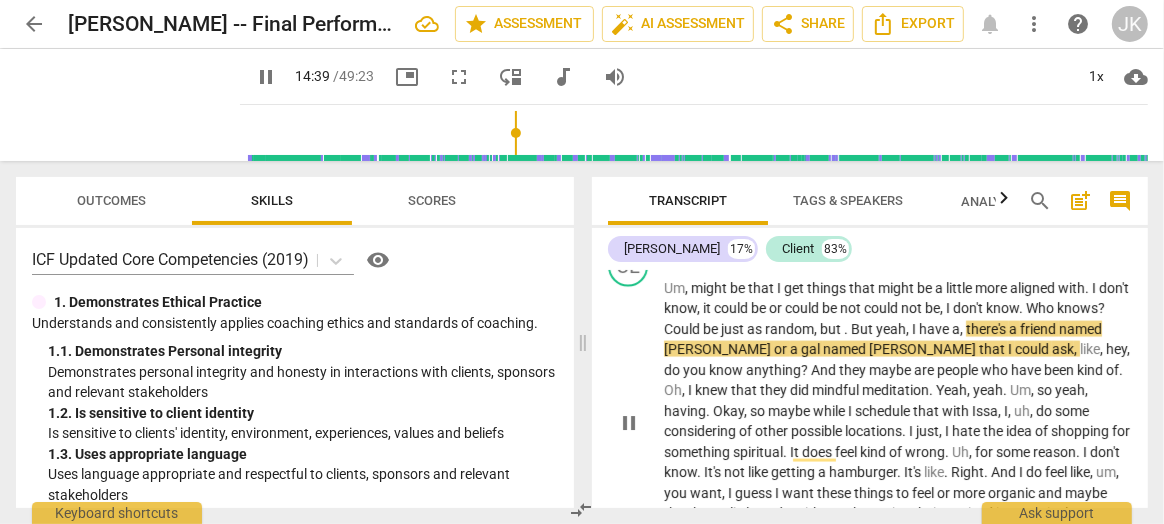 type 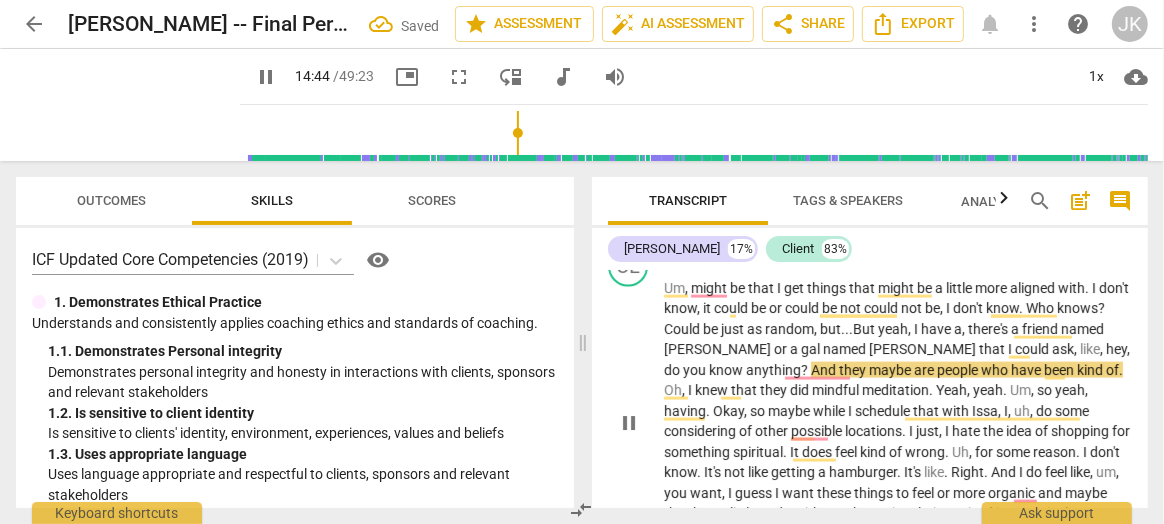 click on "But" at bounding box center (865, 329) 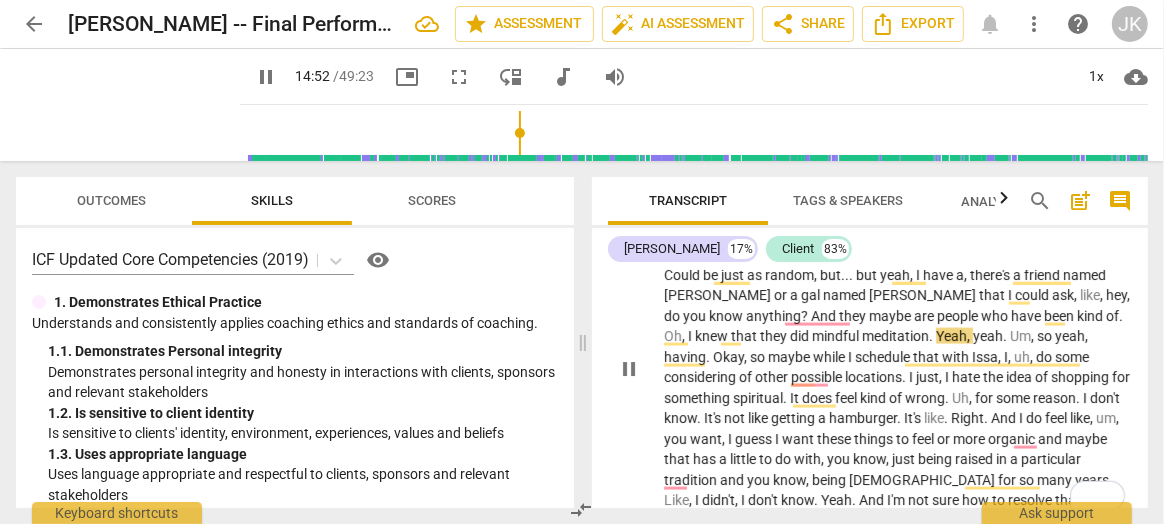 scroll, scrollTop: 6896, scrollLeft: 0, axis: vertical 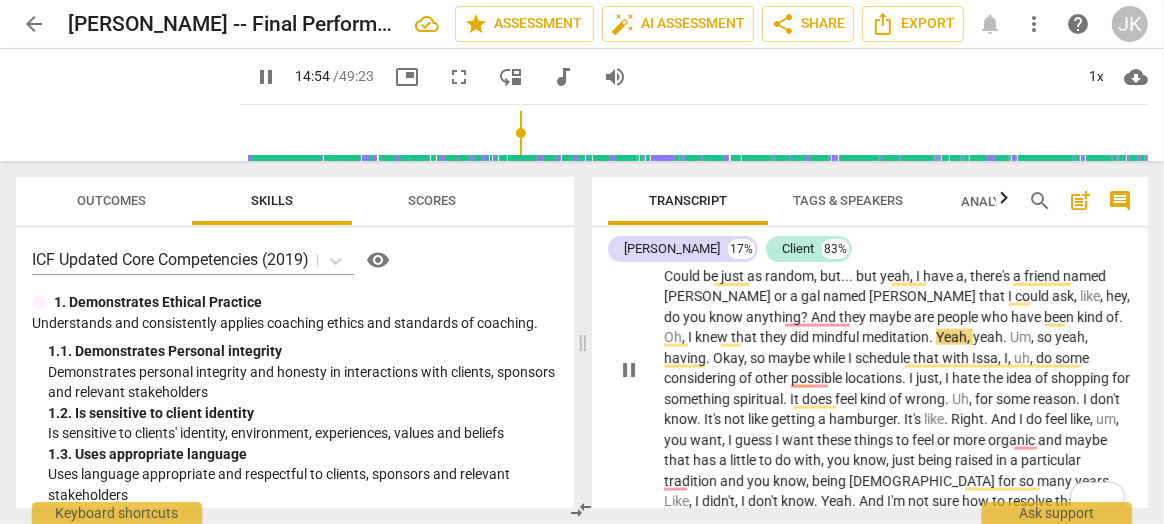 click on "named" at bounding box center [1084, 276] 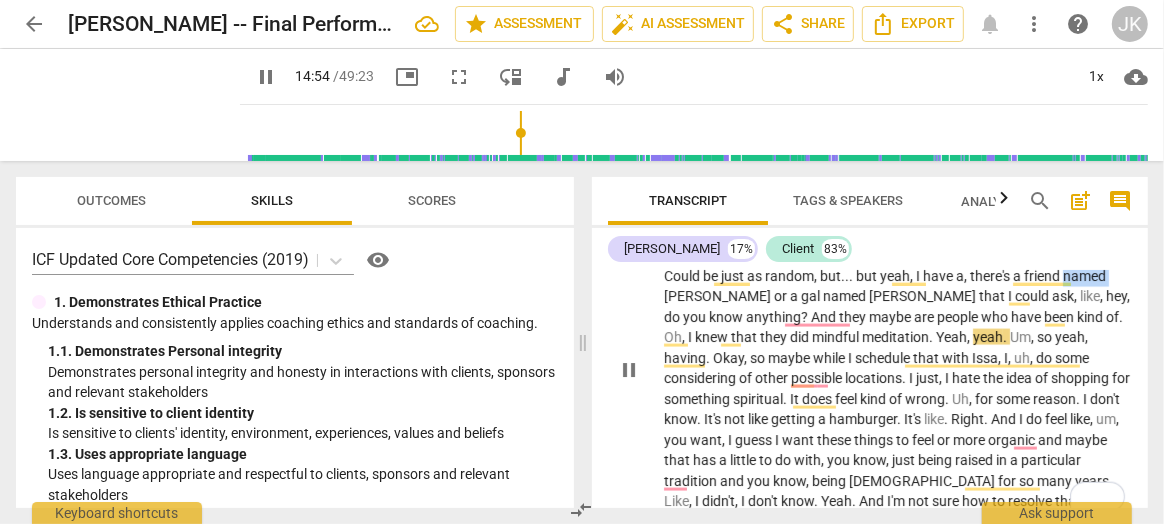 click on "named" at bounding box center (1084, 276) 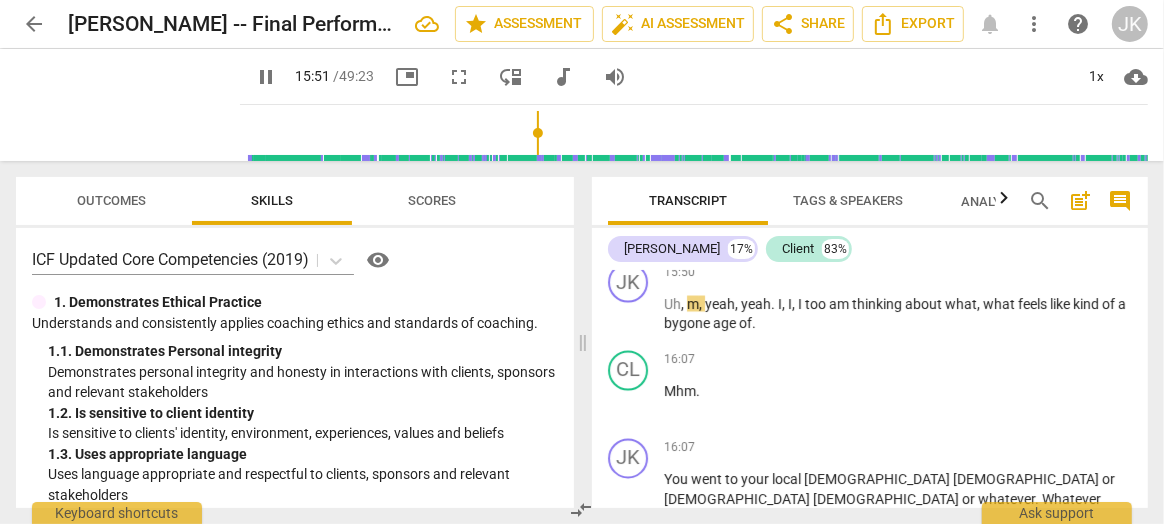 scroll, scrollTop: 7168, scrollLeft: 0, axis: vertical 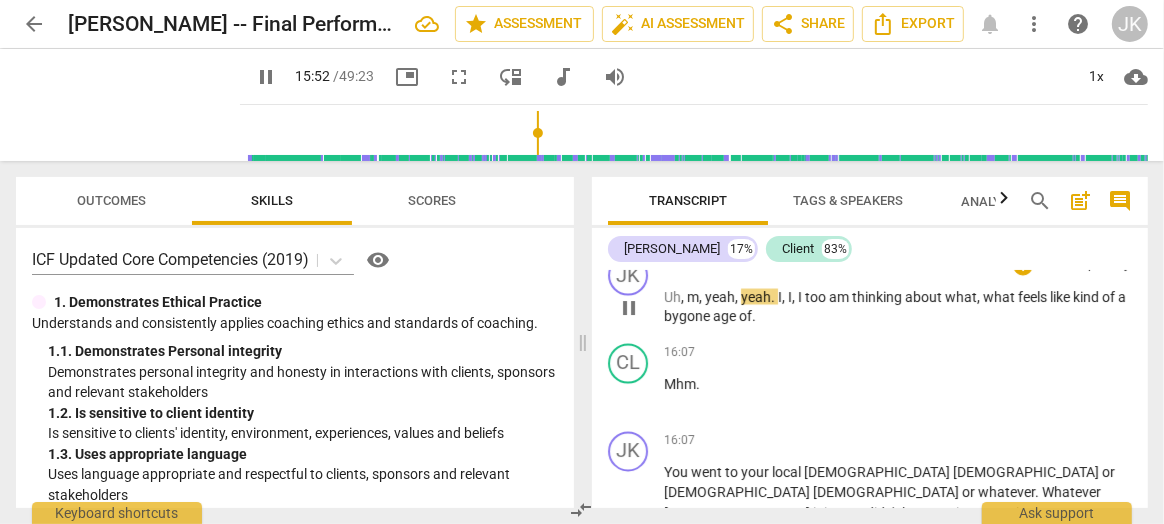 click on "," at bounding box center (702, 297) 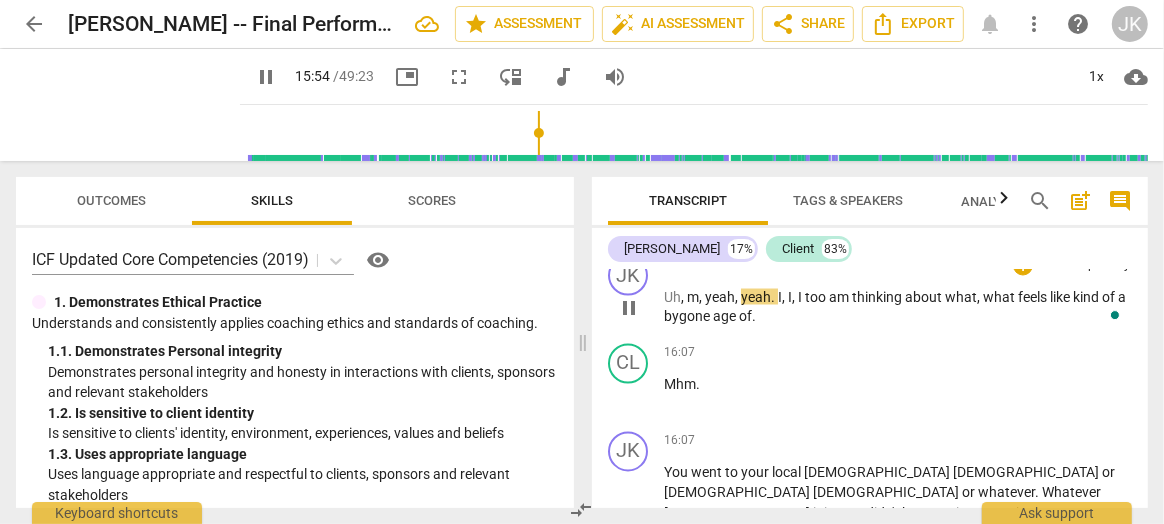 type on "954" 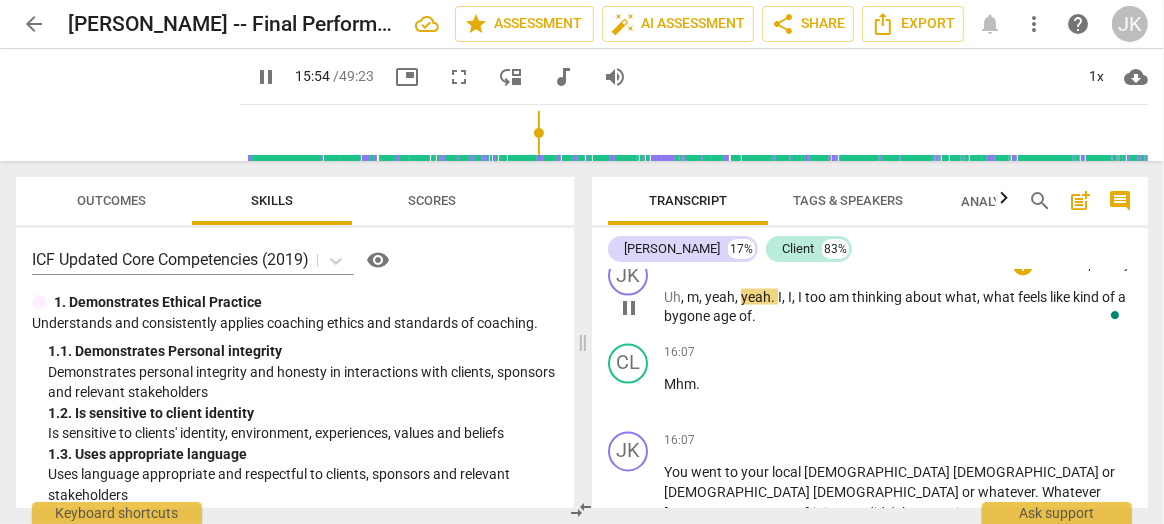 type 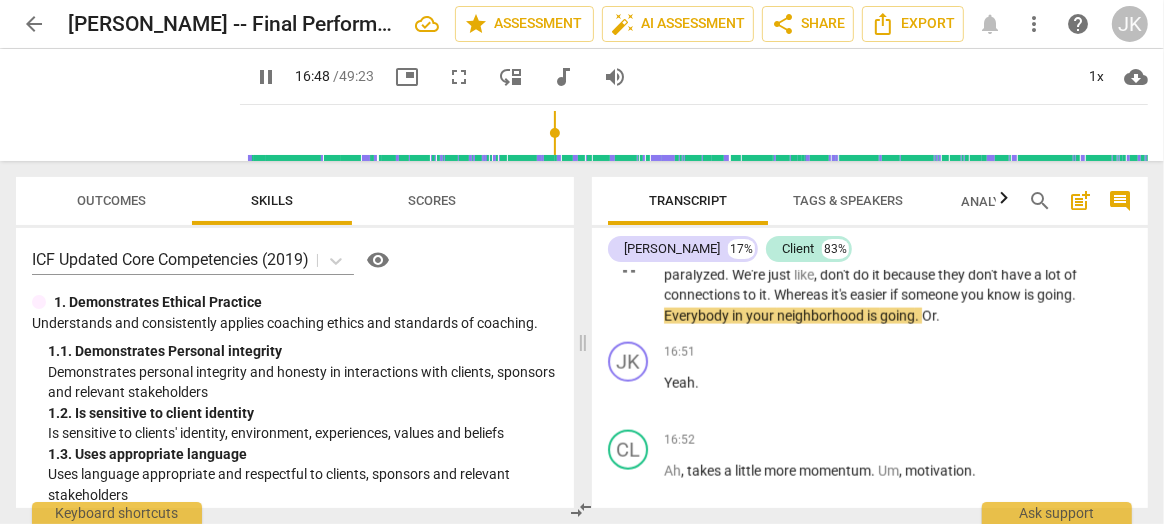 scroll, scrollTop: 7538, scrollLeft: 0, axis: vertical 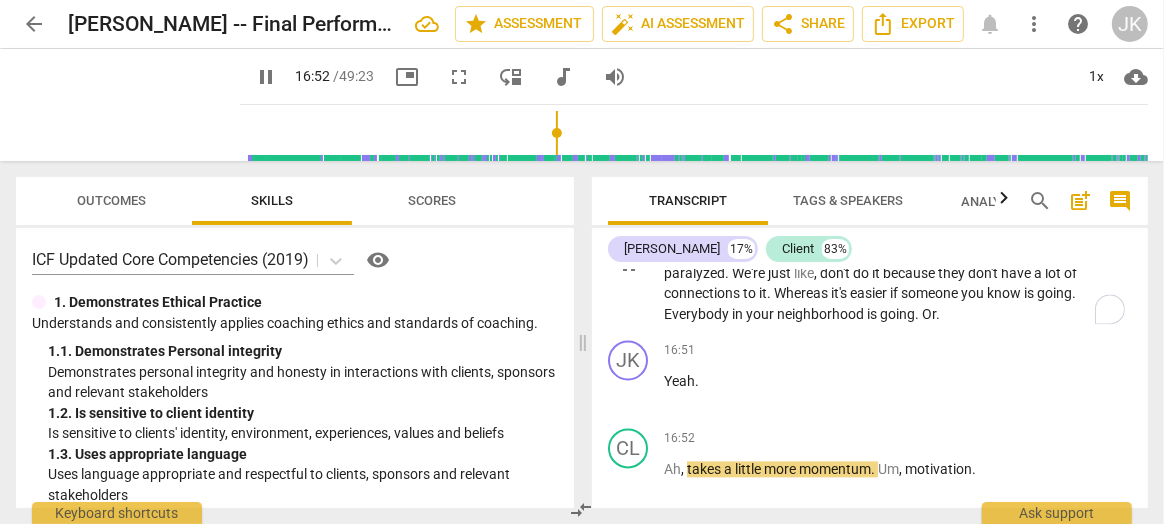 click on "Yeah ,   yeah ,   yeah ,   yeah .   Right ,   right .   And   now   I   think   with .   Mhm .   All   this   like   more   esoteric   or   just   openness   to   spirituality ,   we ,   we   have   more   choices .   But   then   there   can   also   be   so   much   to   choose   from   that   people   are   kind   of   paralyzed .   We're   just   like ,   don't   do   it   because   they   don't   have   a   lot   of   connections   to   it .   Whereas   it's   easier   if   someone   you   know   is   going .   Everybody   in   your   neighborhood   is   going .   Or ." at bounding box center [898, 262] 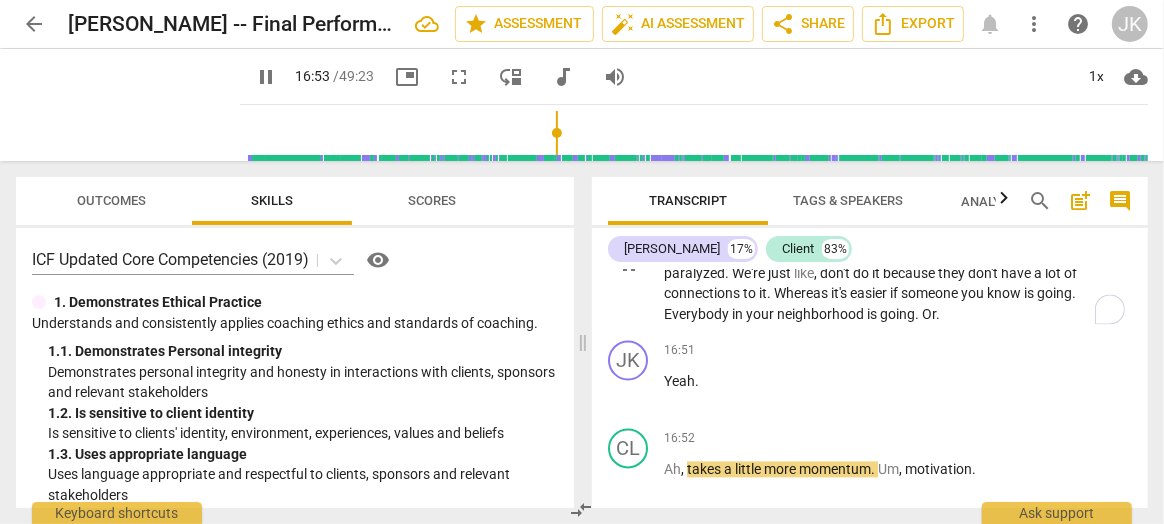 type on "1014" 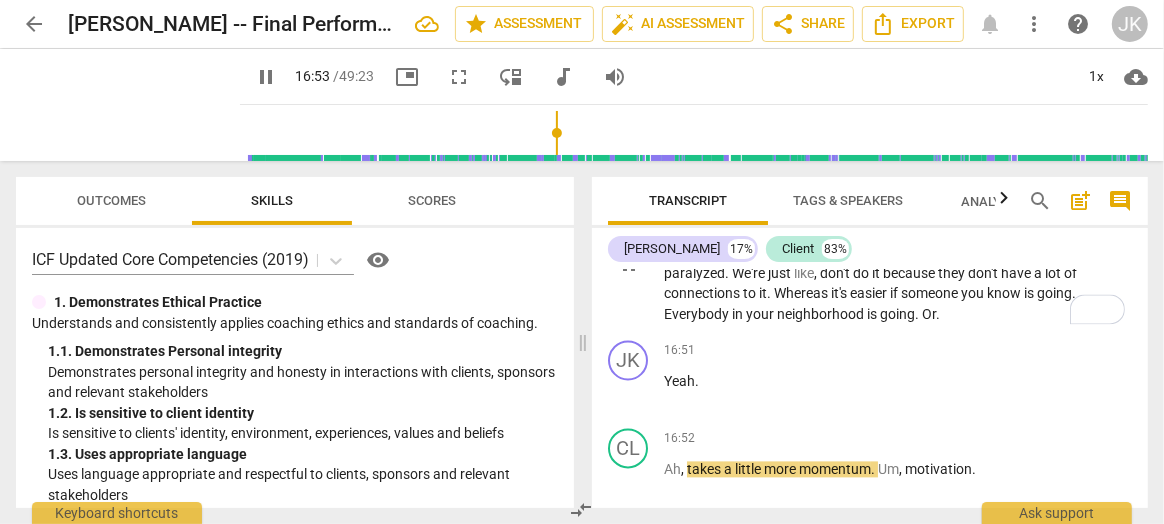 type 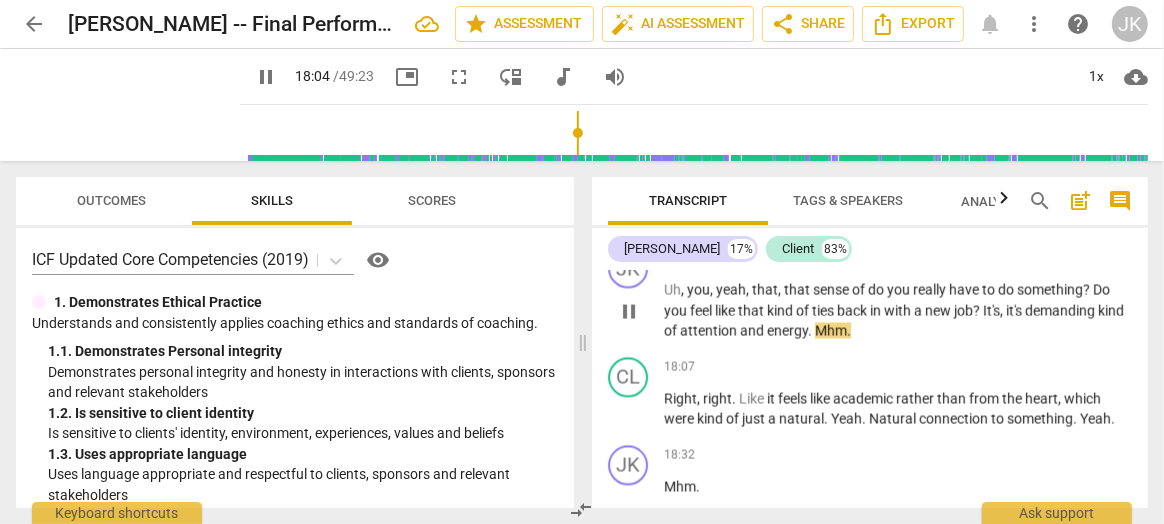 scroll, scrollTop: 8038, scrollLeft: 0, axis: vertical 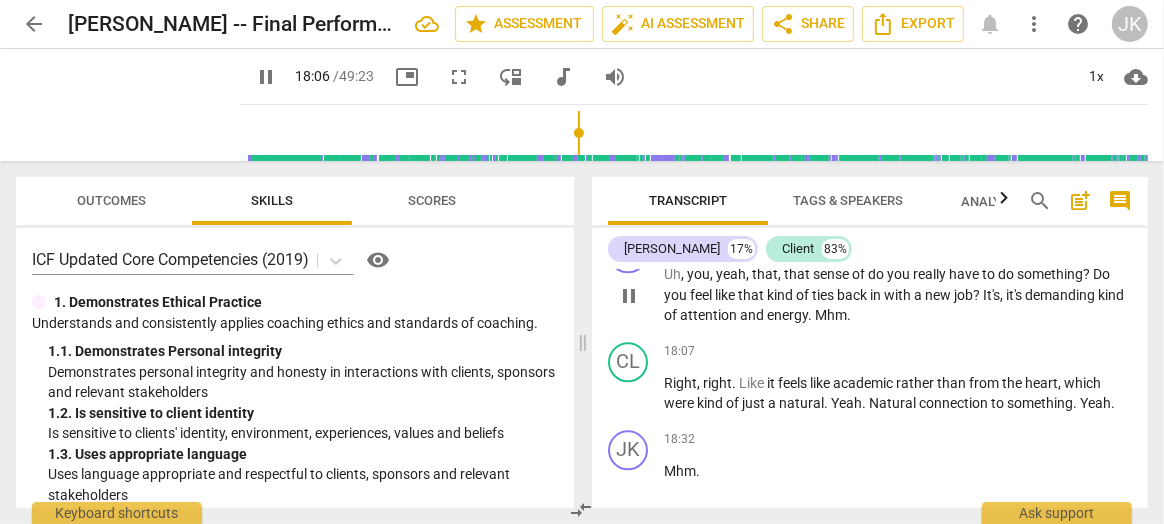 click on "Uh ,   you ,   yeah ,   that ,   that   sense   of   do   you   really   have   to   do   something ?   Do   you   feel   like   that   kind   of   ties   back   in   with   a   new   job ?   It's ,   it's   demanding   kind   of   attention   and   energy .   Mhm ." at bounding box center (898, 295) 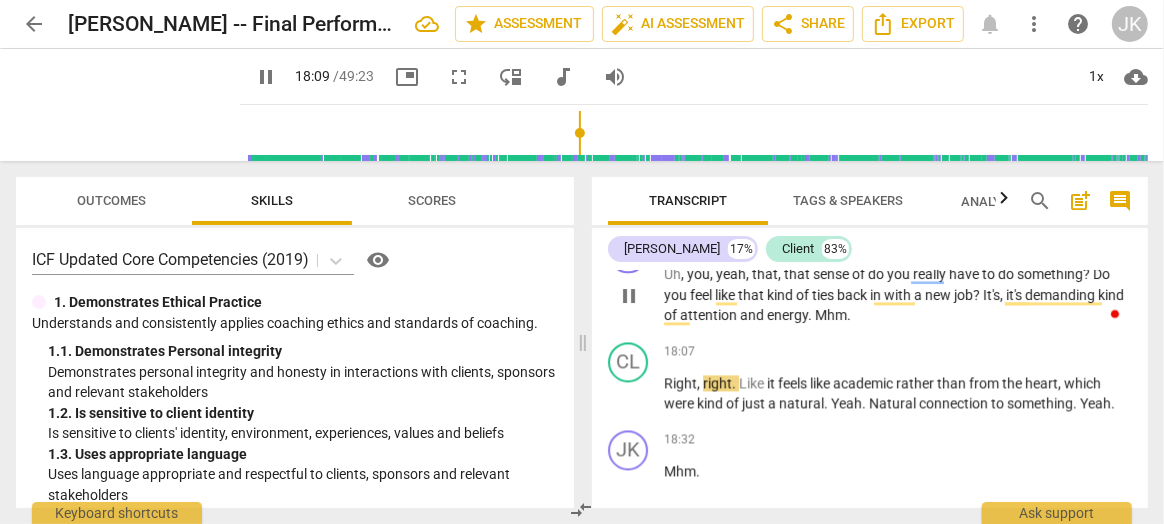 type on "1089" 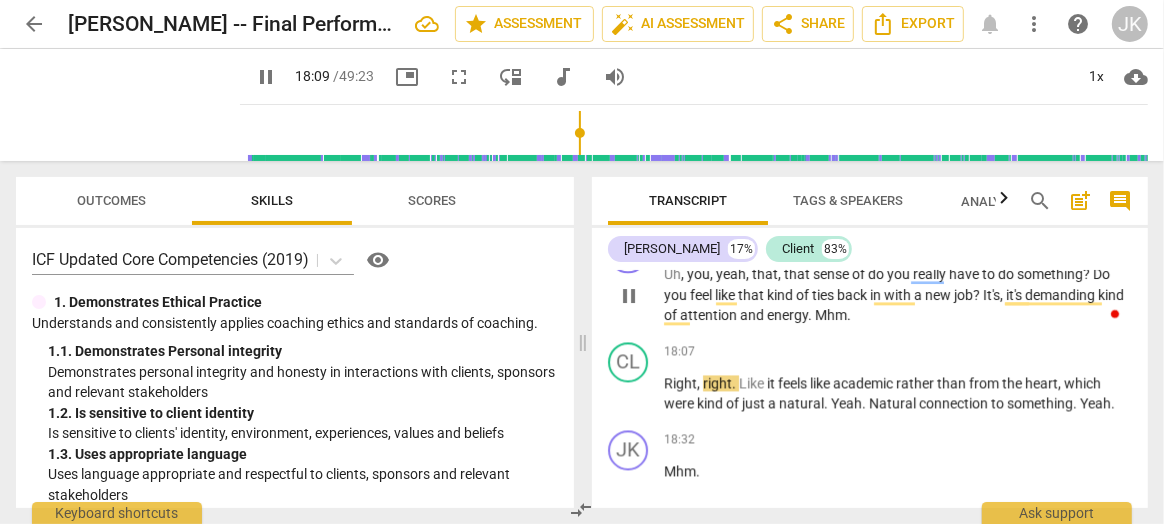 type 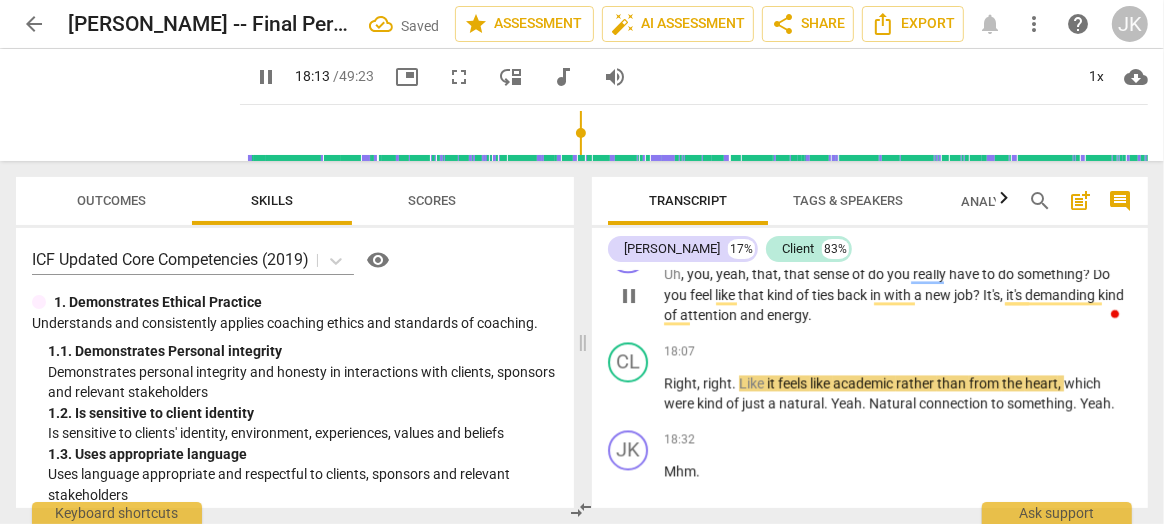 click on "you" at bounding box center (698, 274) 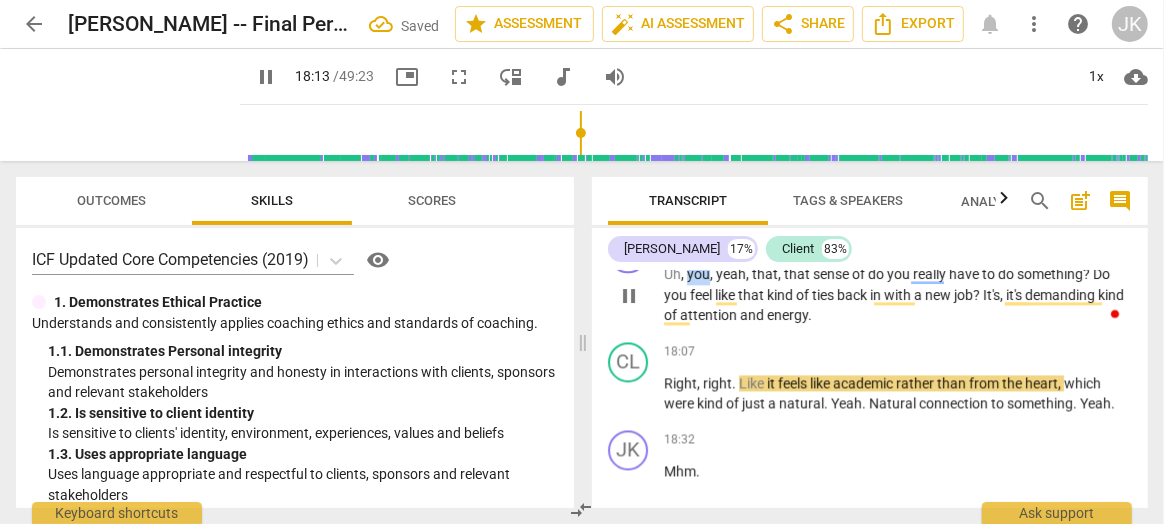 click on "you" at bounding box center [698, 274] 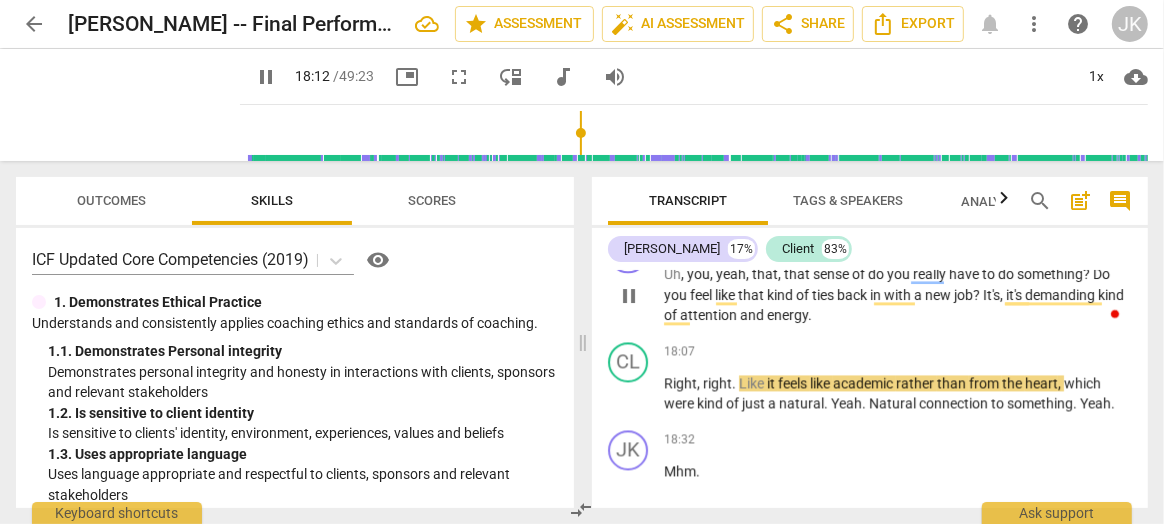 click on "Uh ,   you ,   yeah ,   that ,   that   sense   of   do   you   really   have   to   do   something ?   Do   you   feel   like   that   kind   of   ties   back   in   with   a   new   job ?   It's ,   it's   demanding   kind   of   attention   and   energy ." at bounding box center (898, 295) 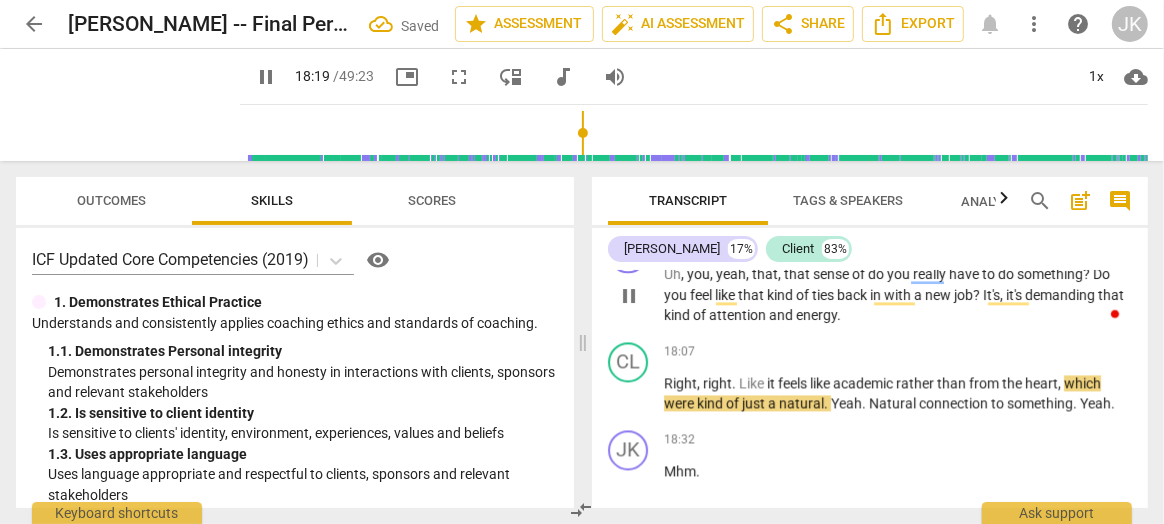 click on "demanding that" at bounding box center [1074, 295] 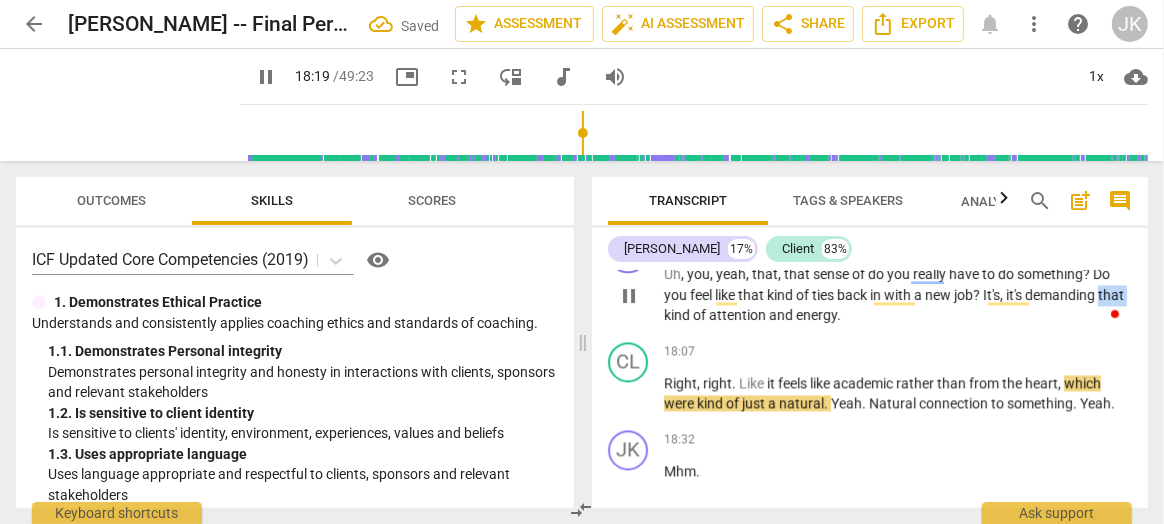 click on "demanding that" at bounding box center (1074, 295) 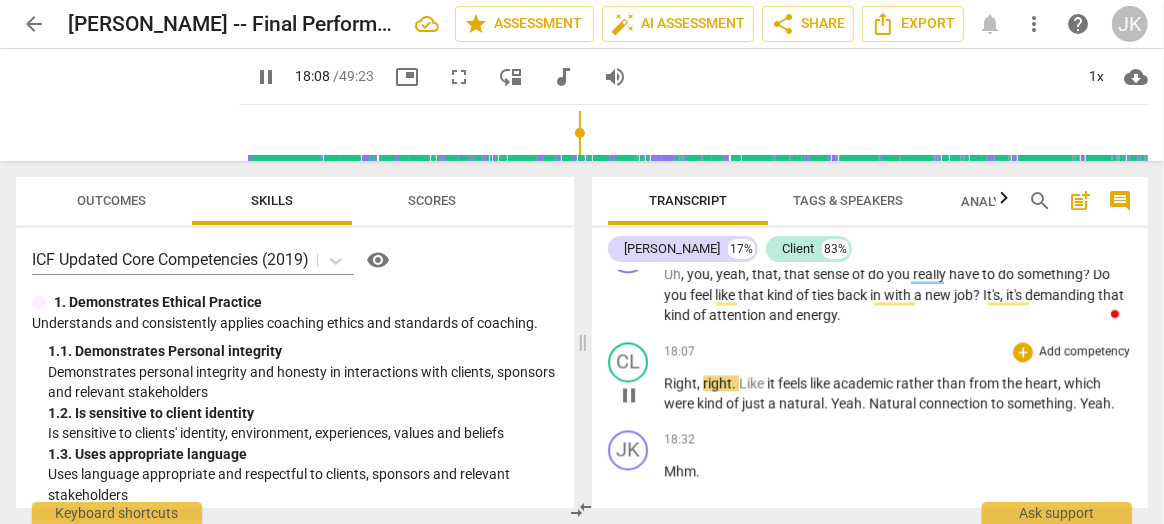 click on "Right" at bounding box center (680, 383) 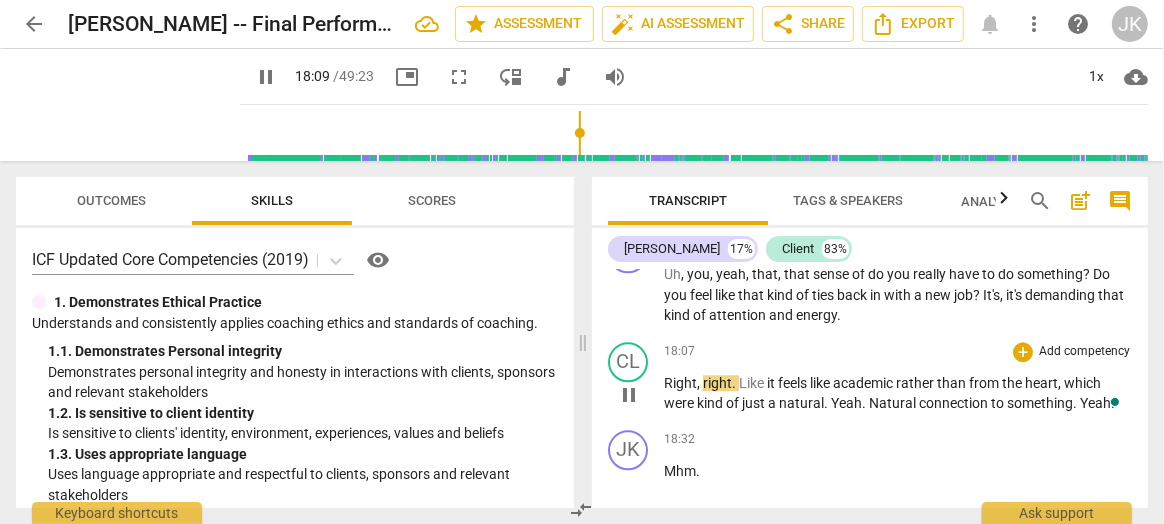 type on "1090" 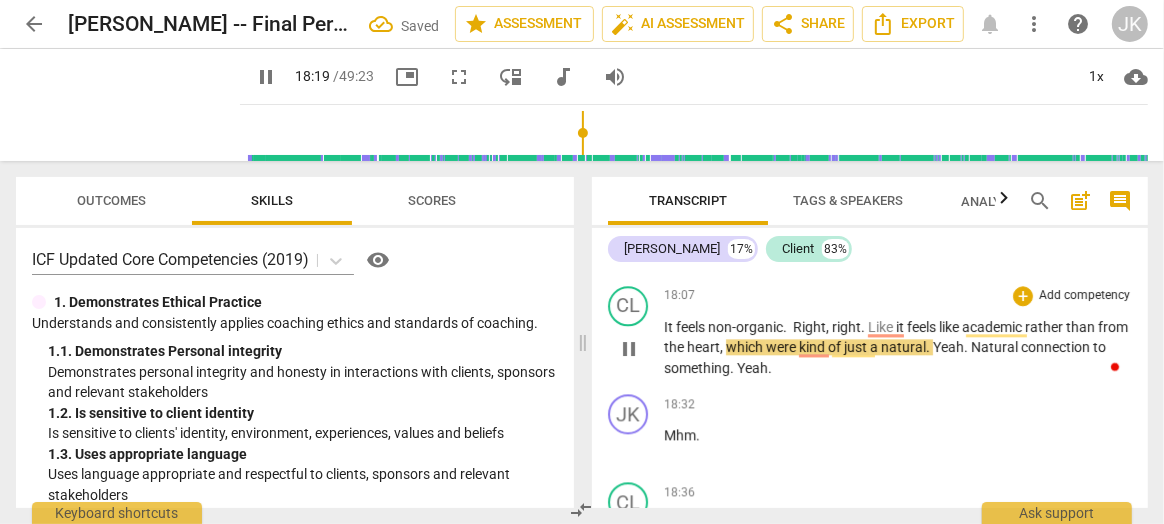 scroll, scrollTop: 8103, scrollLeft: 0, axis: vertical 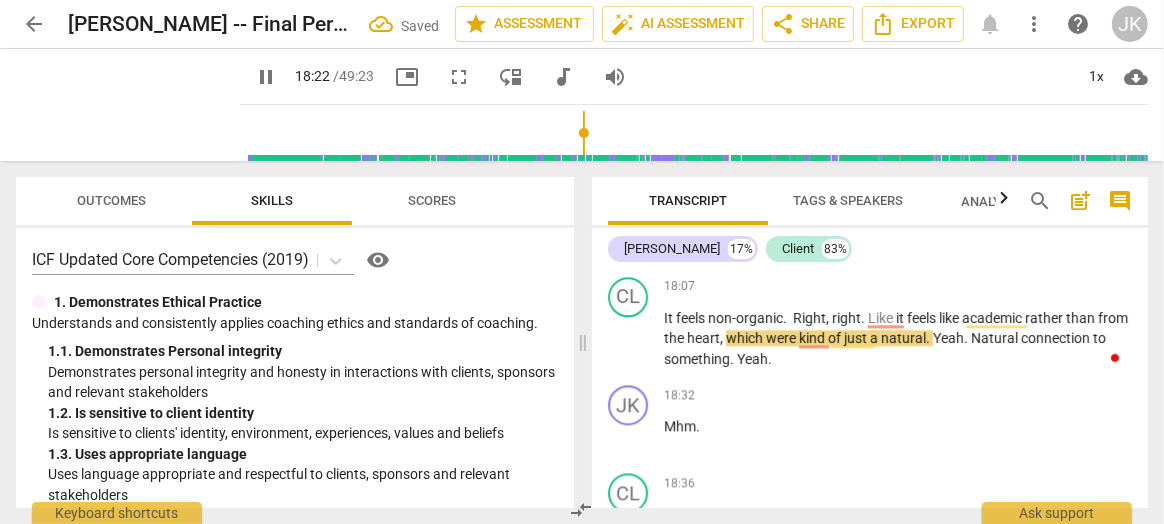 type on "1103" 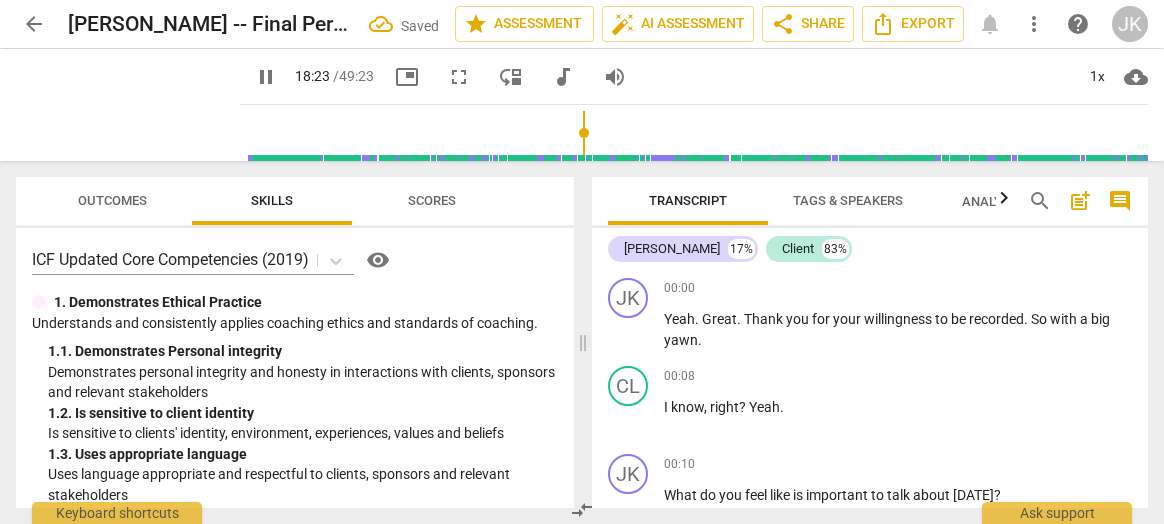 scroll, scrollTop: 0, scrollLeft: 0, axis: both 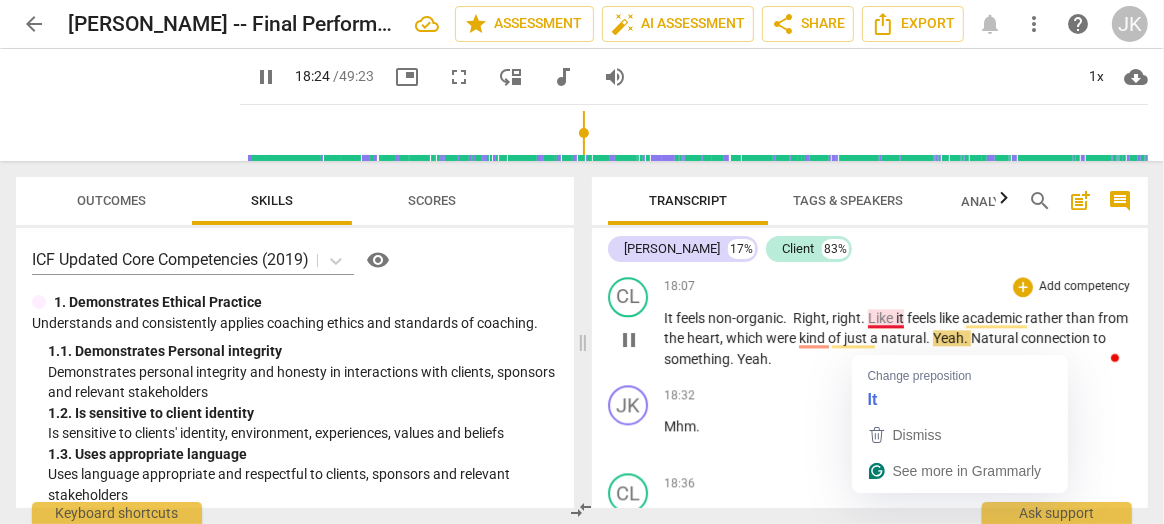 click on "it" at bounding box center (901, 318) 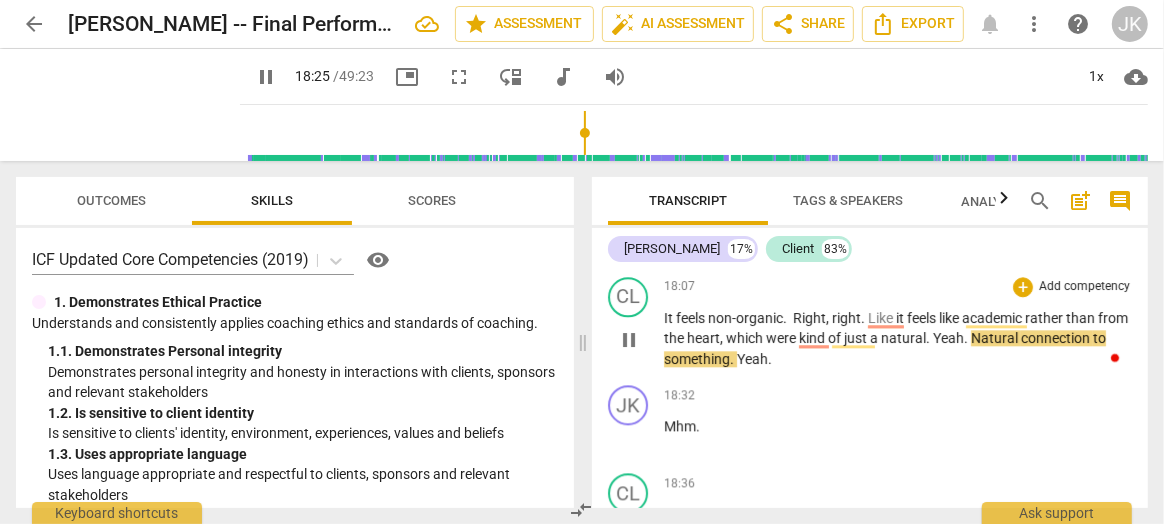 type on "1106" 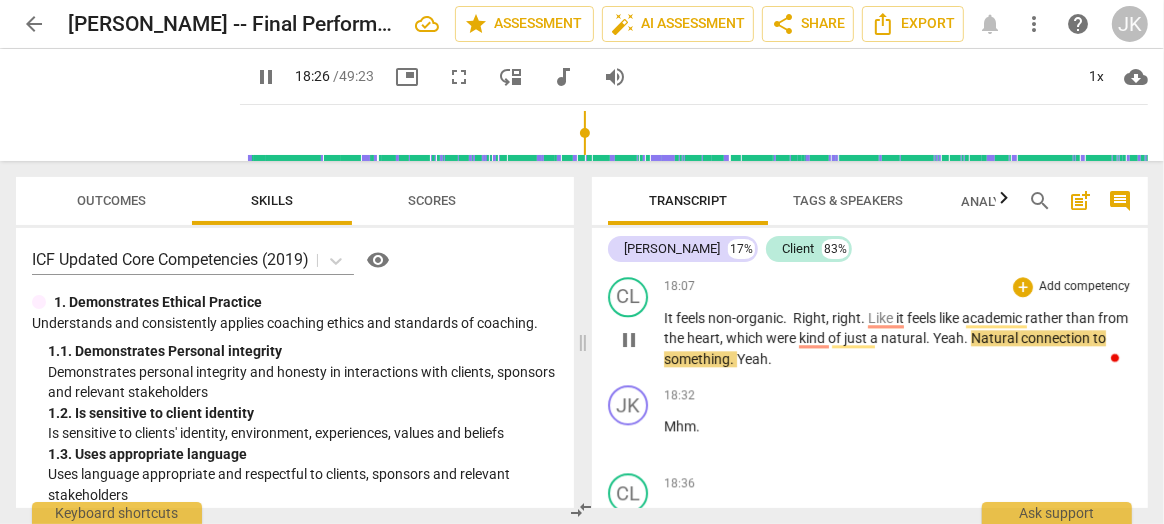 type 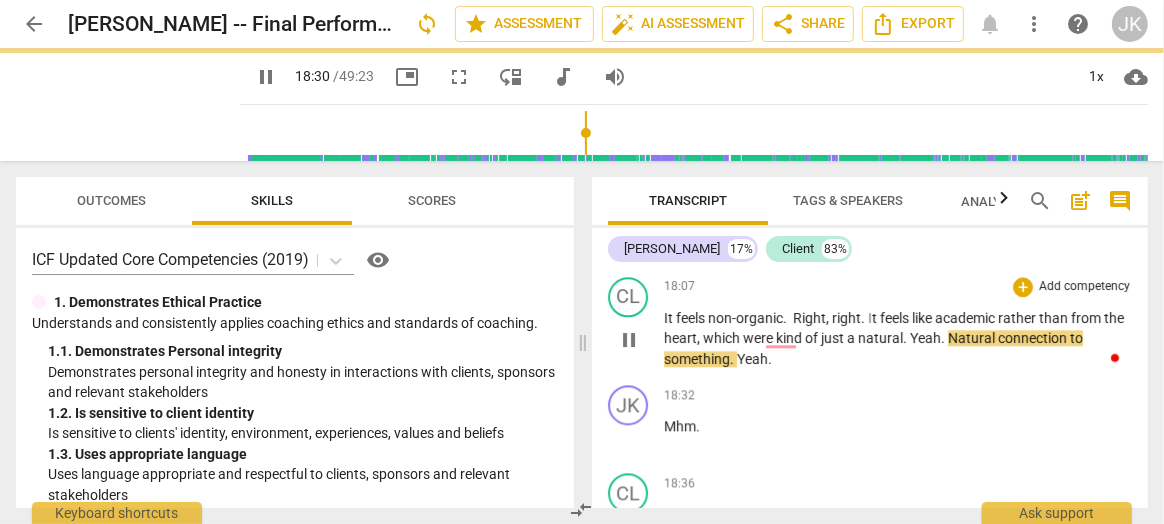 scroll, scrollTop: 8161, scrollLeft: 0, axis: vertical 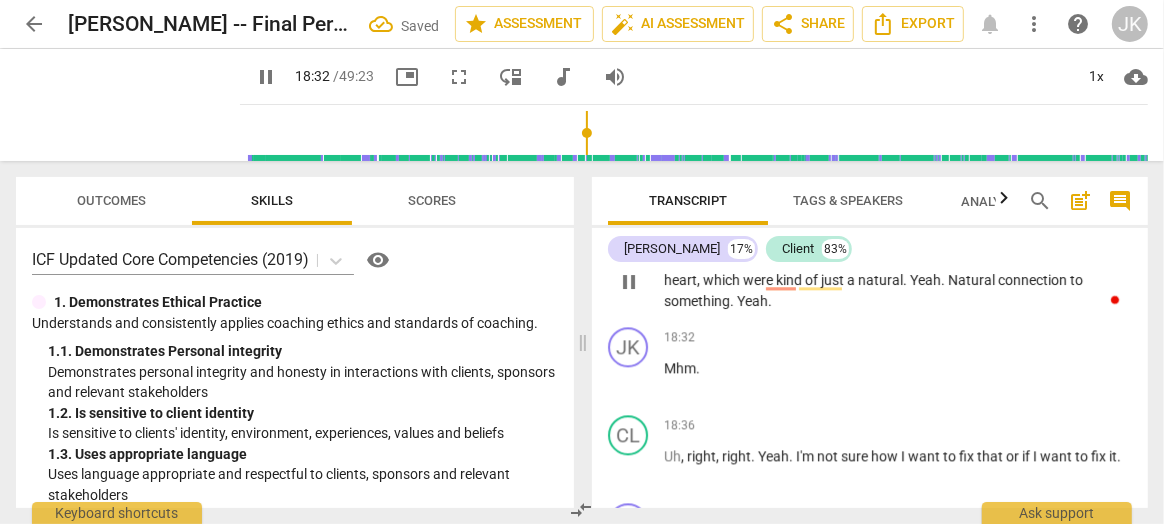 click on "It feels non-organic.  Right ,   right .   I t   feels   like   academic   rather   than   from   the   heart ,   which   were   kind   of   just   a   natural .   Yeah .   Natural   connection   to   something .   Yeah ." at bounding box center (898, 281) 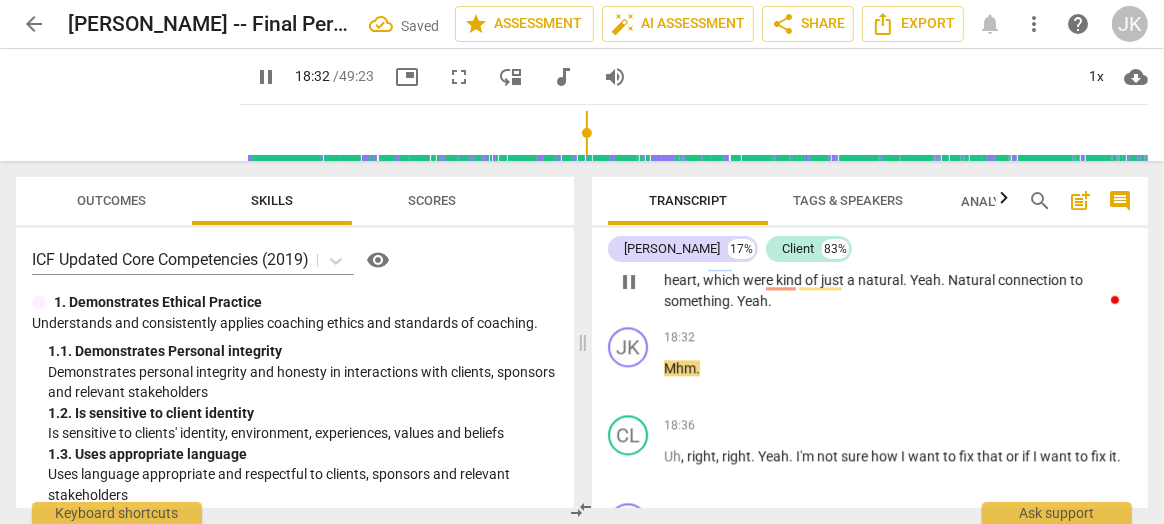 click on "It feels non-organic.  Right ,   right .   I t   feels   like   academic   rather   than   from   the   heart ,   which   were   kind   of   just   a   natural .   Yeah .   Natural   connection   to   something .   Yeah ." at bounding box center (898, 281) 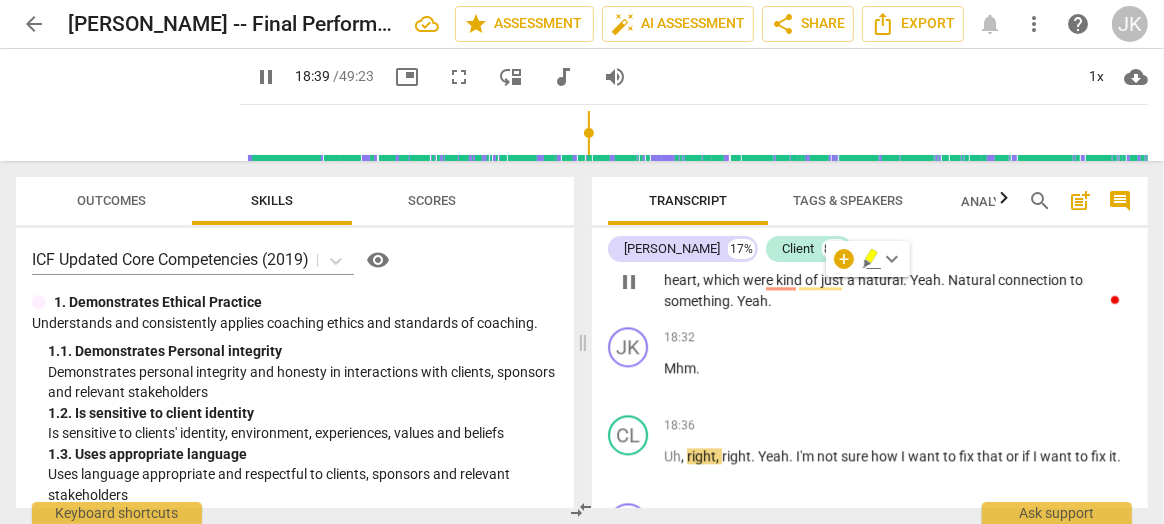 click on "It feels non-organic.  Right" at bounding box center (745, 260) 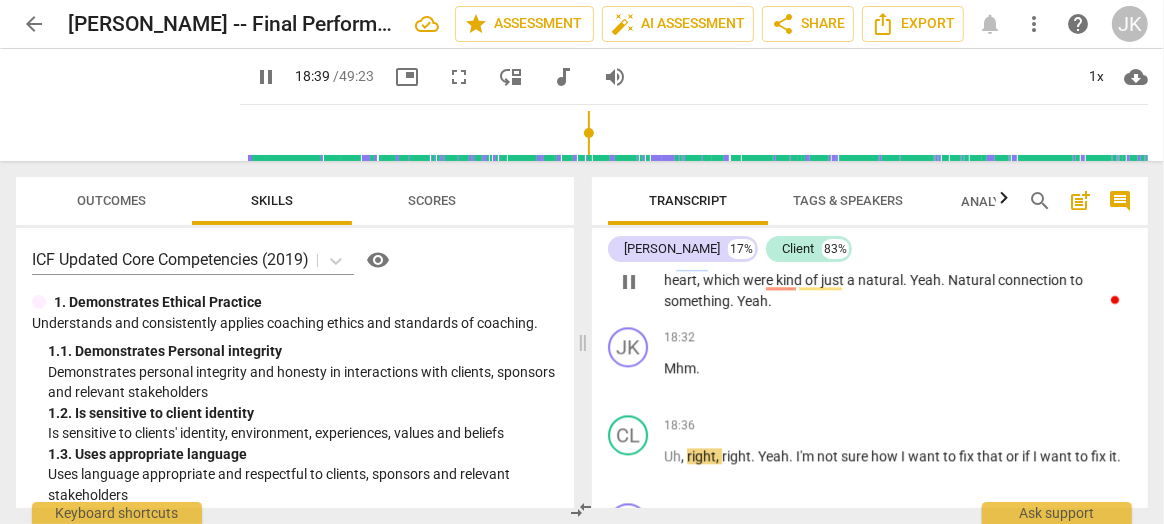 click on "It feels non-organic.  Right" at bounding box center (745, 260) 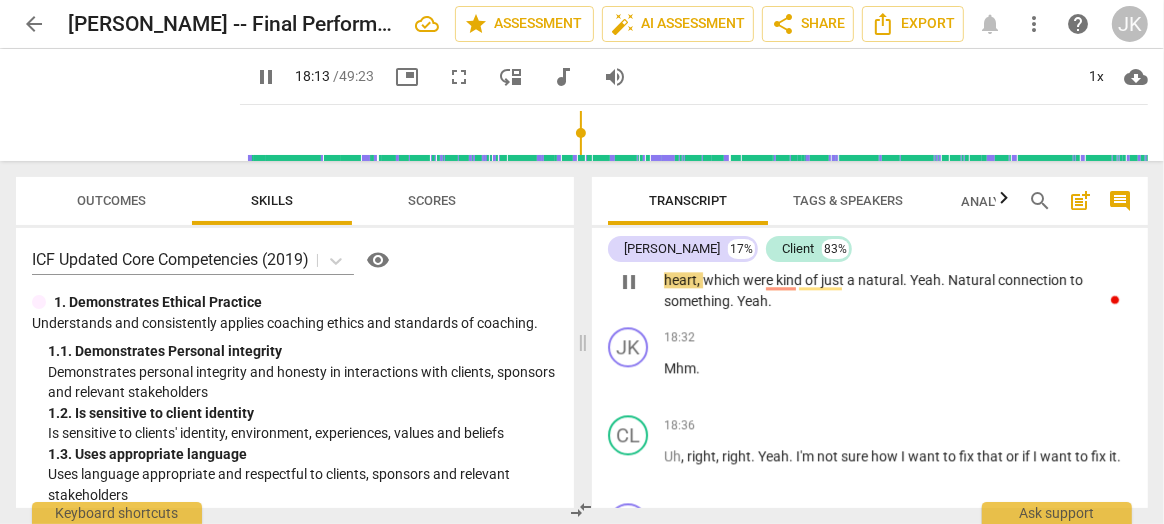 click on ".   I" at bounding box center [866, 260] 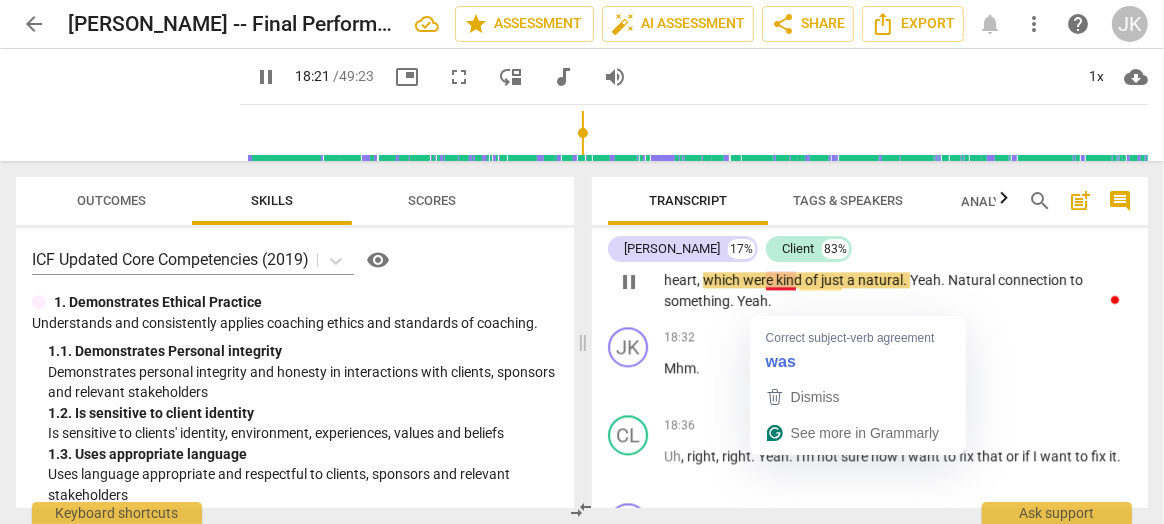 click on "were" at bounding box center (759, 280) 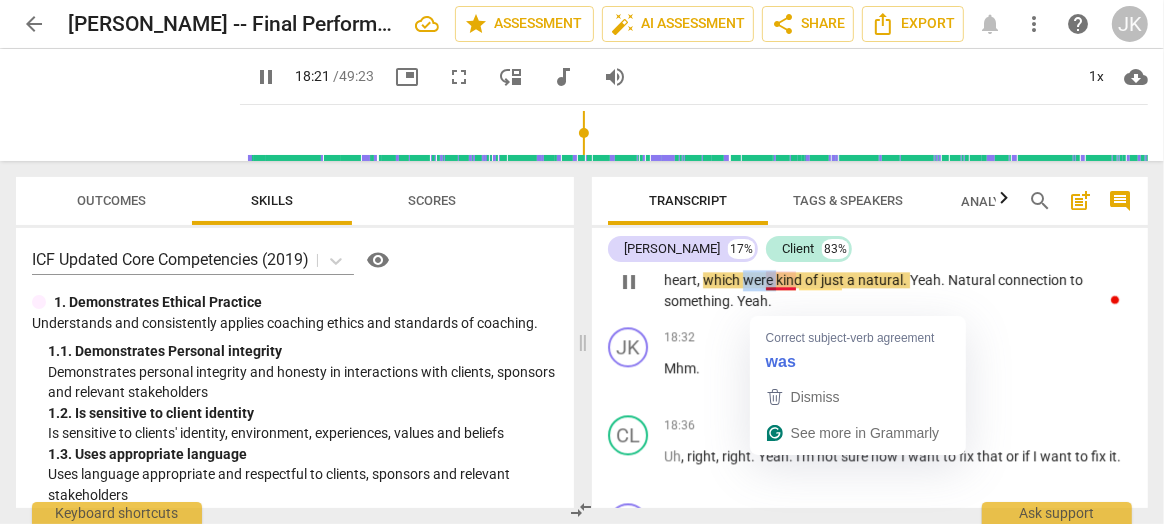 click on "were" at bounding box center [759, 280] 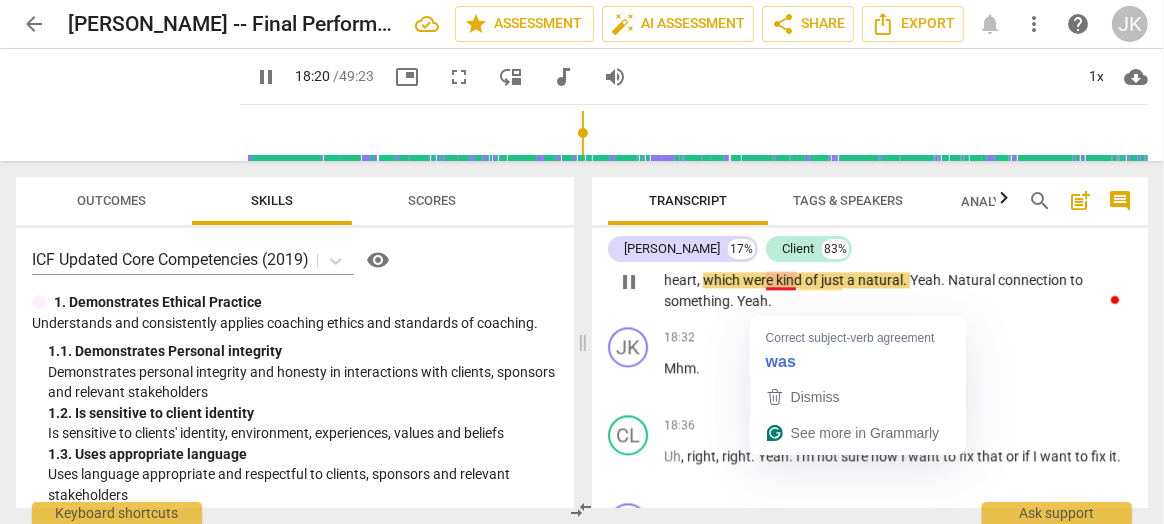 click on "were" at bounding box center [759, 280] 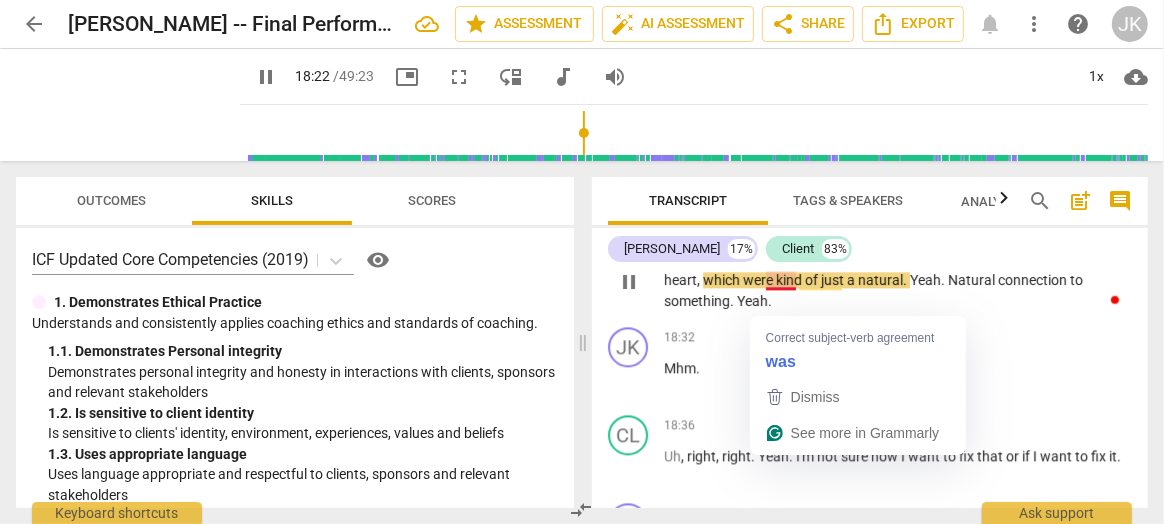click on "were" at bounding box center (759, 280) 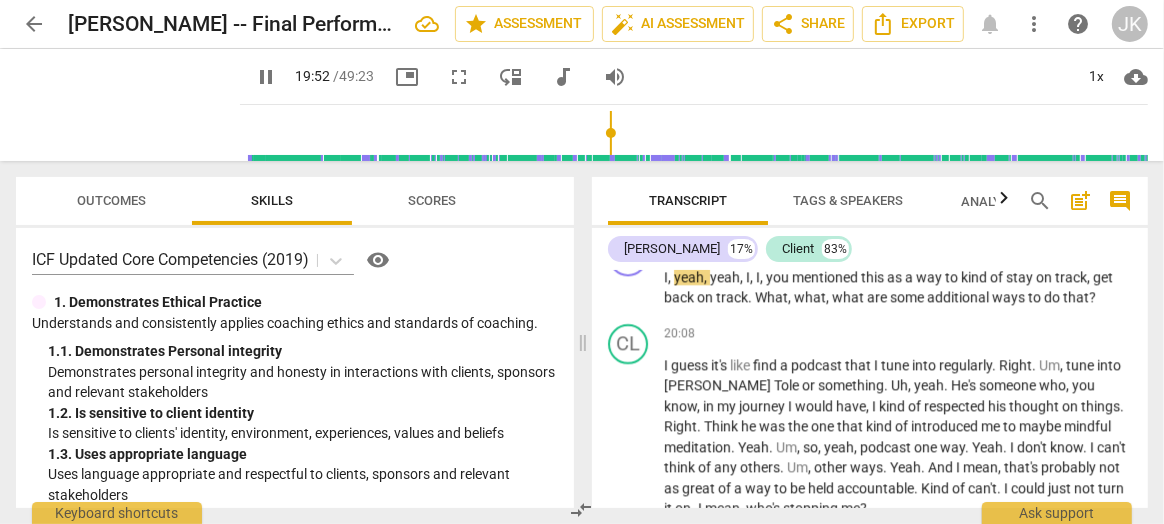 scroll, scrollTop: 8675, scrollLeft: 0, axis: vertical 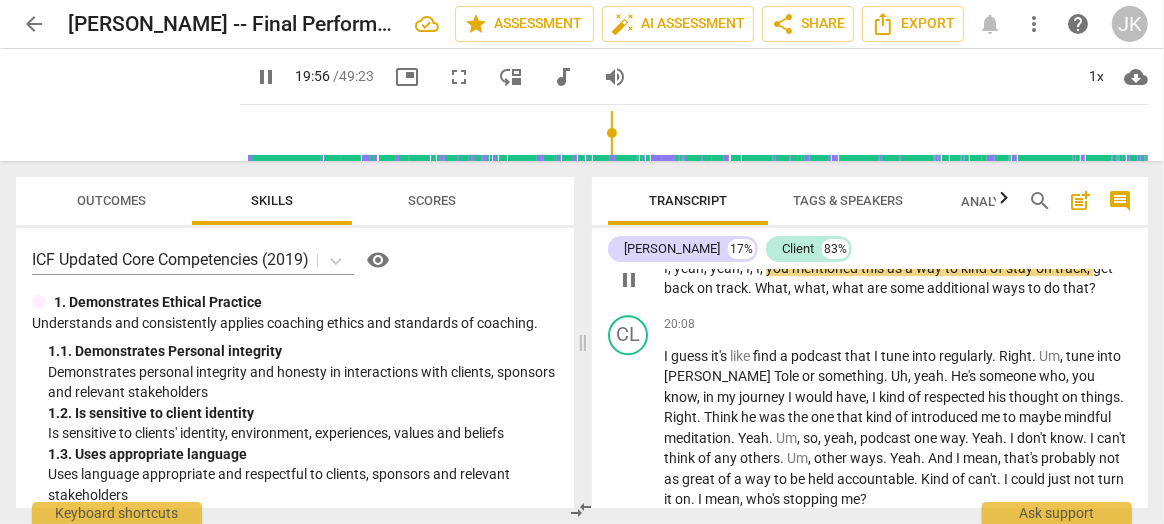 click on "you" at bounding box center [779, 268] 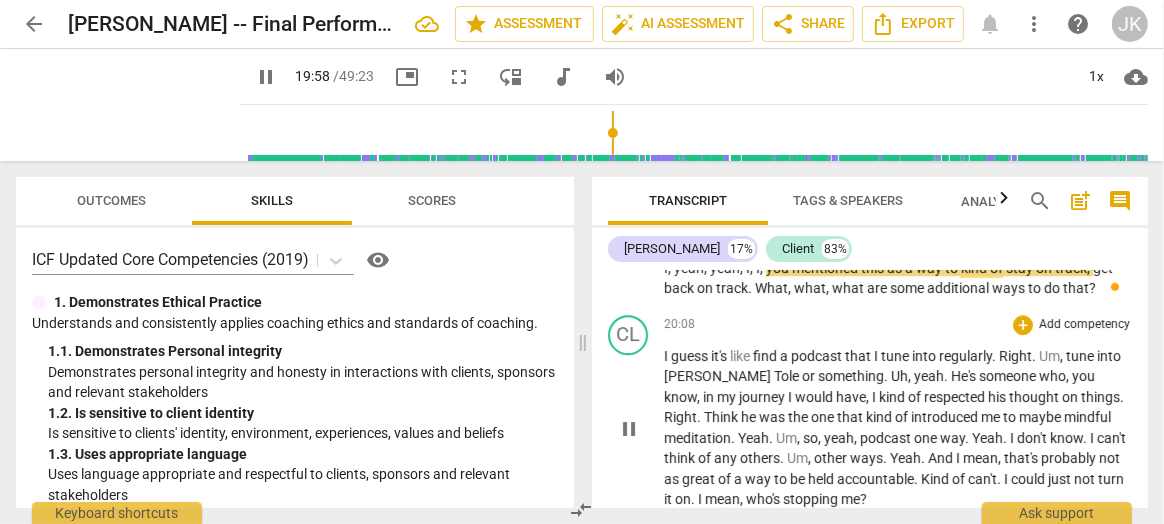 type on "1199" 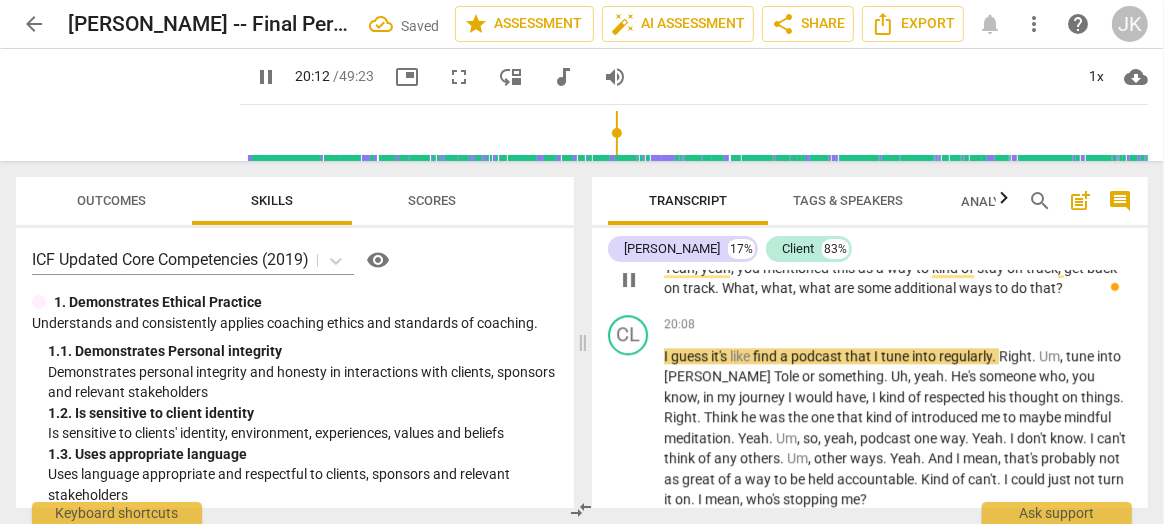 click on "Yeah" at bounding box center [679, 268] 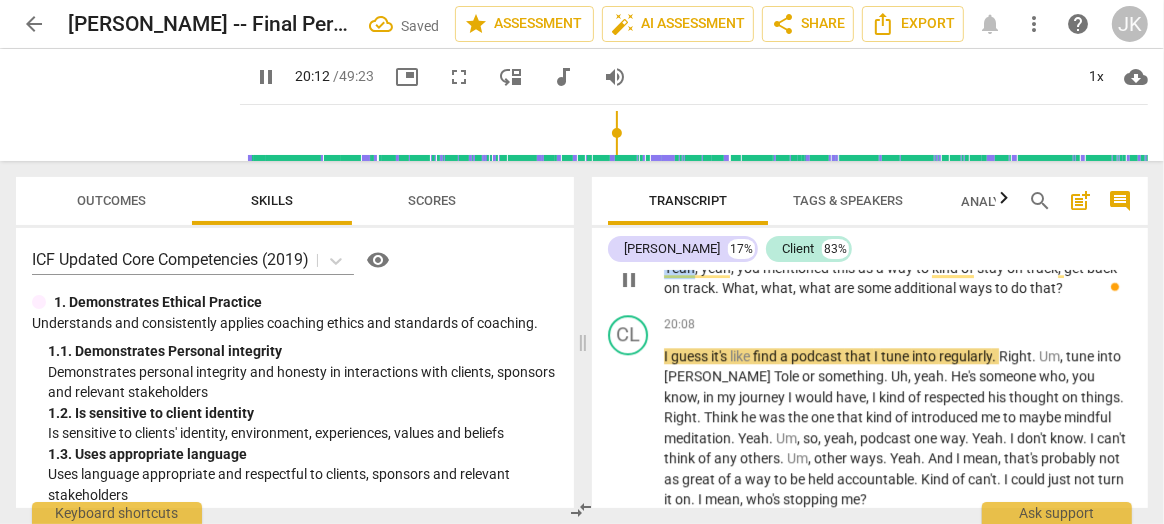 click on "Yeah" at bounding box center [679, 268] 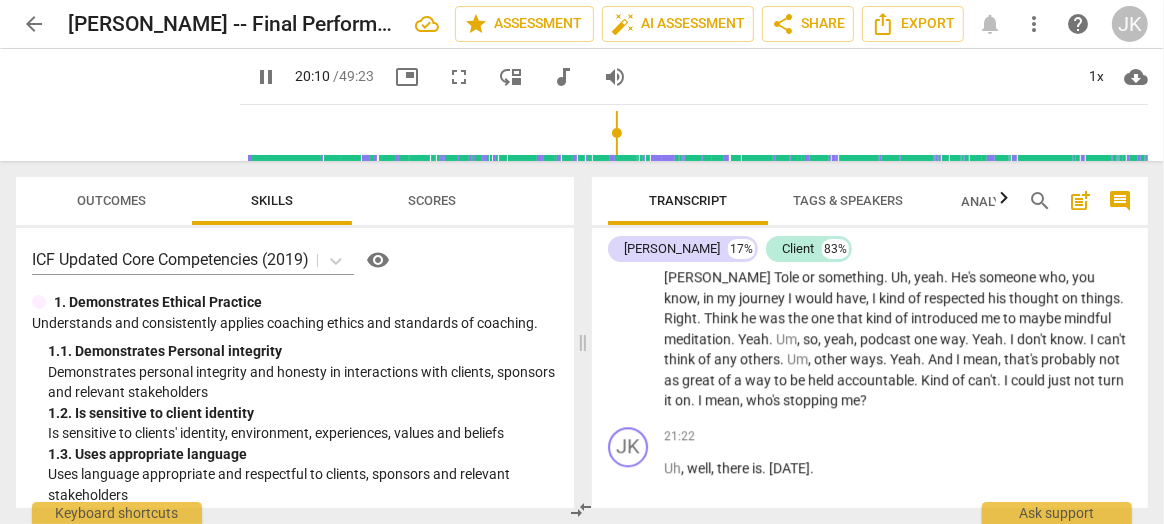 scroll, scrollTop: 8776, scrollLeft: 0, axis: vertical 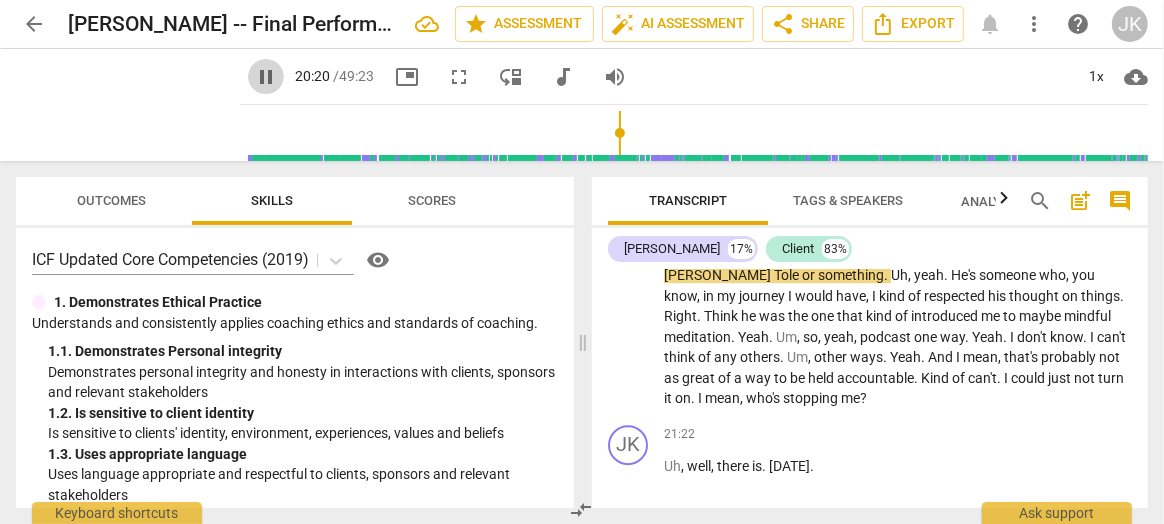 click on "pause" at bounding box center [266, 77] 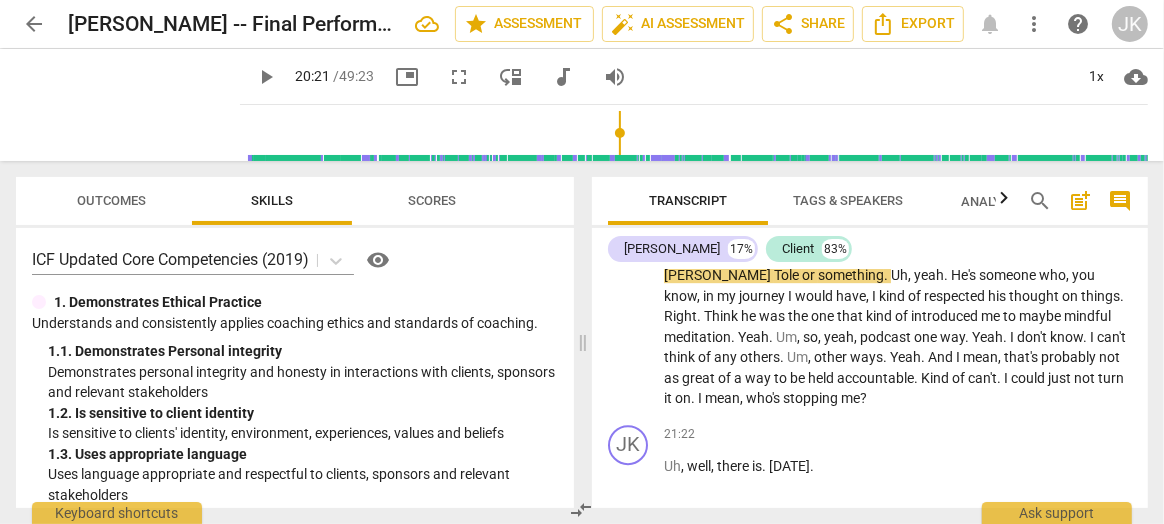 type on "1221" 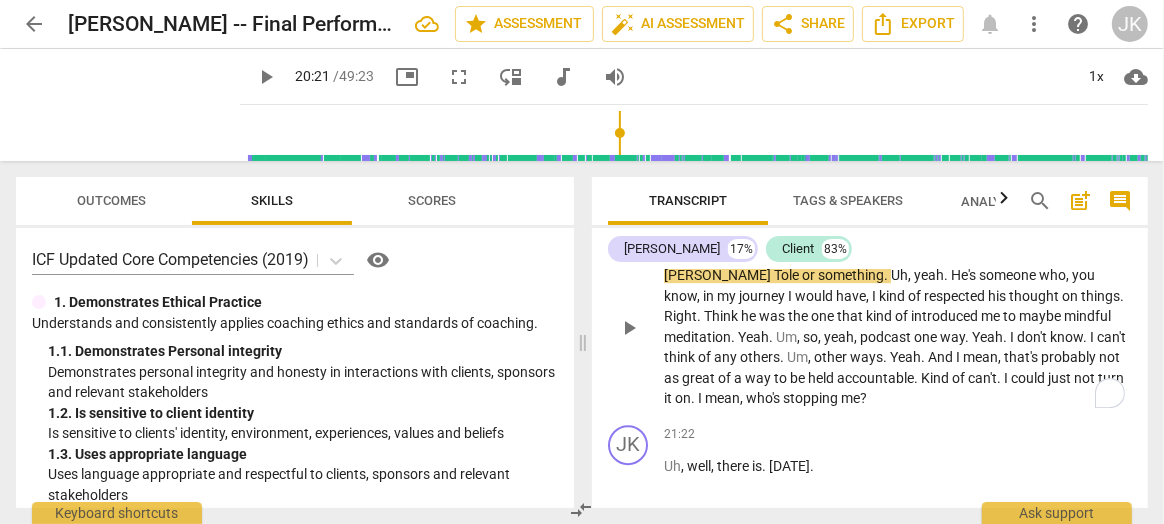click on "[PERSON_NAME]" at bounding box center [719, 275] 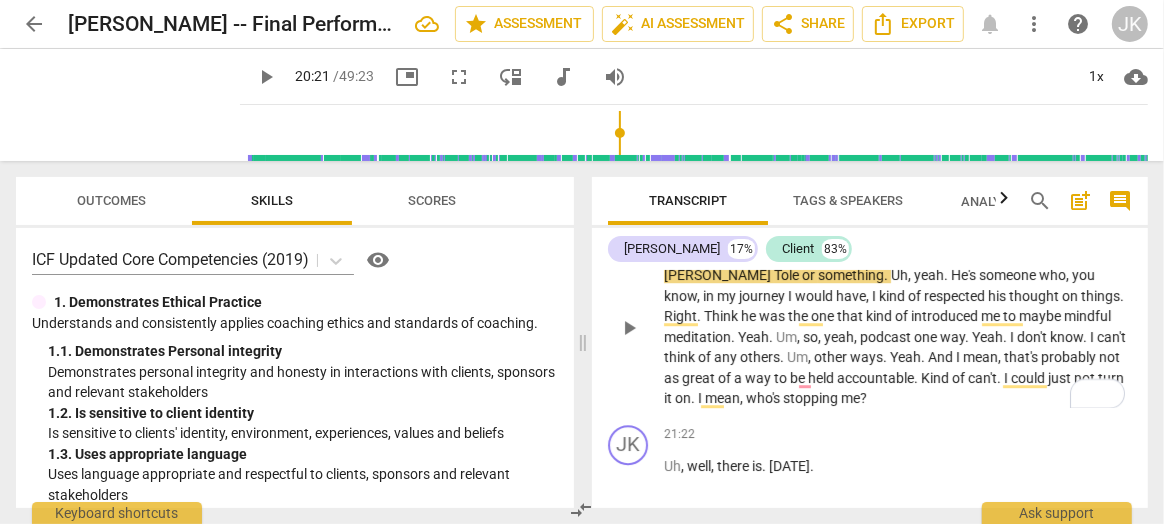 type 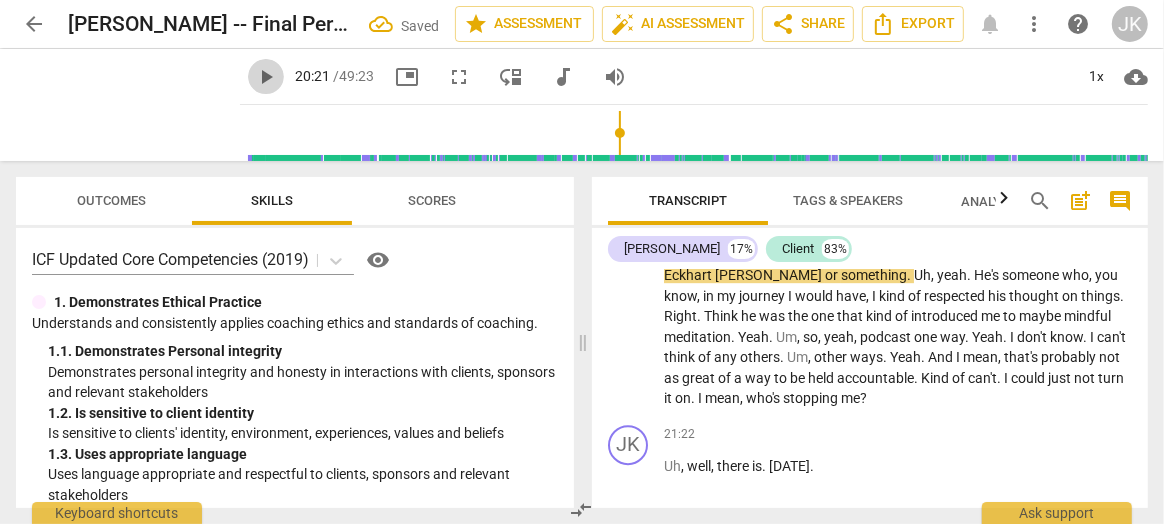 click on "play_arrow" at bounding box center (266, 77) 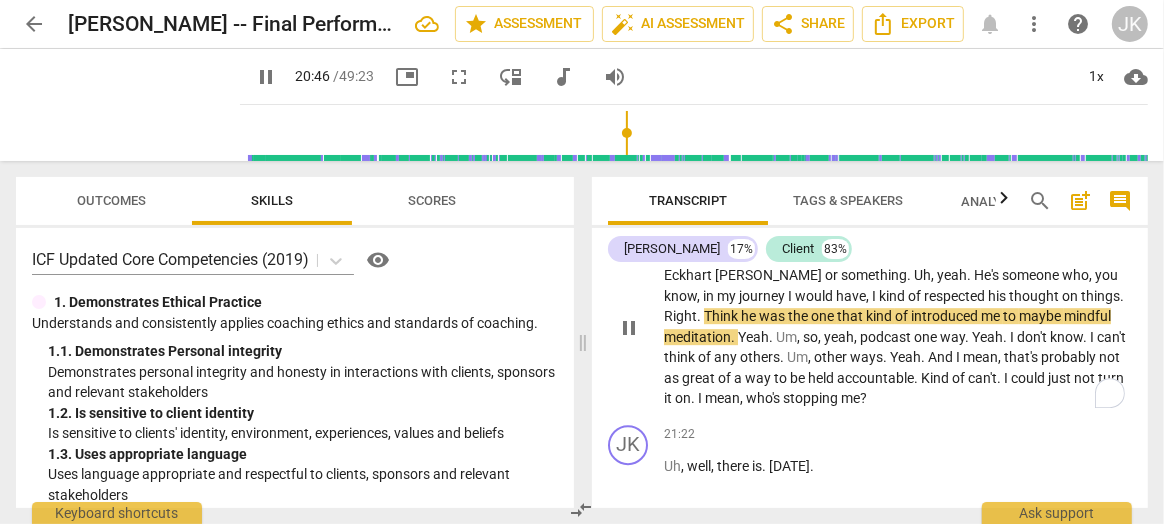 click on "Think" at bounding box center [722, 316] 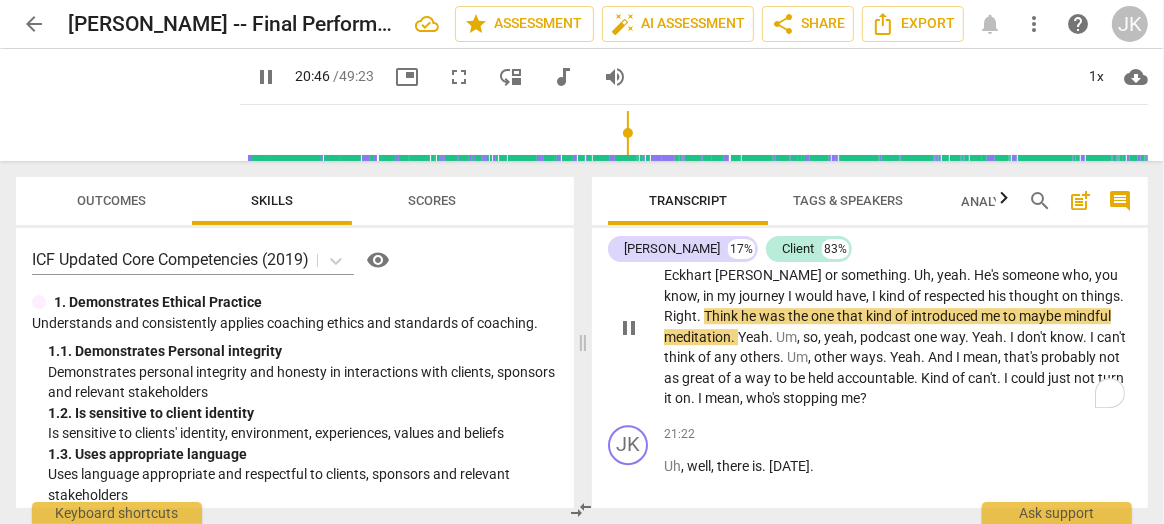 type on "1247" 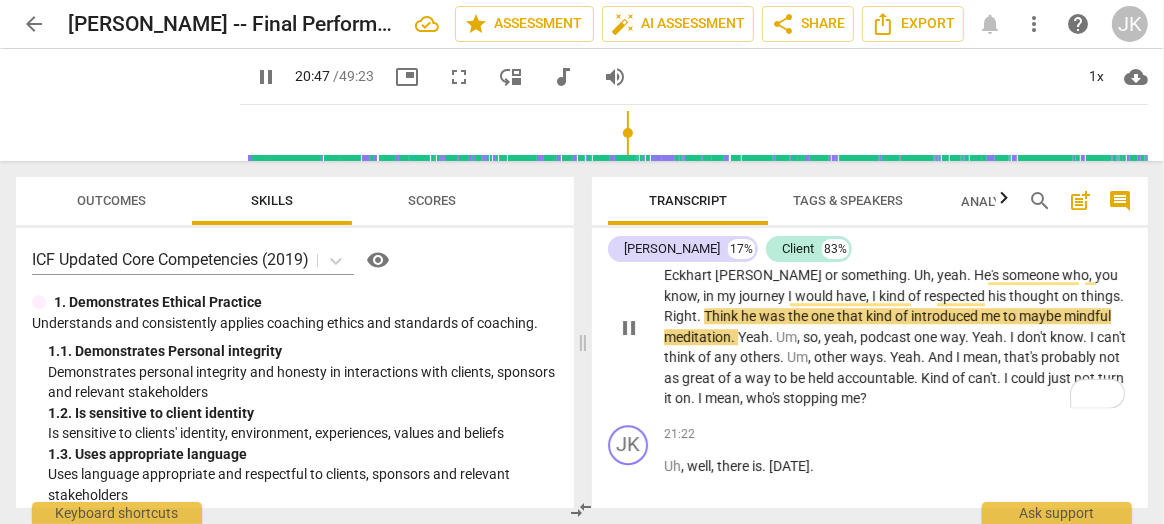 type 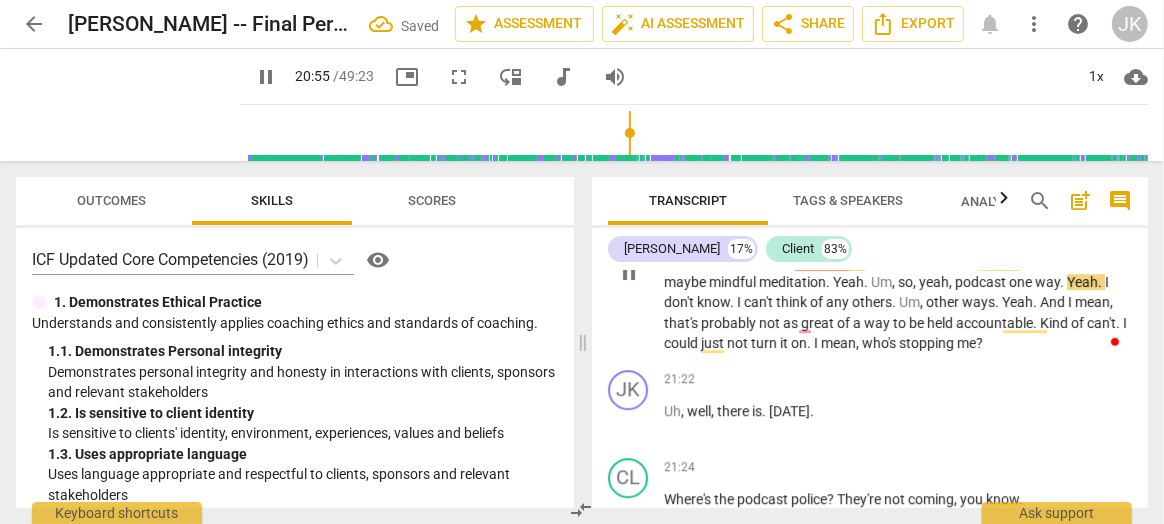 scroll, scrollTop: 8834, scrollLeft: 0, axis: vertical 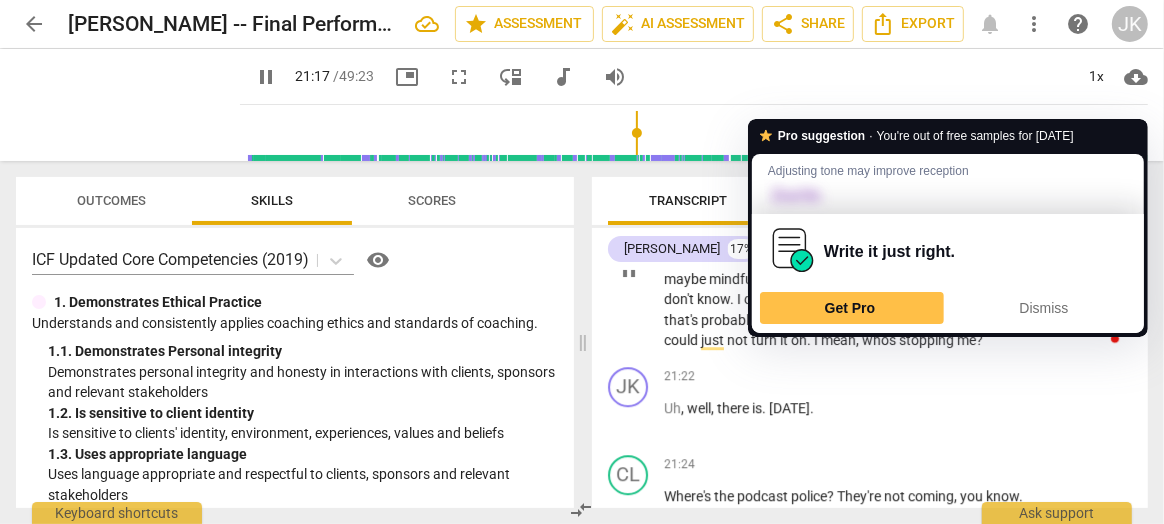 click on "Kind" at bounding box center (1055, 320) 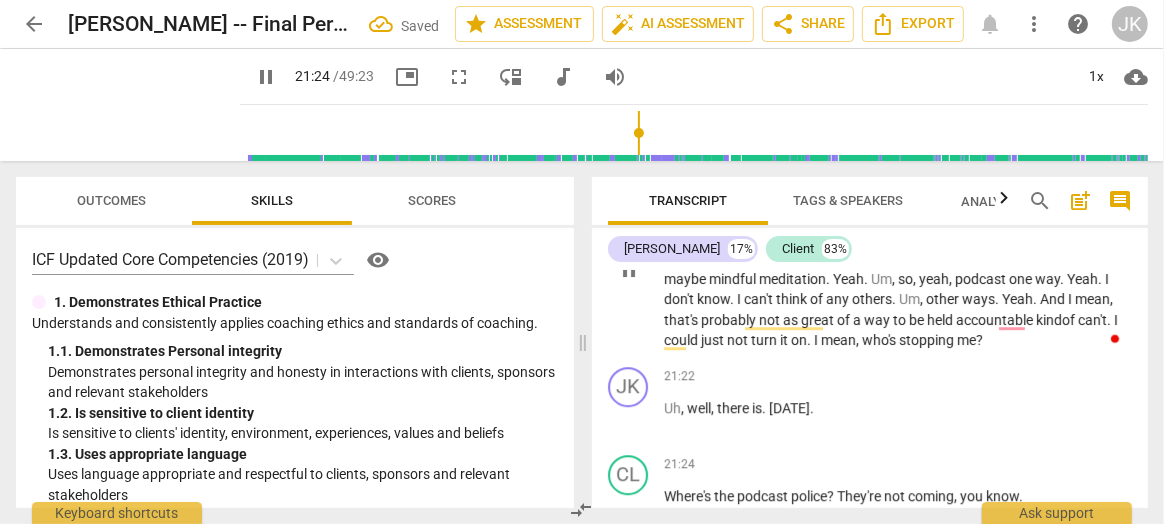 click on "+ Add competency" at bounding box center [1072, 553] 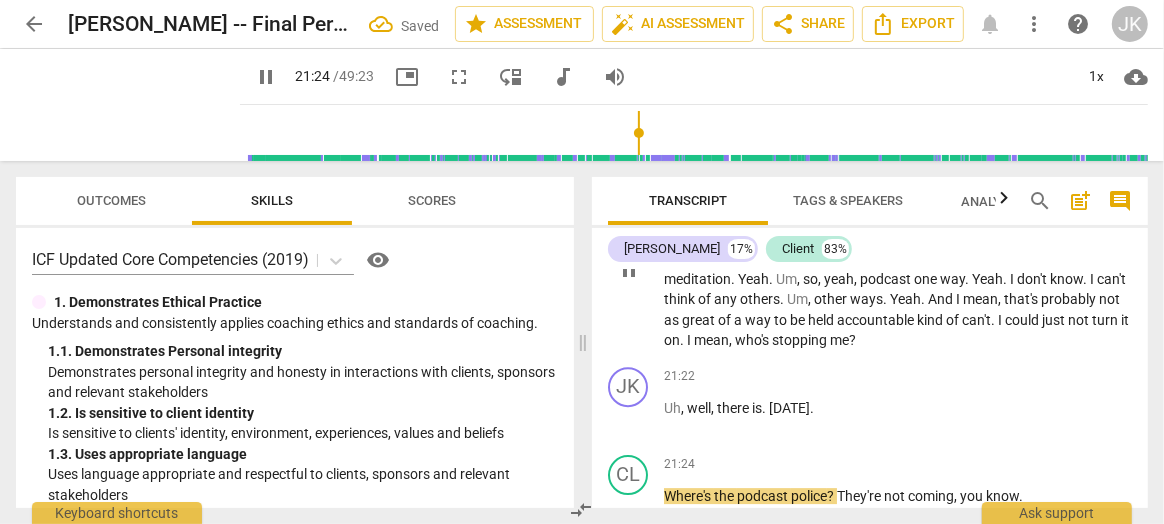 scroll, scrollTop: 9075, scrollLeft: 0, axis: vertical 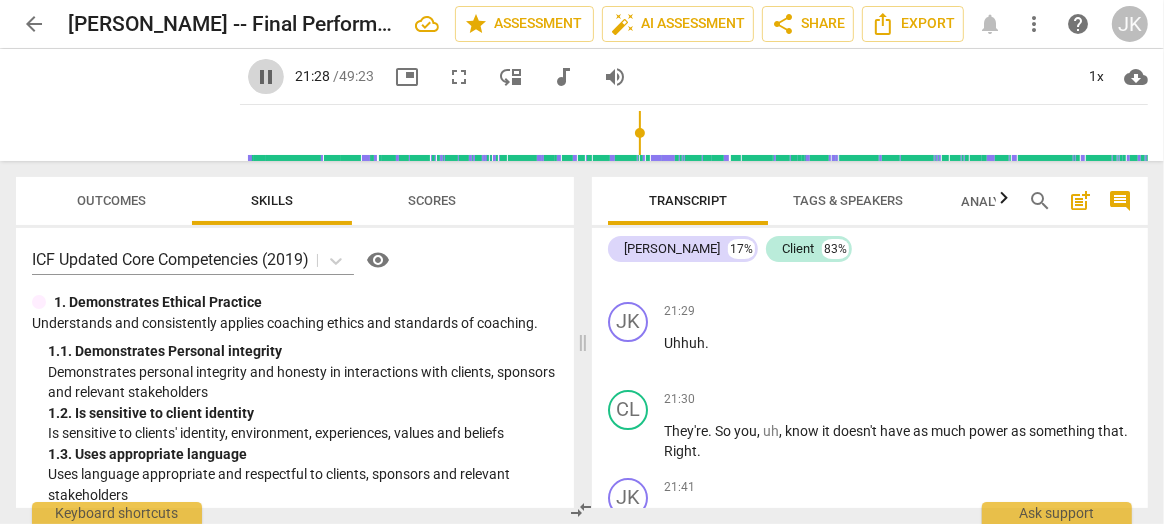 click on "pause" at bounding box center [266, 77] 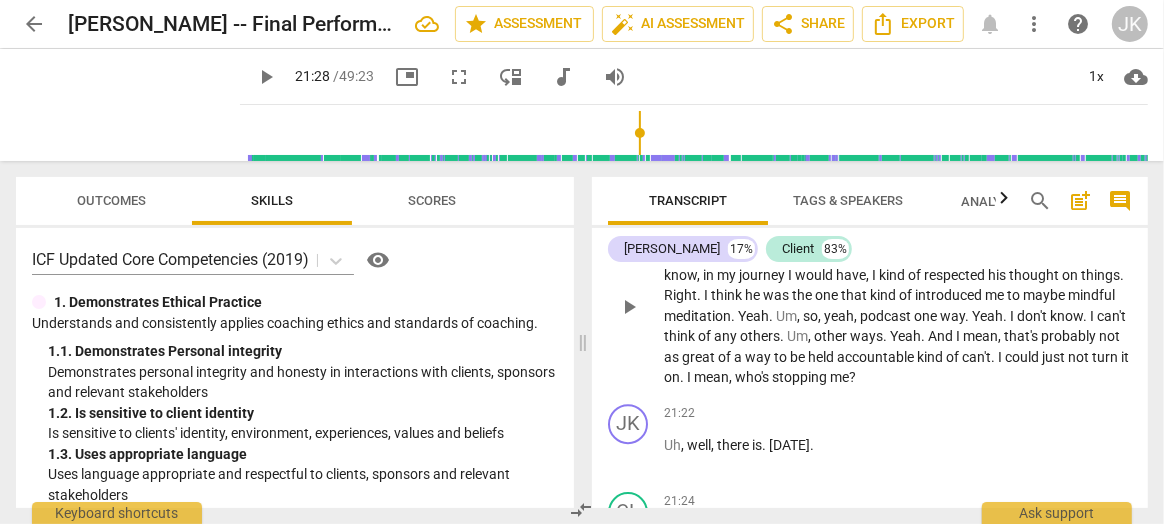 scroll, scrollTop: 8794, scrollLeft: 0, axis: vertical 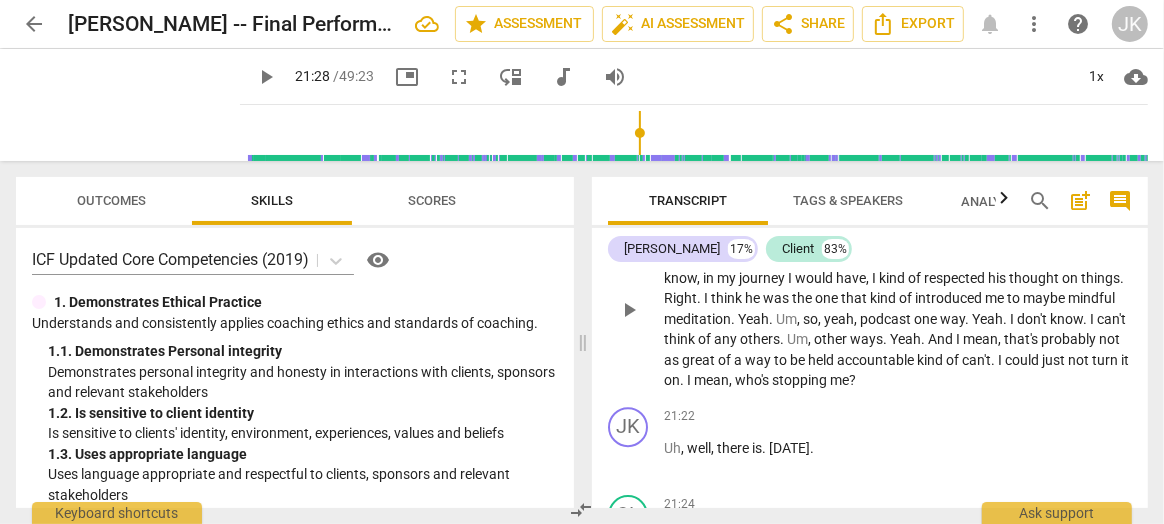 click on "yeah" at bounding box center [839, 319] 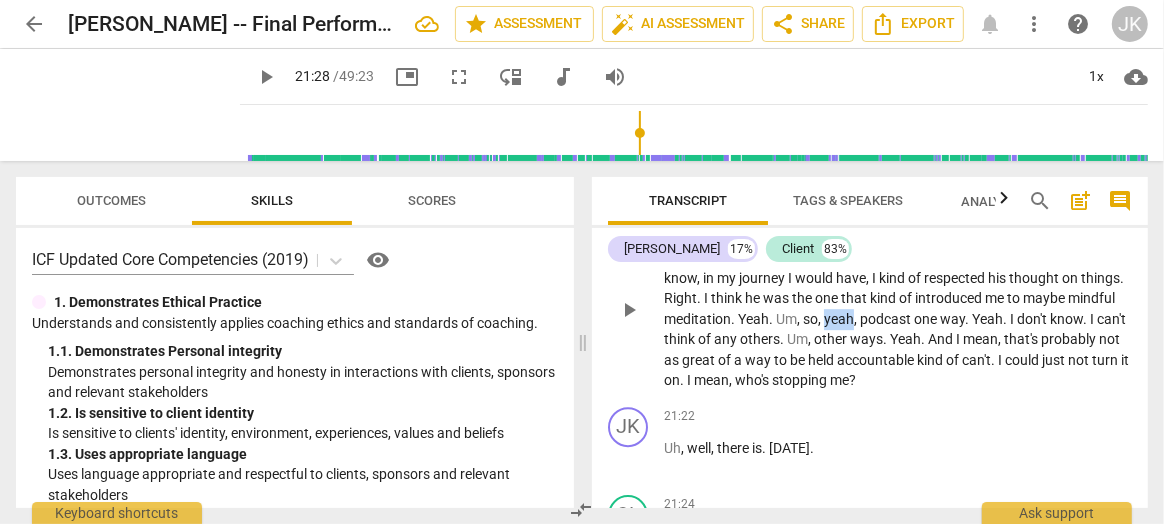 click on "yeah" at bounding box center [839, 319] 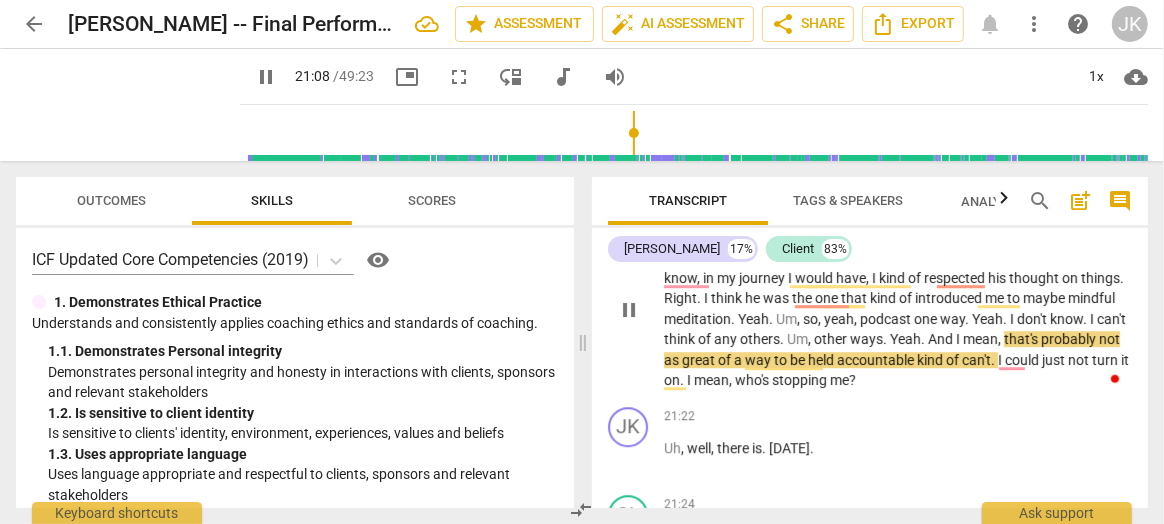 click on "of" at bounding box center [954, 360] 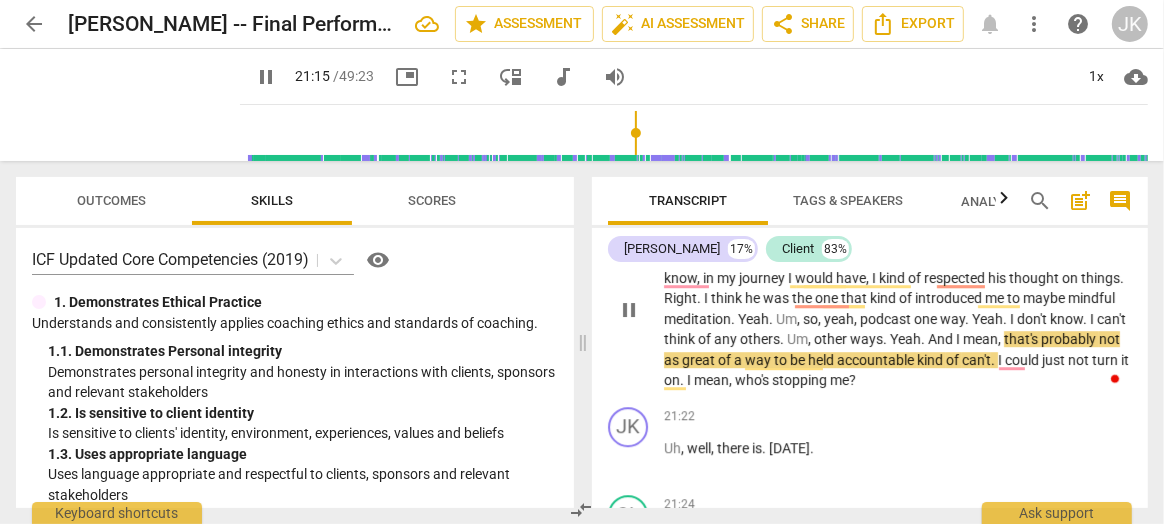 type on "1275" 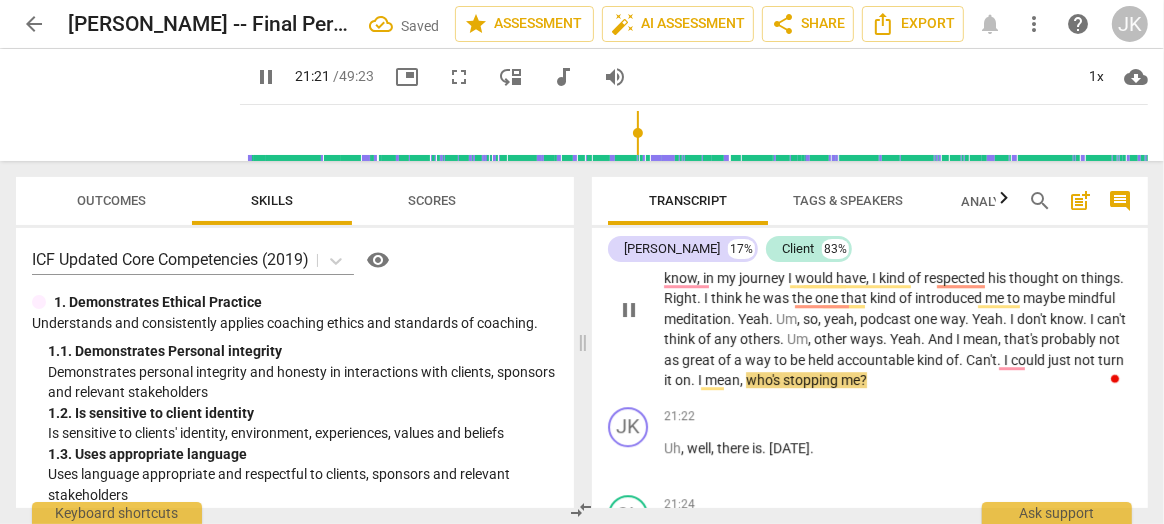 click on "I" at bounding box center (1007, 360) 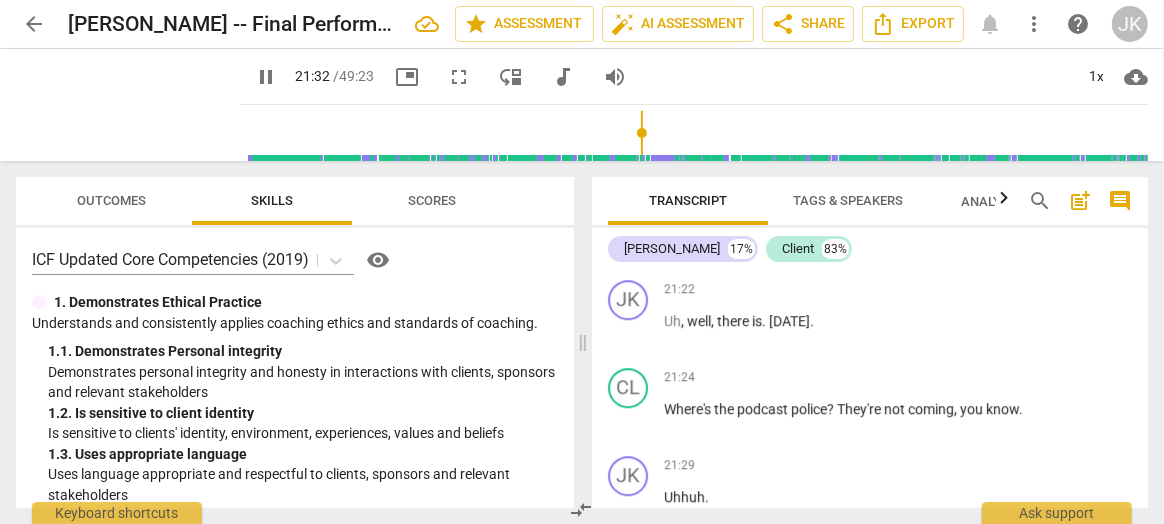 scroll, scrollTop: 8918, scrollLeft: 0, axis: vertical 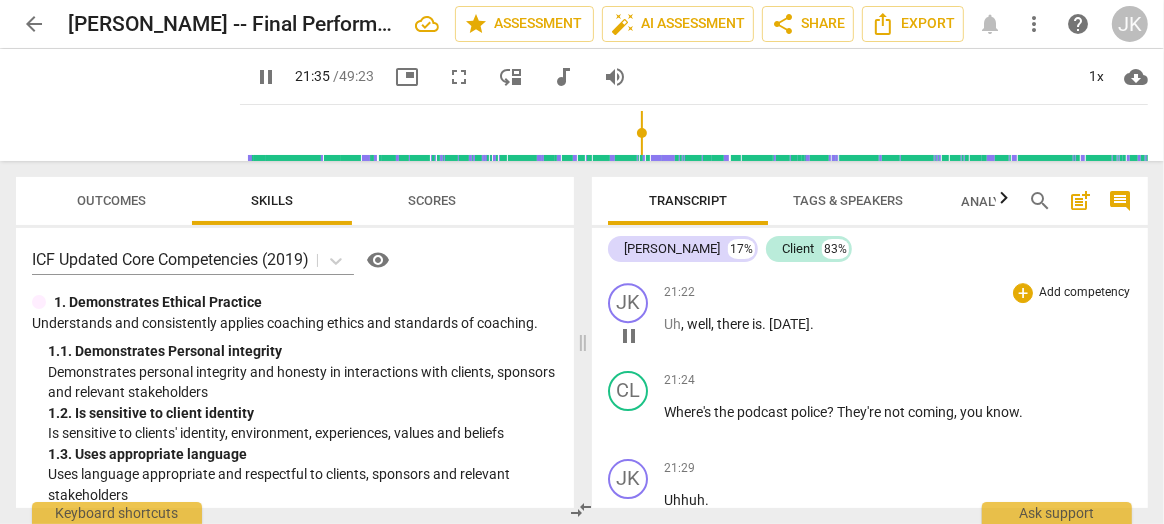 click on "." at bounding box center (765, 324) 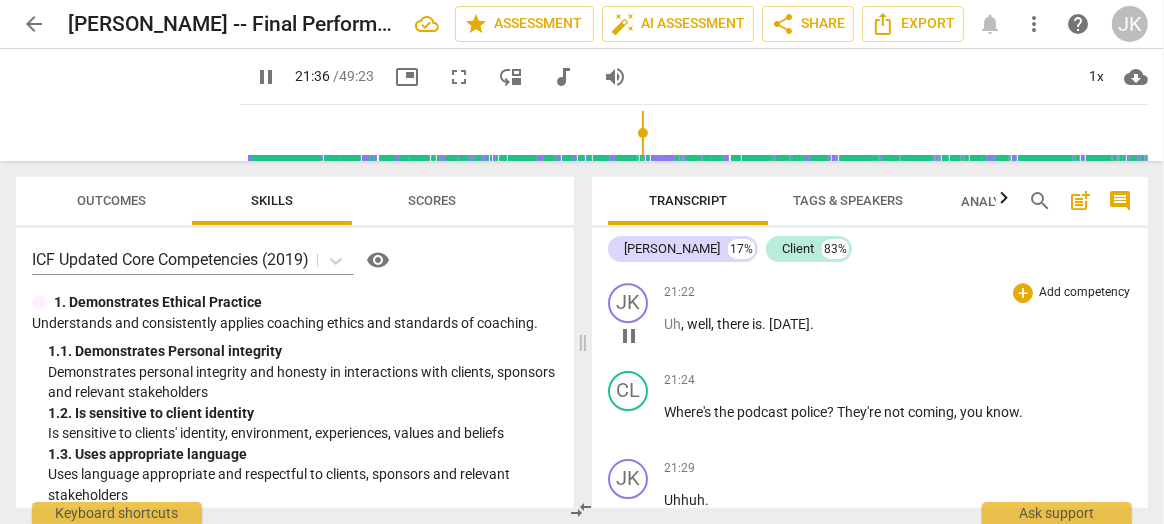 type on "1296" 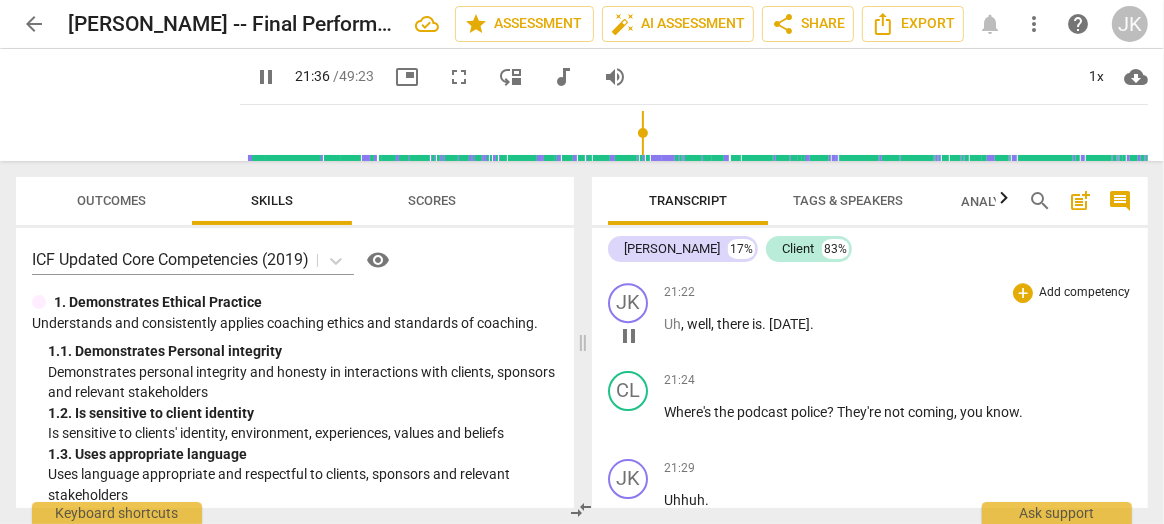 type 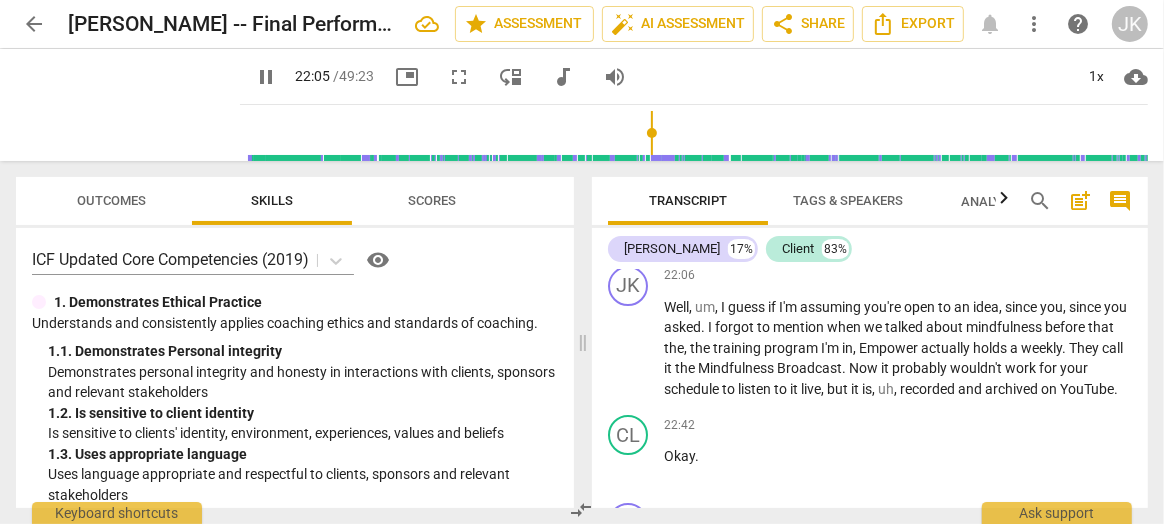 scroll, scrollTop: 9473, scrollLeft: 0, axis: vertical 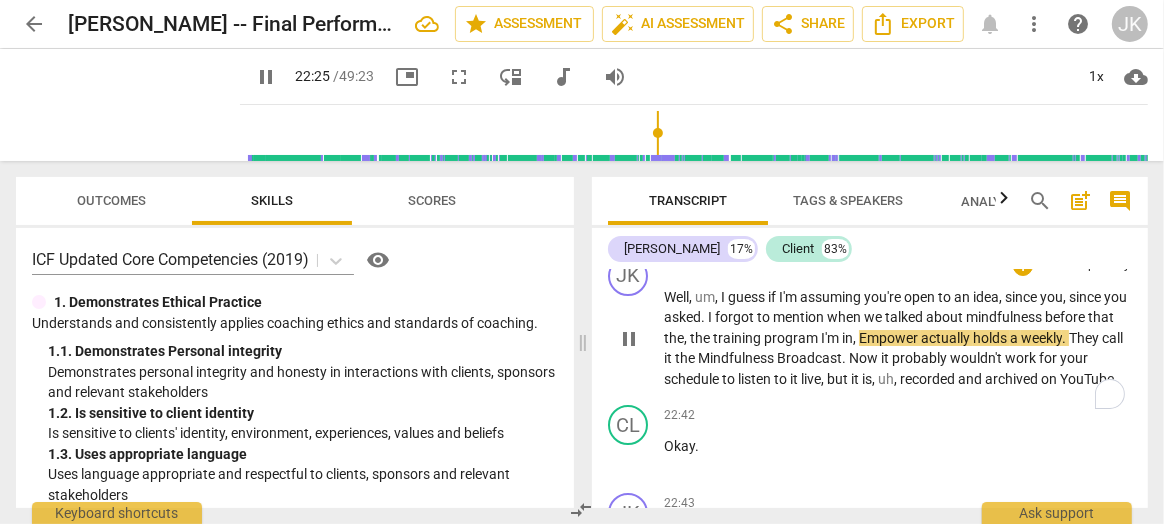 click on "Empower" at bounding box center [890, 338] 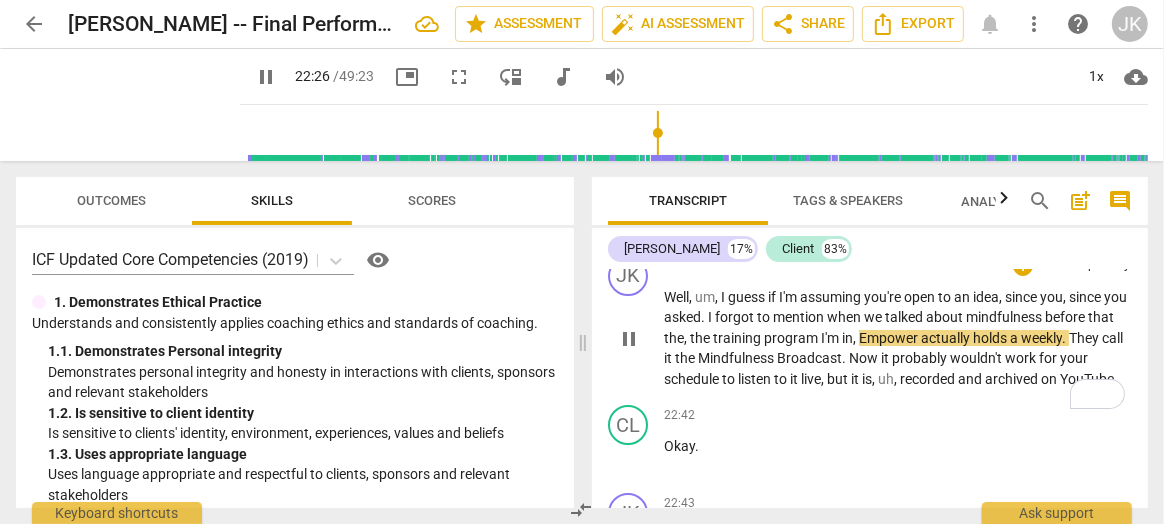 type on "1347" 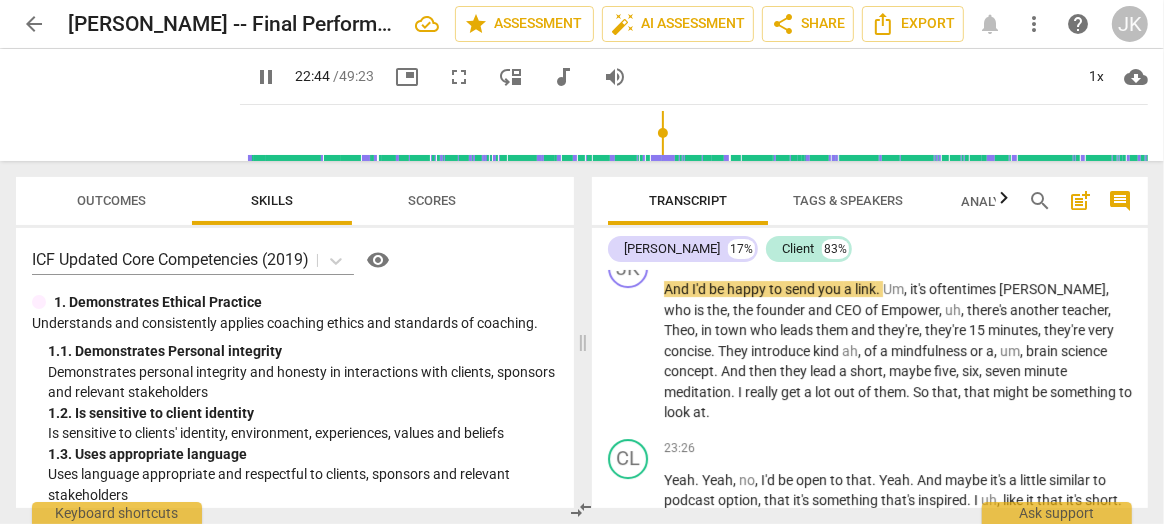 scroll, scrollTop: 9710, scrollLeft: 0, axis: vertical 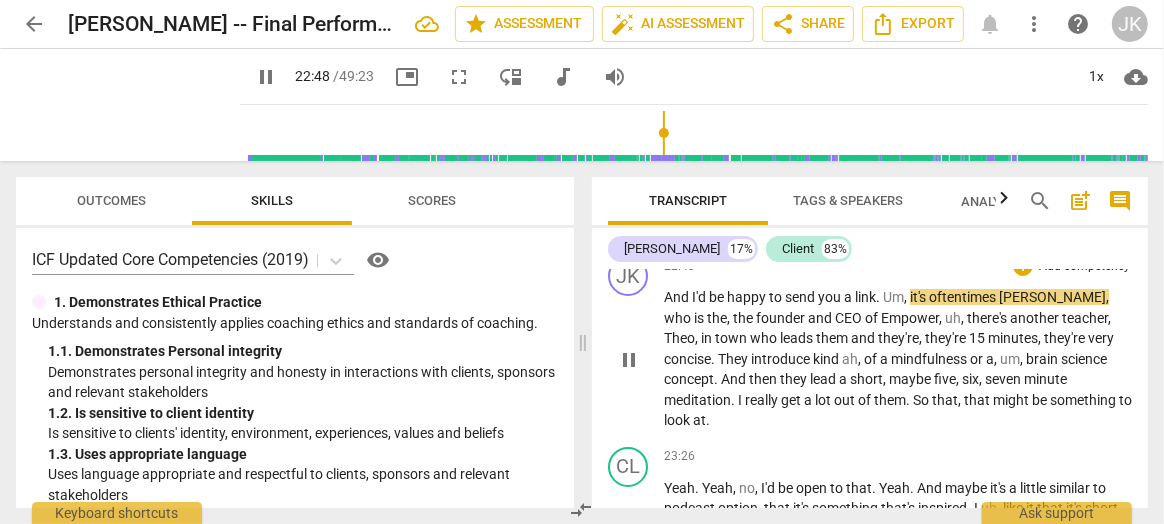 click on "oftentimes" at bounding box center [964, 297] 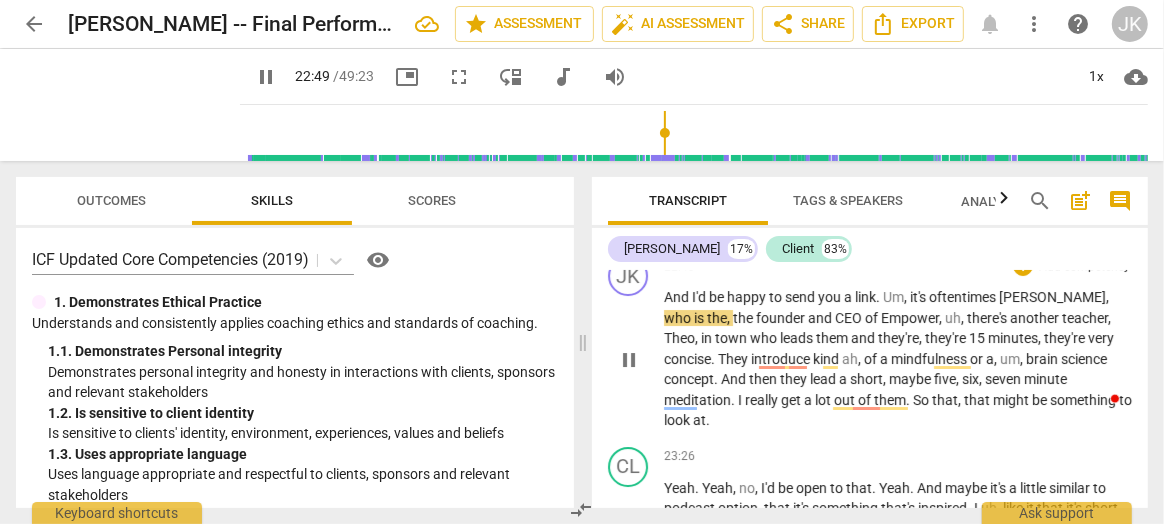 type on "1370" 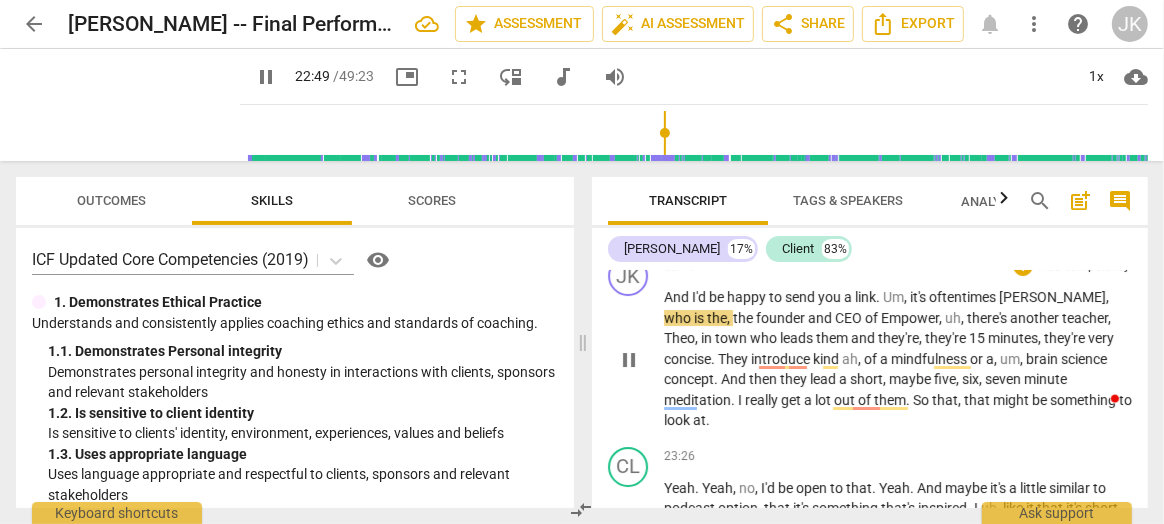type 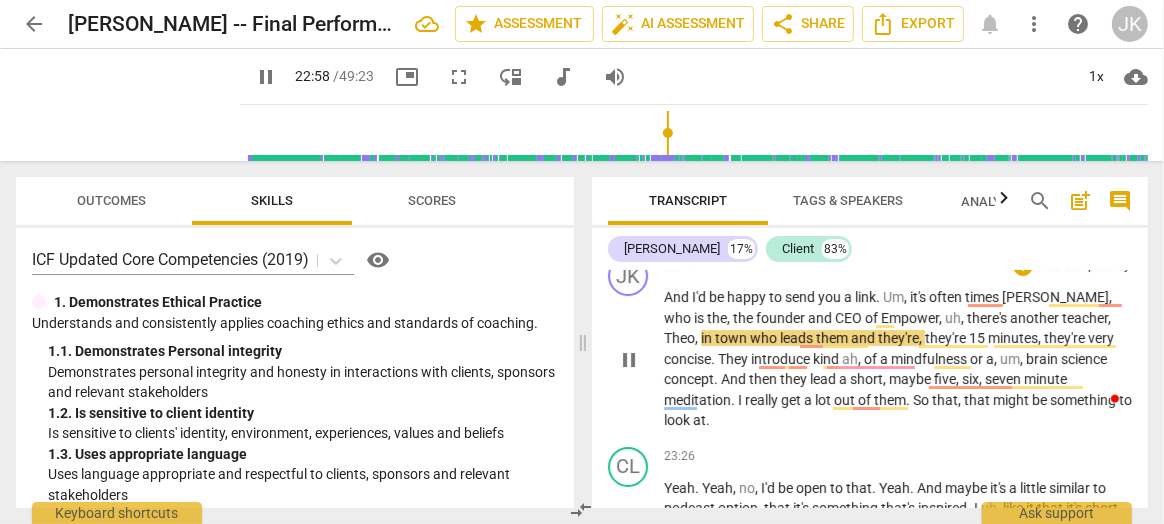 click on "there's" at bounding box center (988, 318) 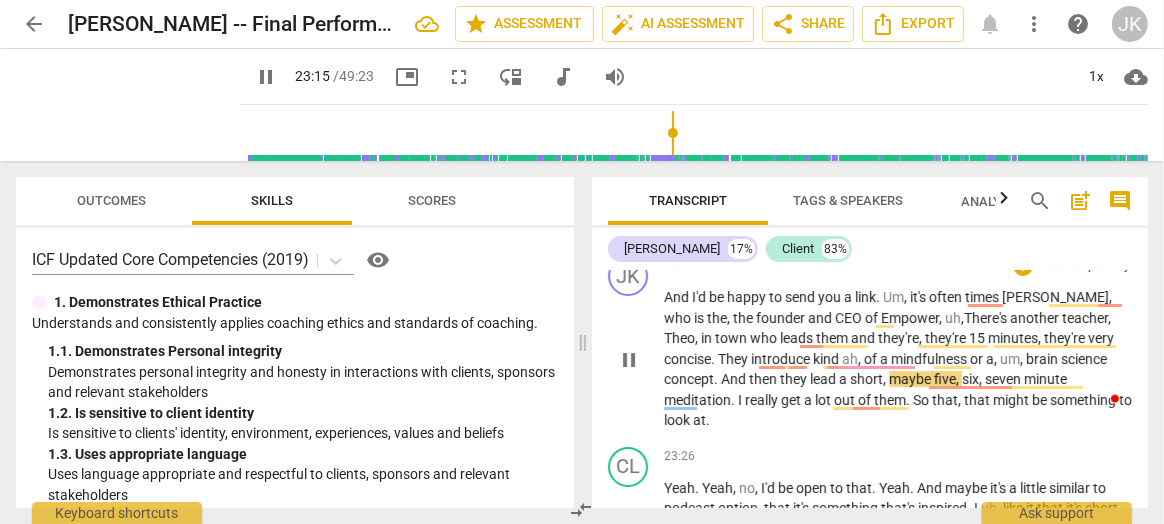 type on "1395" 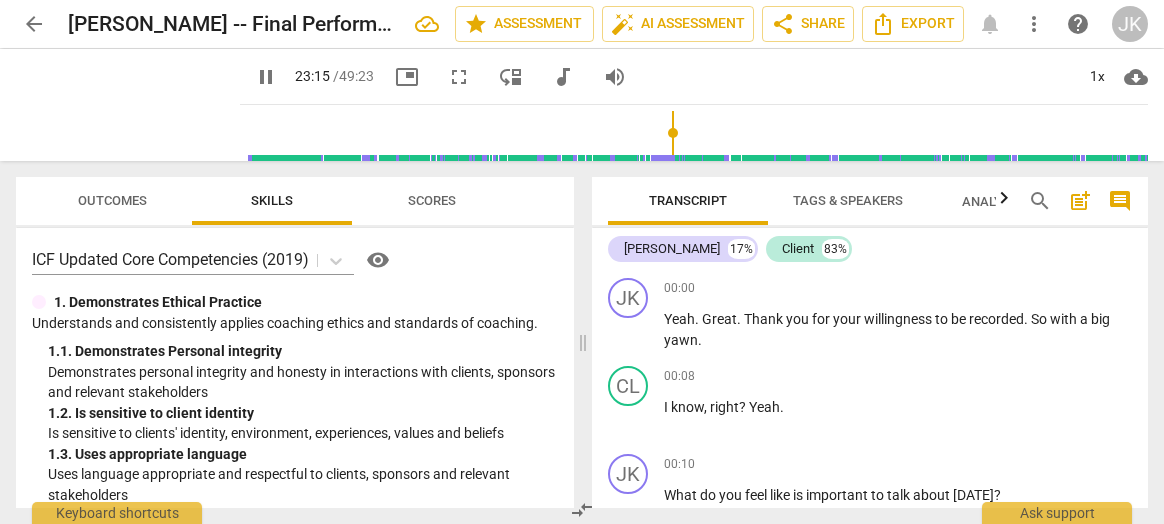 scroll, scrollTop: 0, scrollLeft: 0, axis: both 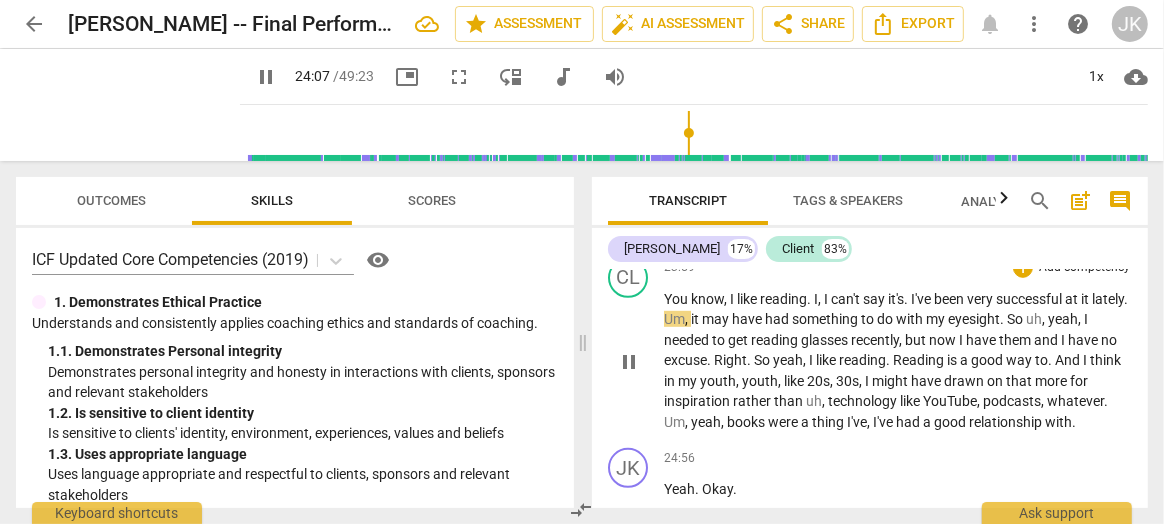 click on "." at bounding box center (907, 299) 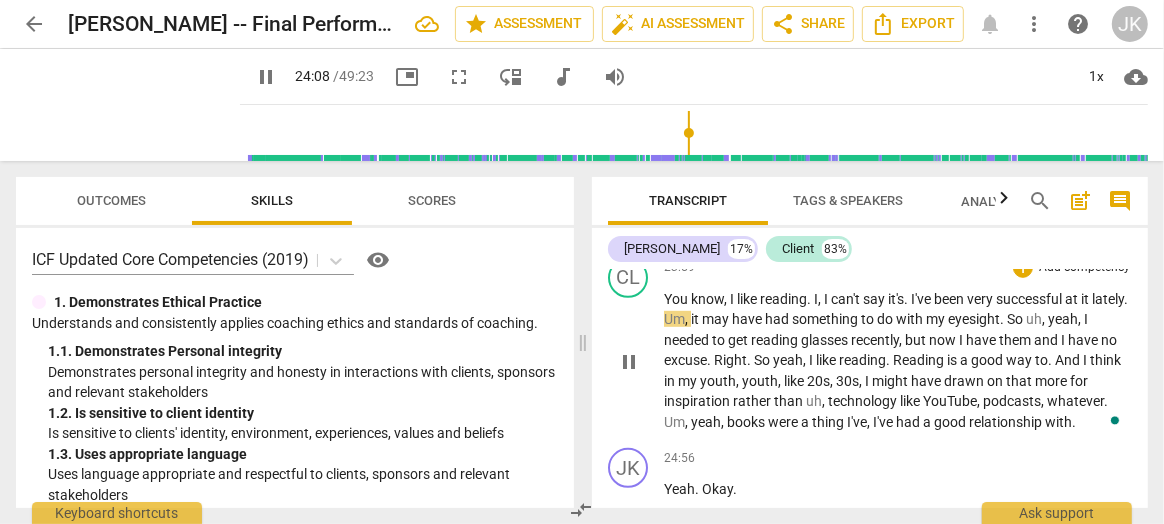 type on "1449" 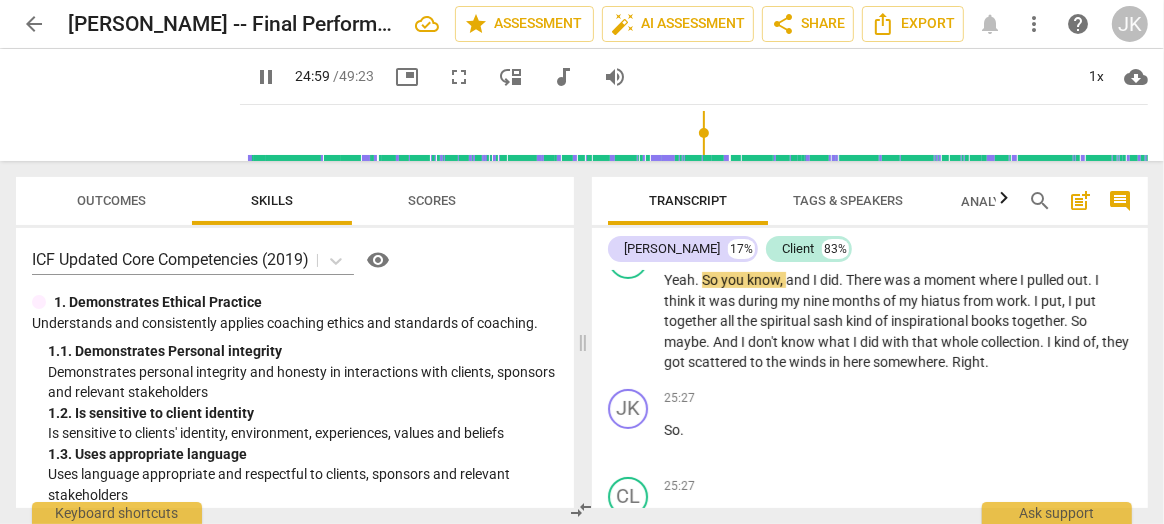 scroll, scrollTop: 10707, scrollLeft: 0, axis: vertical 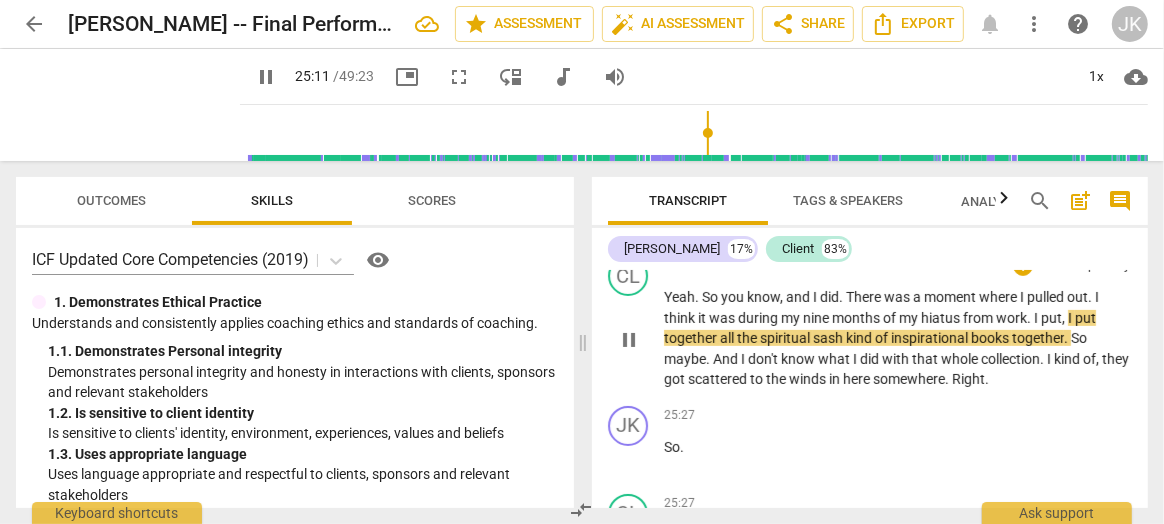 click on "," at bounding box center [1065, 318] 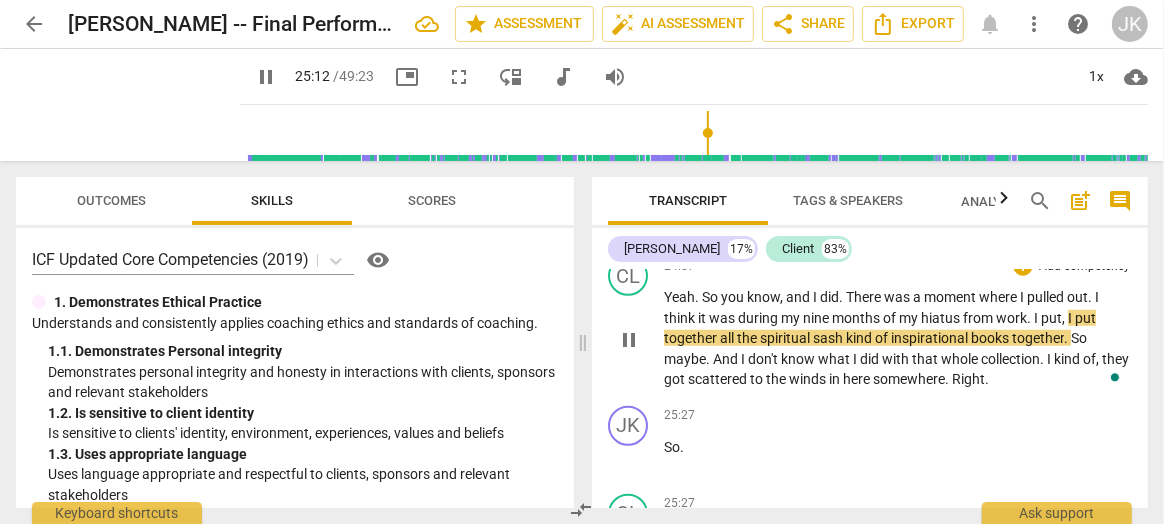 type on "1513" 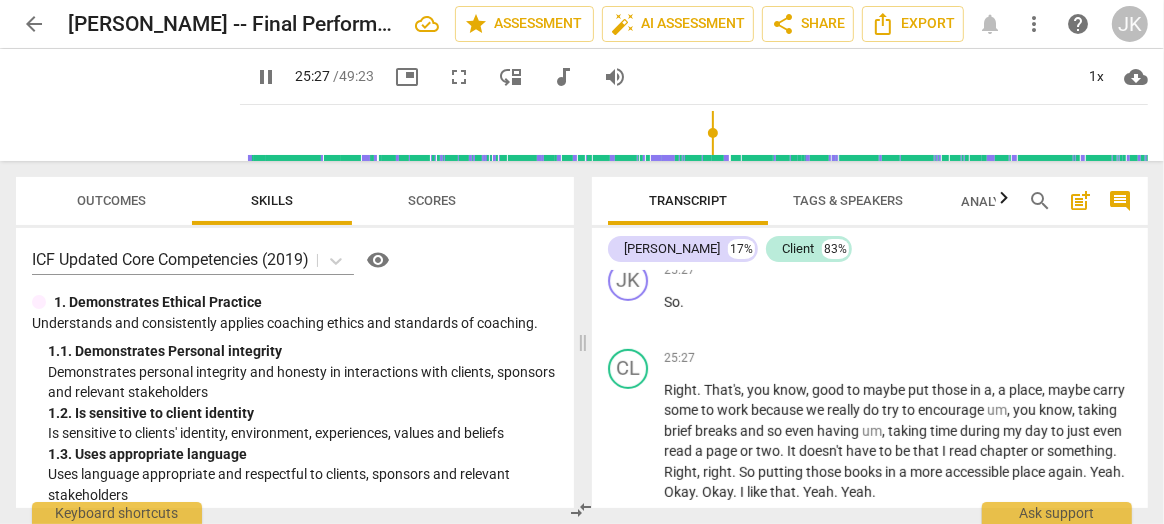 scroll, scrollTop: 10855, scrollLeft: 0, axis: vertical 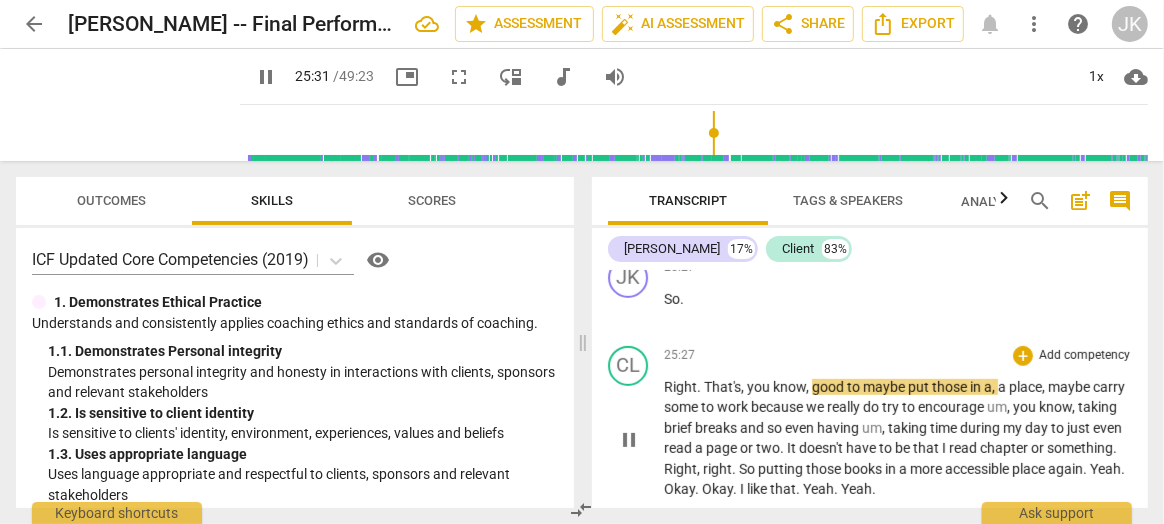 click on "Right" at bounding box center (680, 387) 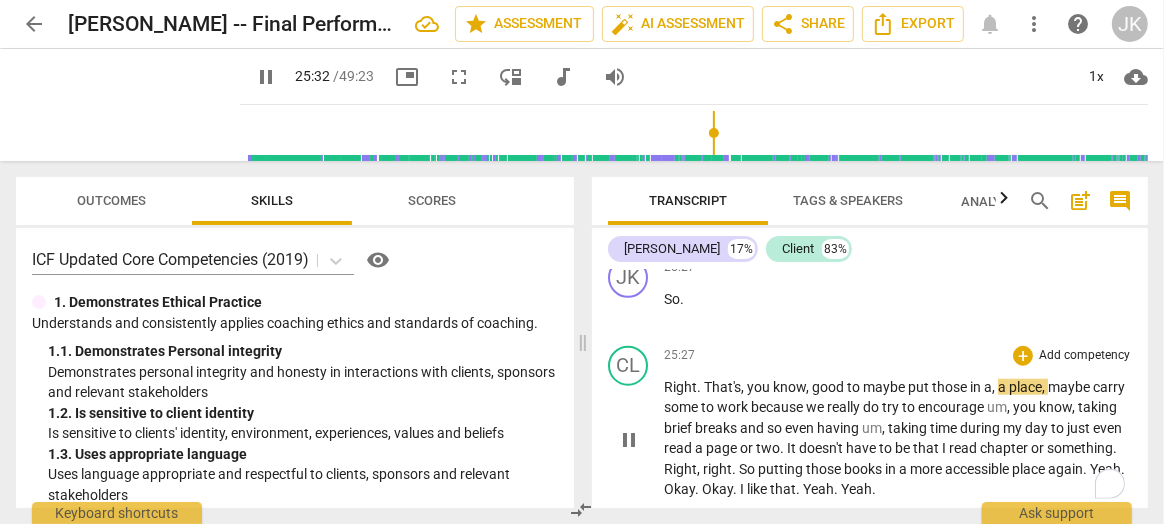 type on "1532" 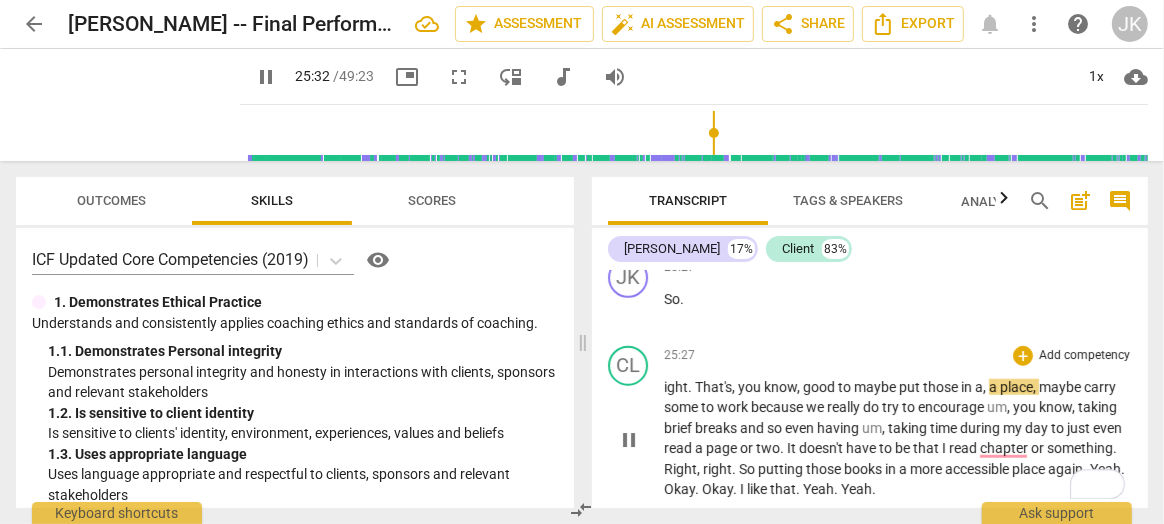type 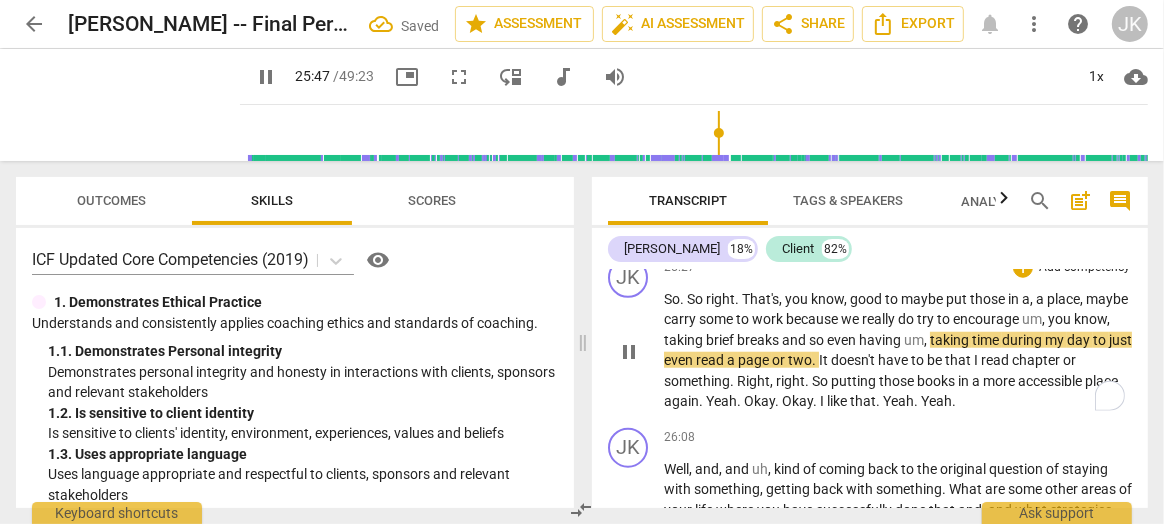 click on "So" at bounding box center (696, 299) 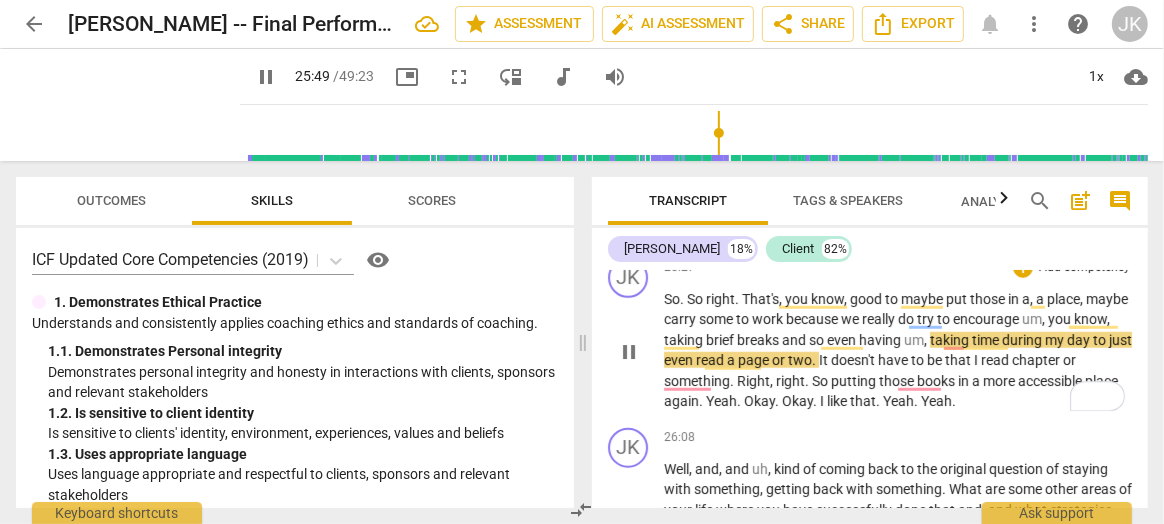 scroll, scrollTop: 10766, scrollLeft: 0, axis: vertical 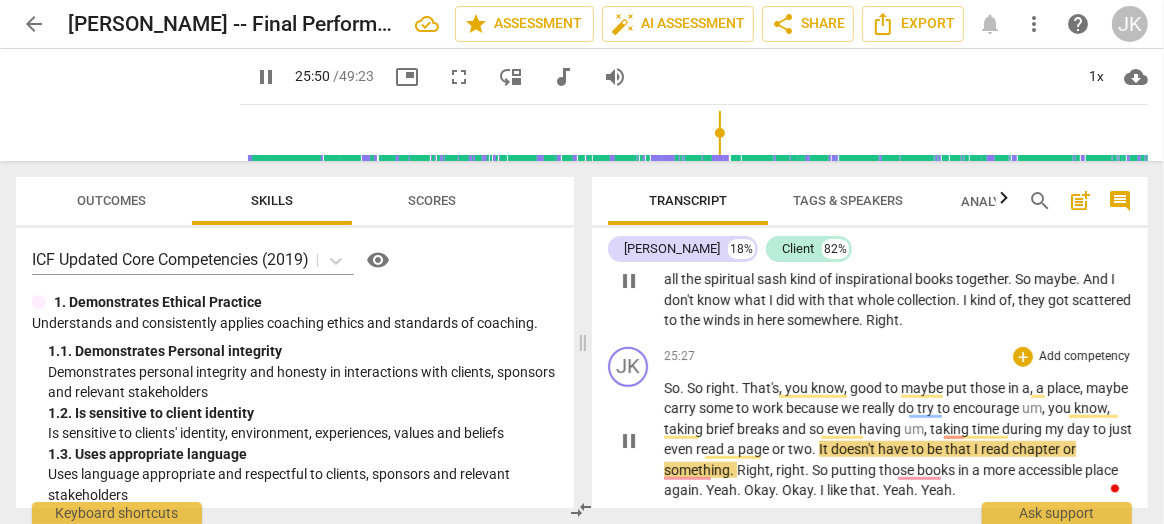 type on "1551" 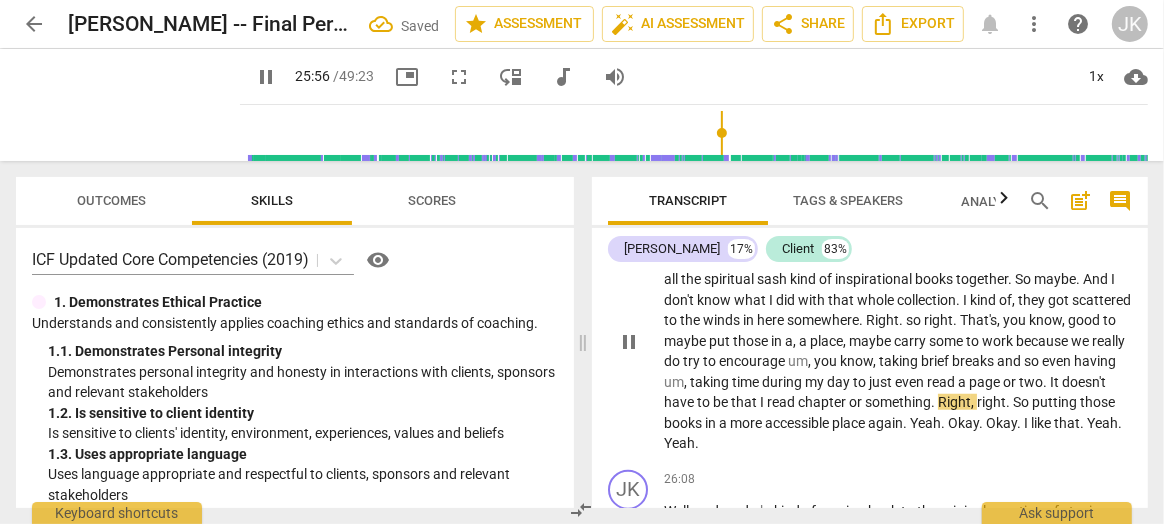 click on "spiritual" at bounding box center [730, 279] 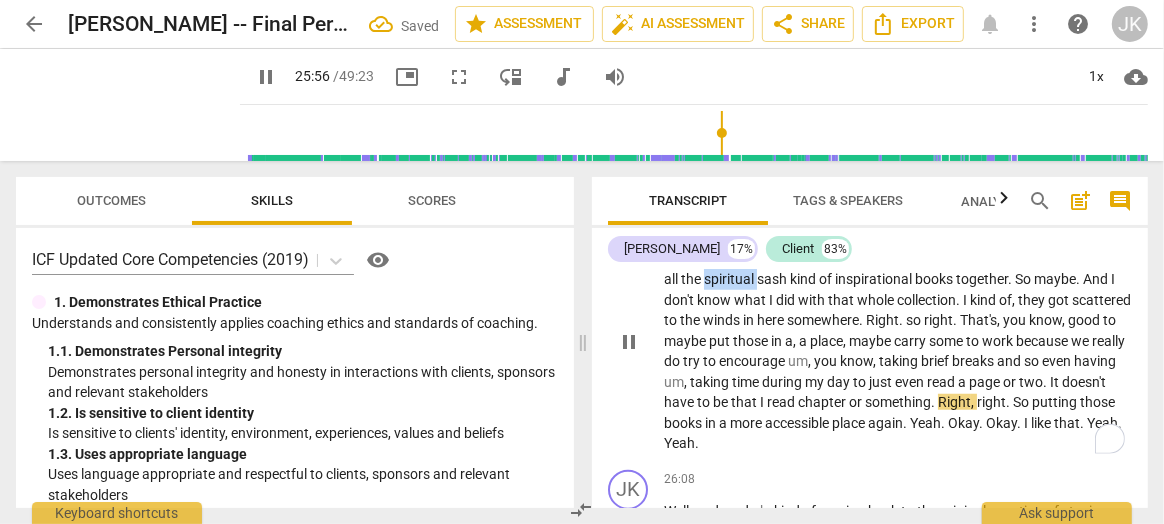 click on "spiritual" at bounding box center (730, 279) 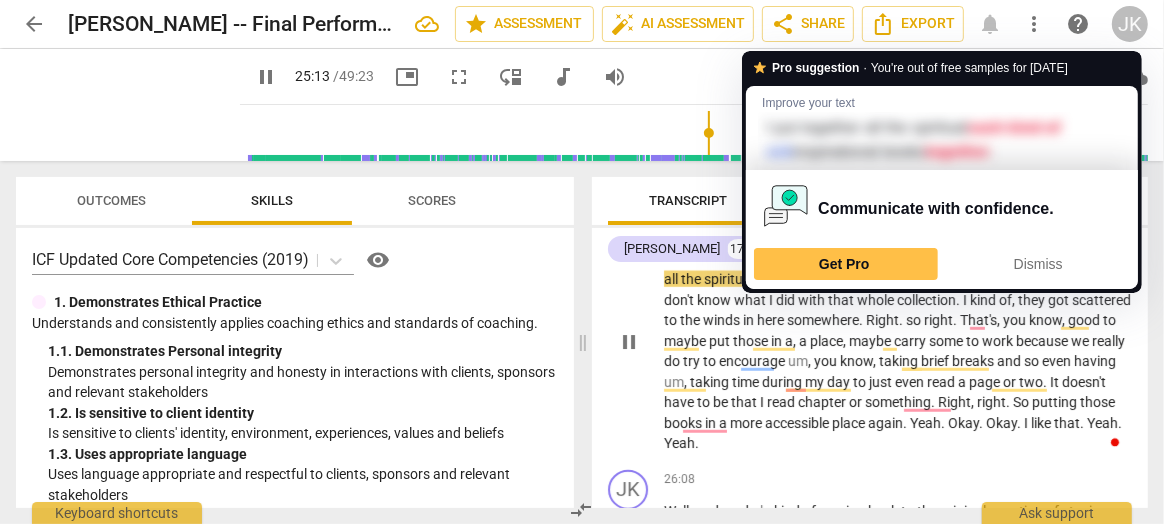 click on "sash" at bounding box center [773, 279] 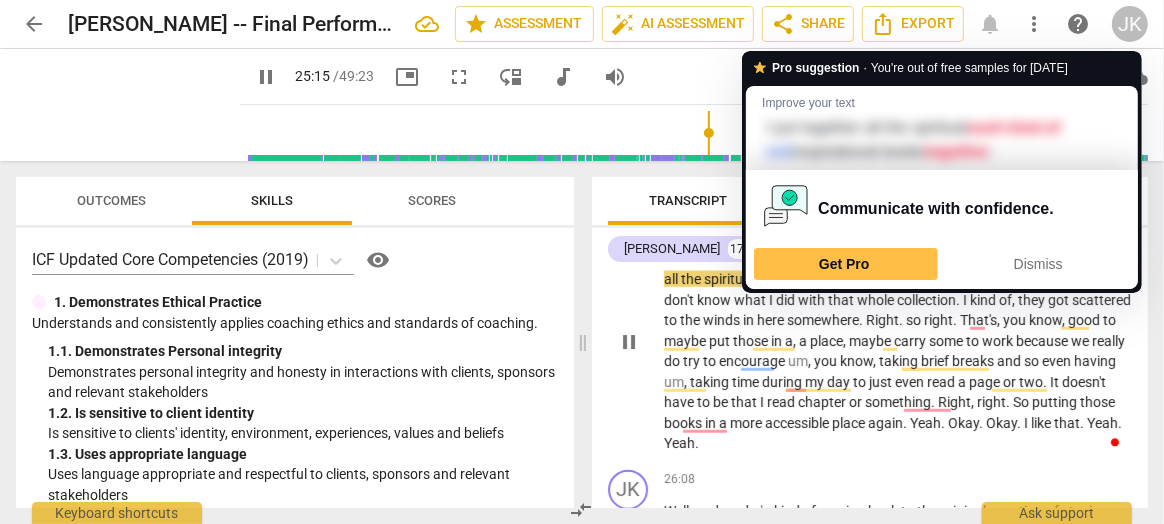 type on "1516" 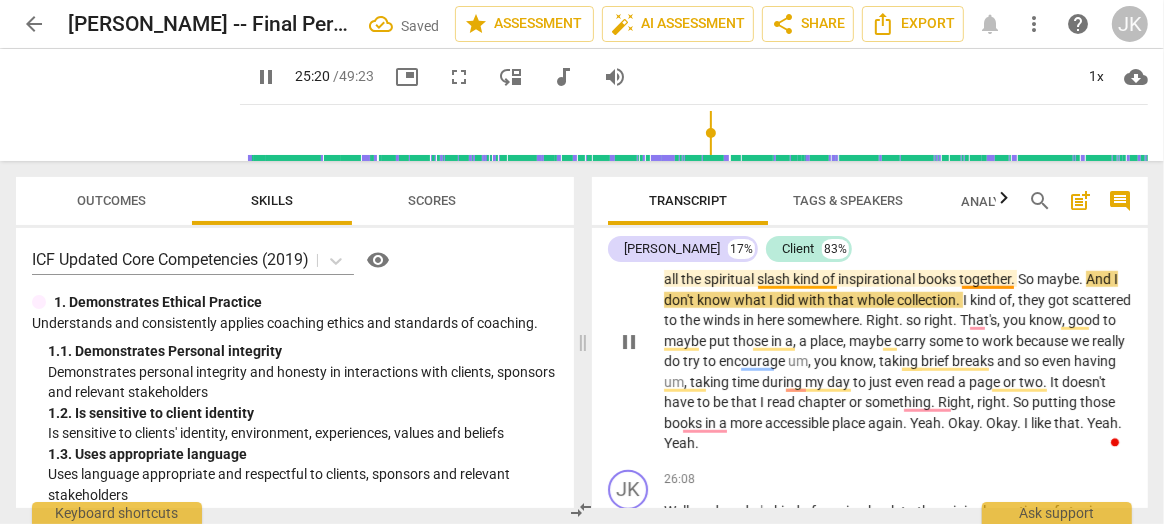 click on "kind" at bounding box center [807, 279] 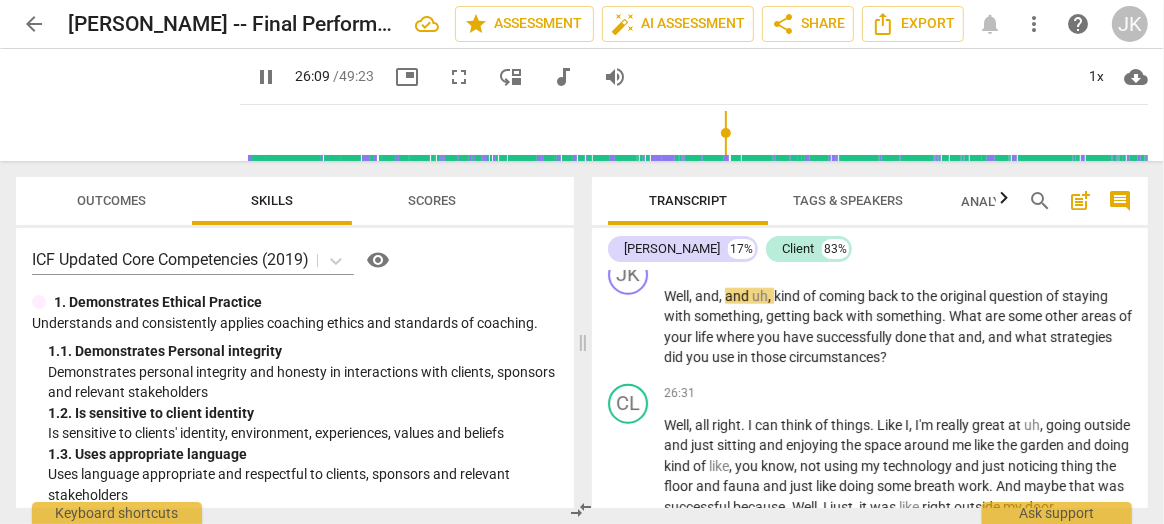 scroll, scrollTop: 10979, scrollLeft: 0, axis: vertical 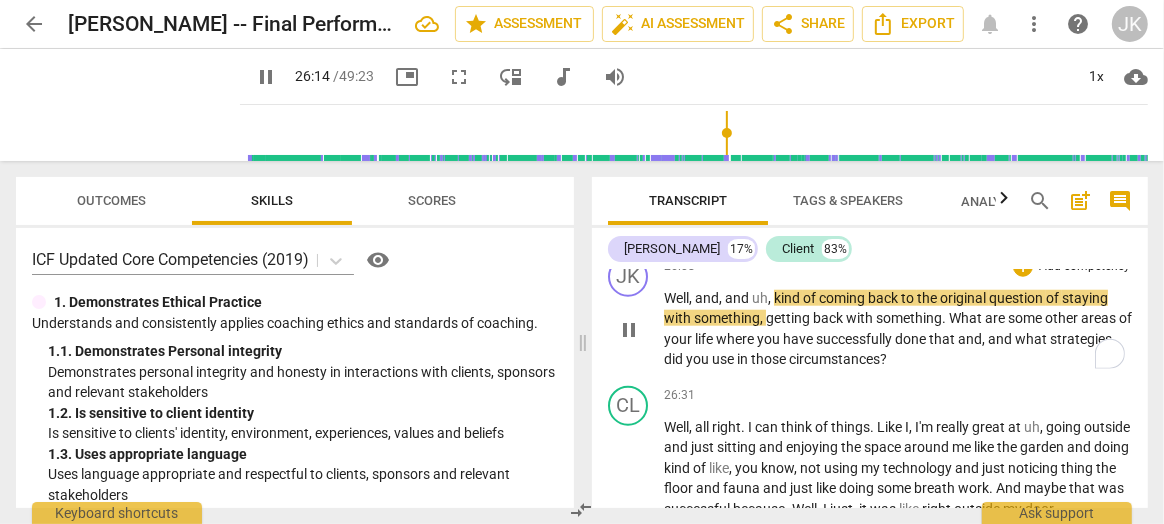 click on "kind" at bounding box center [788, 298] 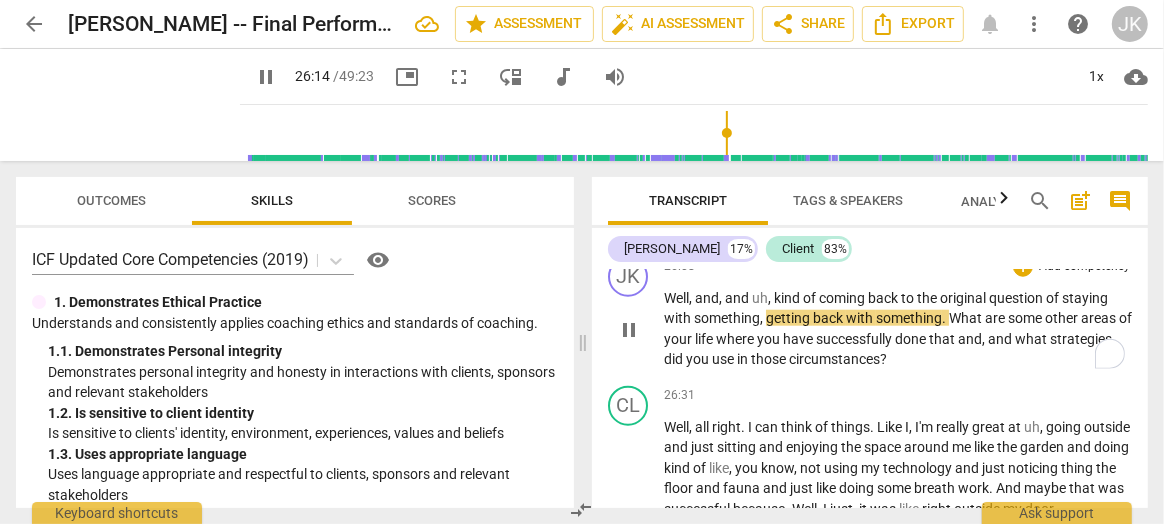 type on "1575" 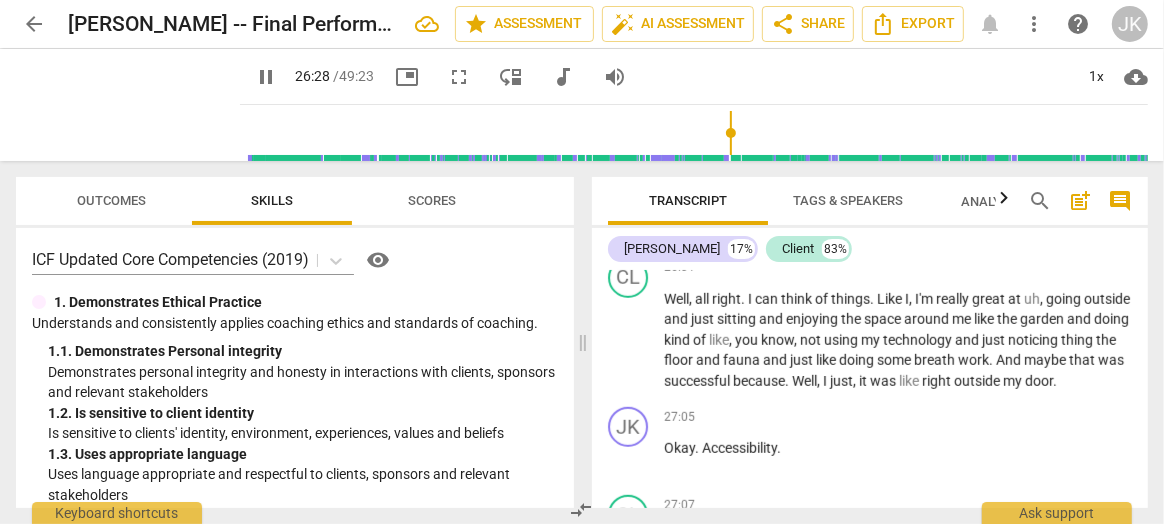 scroll, scrollTop: 11107, scrollLeft: 0, axis: vertical 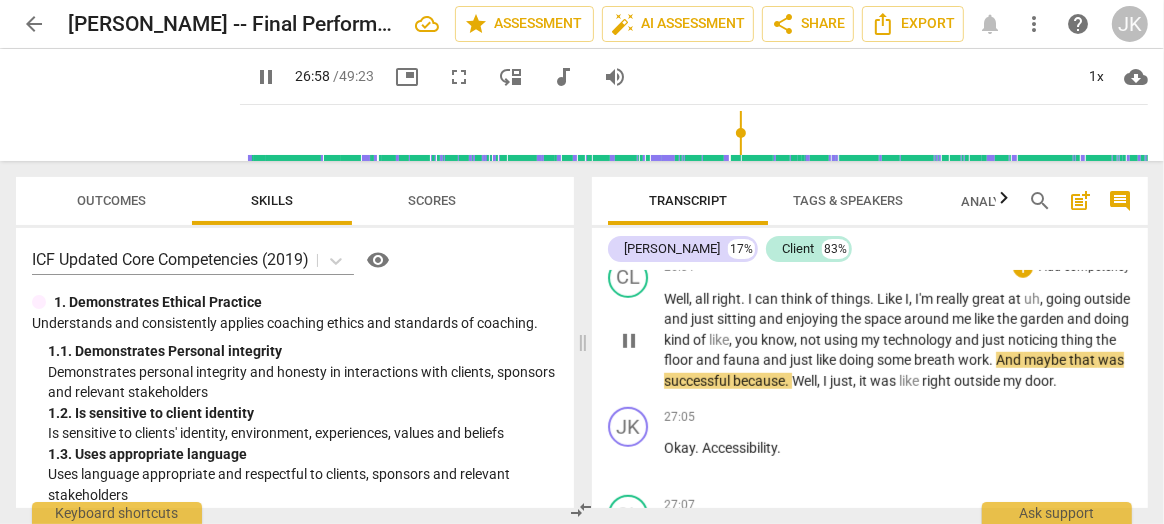 click on "floor" at bounding box center (680, 360) 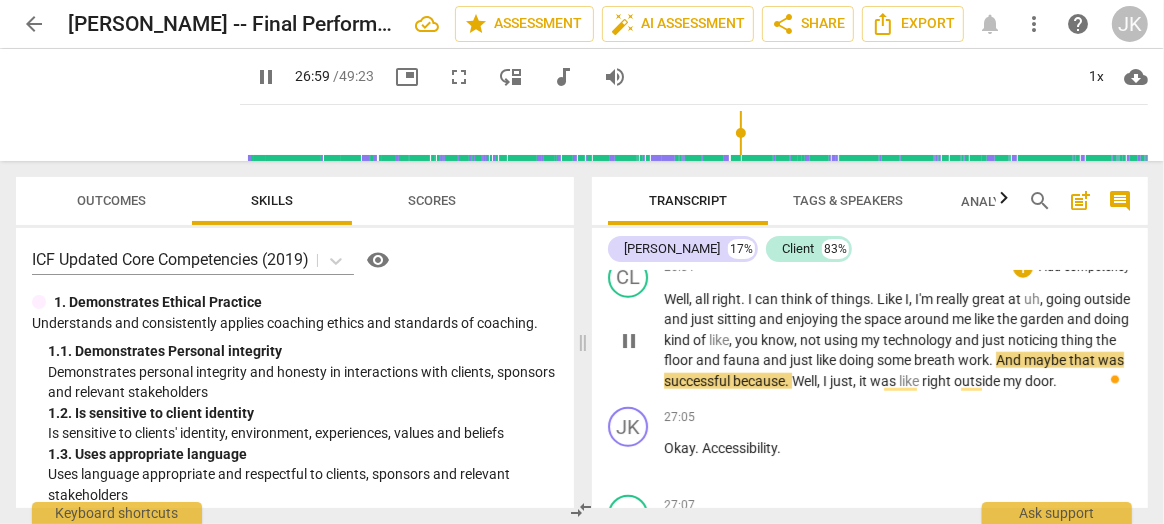 type on "1620" 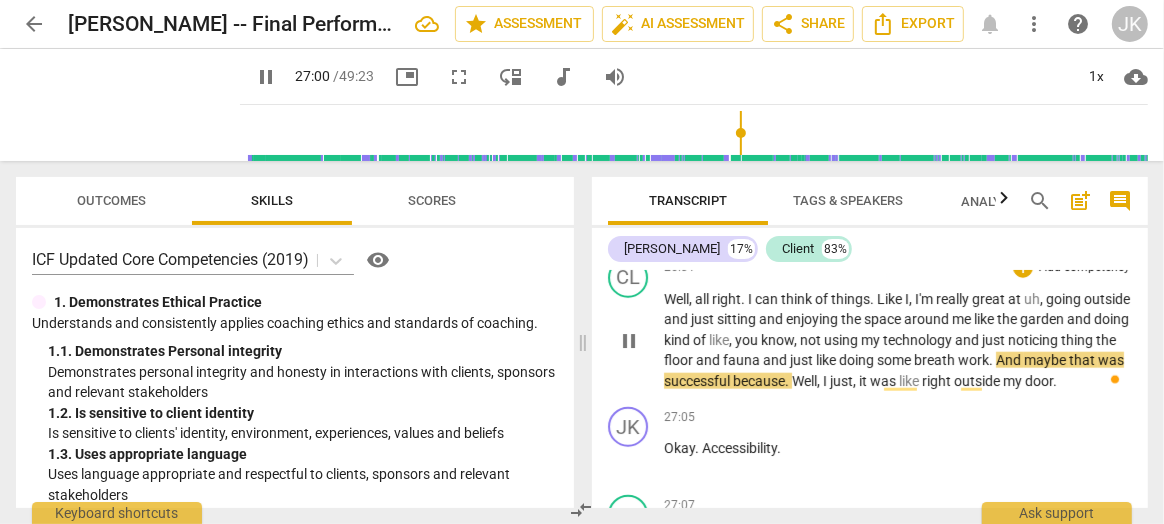 type 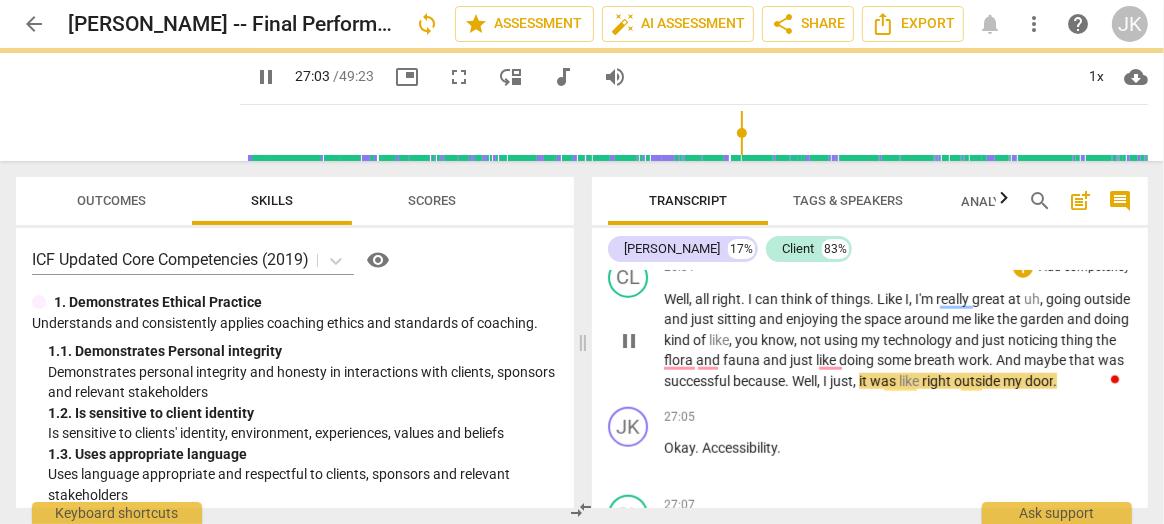 click on "flora" at bounding box center [680, 360] 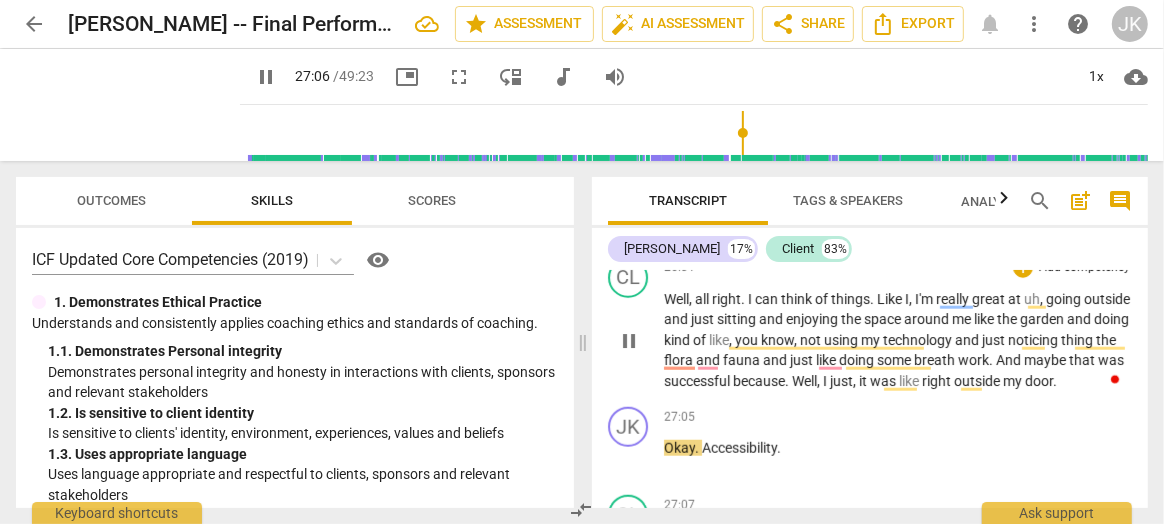 click on "Well" at bounding box center (804, 381) 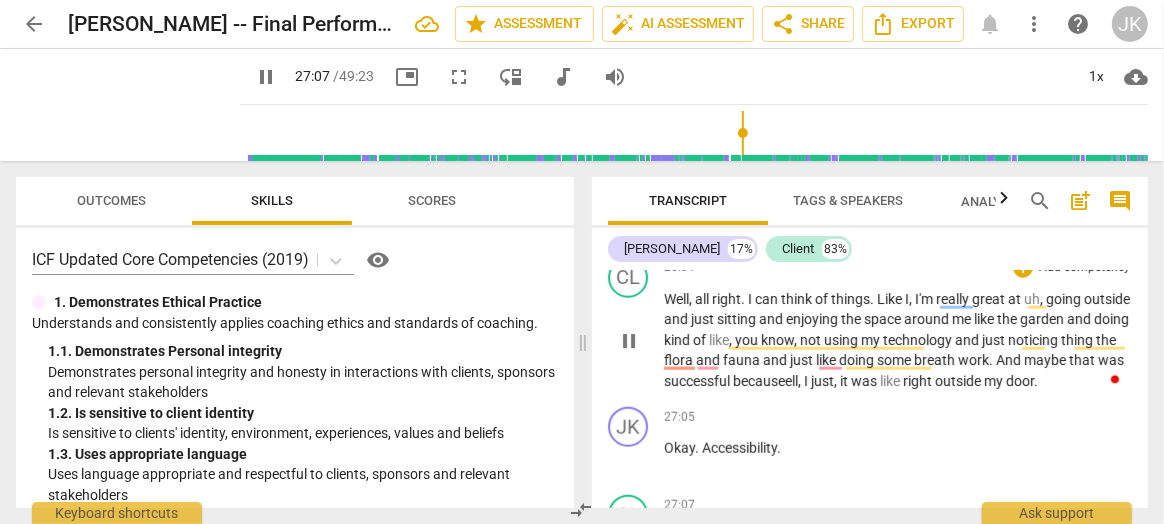 scroll, scrollTop: 11229, scrollLeft: 0, axis: vertical 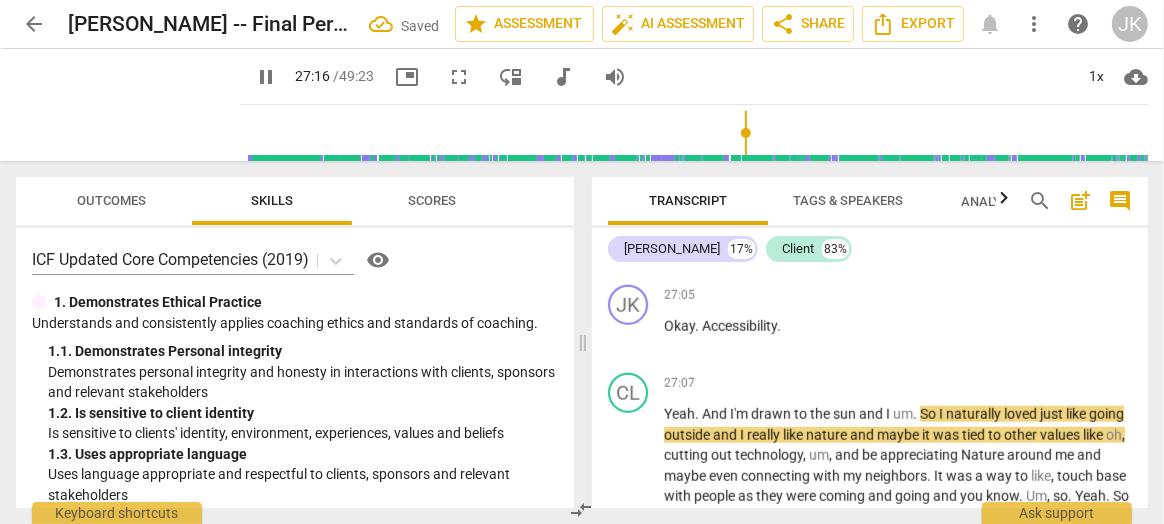 type on "1637" 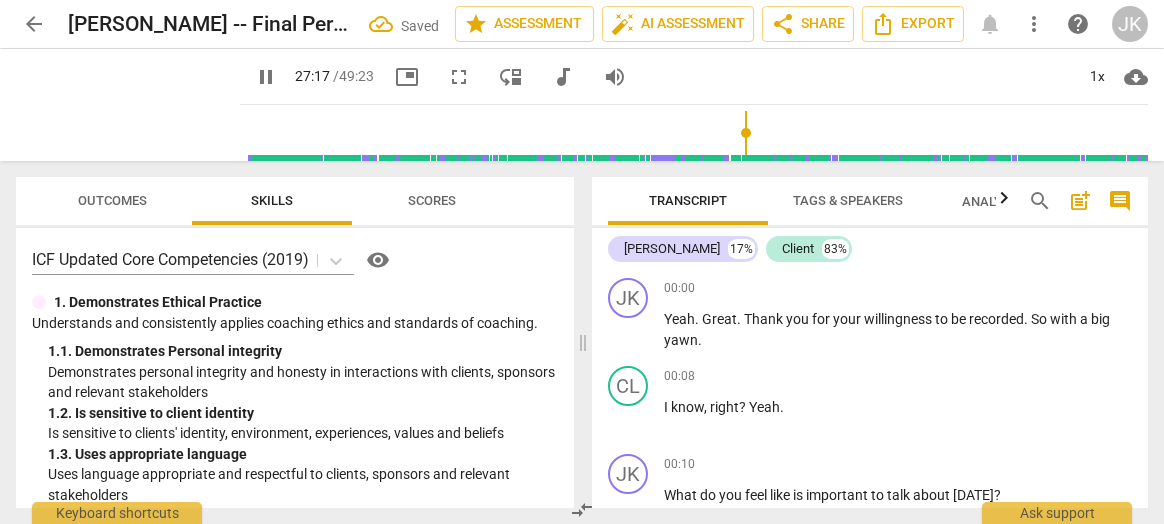scroll, scrollTop: 0, scrollLeft: 0, axis: both 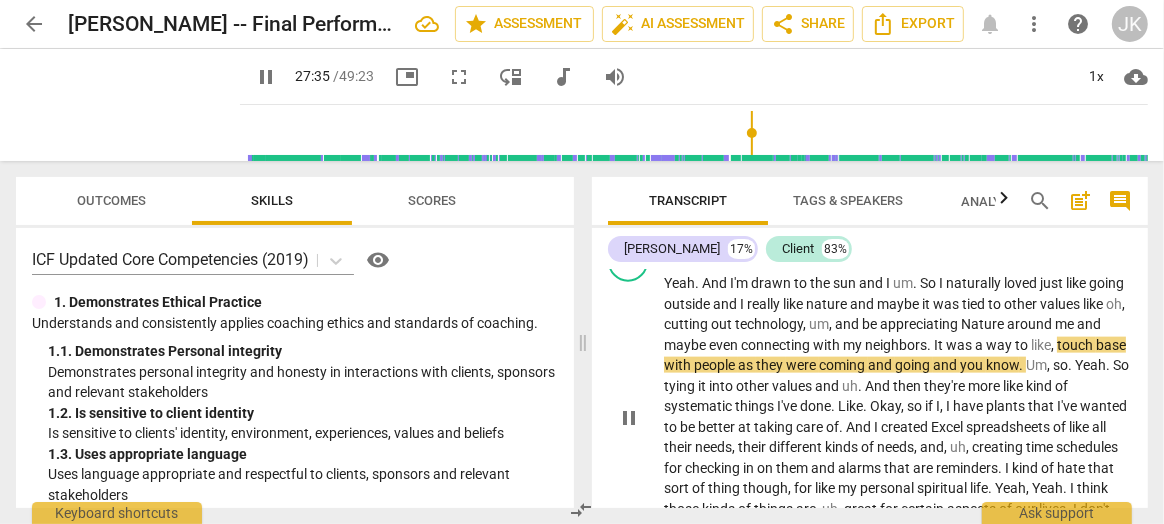 click on "Nature" at bounding box center (984, 324) 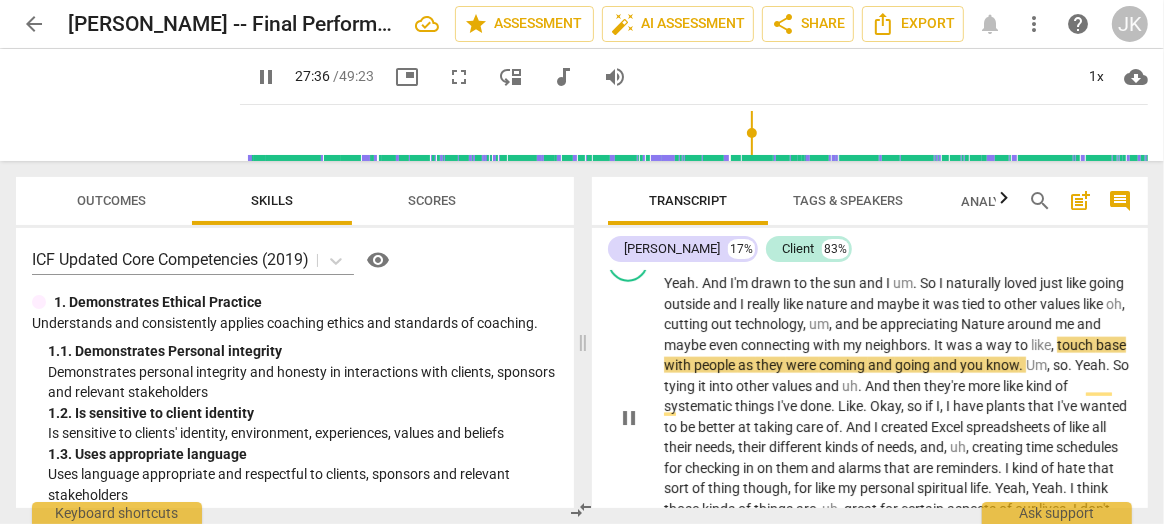 type on "1657" 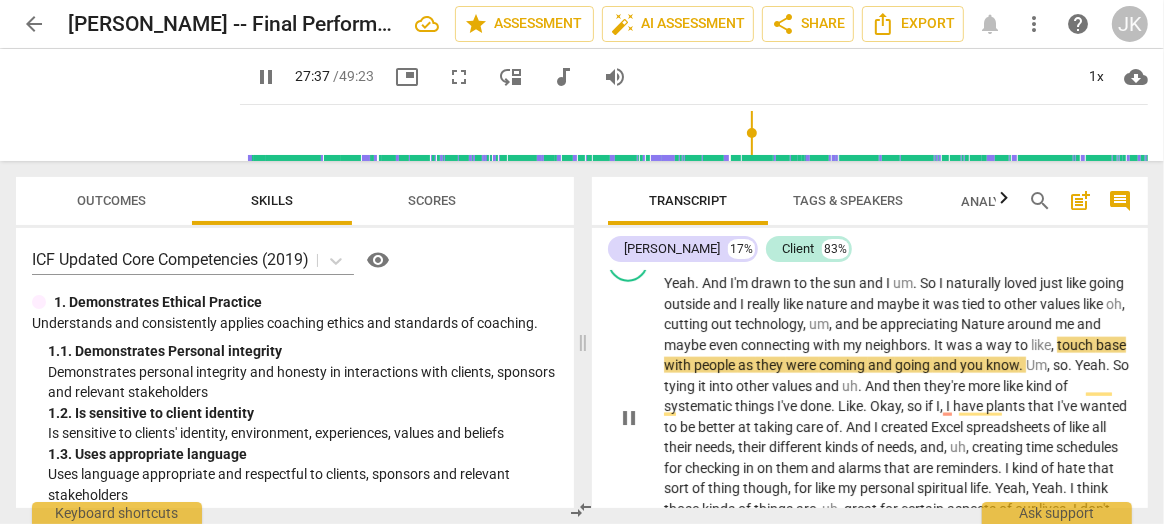 type 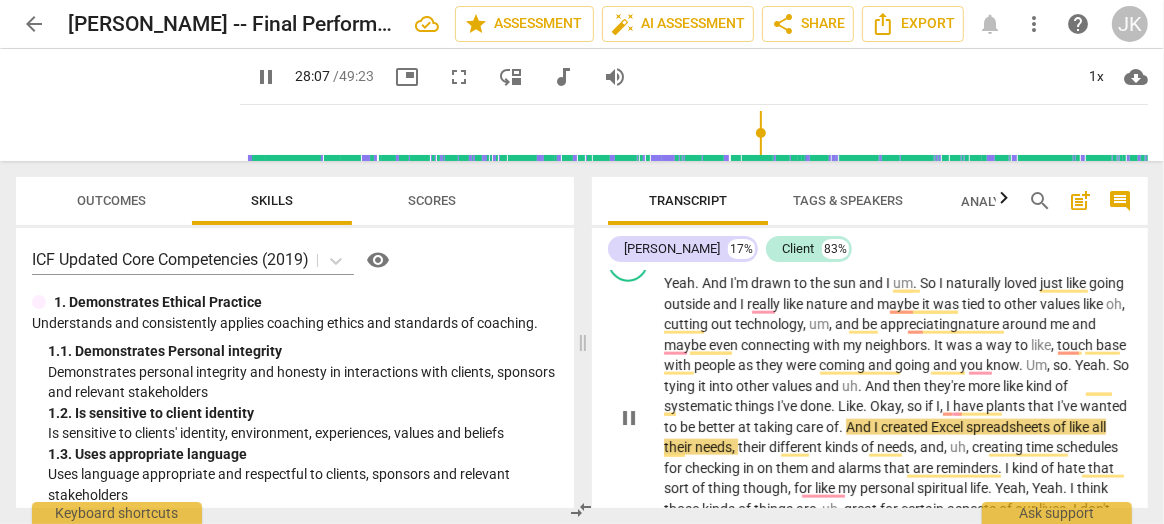 click on "And" at bounding box center [860, 427] 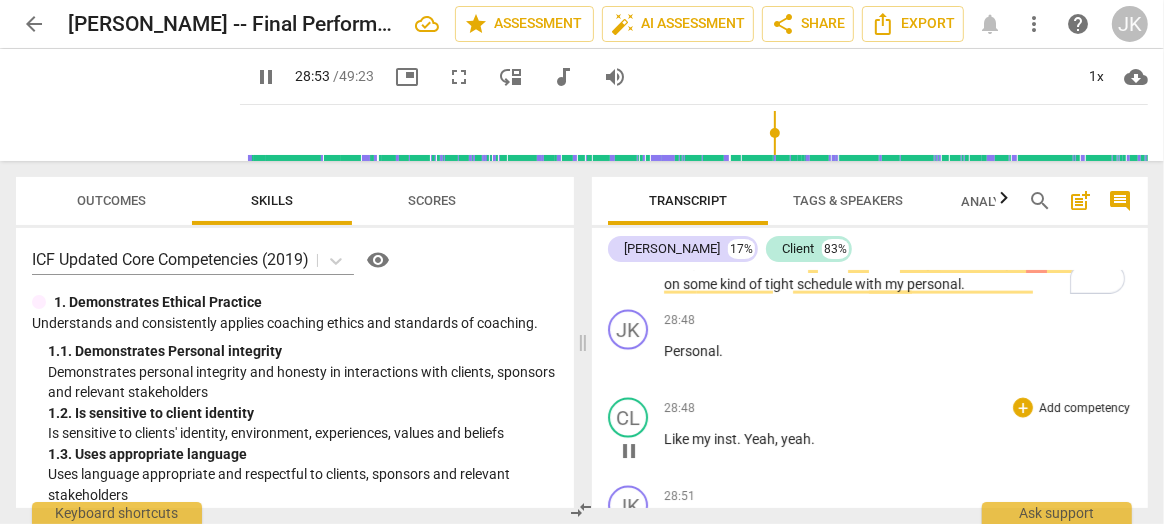 scroll, scrollTop: 11625, scrollLeft: 0, axis: vertical 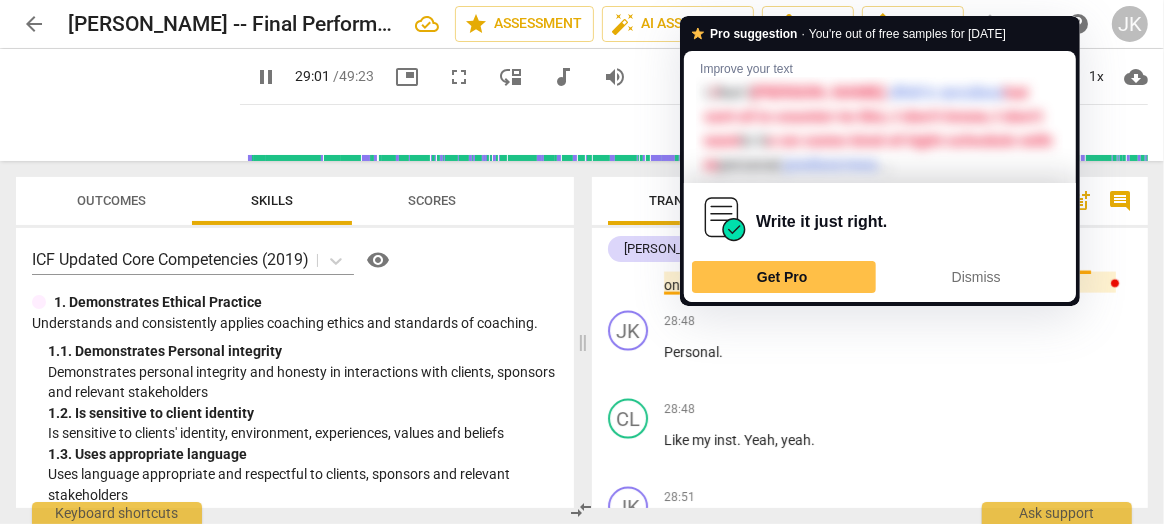 click on "lives" at bounding box center (1014, 244) 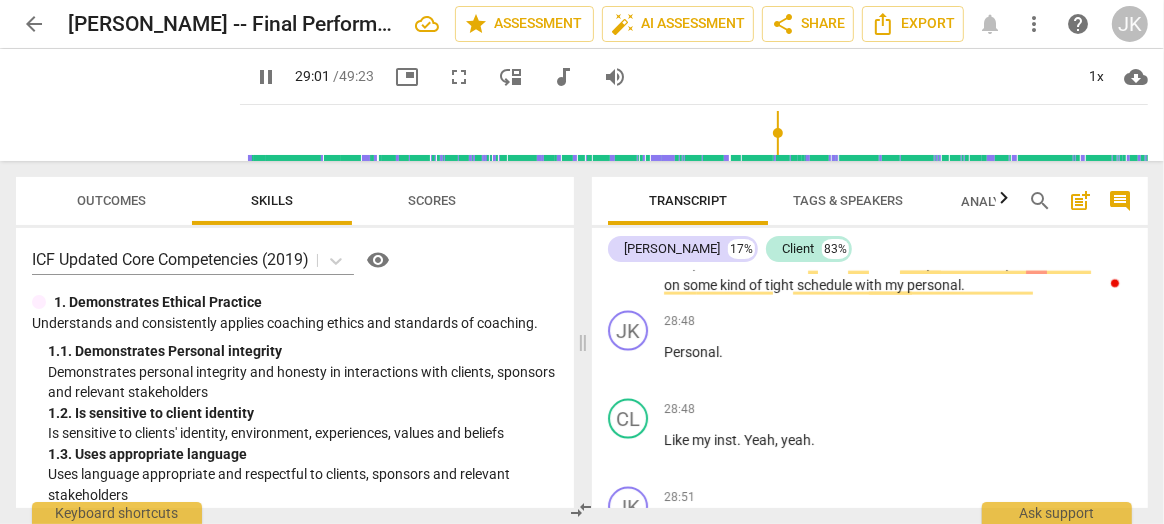 click on "lives" at bounding box center [1014, 244] 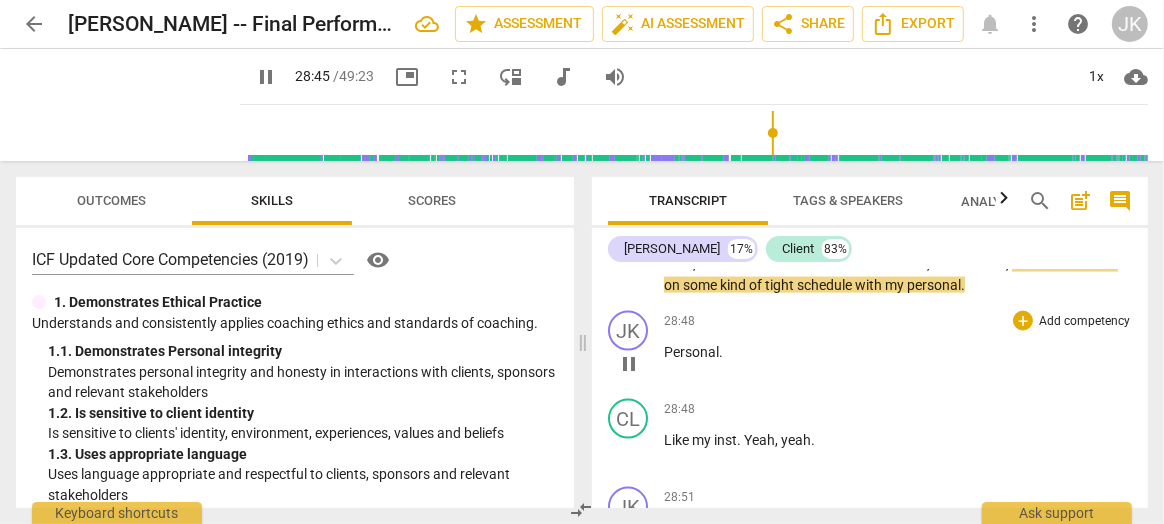click on "Personal ." at bounding box center [898, 352] 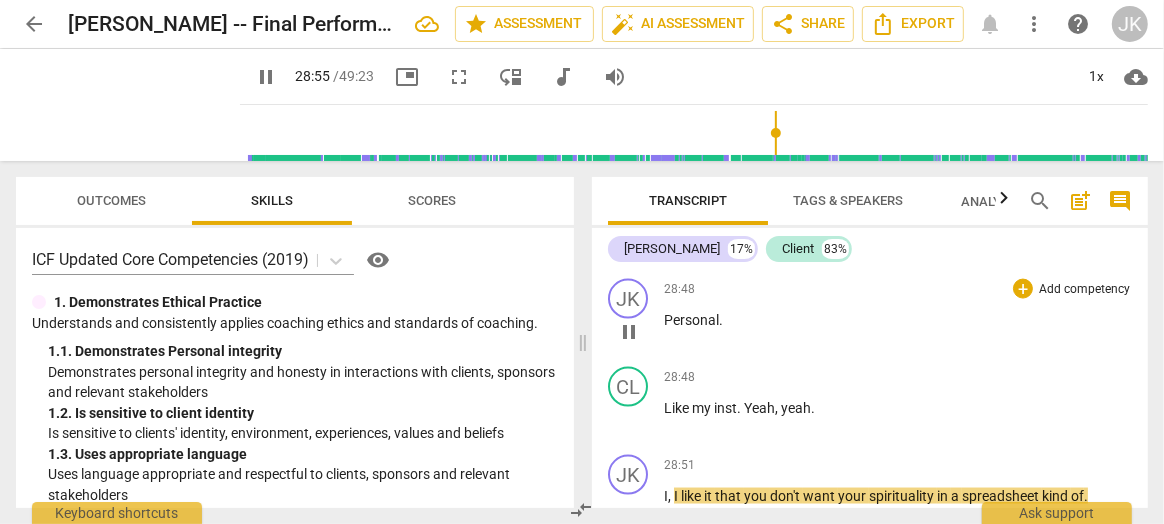 scroll, scrollTop: 11616, scrollLeft: 0, axis: vertical 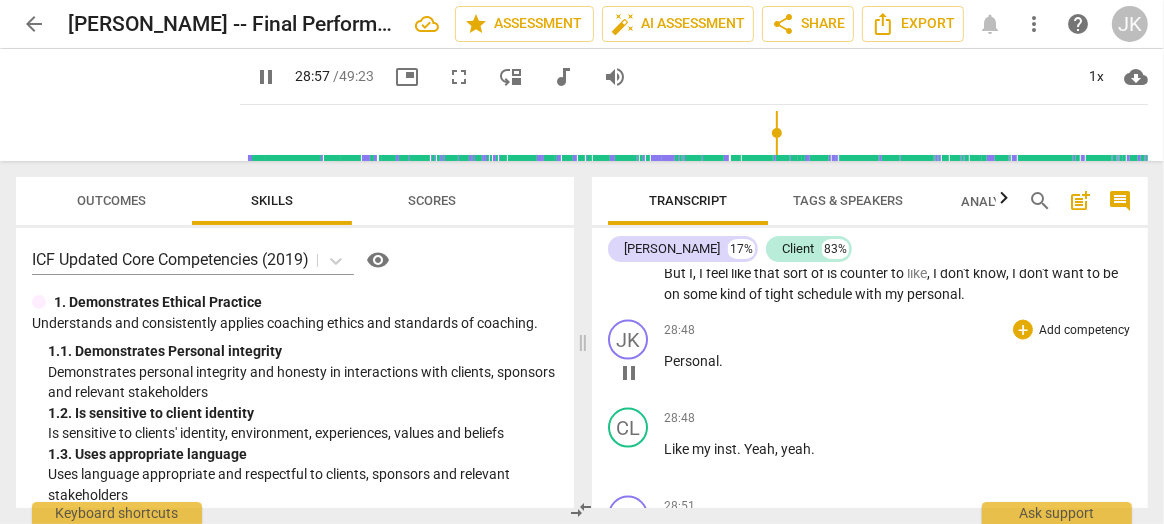 type on "1738" 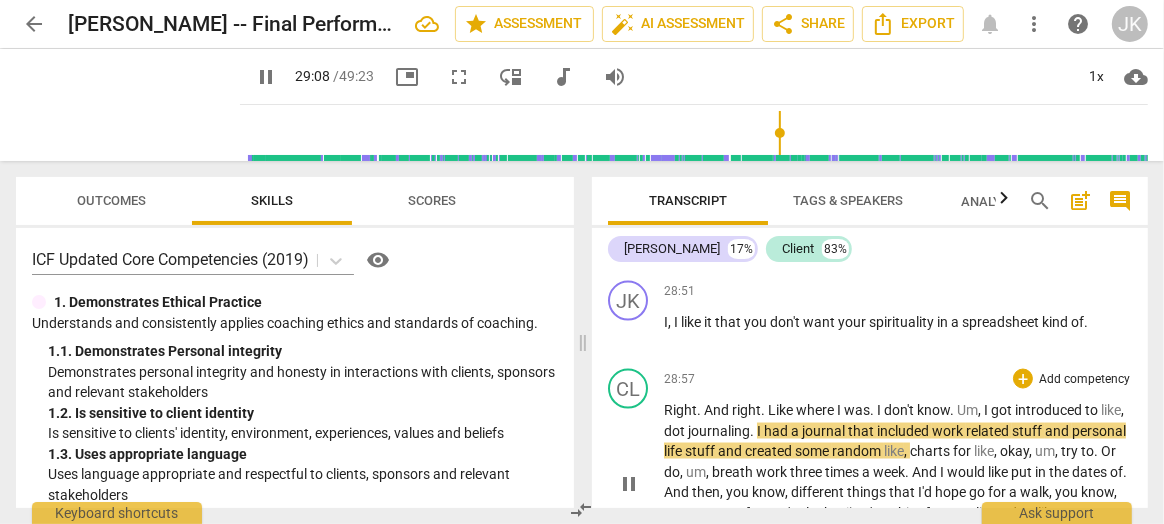 scroll, scrollTop: 11745, scrollLeft: 0, axis: vertical 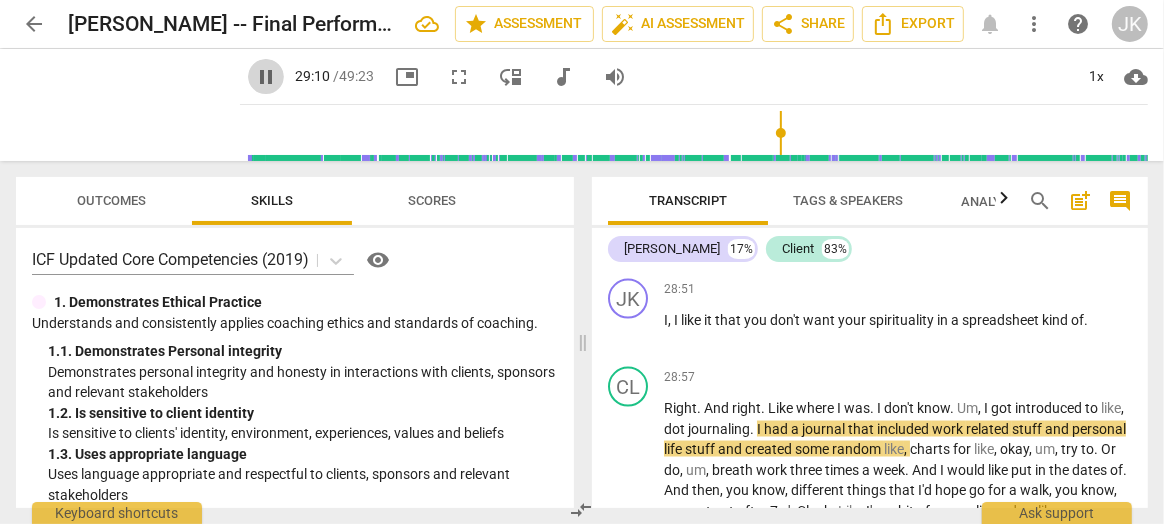 click on "pause" at bounding box center (266, 77) 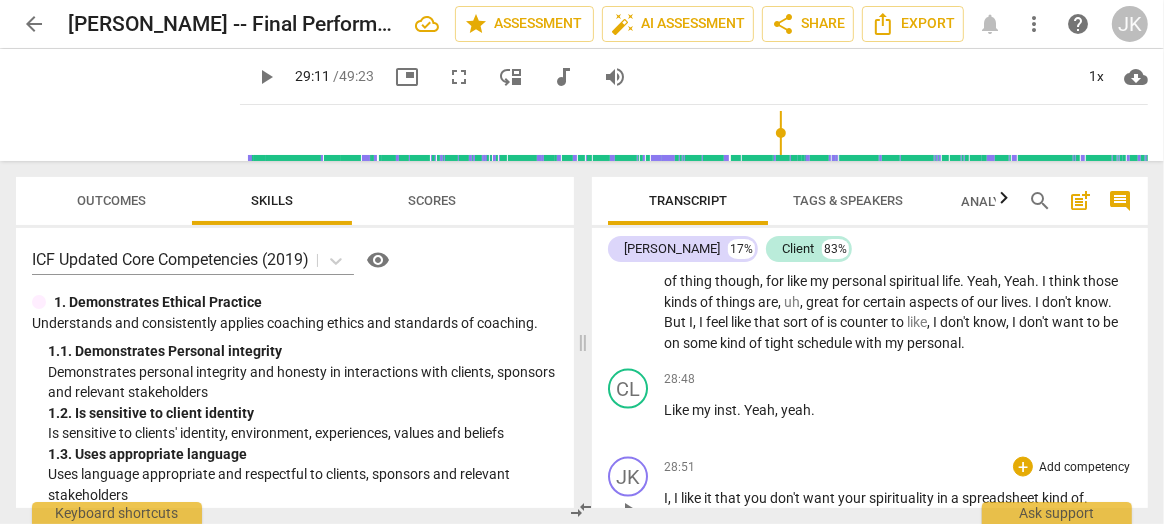 scroll, scrollTop: 11569, scrollLeft: 0, axis: vertical 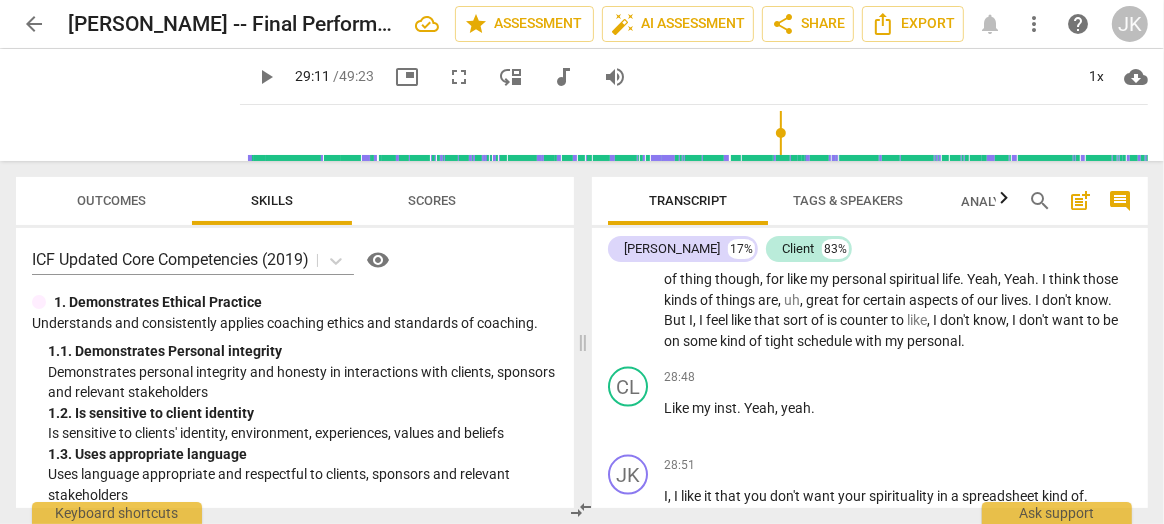 click on "that" at bounding box center [1081, 259] 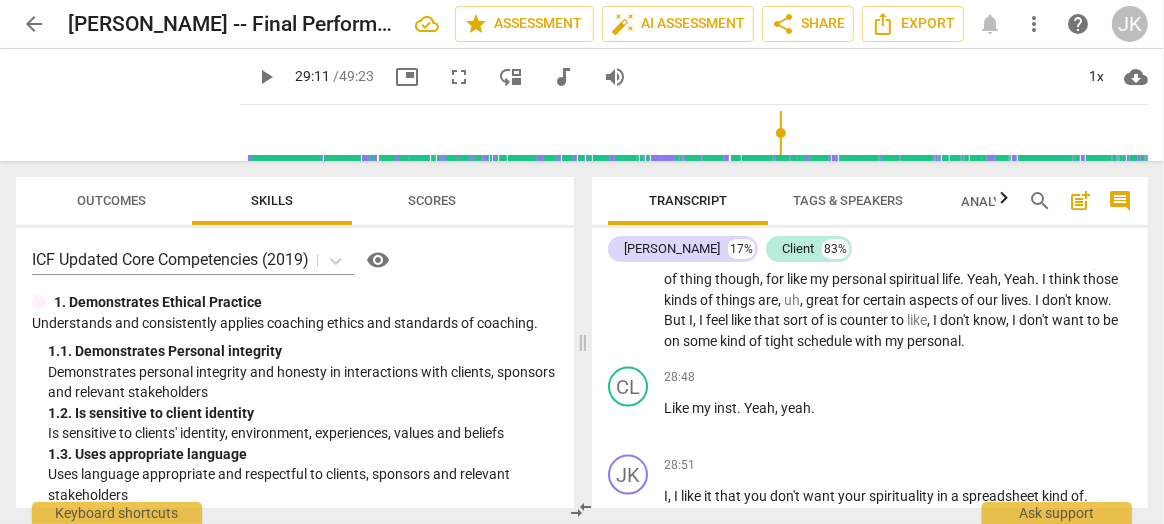 click on "that" at bounding box center (1081, 259) 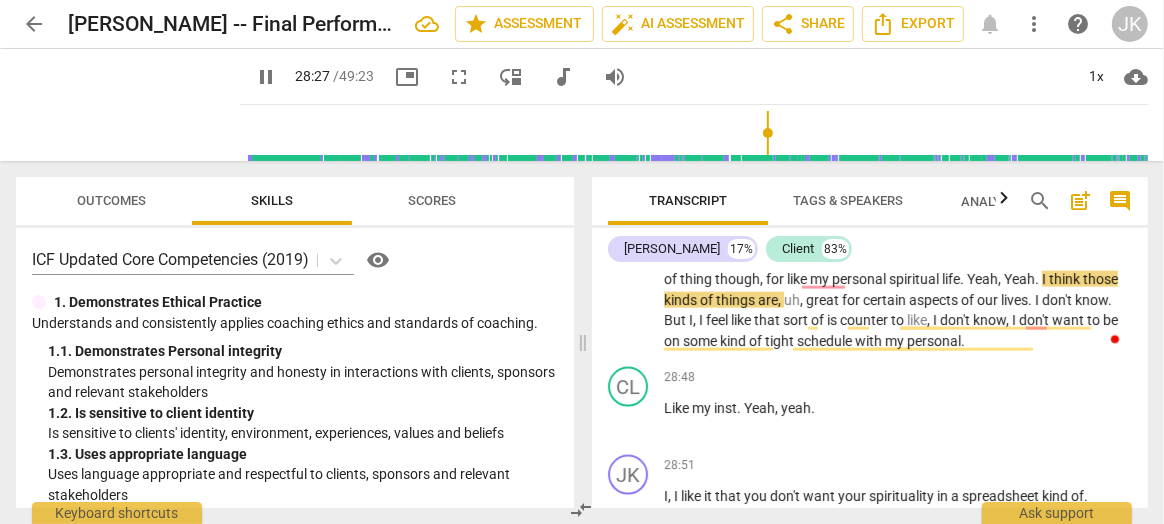 click on "personal" at bounding box center (860, 279) 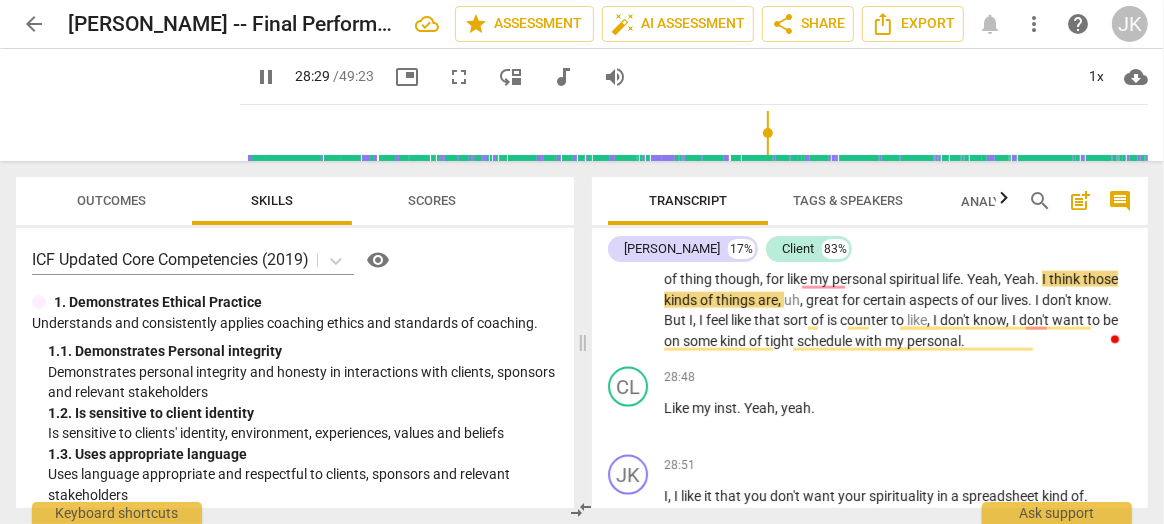 type on "1710" 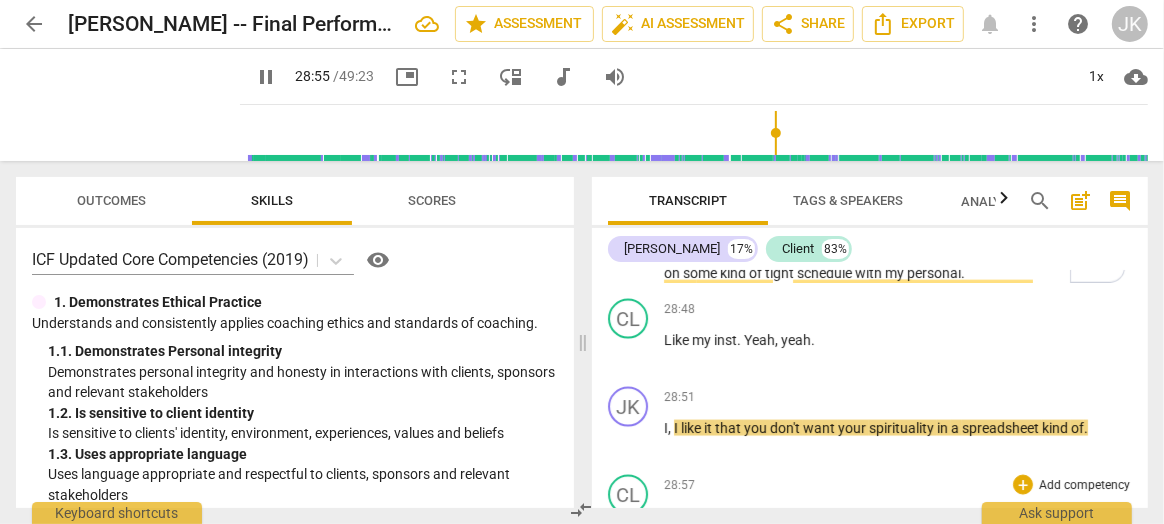 scroll, scrollTop: 11596, scrollLeft: 0, axis: vertical 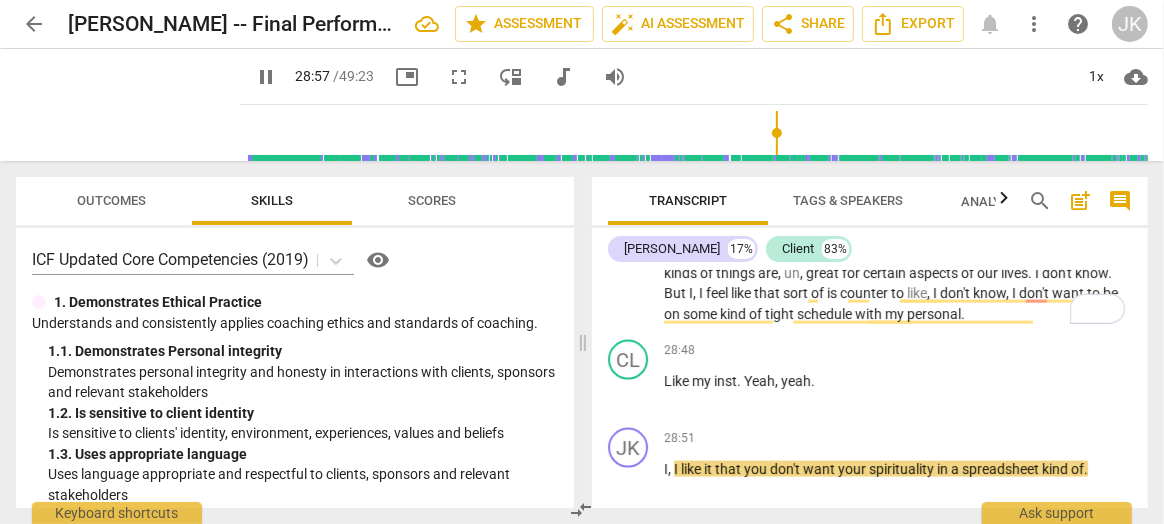 click on "my" at bounding box center [896, 314] 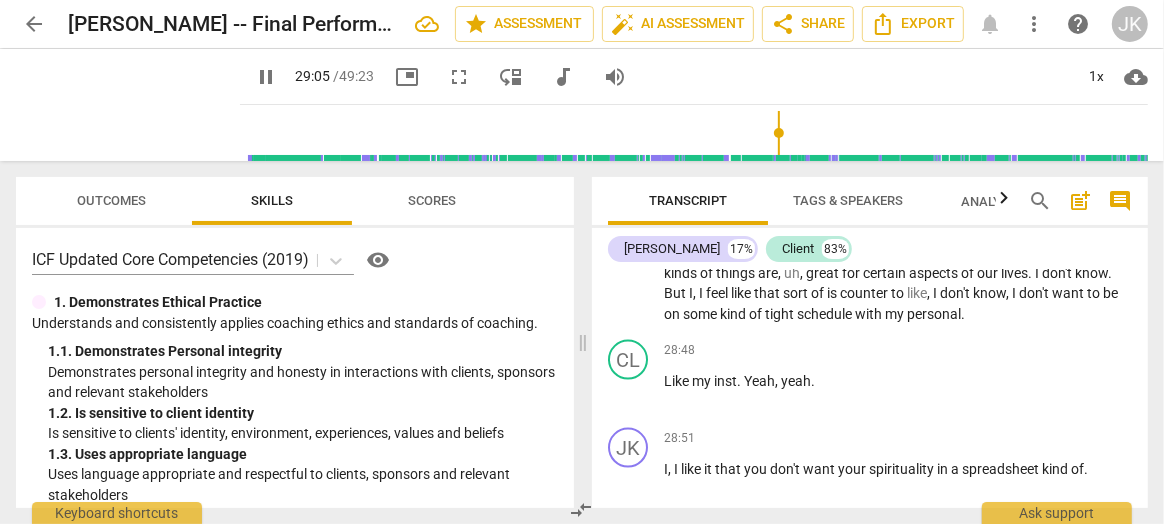 click on "whatever" at bounding box center [913, 701] 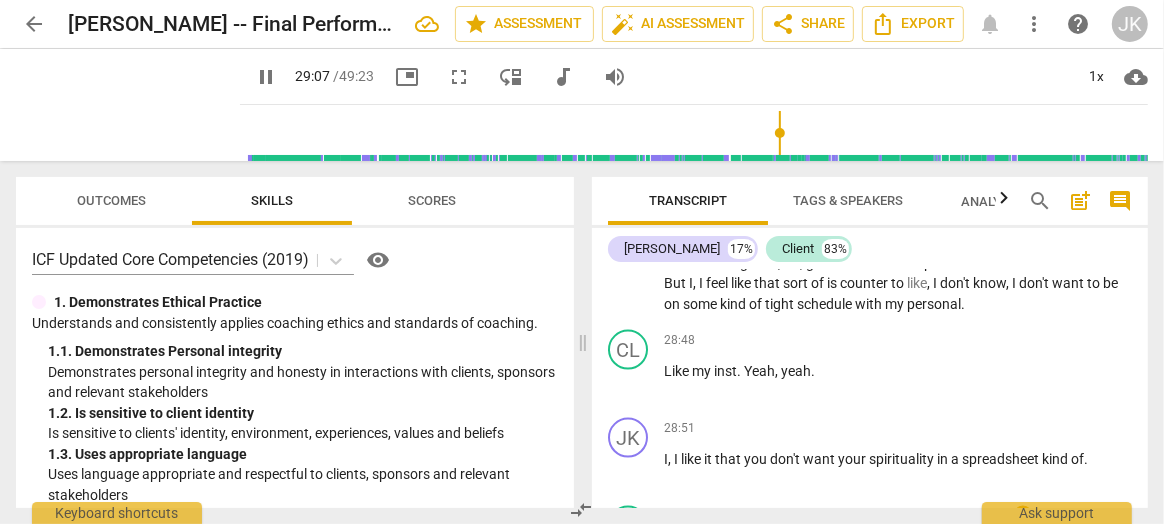 scroll, scrollTop: 11550, scrollLeft: 0, axis: vertical 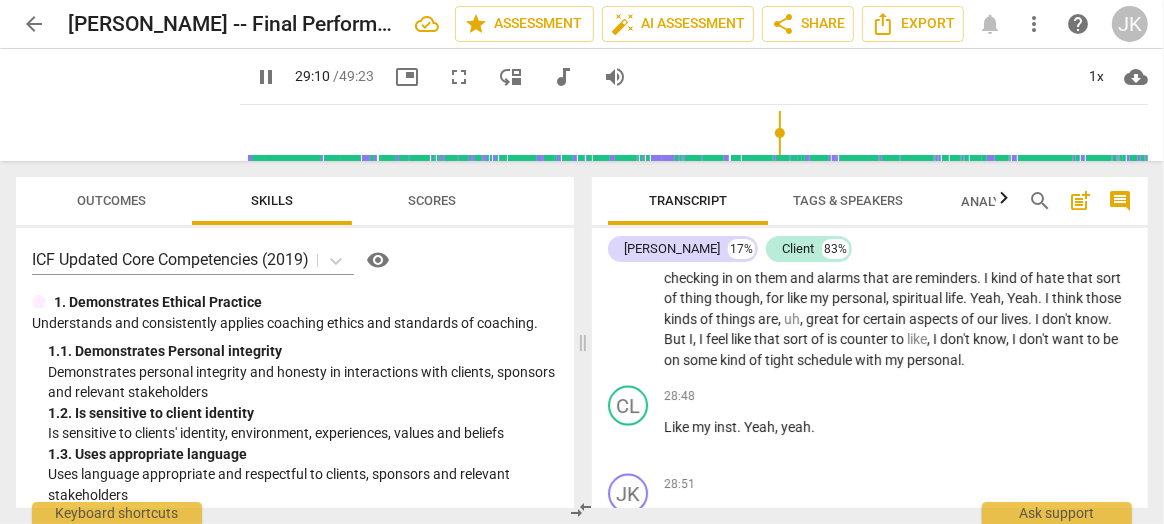 click on "personal" at bounding box center [934, 360] 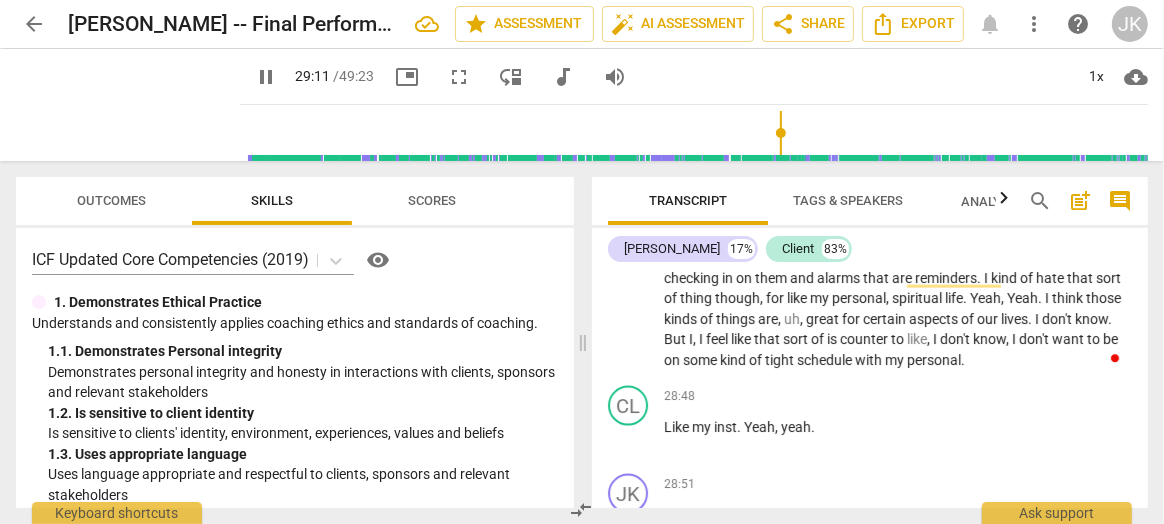 type on "1752" 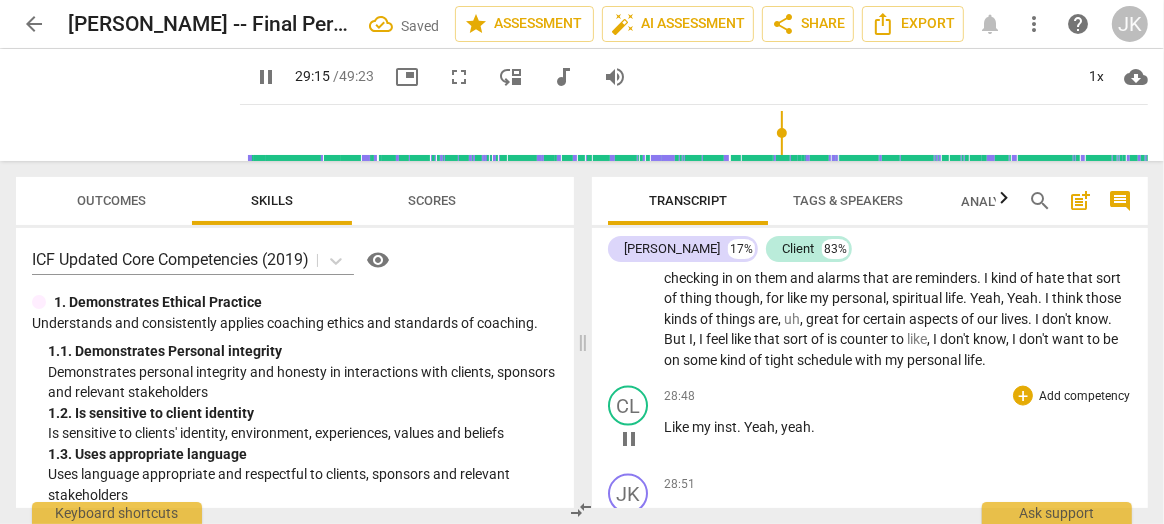 click on "Yeah" at bounding box center [759, 427] 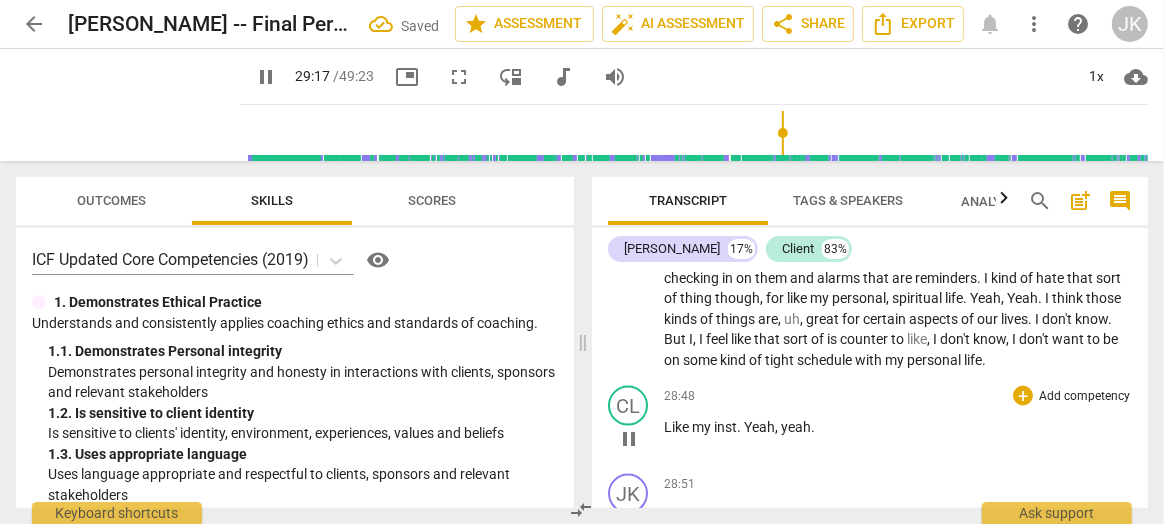 type on "1758" 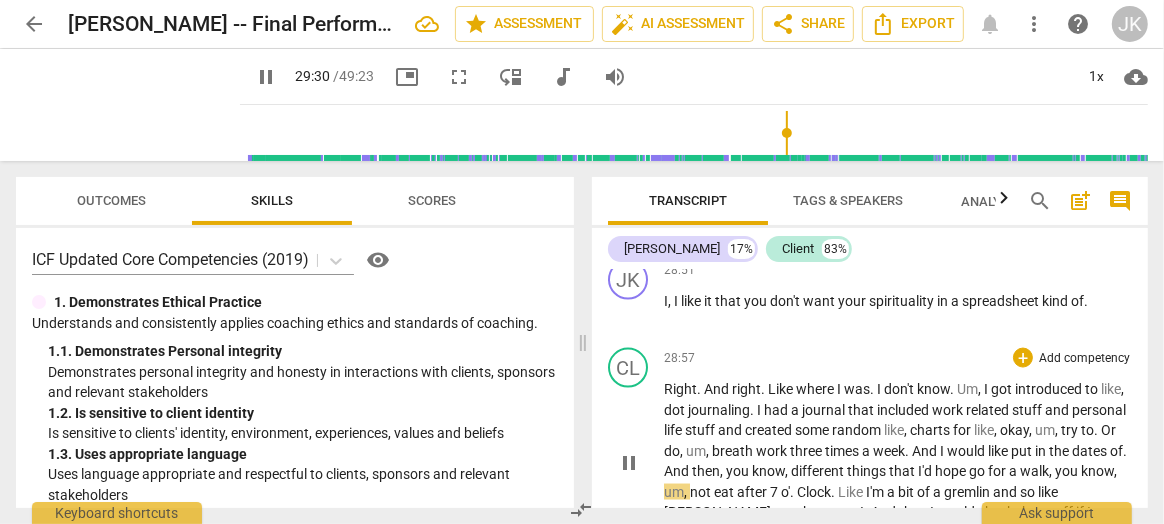 scroll, scrollTop: 11675, scrollLeft: 0, axis: vertical 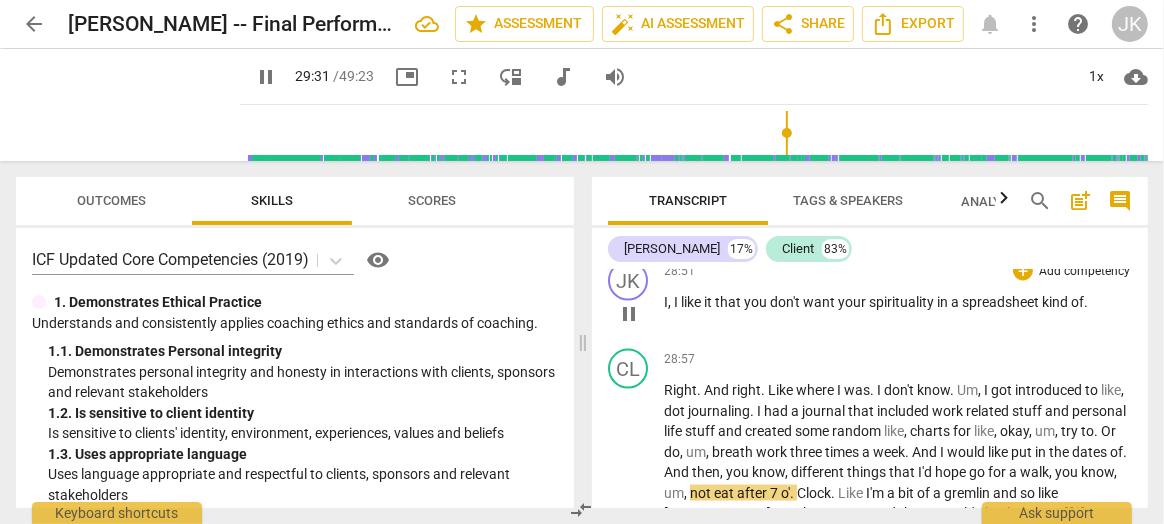 click on "like" at bounding box center [692, 302] 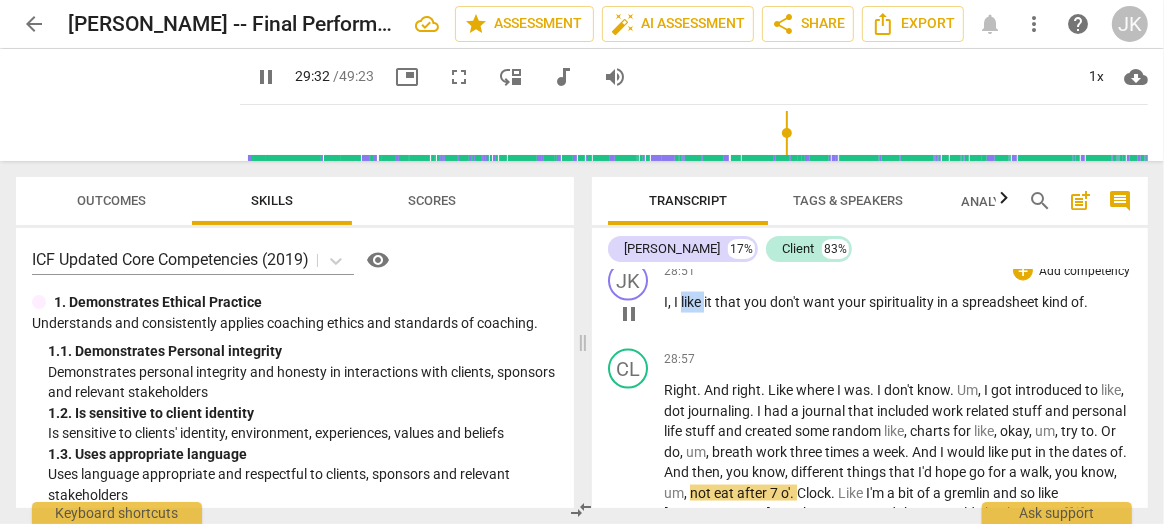 click on "like" at bounding box center (692, 302) 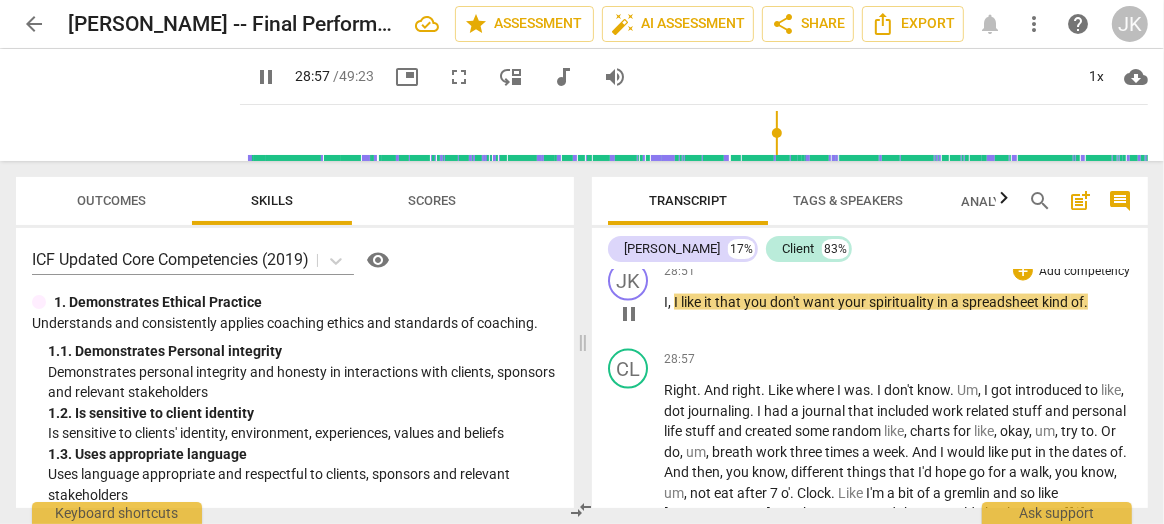 click on "." at bounding box center [1086, 302] 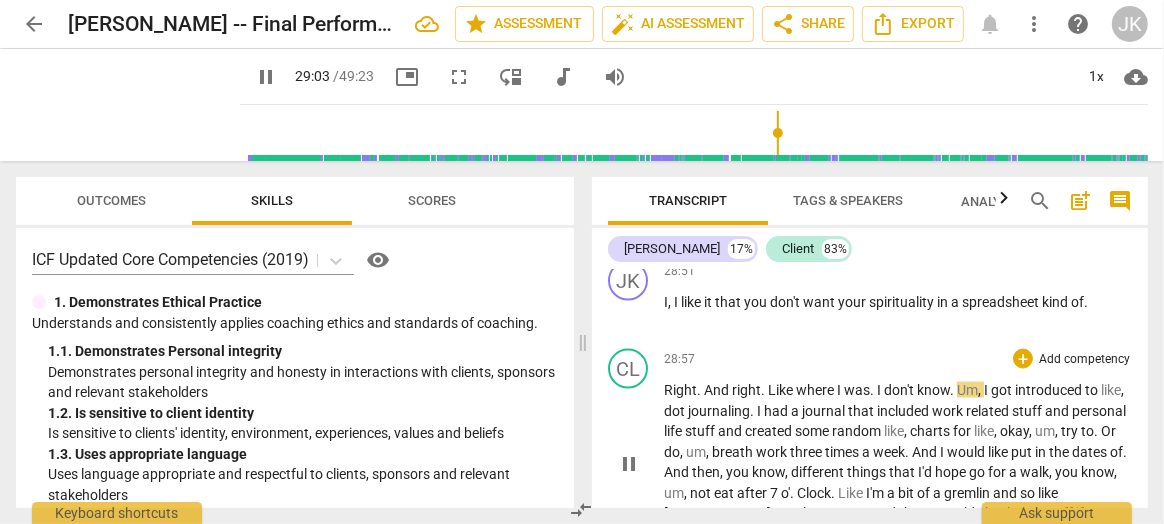 click on "Right" at bounding box center [680, 390] 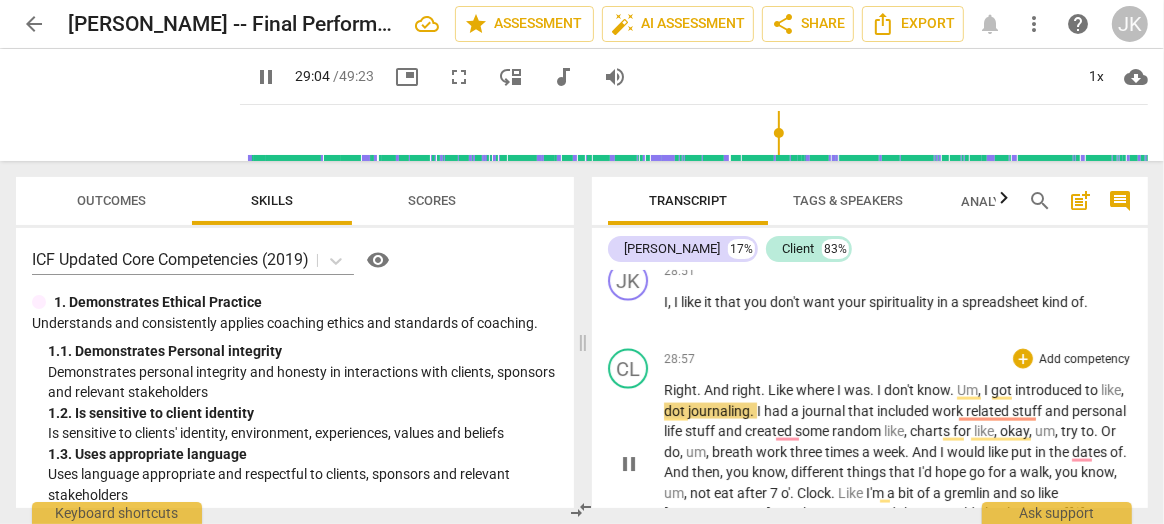 type on "1745" 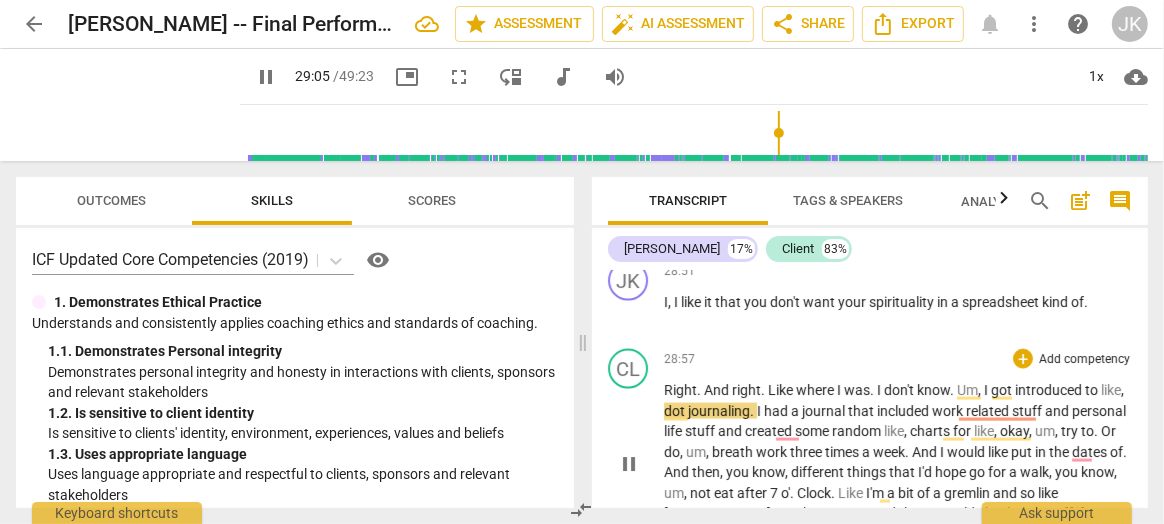 type 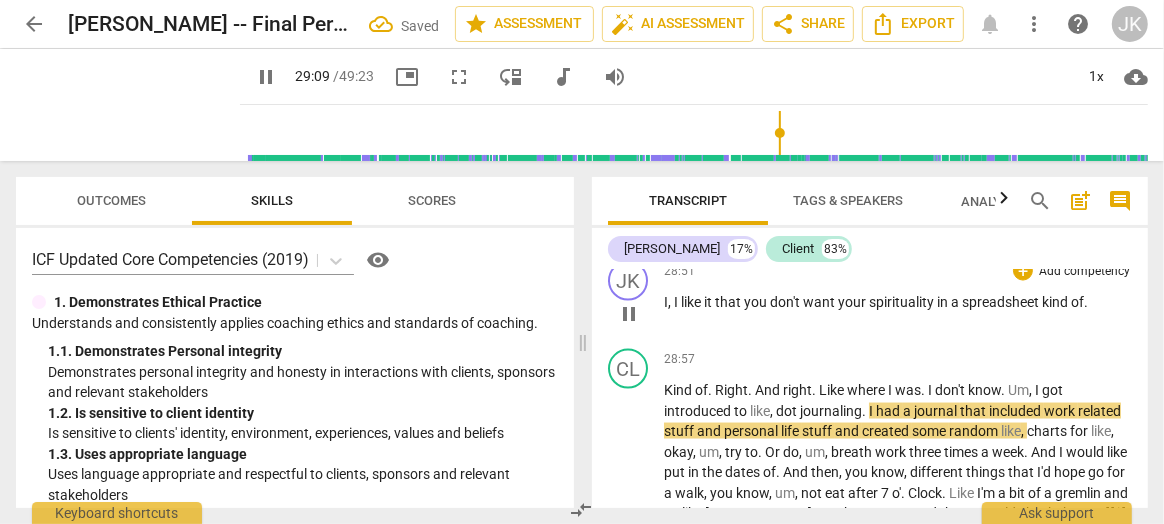 click on "." at bounding box center (1086, 302) 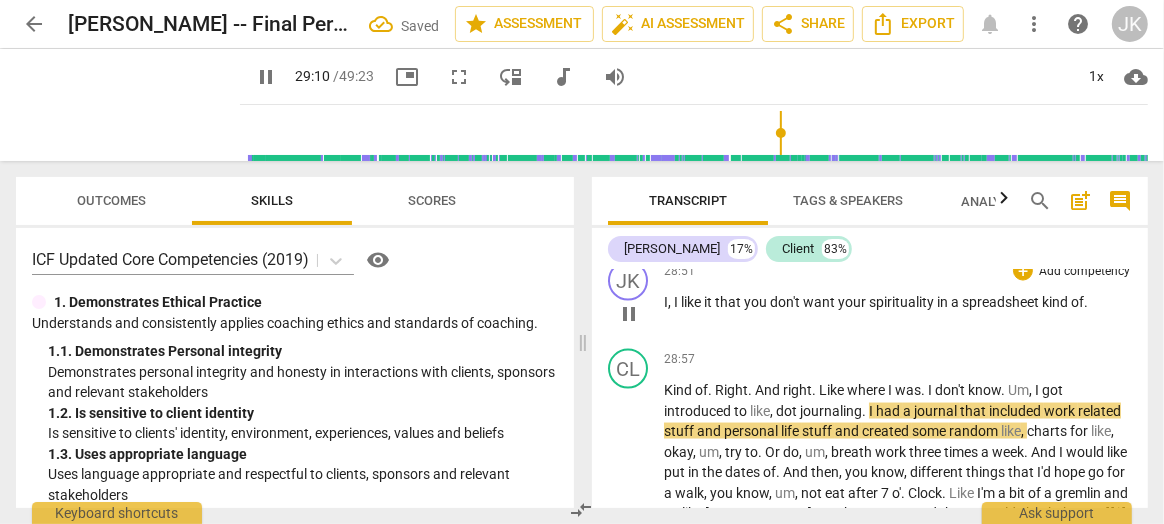 type on "1750" 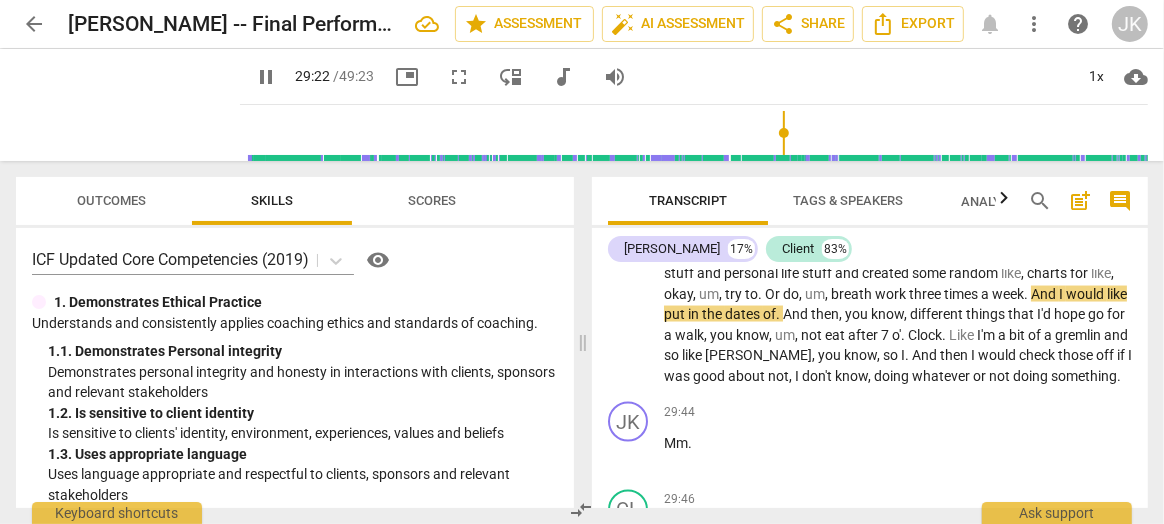 scroll, scrollTop: 11836, scrollLeft: 0, axis: vertical 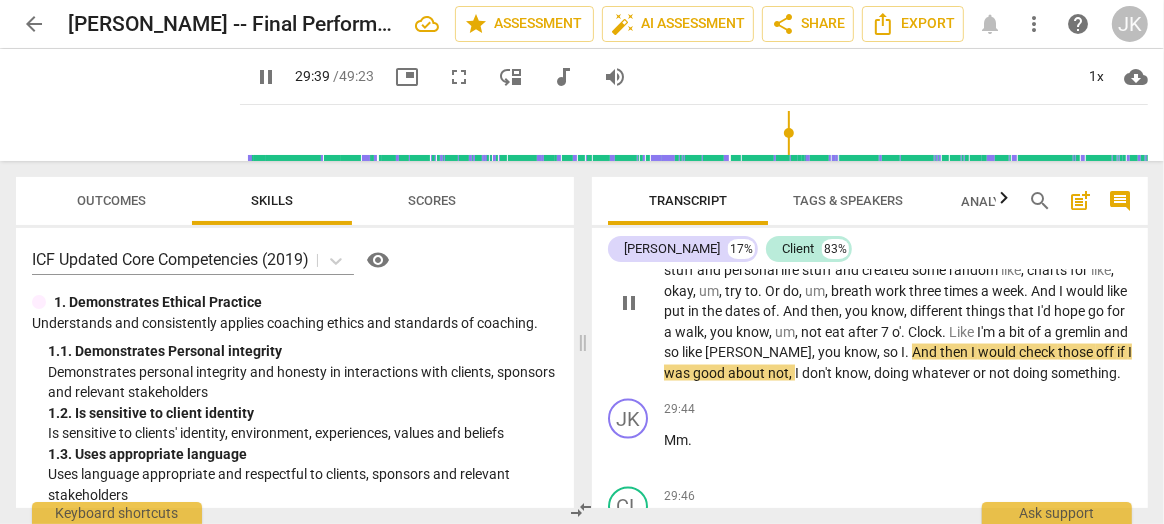 click on "walk" at bounding box center (689, 332) 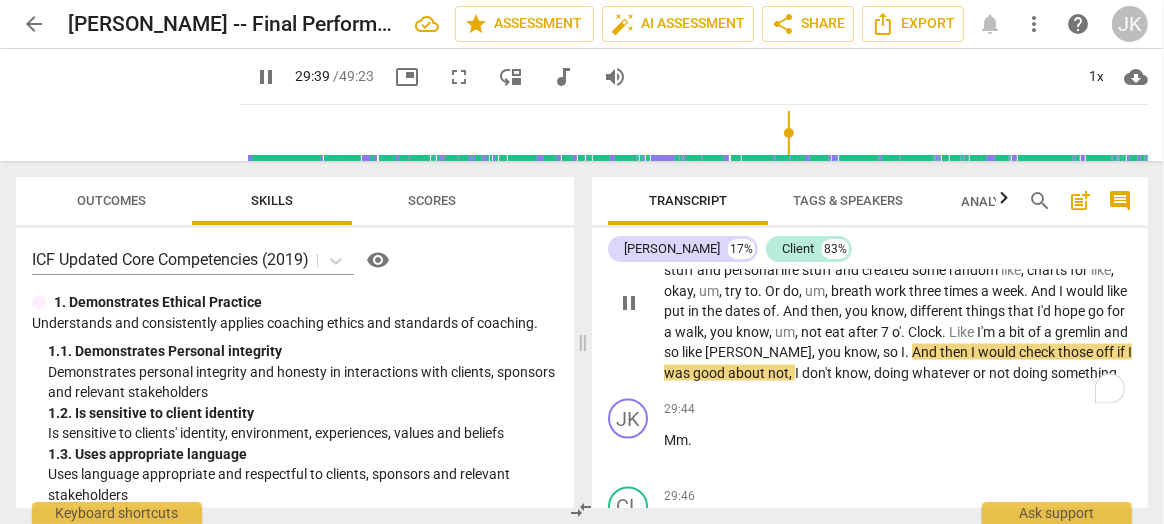 click on "walk" at bounding box center [689, 332] 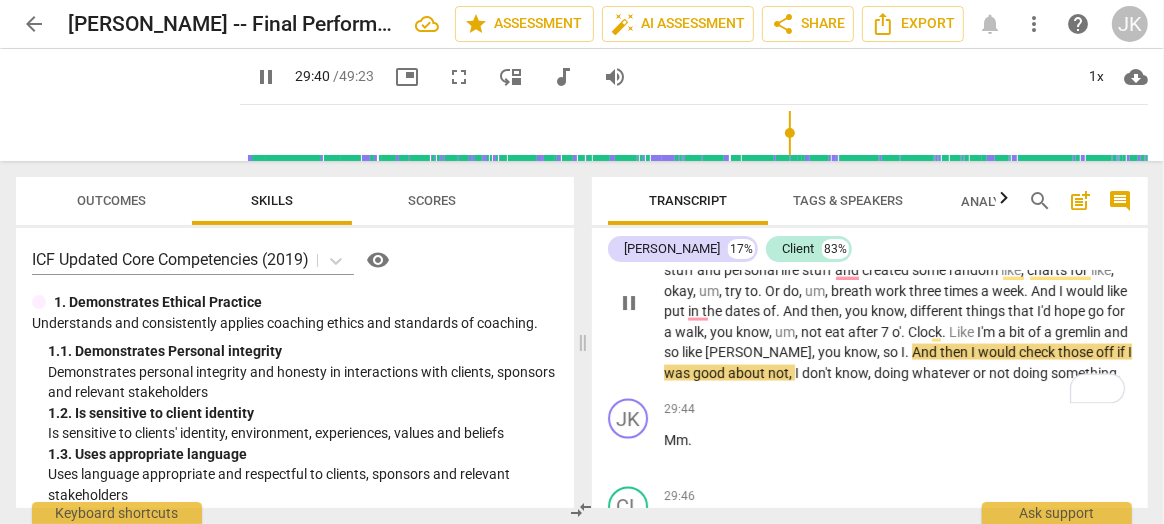 click on "," at bounding box center (815, 352) 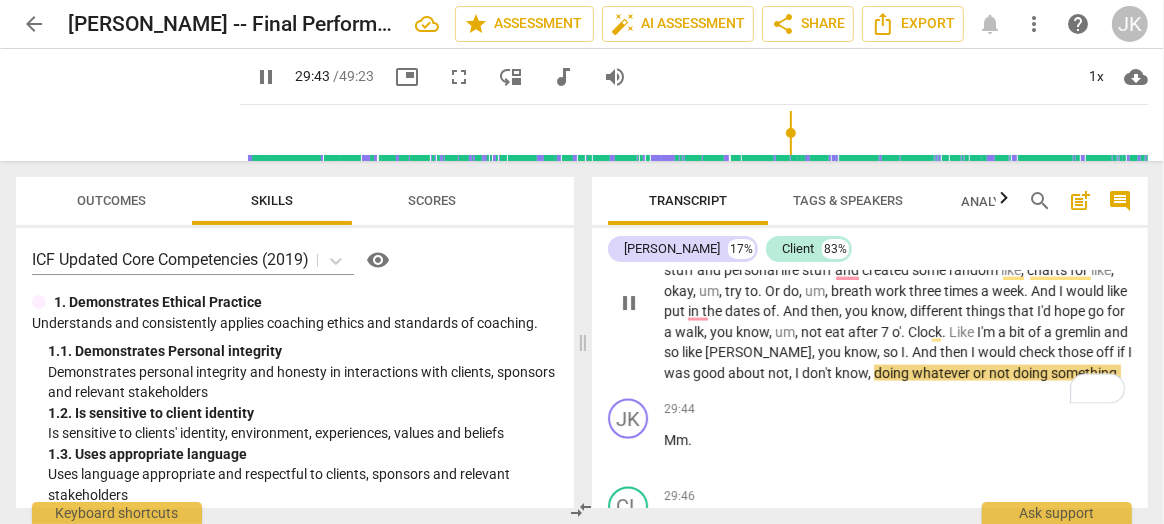 type on "1784" 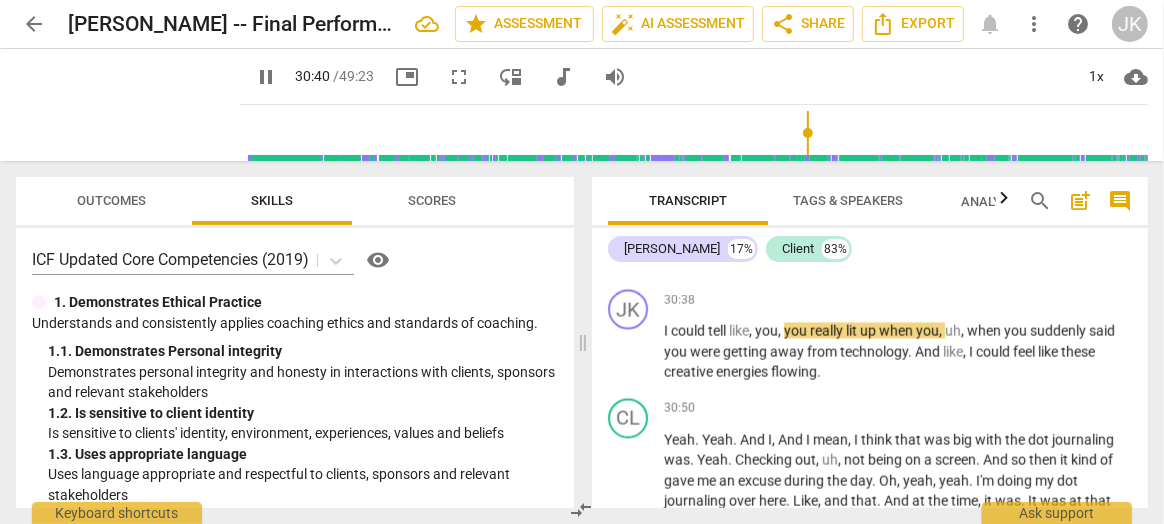 scroll, scrollTop: 12874, scrollLeft: 0, axis: vertical 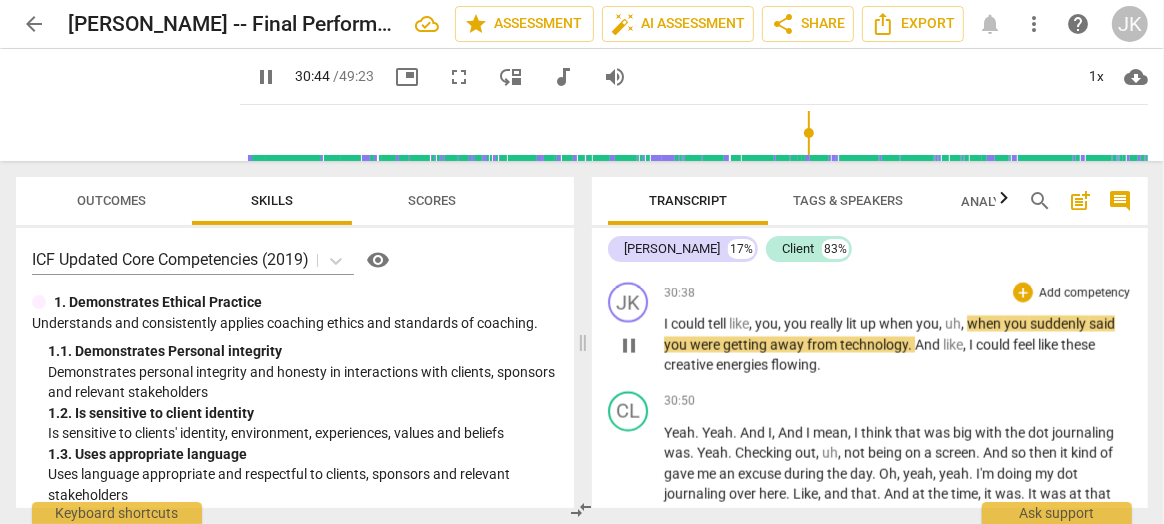 click on "," at bounding box center (964, 323) 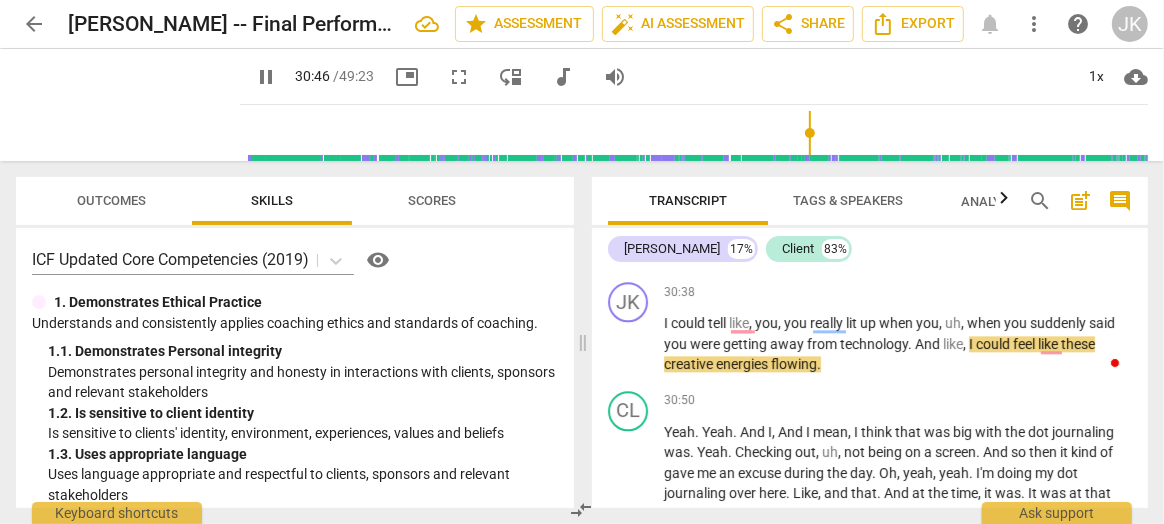 type on "1847" 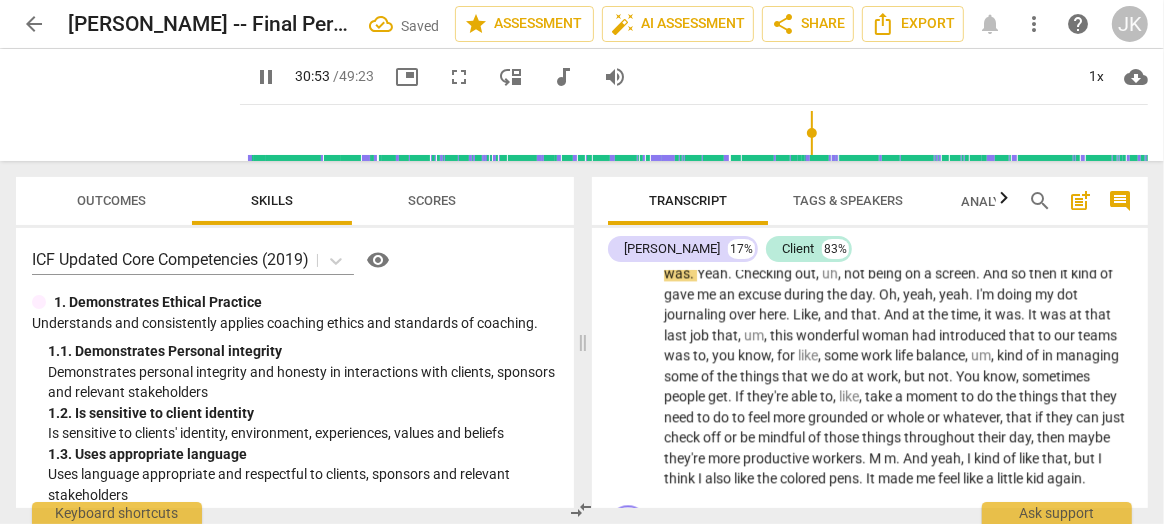 scroll, scrollTop: 13052, scrollLeft: 0, axis: vertical 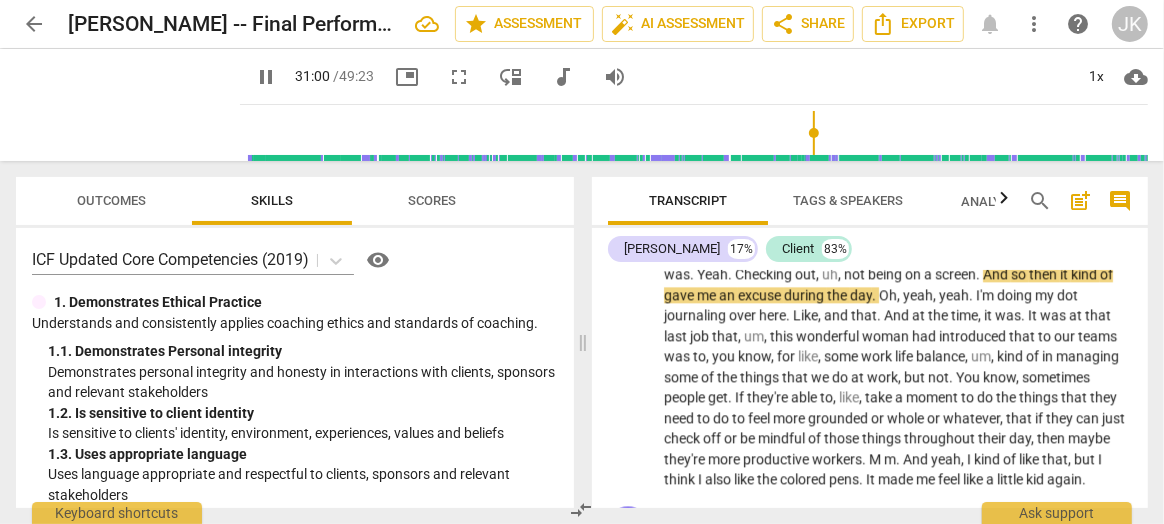 type on "1860" 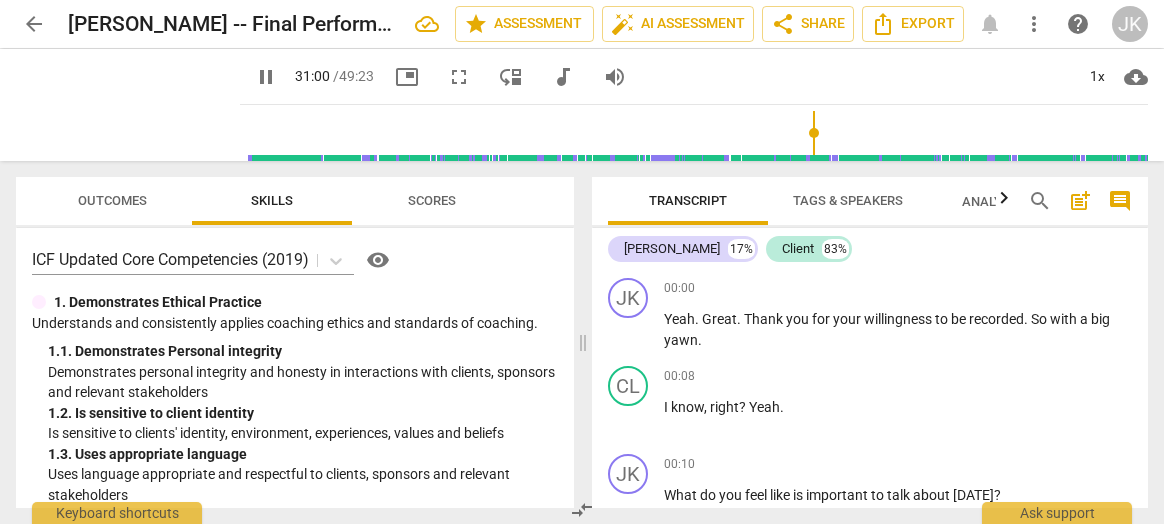 scroll, scrollTop: 0, scrollLeft: 0, axis: both 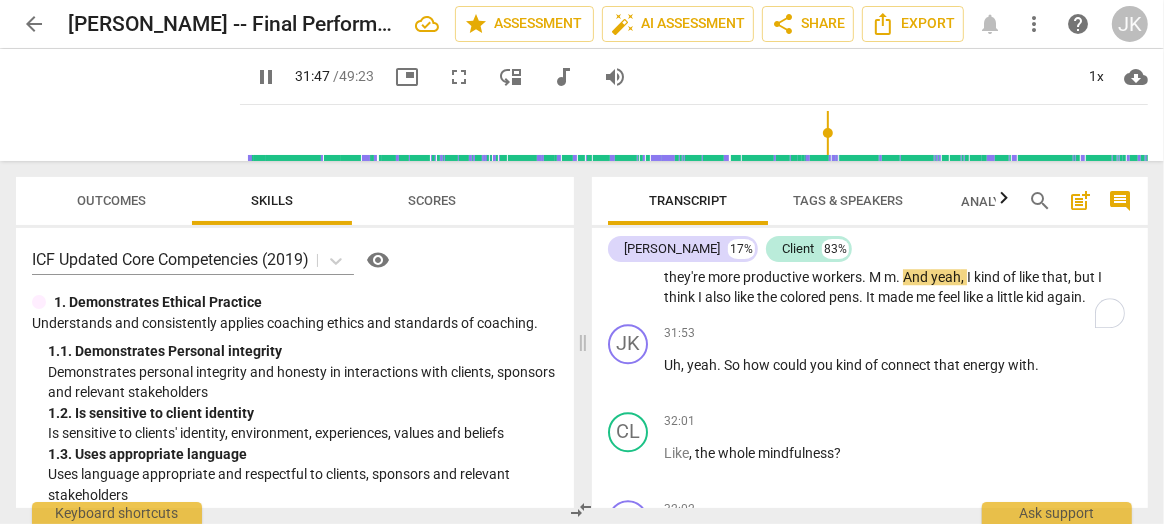 click on "And" at bounding box center (917, 277) 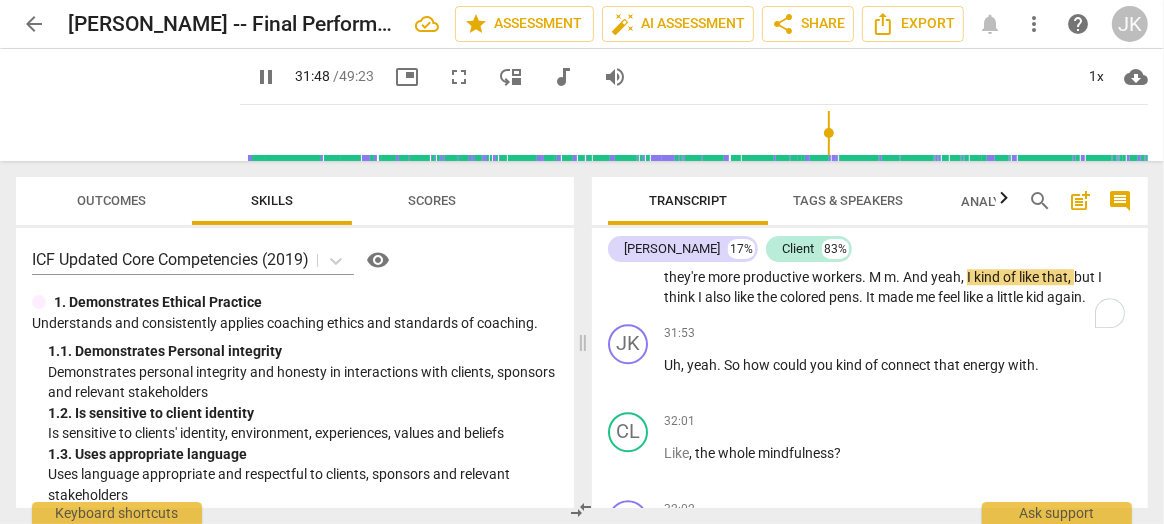 type on "1909" 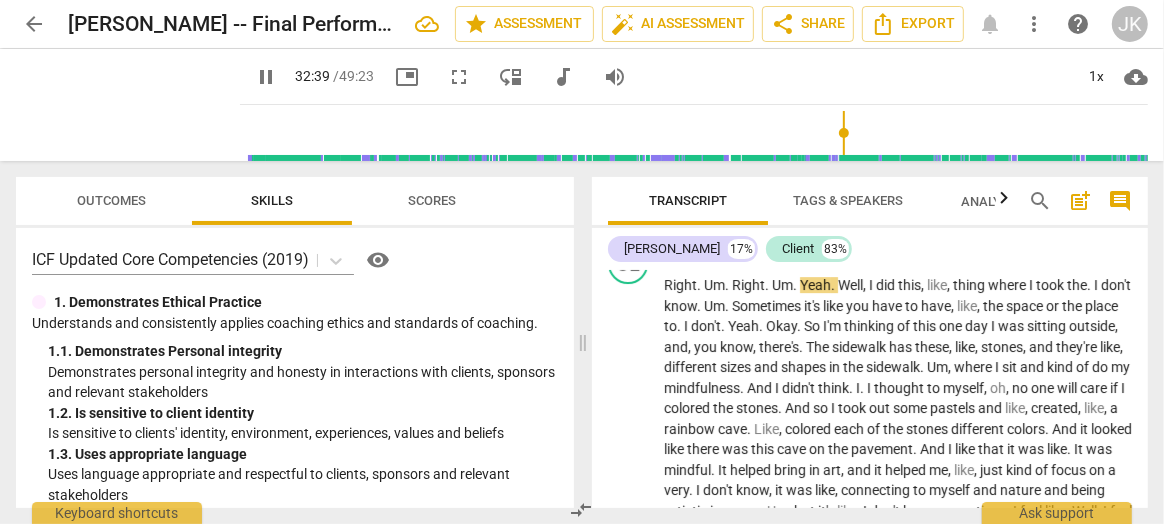 scroll, scrollTop: 13947, scrollLeft: 0, axis: vertical 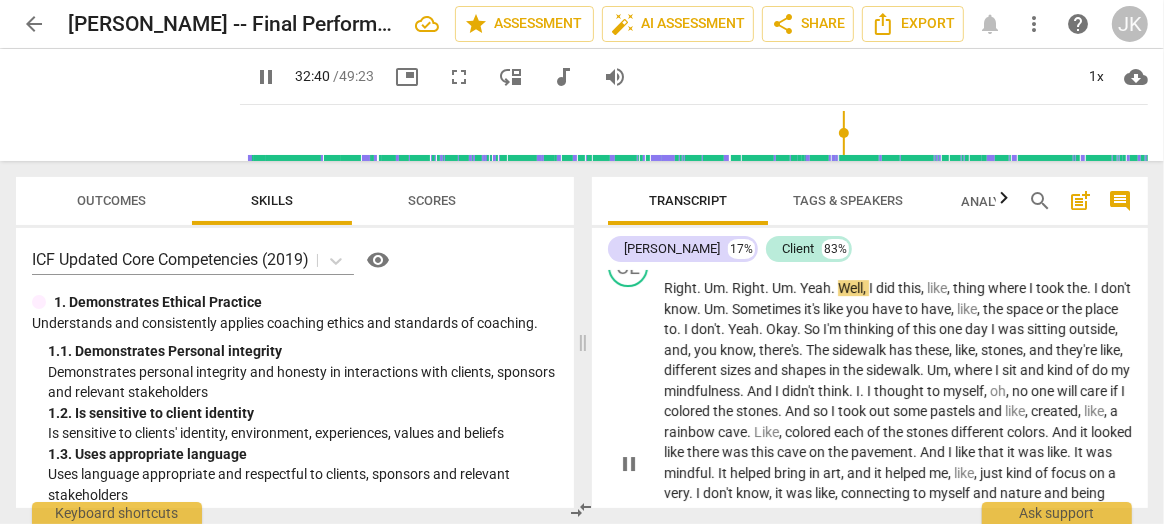 click on "Right" at bounding box center [680, 288] 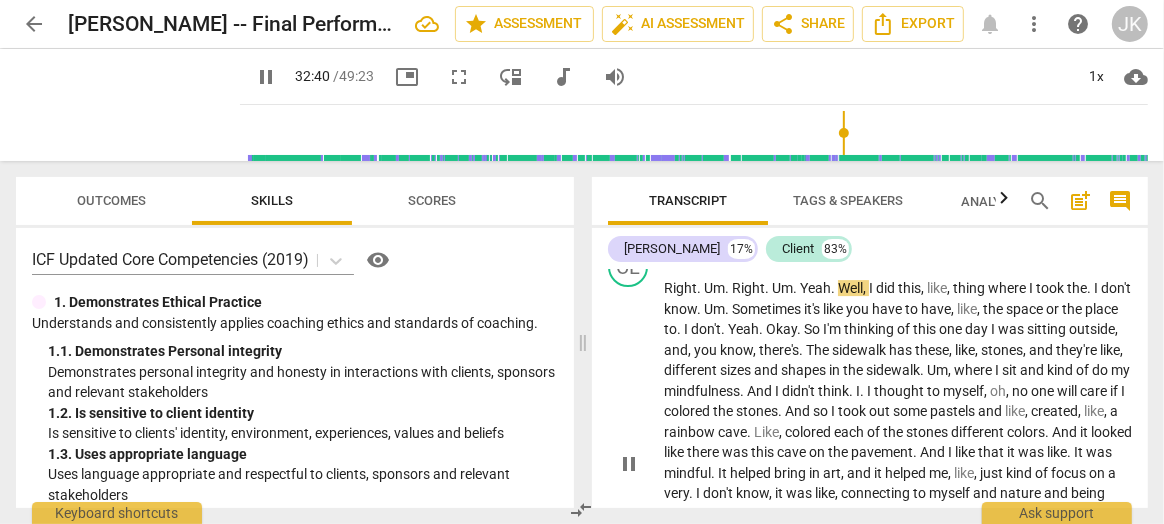 click on "Right" at bounding box center [680, 288] 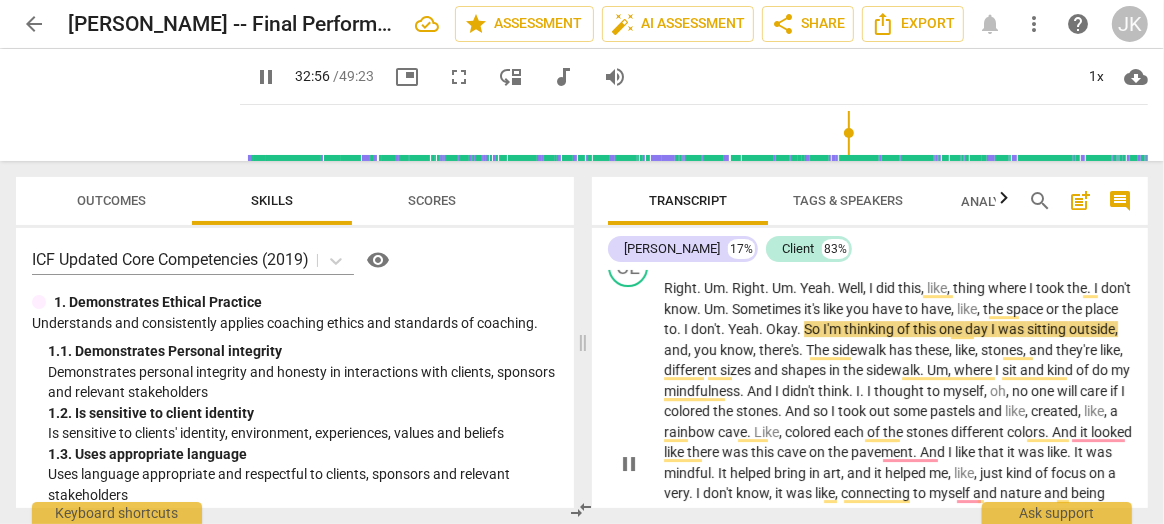click on "to" at bounding box center [670, 329] 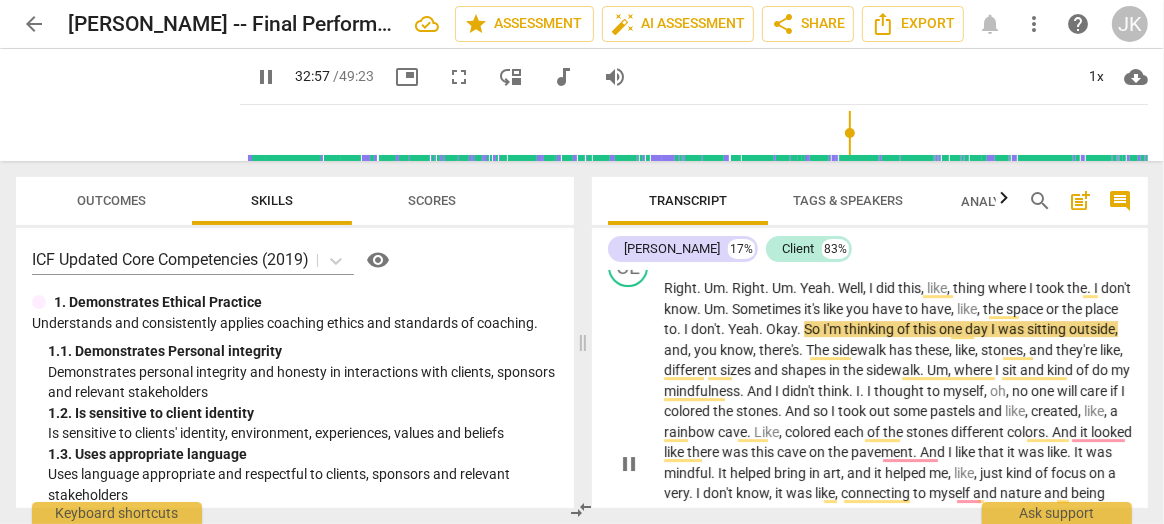 type on "1978" 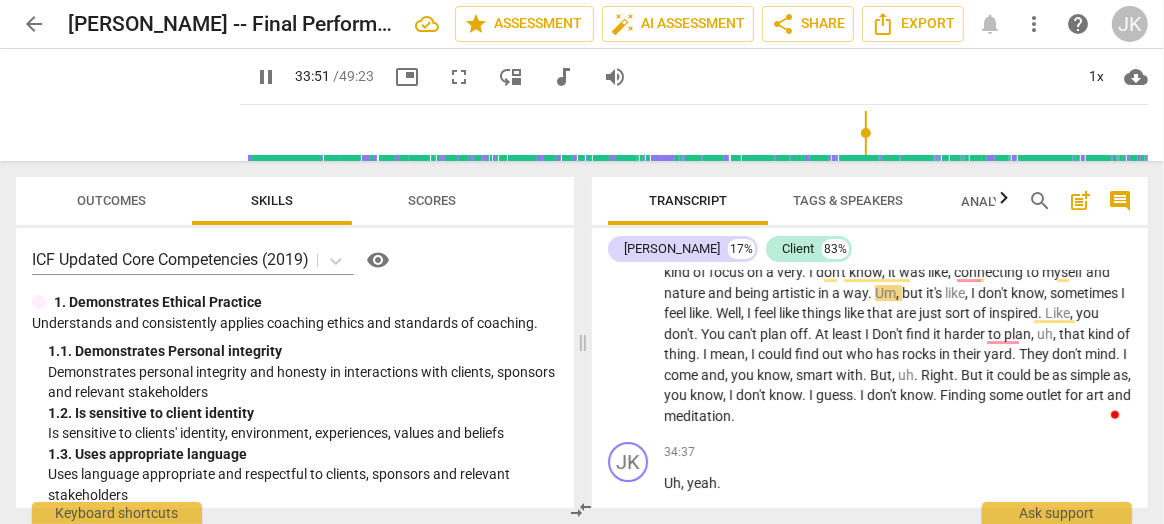 scroll, scrollTop: 14169, scrollLeft: 0, axis: vertical 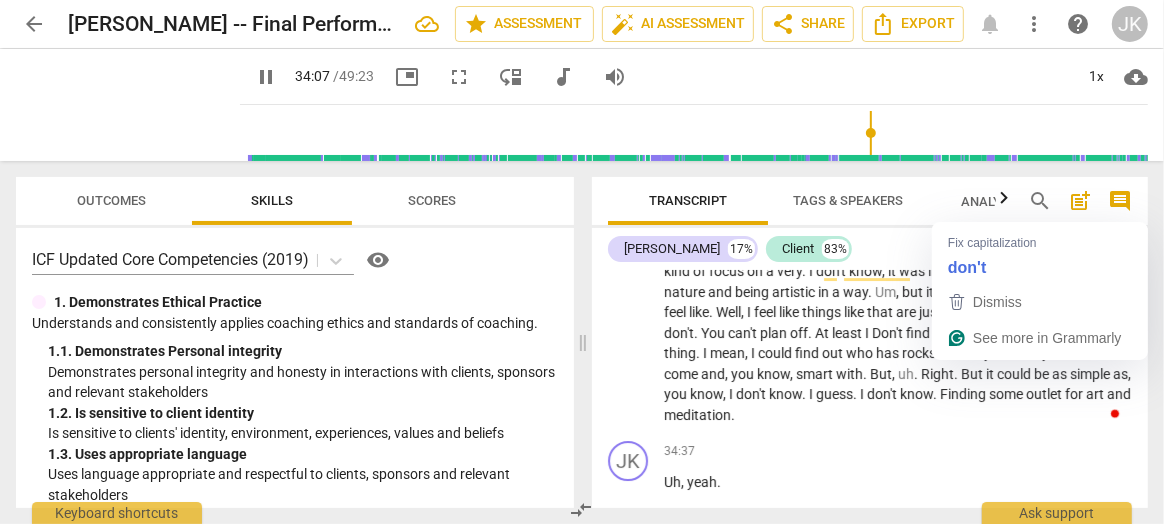 click on "Don't" at bounding box center [889, 333] 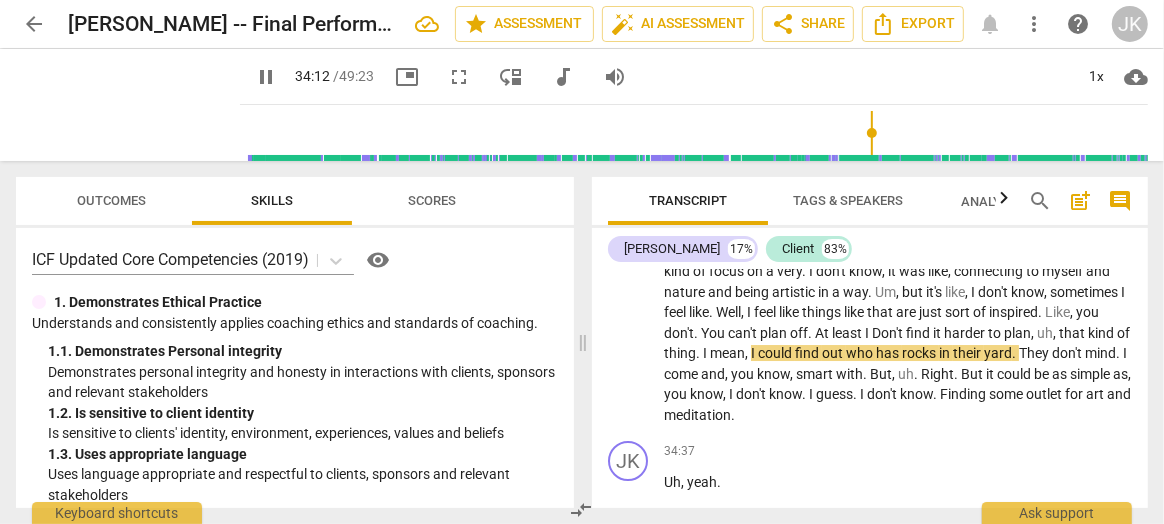 click on "Don't" at bounding box center (889, 333) 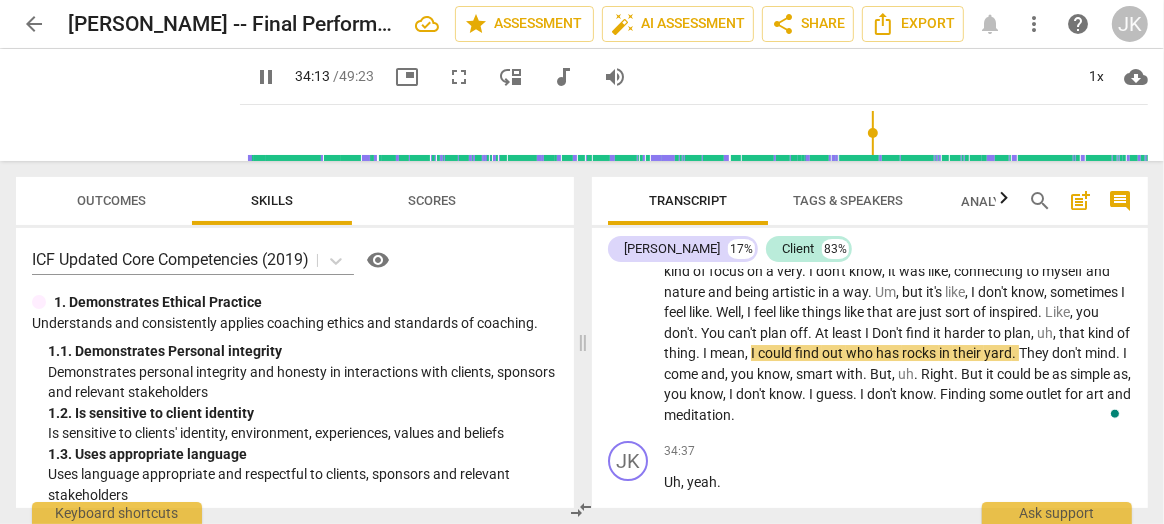 type on "2053" 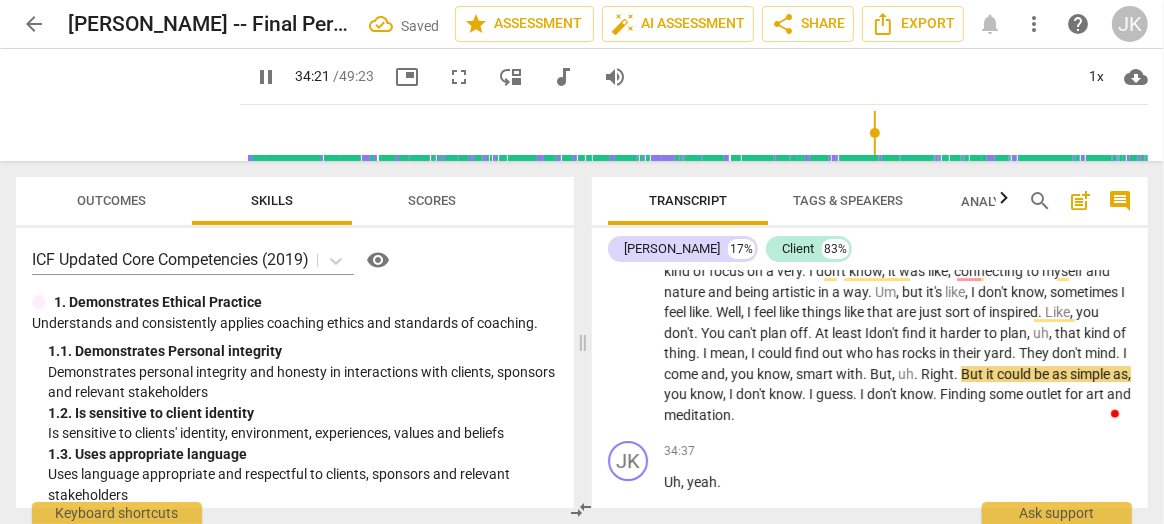 click on "smart" at bounding box center (816, 374) 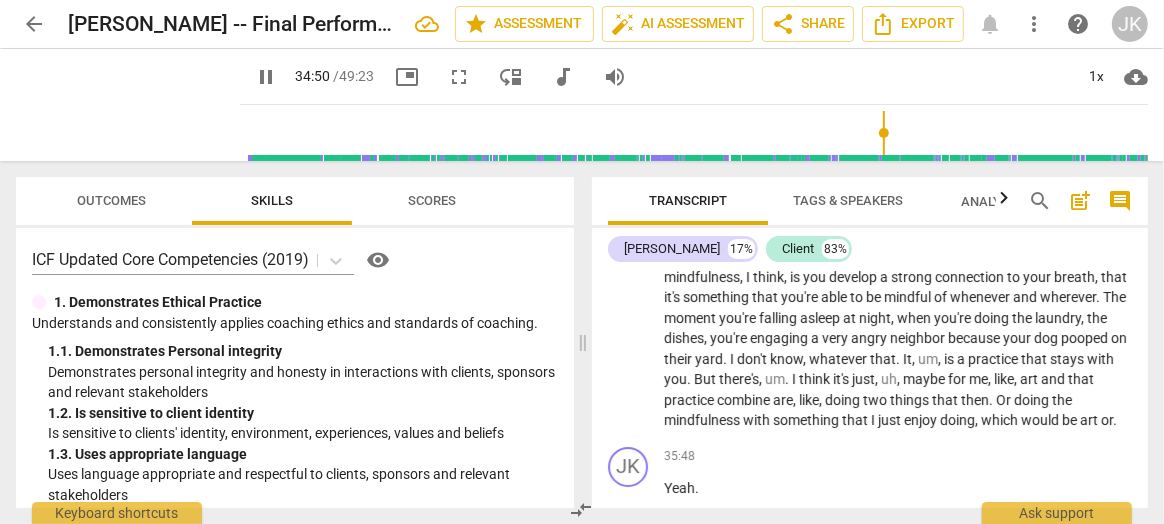 scroll, scrollTop: 14661, scrollLeft: 0, axis: vertical 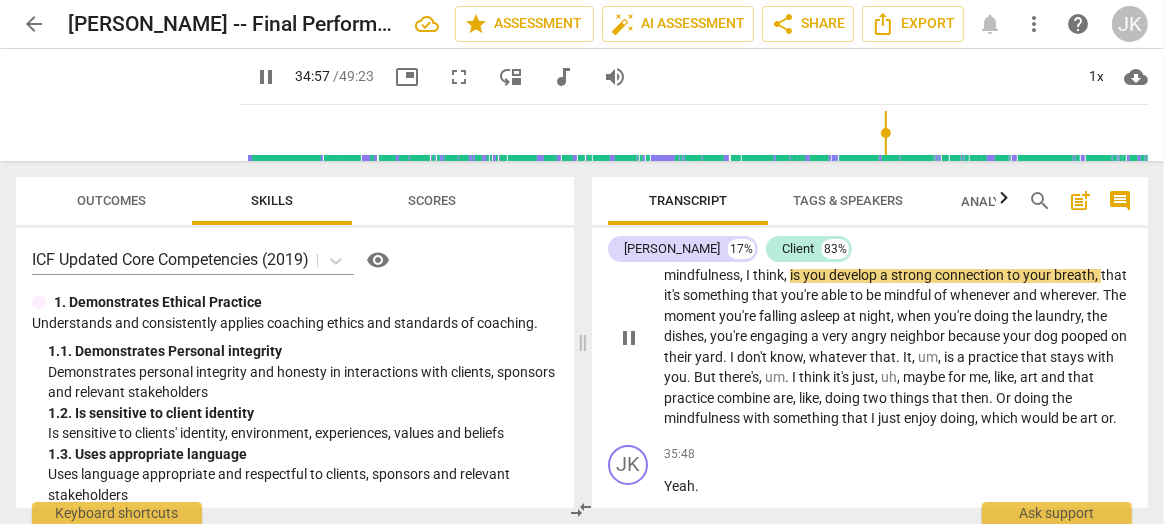 click on "The" at bounding box center (1002, 254) 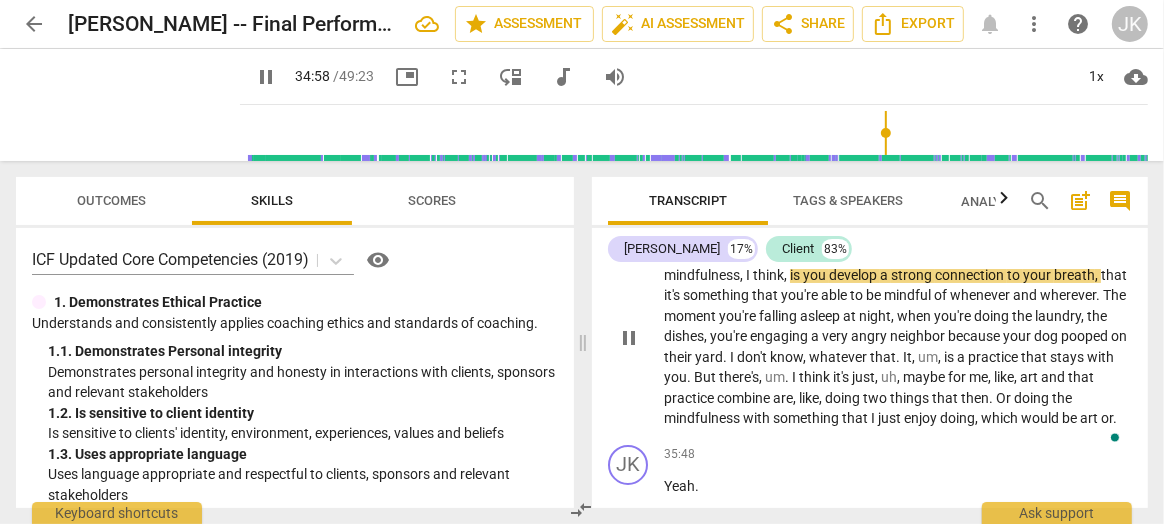 type on "2098" 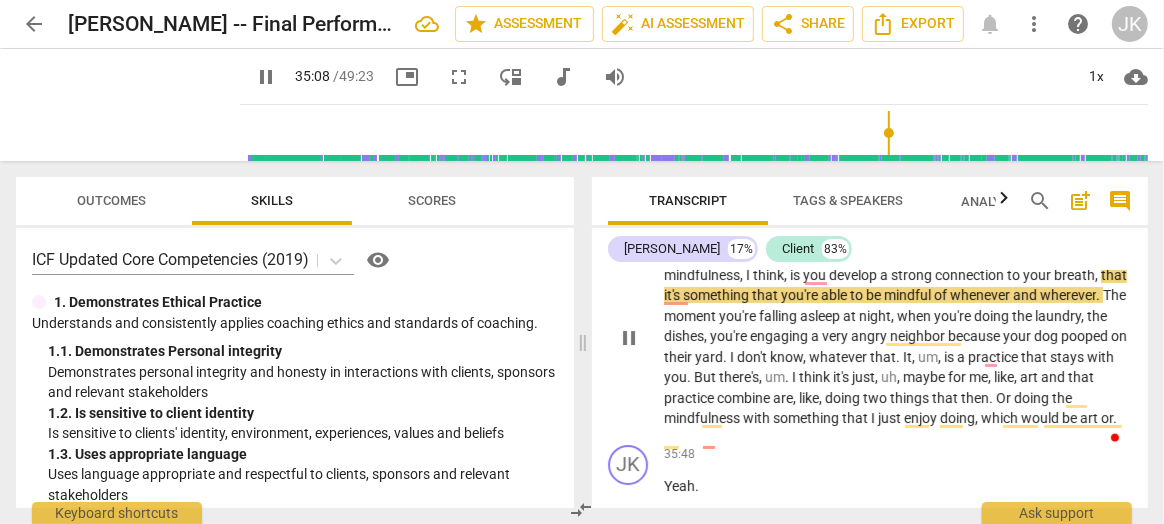 click on "Right .   Or   that .   Because   I   feel   like ,   you   know ,   how ,   uh .  t he   whole   idea   with   mindfulness ,   I   think ,   is   you   develop   a   strong   connection   to   your   breath ,   that   it's   something   that   you're   able   to   be   mindful   of   whenever   and   wherever .   The   moment   you're   falling   asleep   at   night ,   when   you're   doing   the   laundry ,   the   dishes ,   you're   engaging   a   very   angry   neighbor   because   your   dog   pooped   on   their   yard .   I   don't   know ,   whatever   that .   It ,   um ,   is   a   practice   that   stays   with   you .   But   there's ,   um .   I   think   it's   just ,   uh ,   maybe   for   me ,   like ,   art   and   that   practice   combine   are ,   like ,   doing   two   things   that   then .   Or   doing   the   mindfulness   with   something   that   I   just   enjoy   doing ,   which   would   be   art   or ." at bounding box center [898, 336] 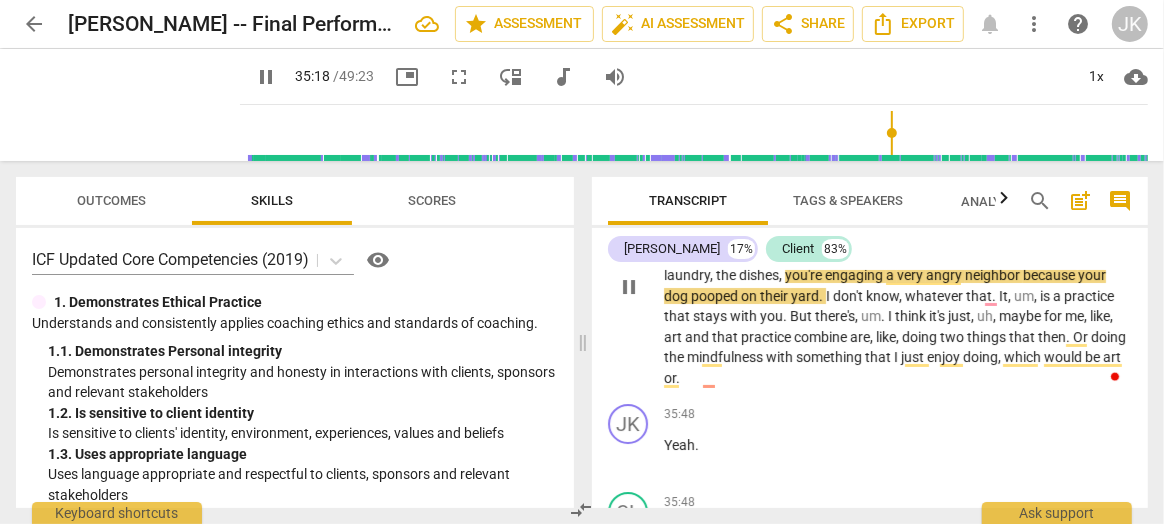 scroll, scrollTop: 14727, scrollLeft: 0, axis: vertical 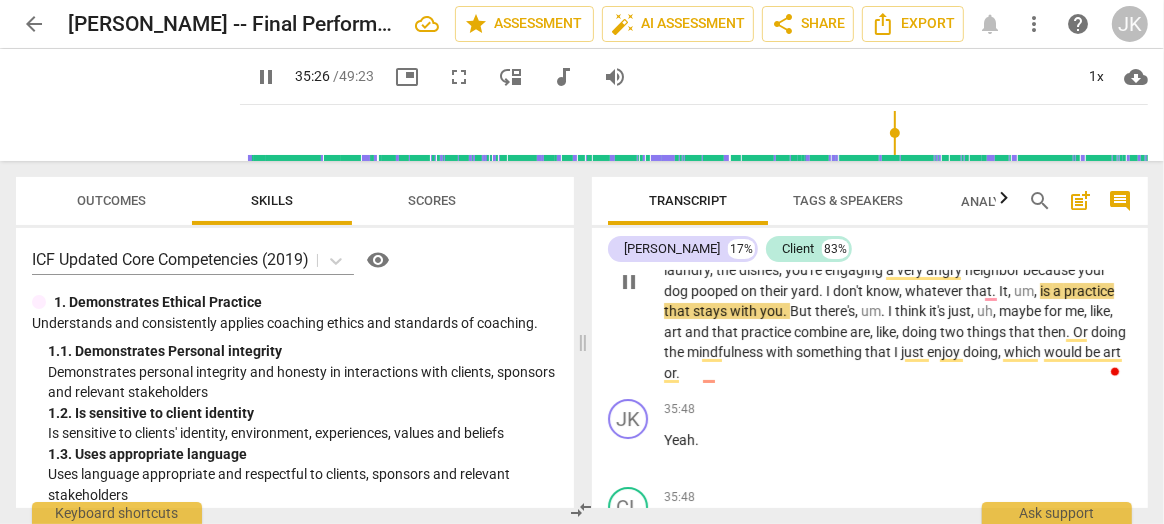 click on "whatever" at bounding box center (935, 291) 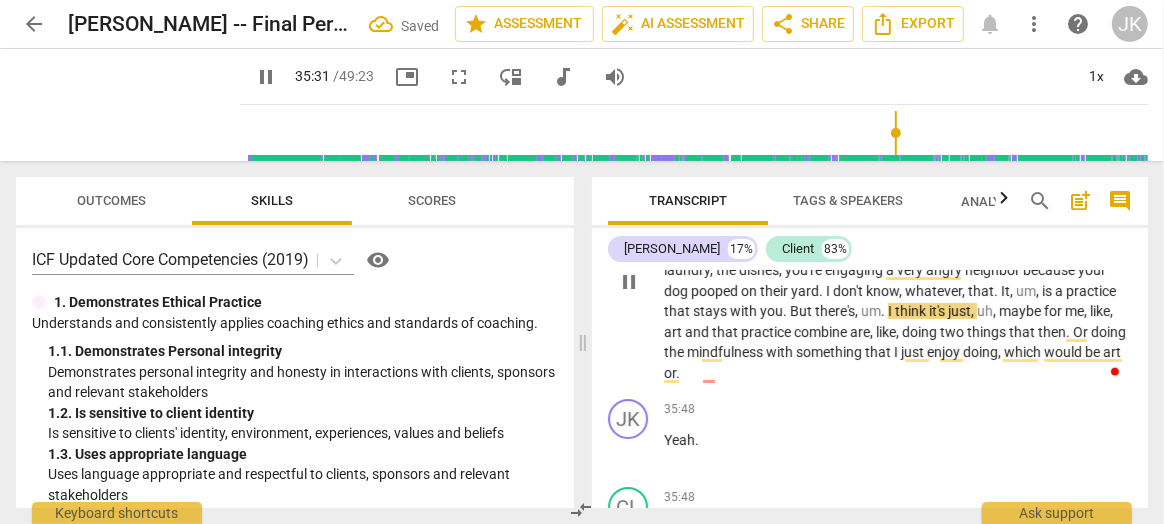 click on "It" at bounding box center (1005, 291) 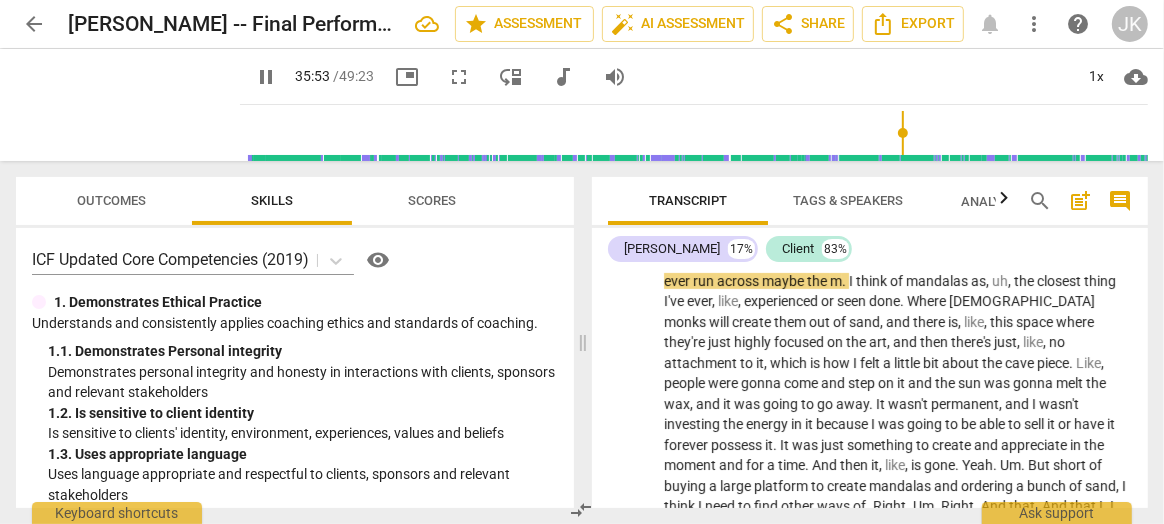 scroll, scrollTop: 14997, scrollLeft: 0, axis: vertical 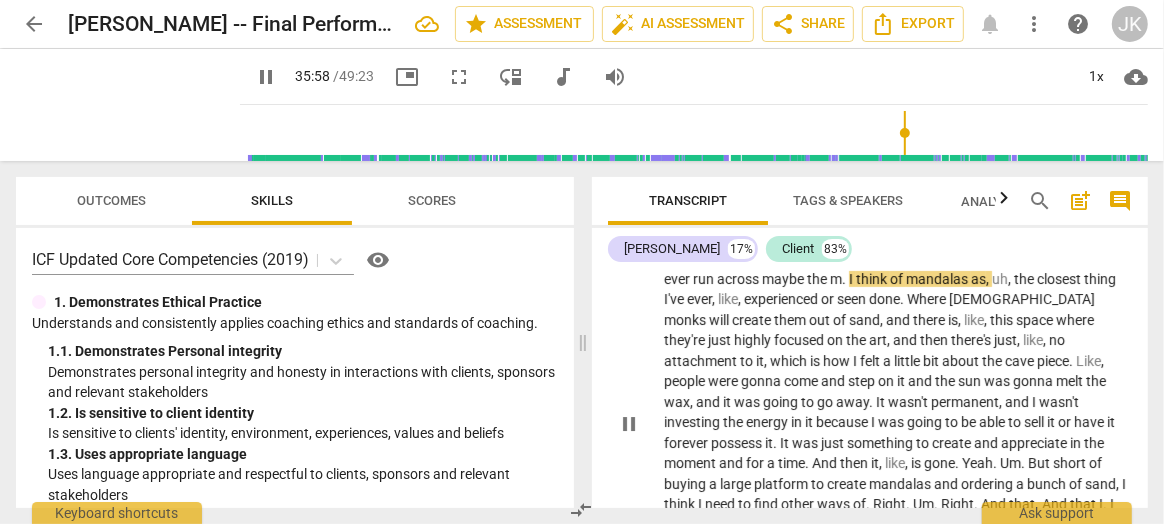 click on "m" at bounding box center [836, 279] 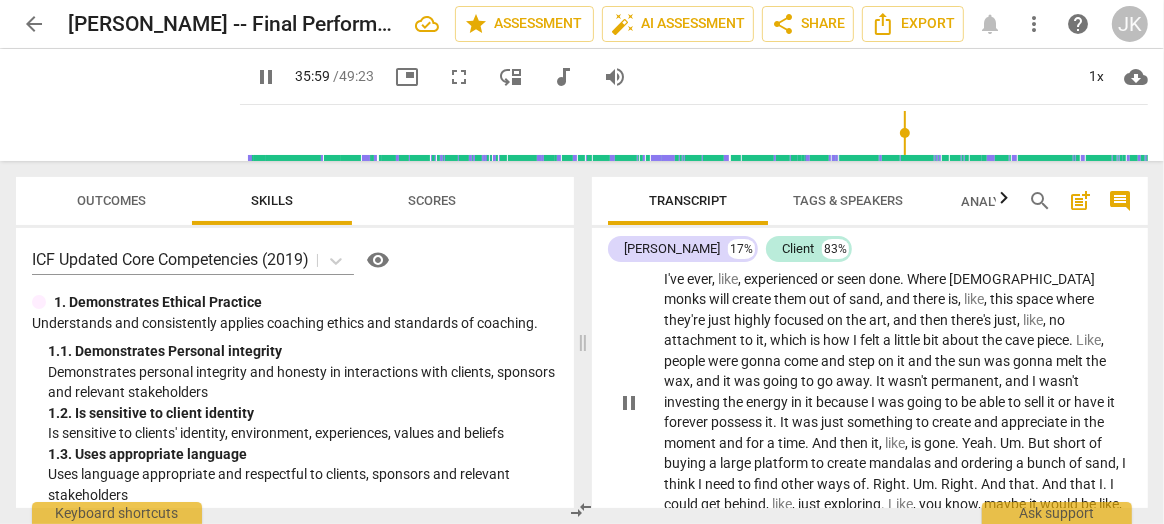 type on "2160" 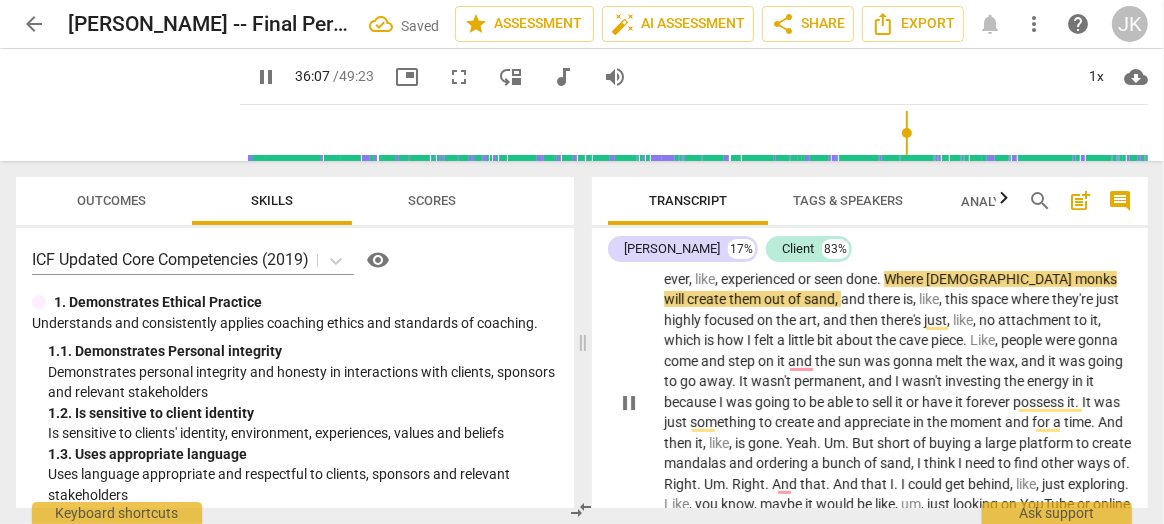 click on "Where" at bounding box center [905, 279] 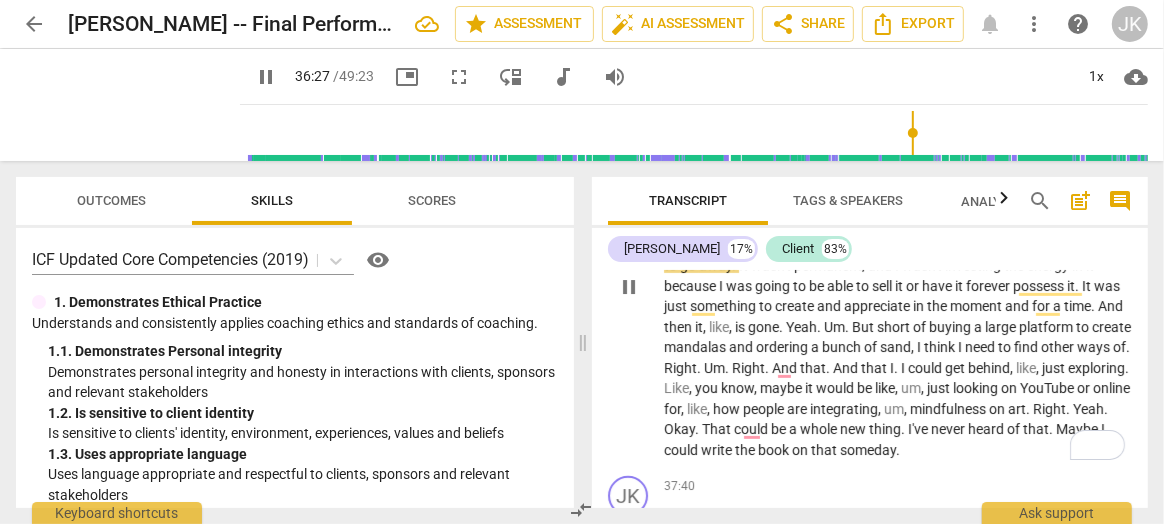 scroll, scrollTop: 15114, scrollLeft: 0, axis: vertical 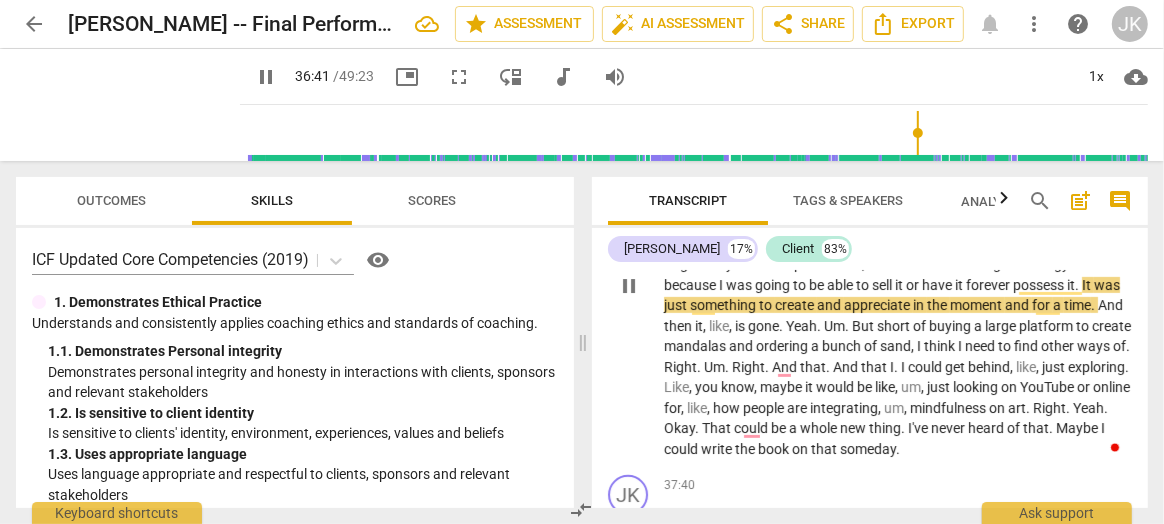 click on "forever" at bounding box center (989, 285) 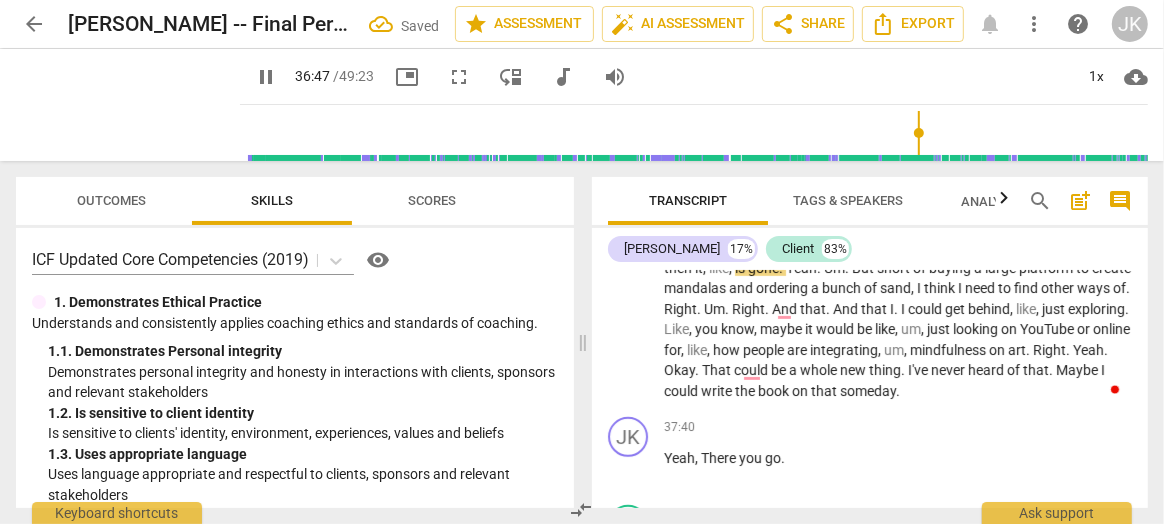 scroll, scrollTop: 15170, scrollLeft: 0, axis: vertical 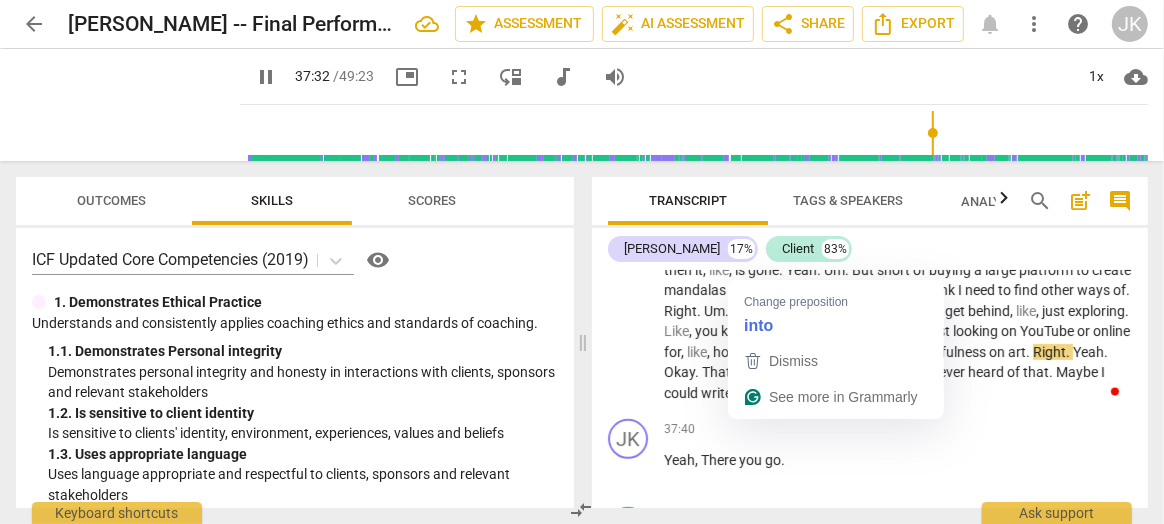 click on "on" at bounding box center [998, 352] 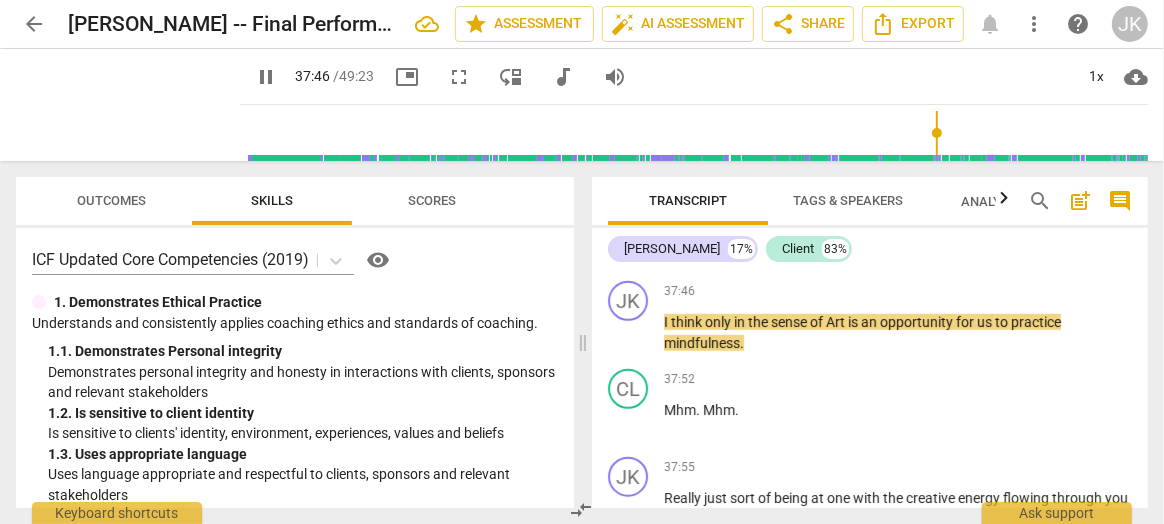scroll, scrollTop: 15500, scrollLeft: 0, axis: vertical 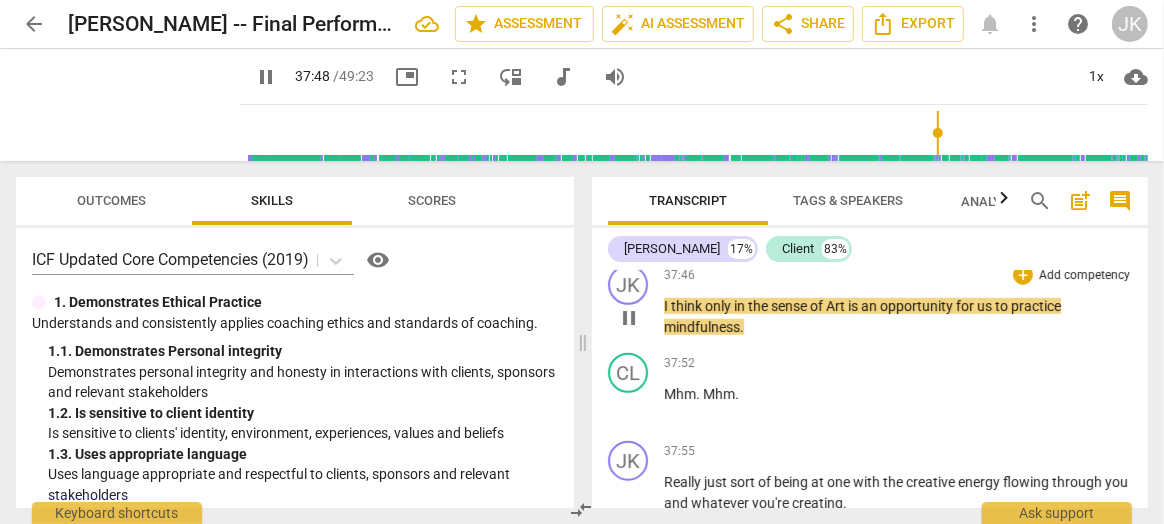 click on "Art" at bounding box center [837, 306] 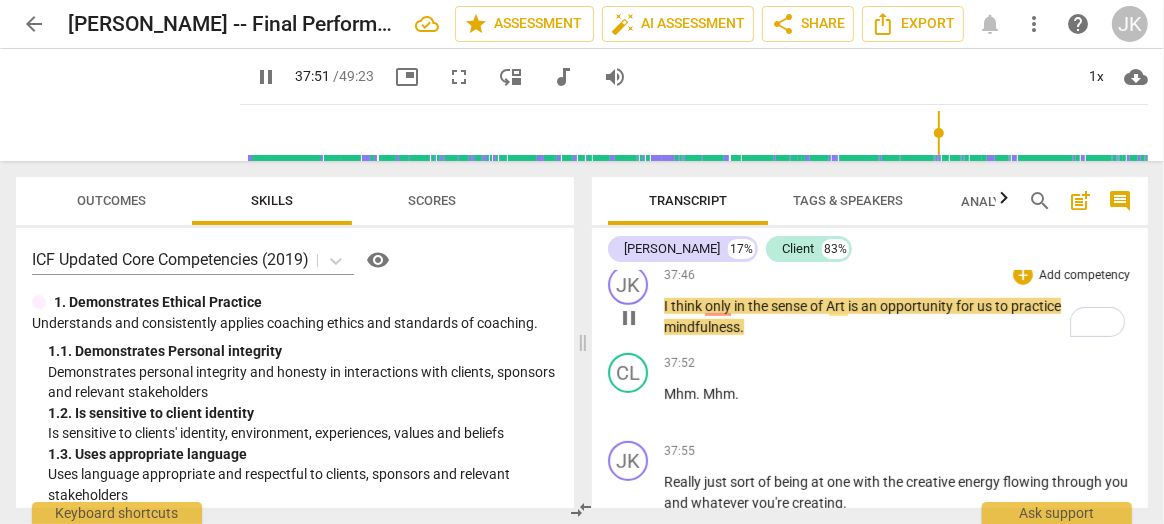 click on "is" at bounding box center (854, 306) 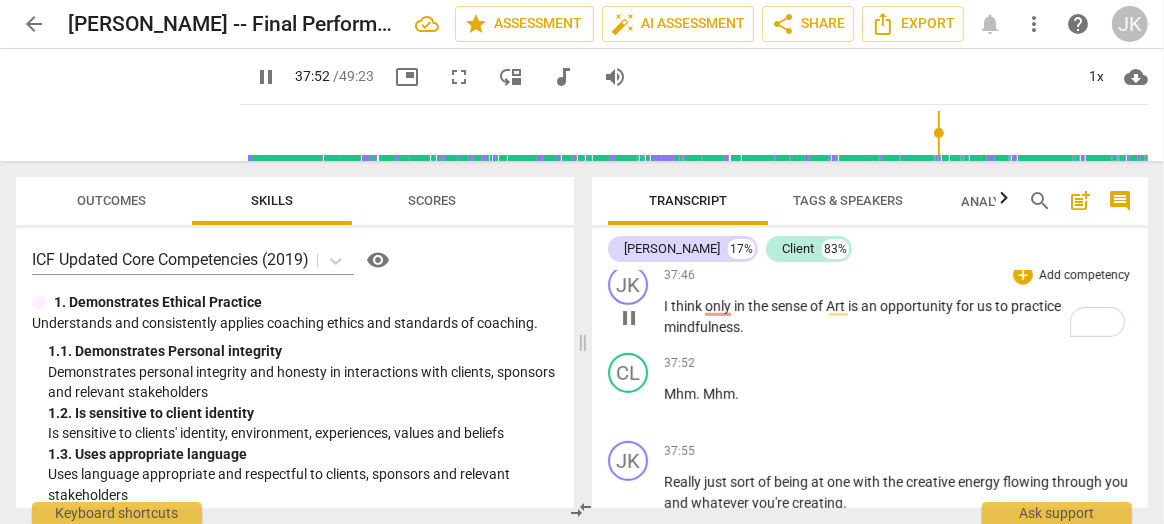 type on "2272" 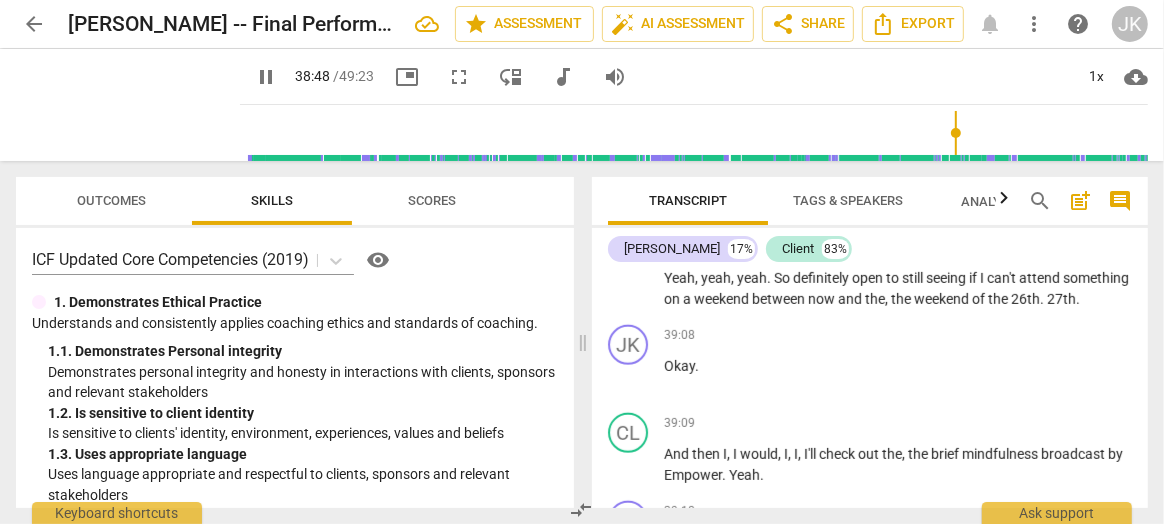 scroll, scrollTop: 16053, scrollLeft: 0, axis: vertical 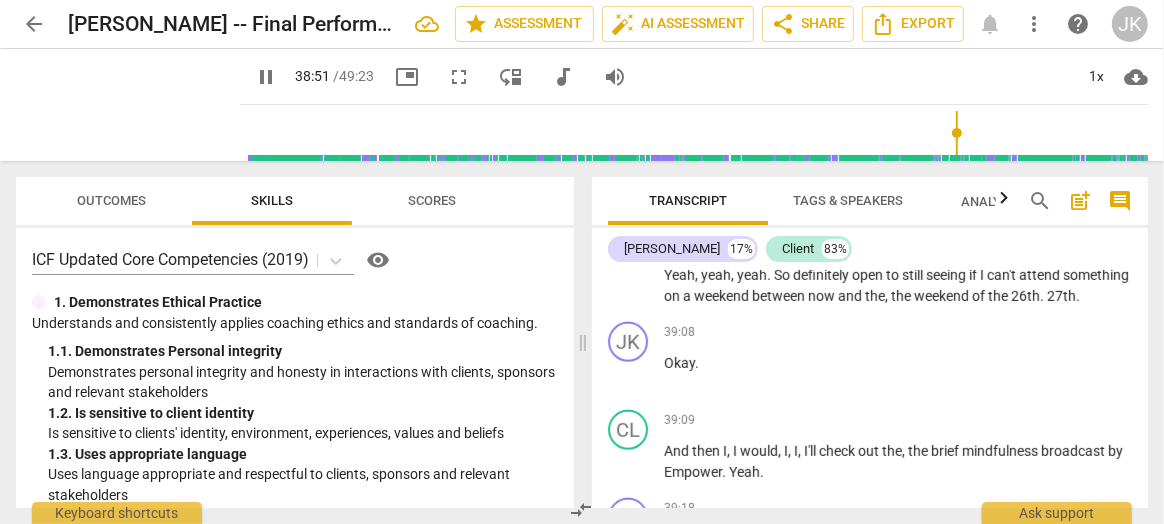 type on "2332" 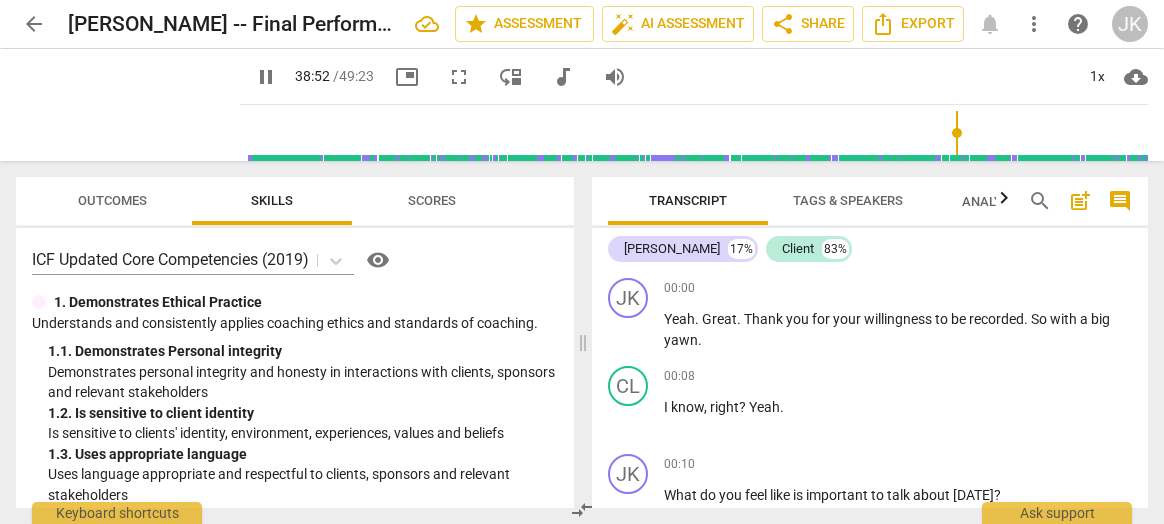scroll, scrollTop: 0, scrollLeft: 0, axis: both 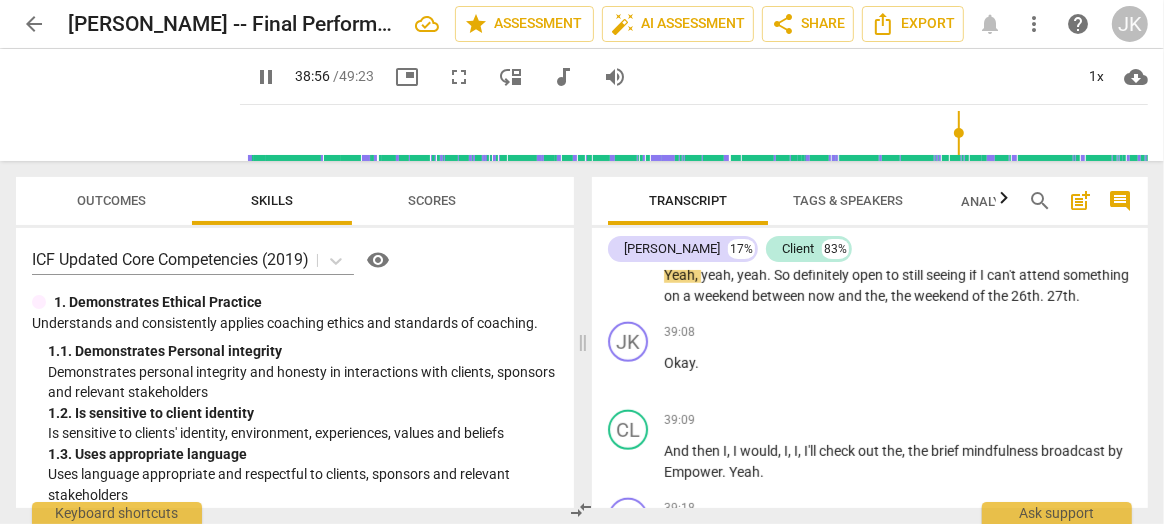 click on "can't" at bounding box center [1003, 275] 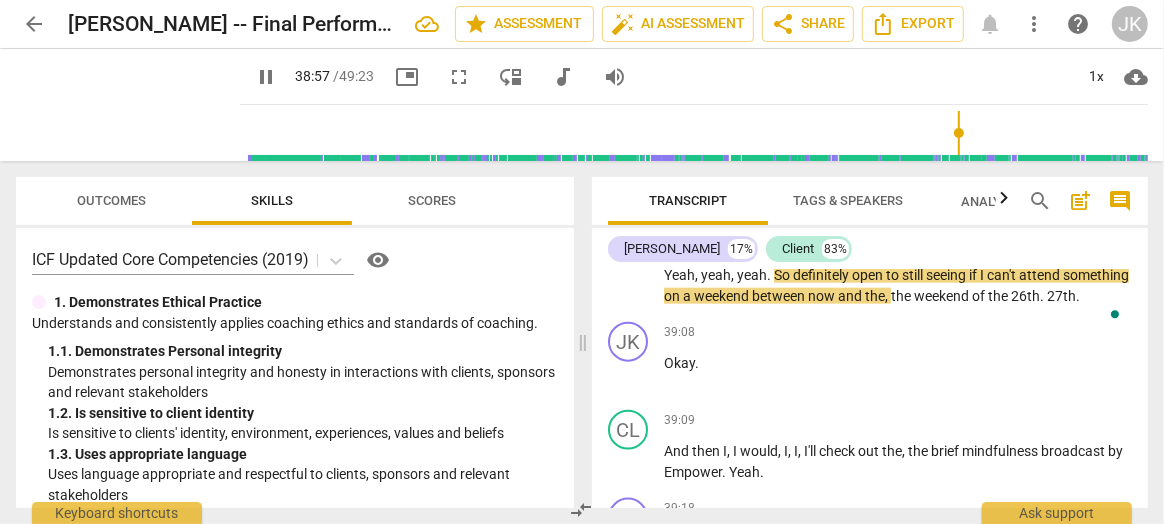 type on "2338" 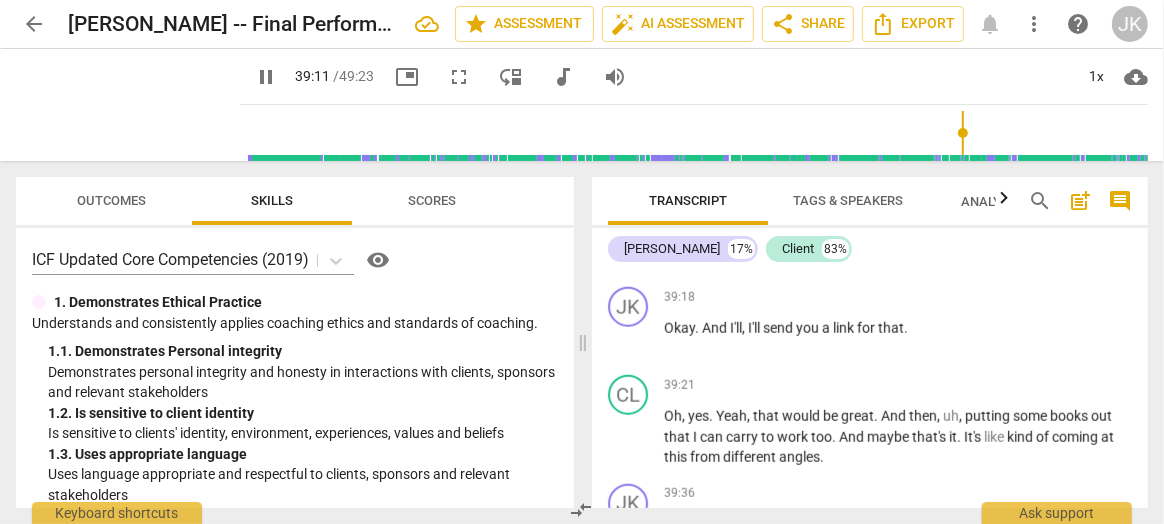 scroll, scrollTop: 16266, scrollLeft: 0, axis: vertical 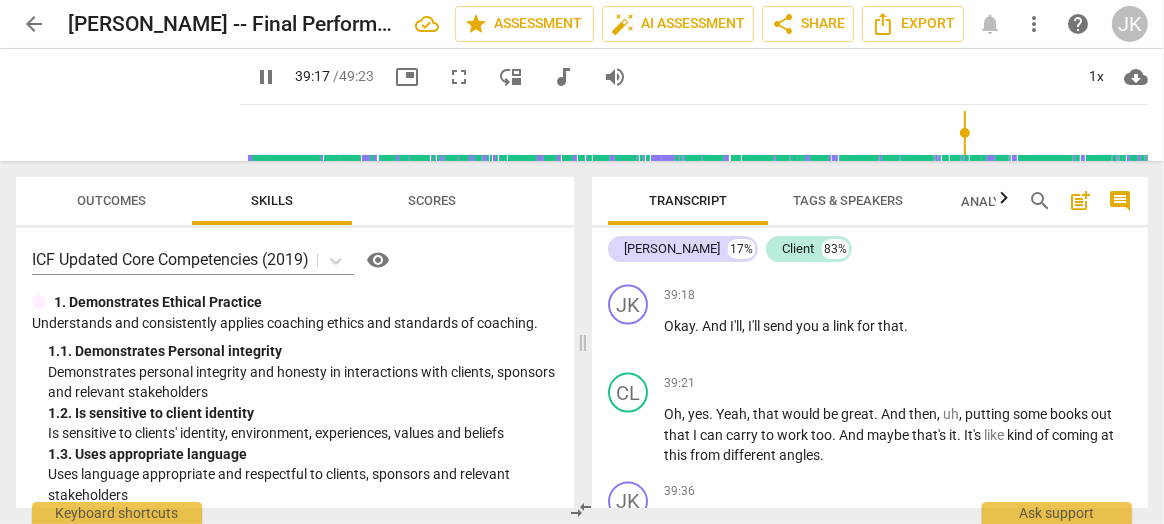 click on "mindfulness" at bounding box center [1001, 238] 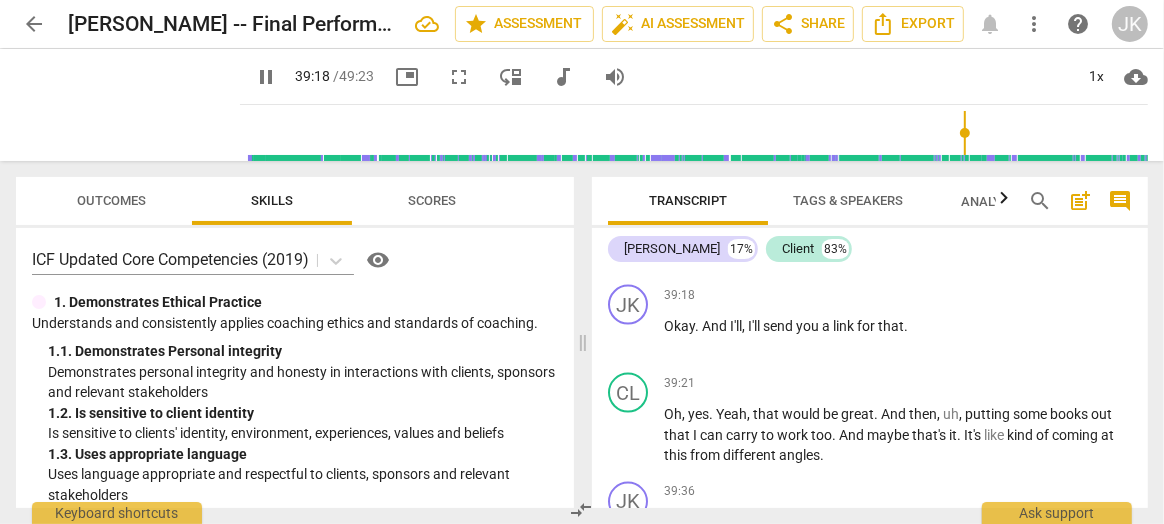 type on "2359" 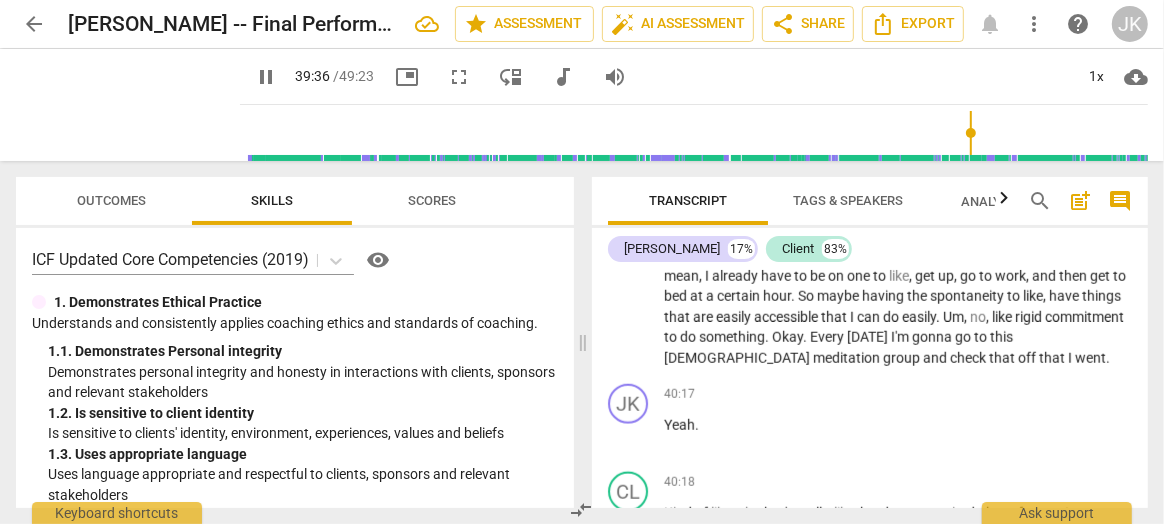 scroll, scrollTop: 16636, scrollLeft: 0, axis: vertical 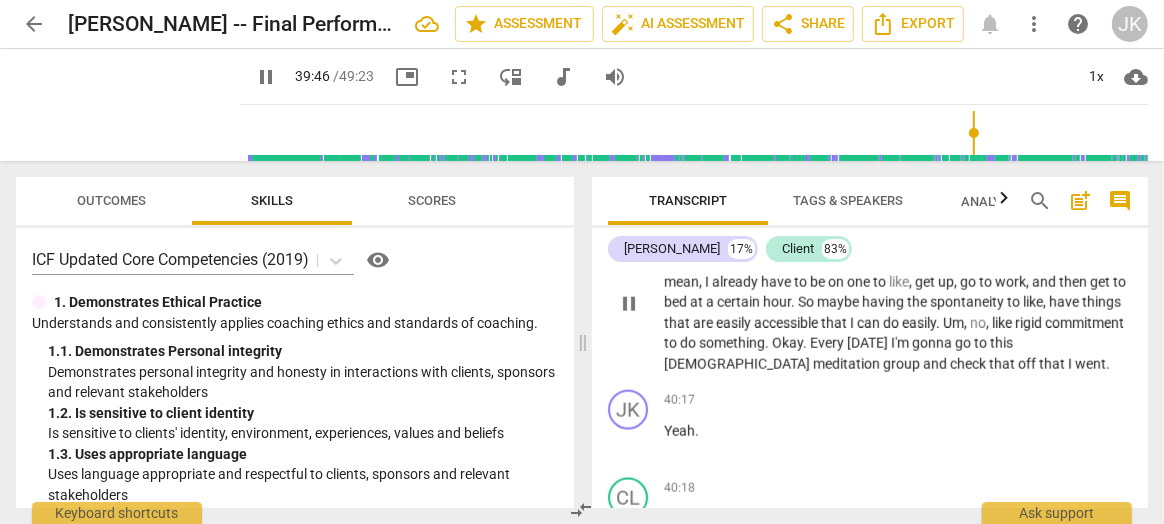 click on "them" at bounding box center [907, 241] 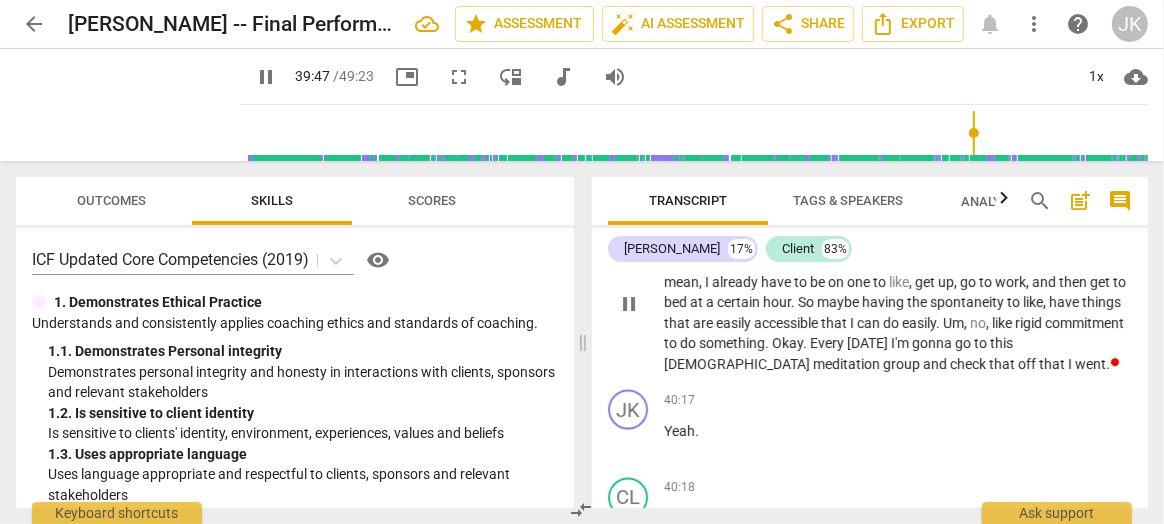 type on "2388" 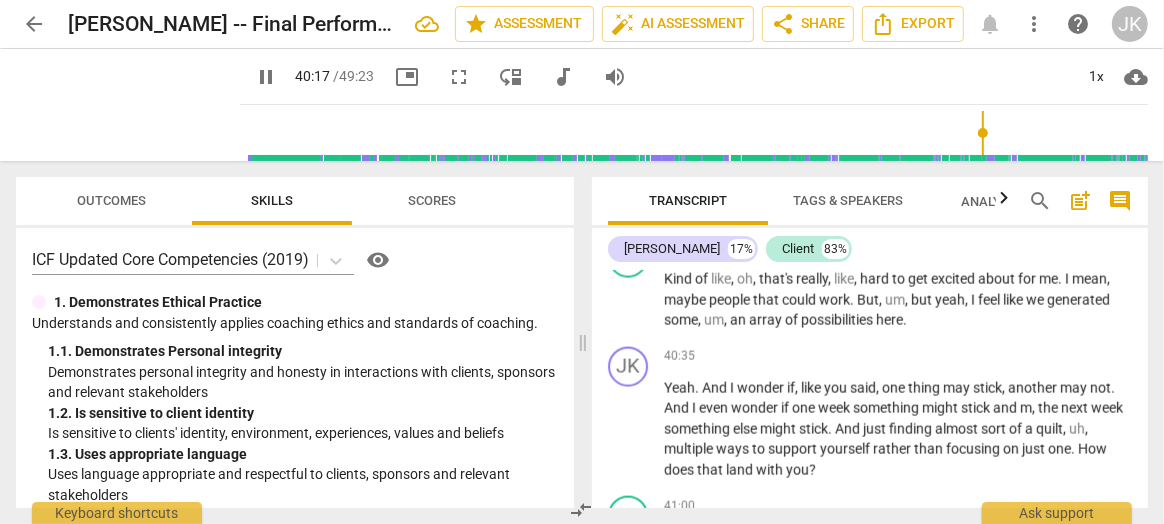 scroll, scrollTop: 16919, scrollLeft: 0, axis: vertical 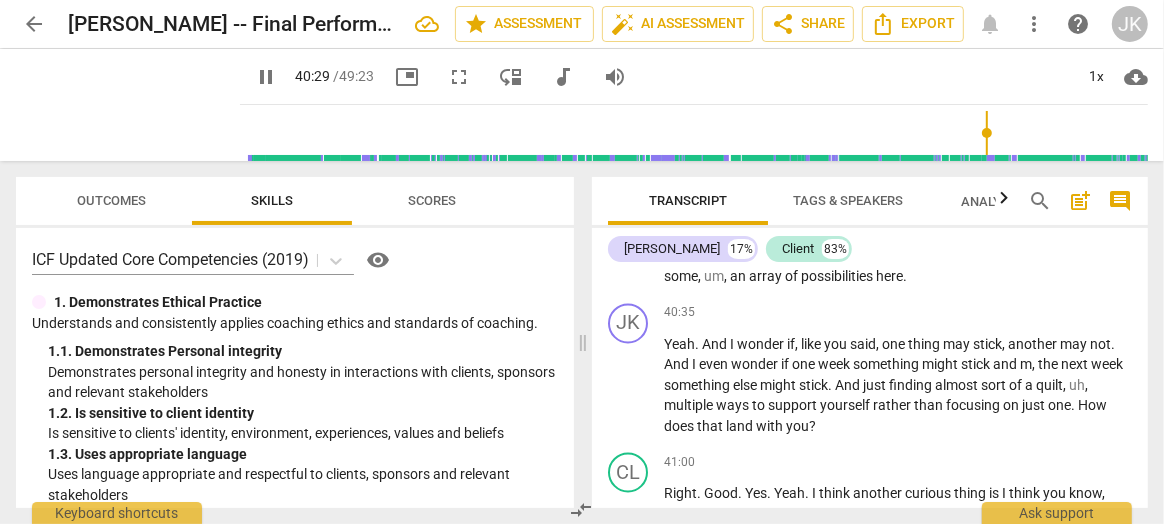 click on "people" at bounding box center (731, 257) 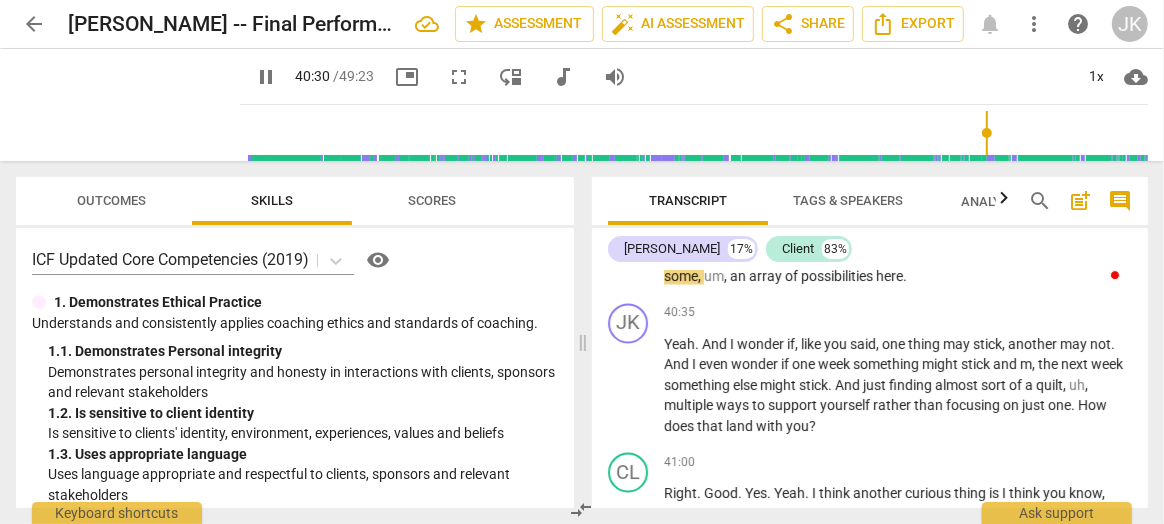 type on "2431" 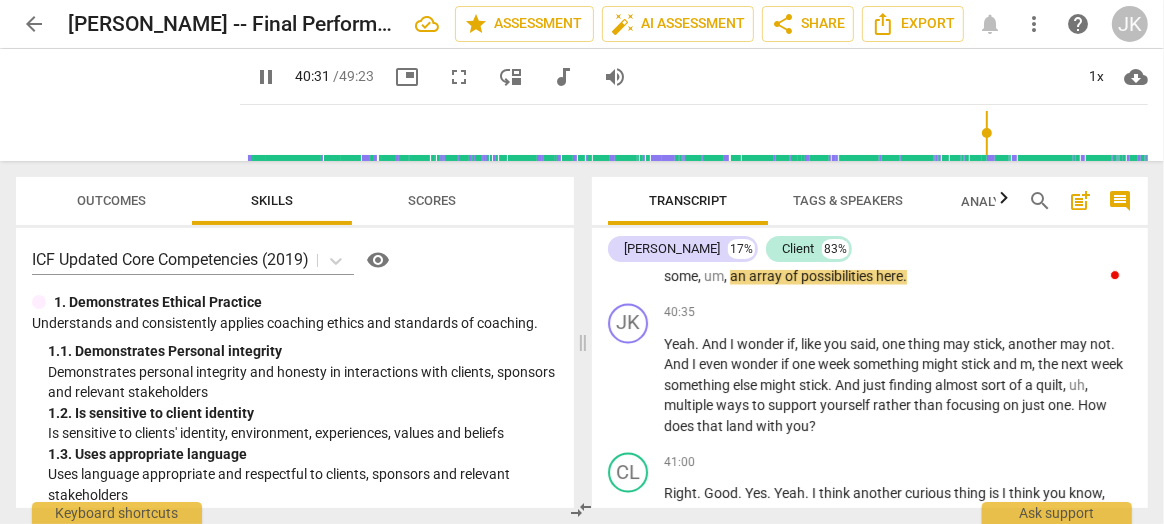type 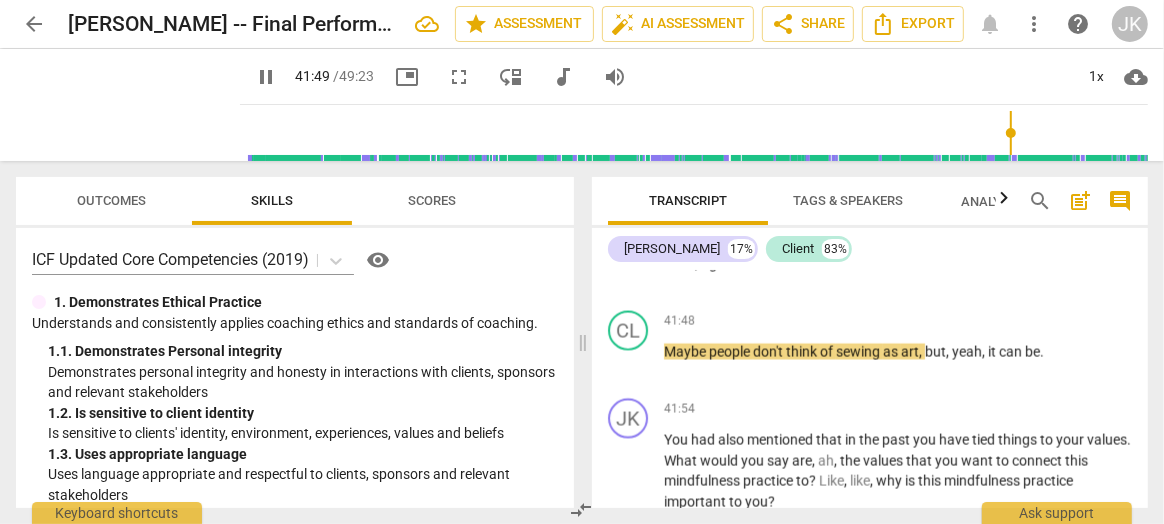 scroll, scrollTop: 17359, scrollLeft: 0, axis: vertical 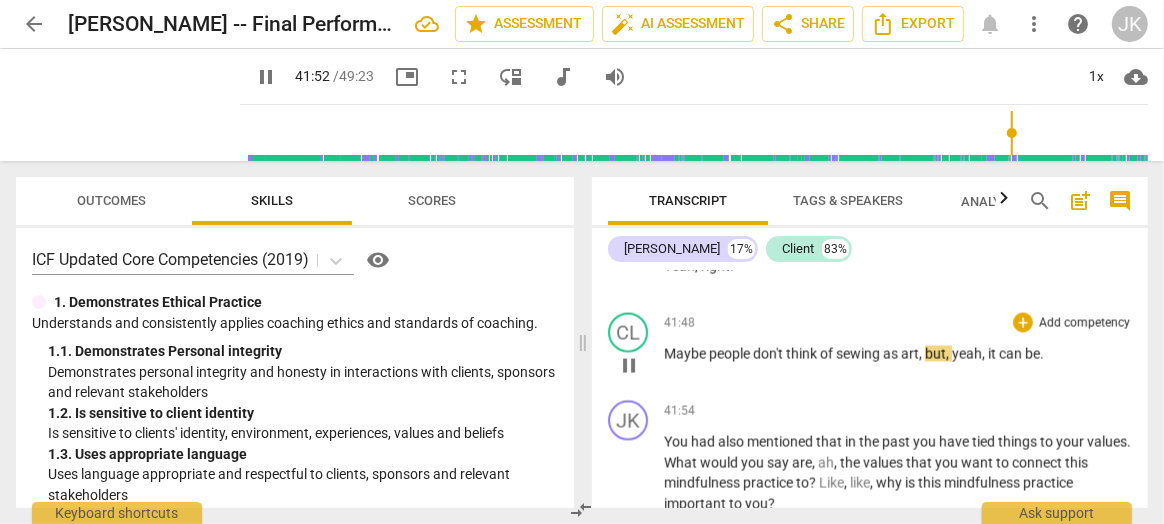click on "Maybe" at bounding box center (686, 353) 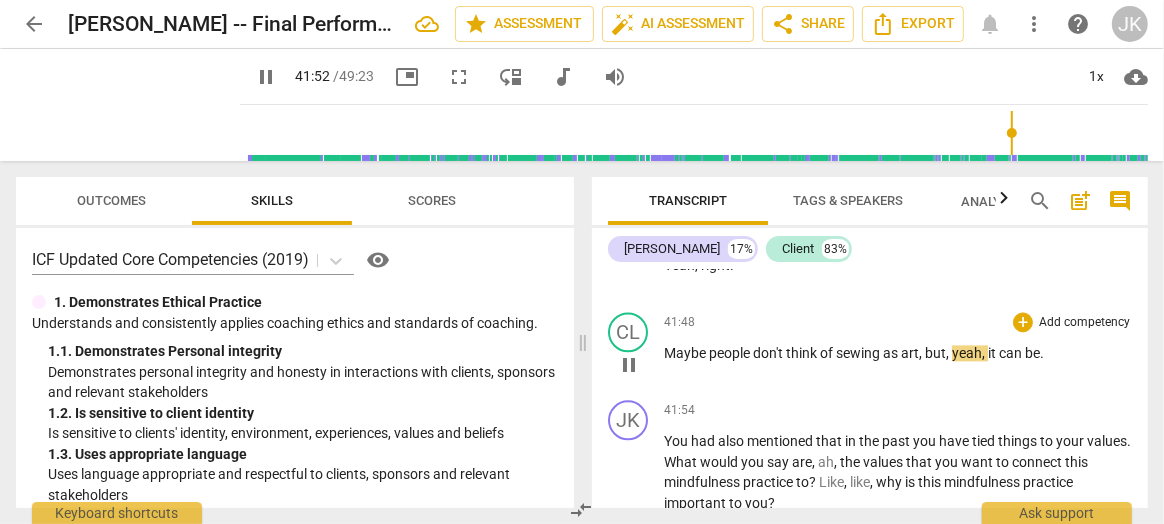 type on "2513" 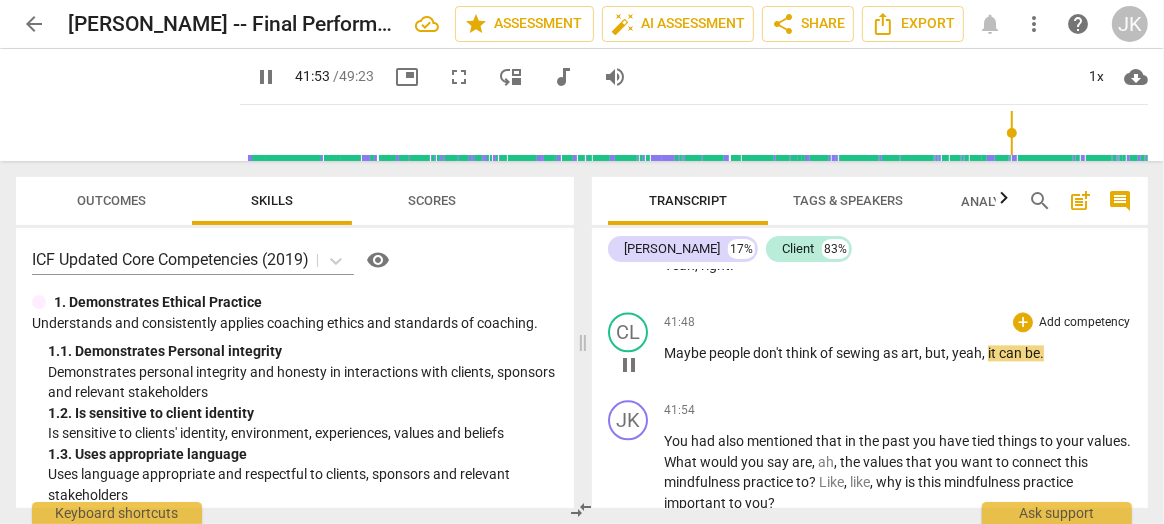 type 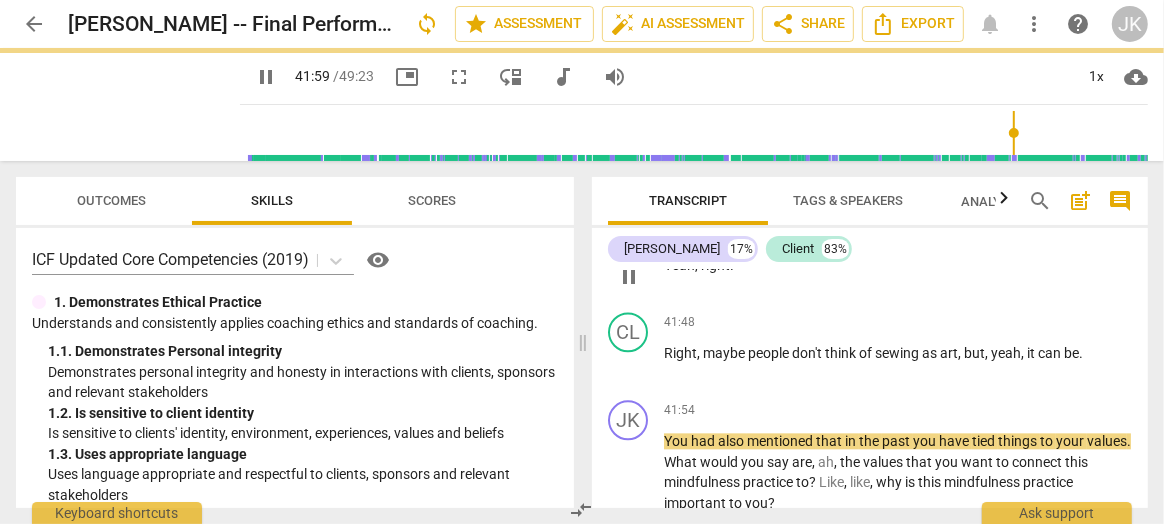 click on "right" at bounding box center (715, 265) 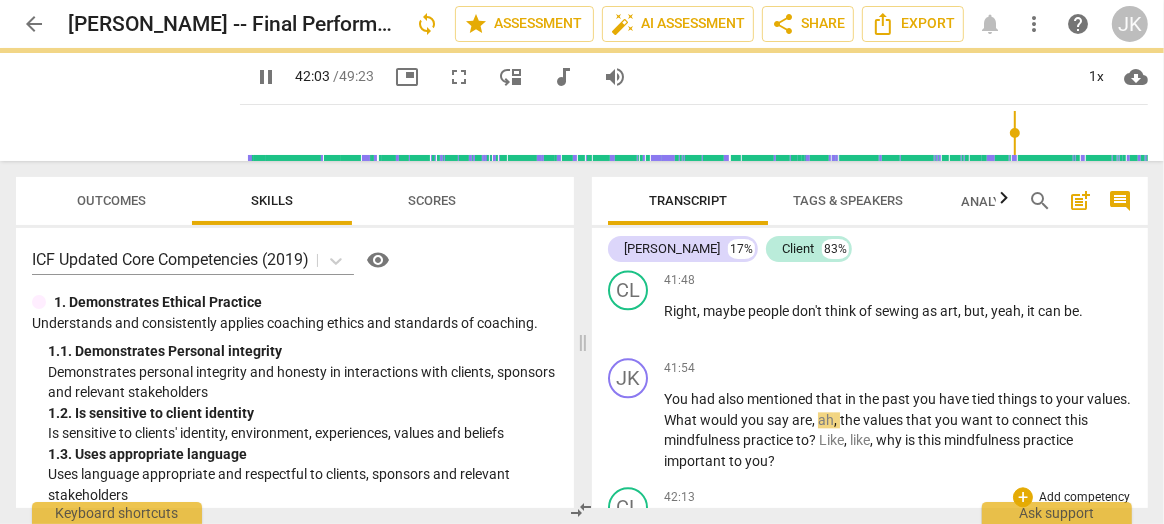 scroll, scrollTop: 17380, scrollLeft: 0, axis: vertical 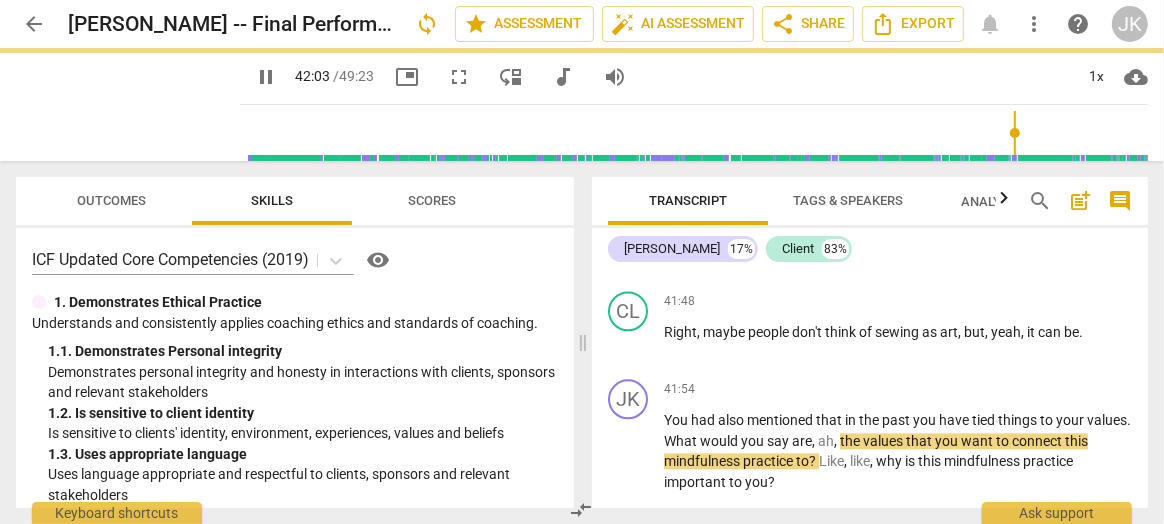 type on "2524" 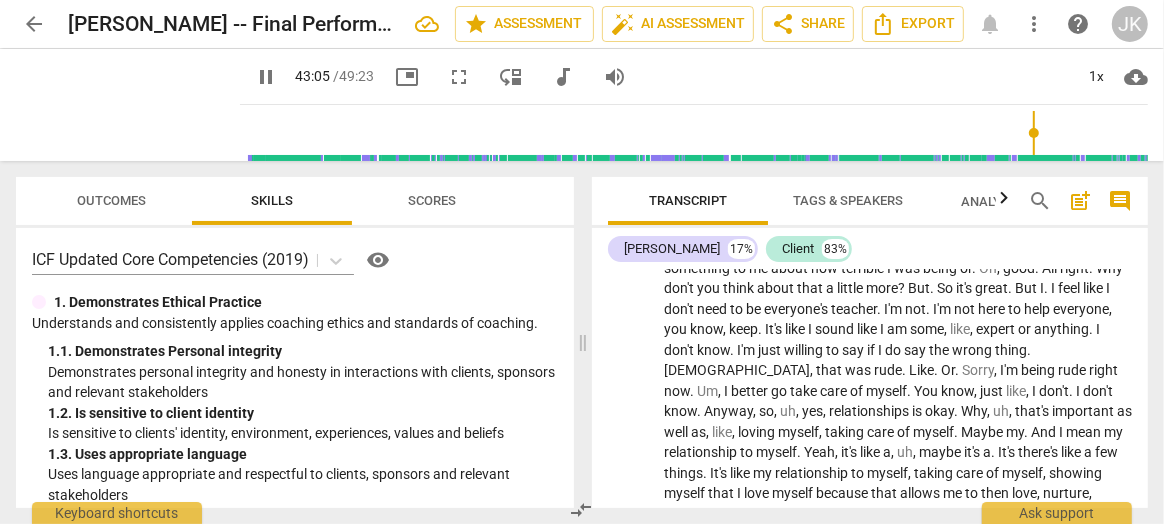 scroll, scrollTop: 17888, scrollLeft: 0, axis: vertical 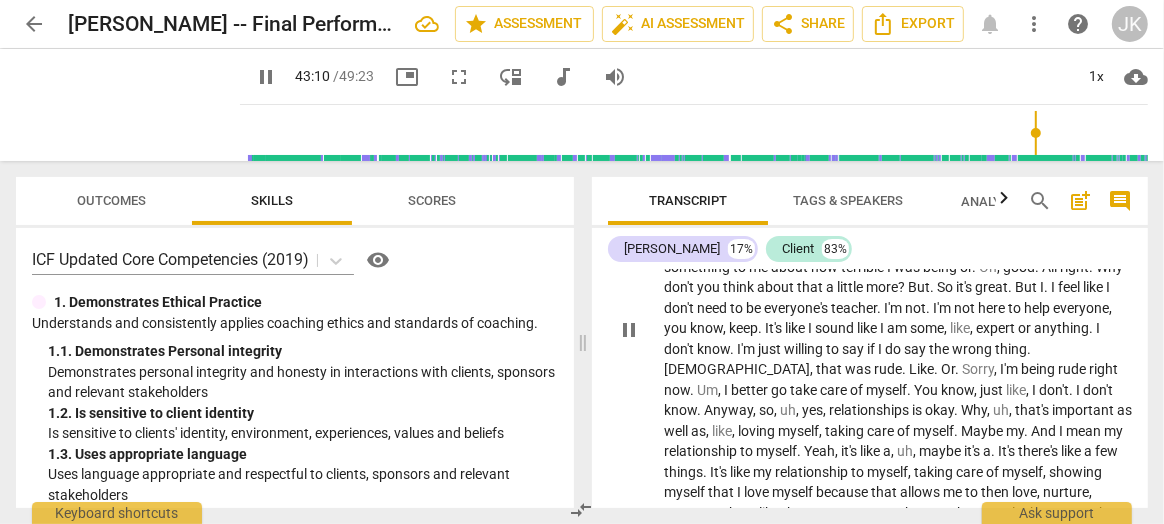 click on "Or" at bounding box center [673, 226] 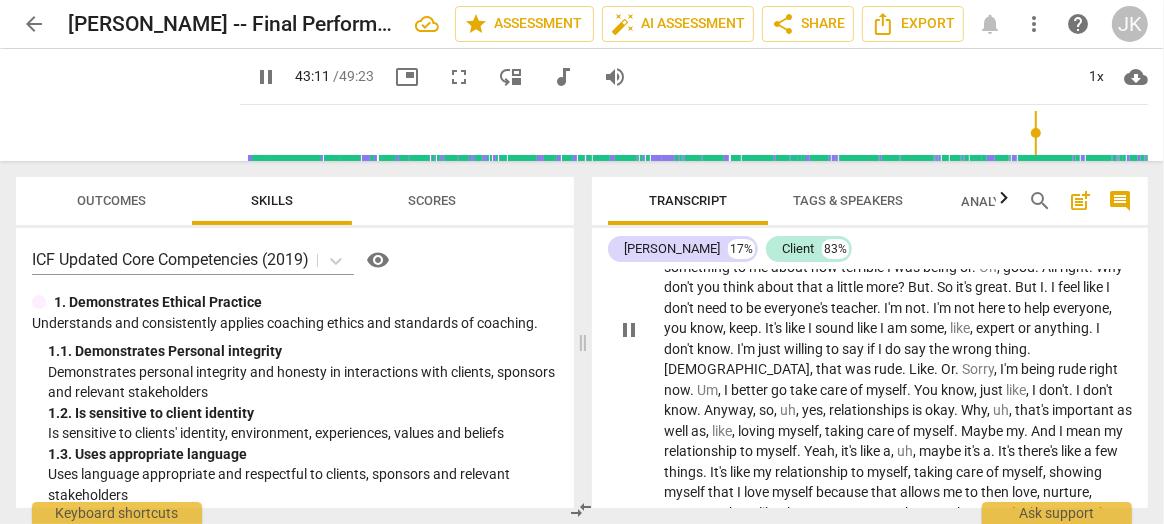 type on "2592" 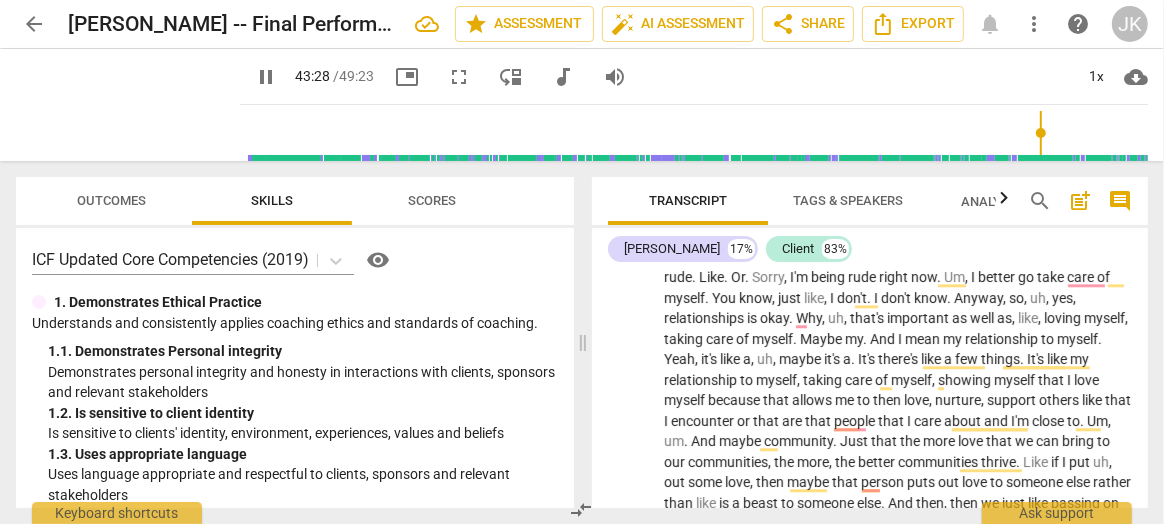 scroll, scrollTop: 17984, scrollLeft: 0, axis: vertical 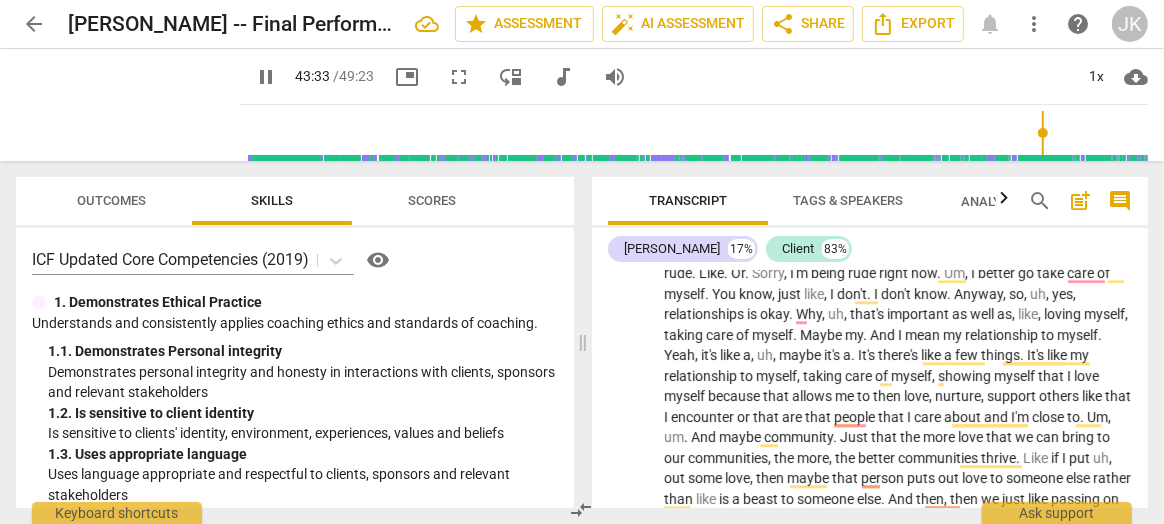 click on "I'm" at bounding box center [843, 212] 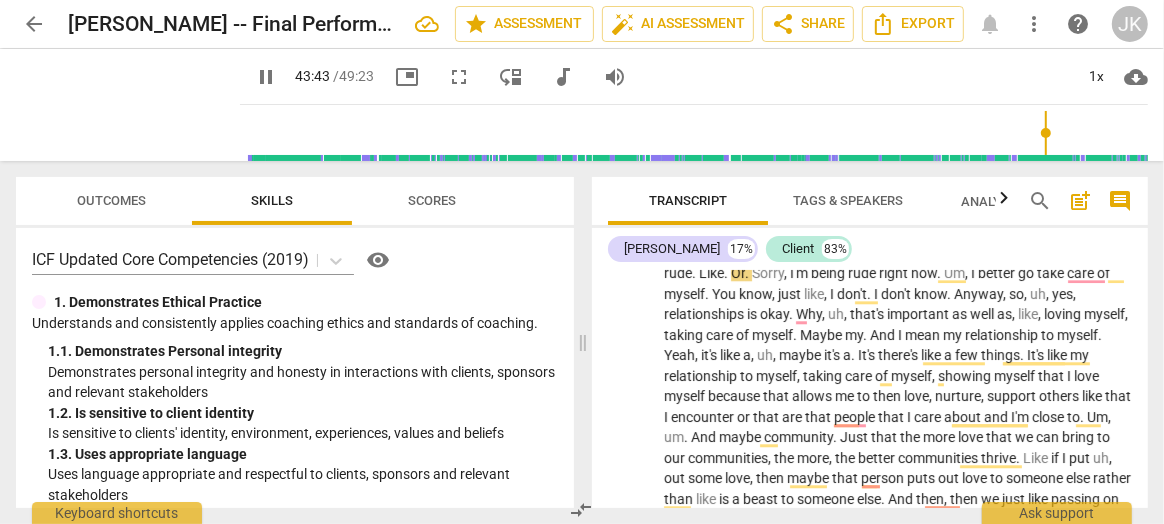 click on "like" at bounding box center [695, 232] 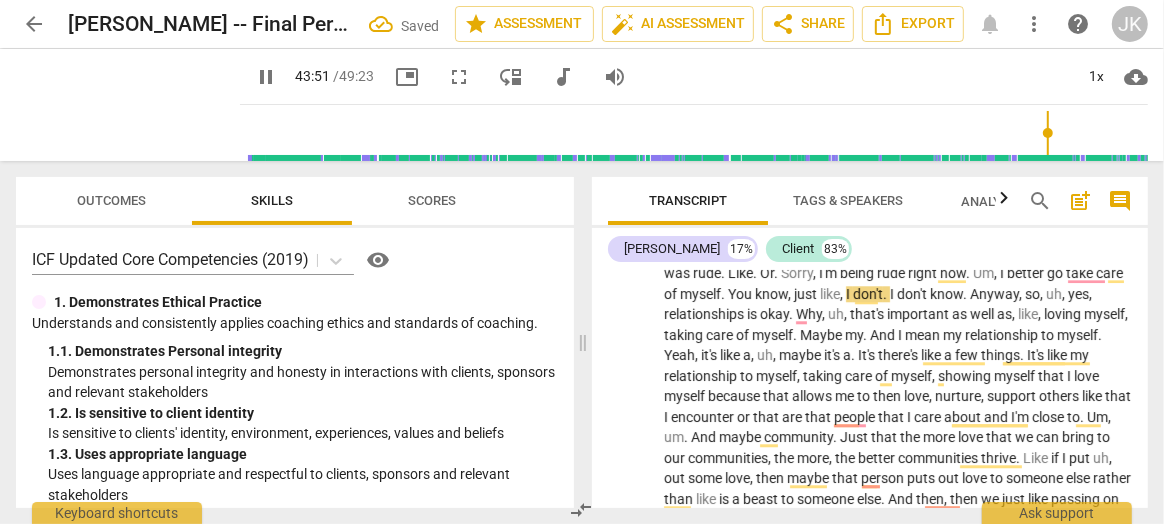 click on "know" at bounding box center [1057, 212] 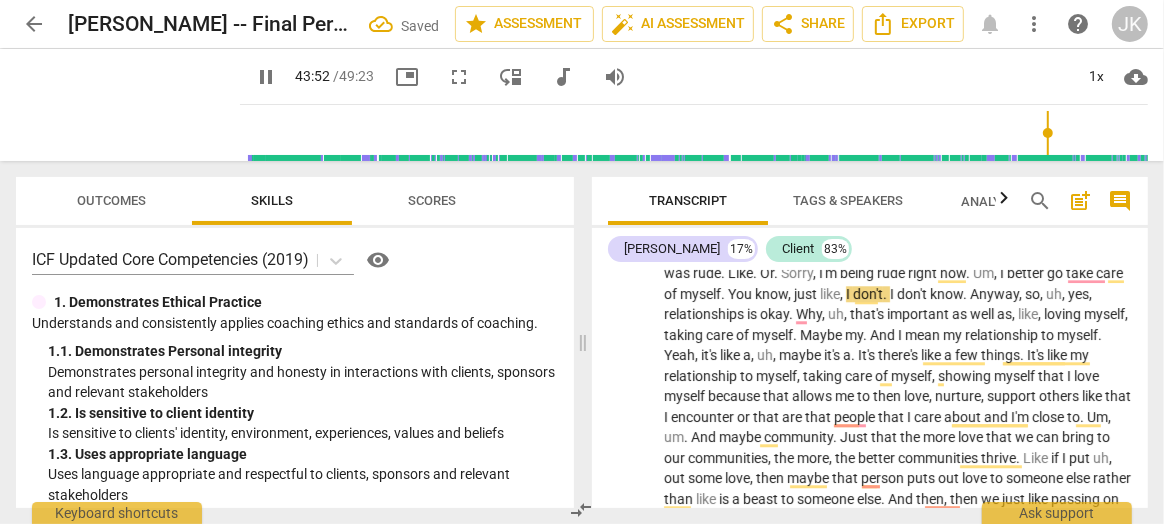 click on "know" at bounding box center (1057, 212) 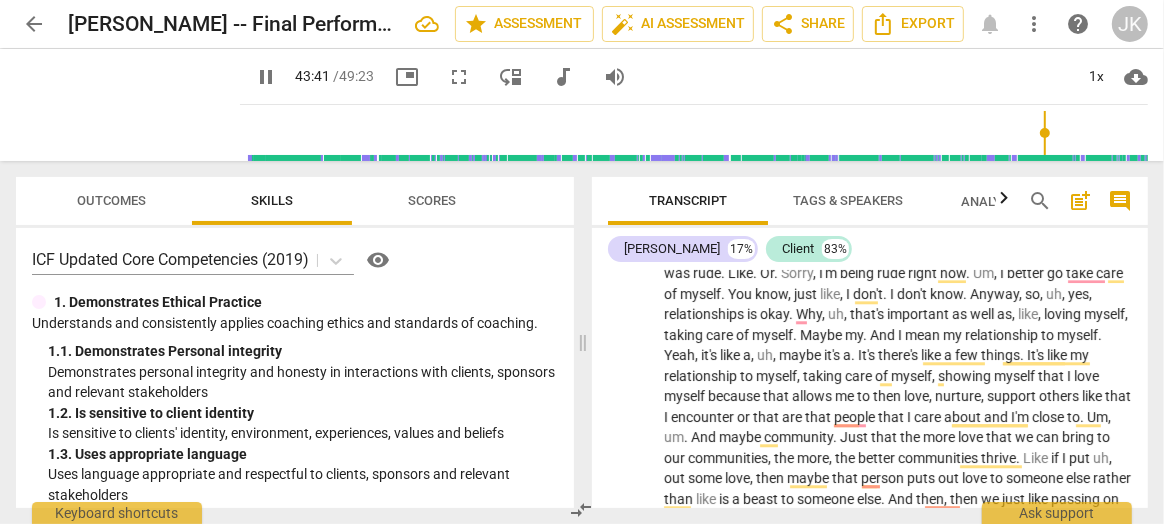 click on "know" at bounding box center (1057, 212) 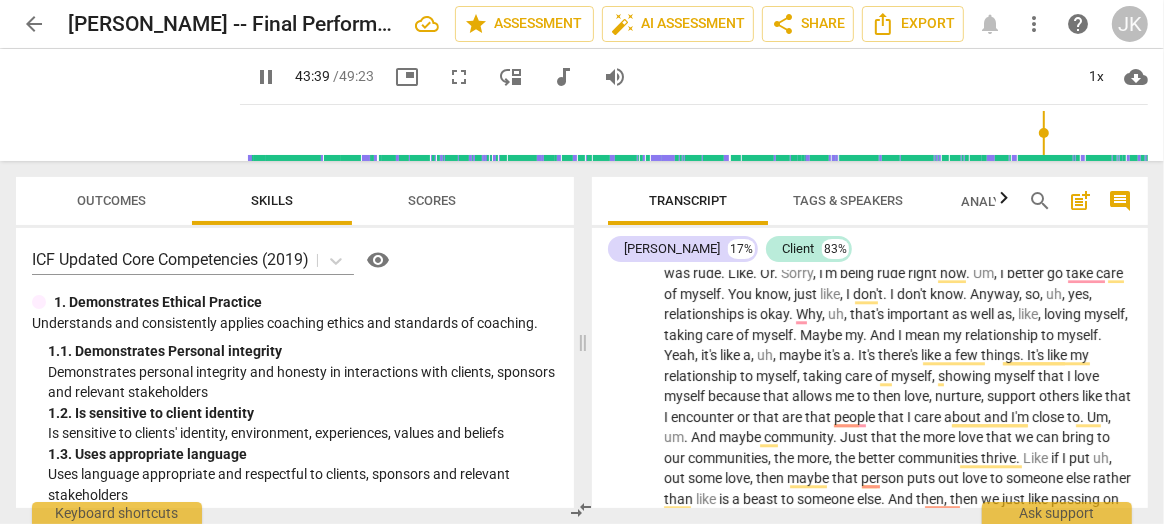 click on "like" at bounding box center (785, 232) 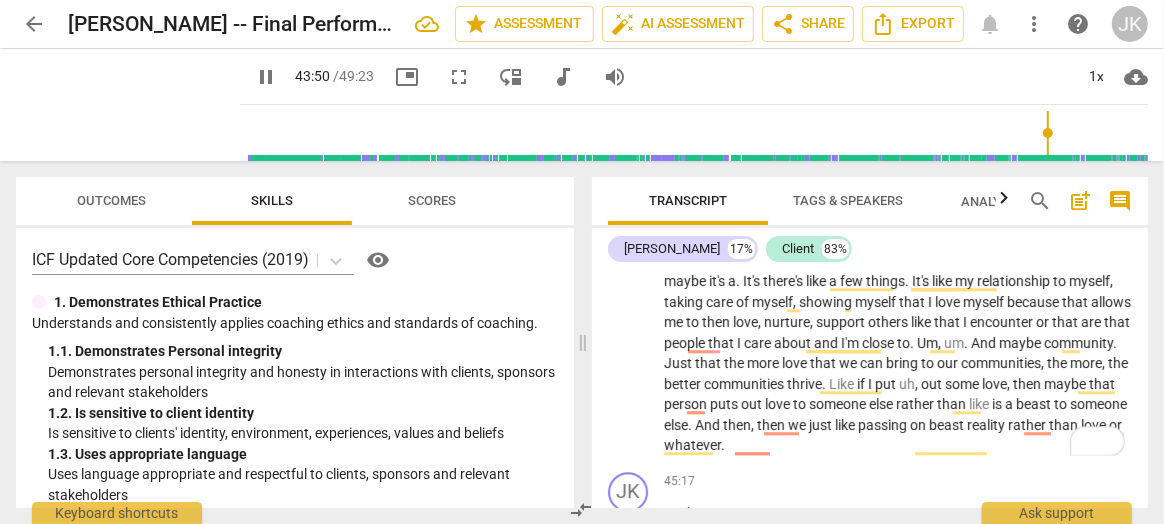 scroll, scrollTop: 18073, scrollLeft: 0, axis: vertical 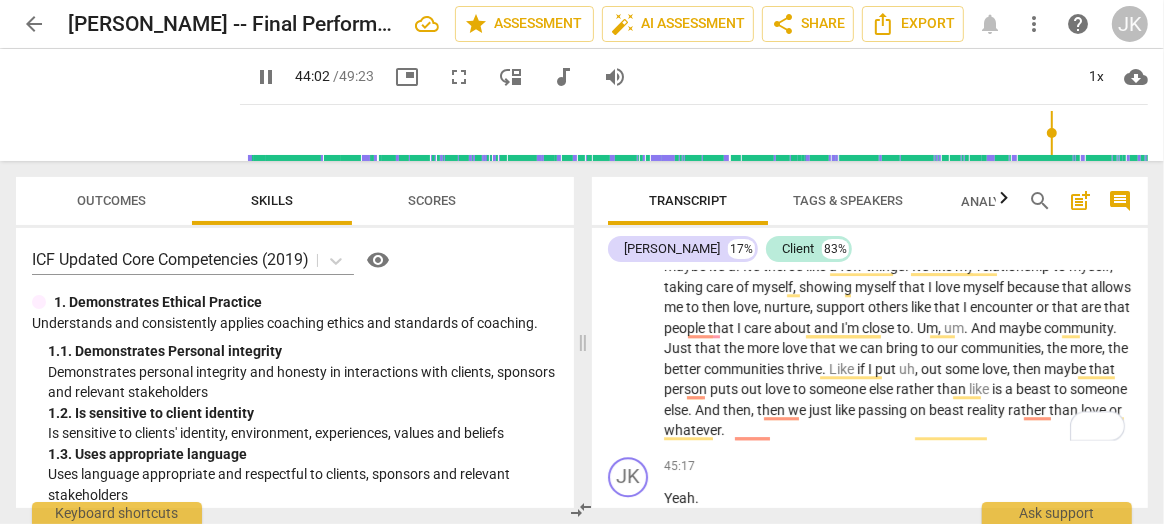 click on "Why" at bounding box center [713, 225] 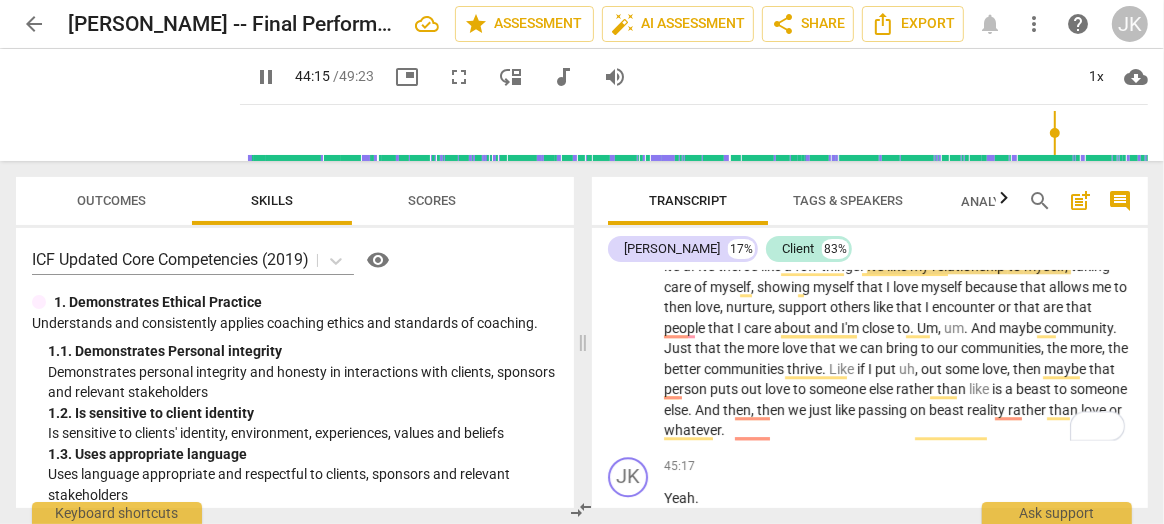 click on "Yeah" at bounding box center (984, 246) 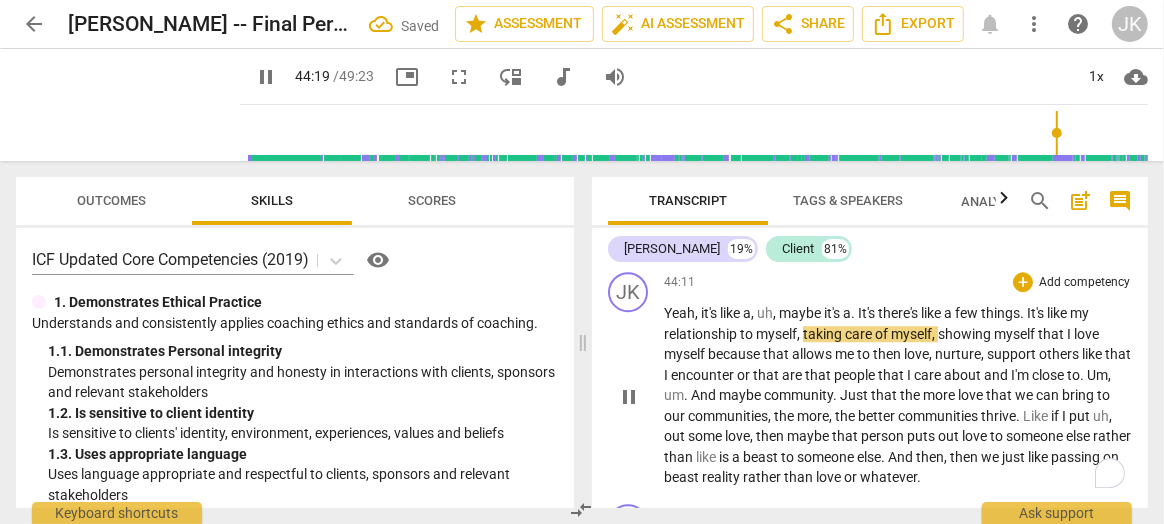 click on "it's" at bounding box center [710, 313] 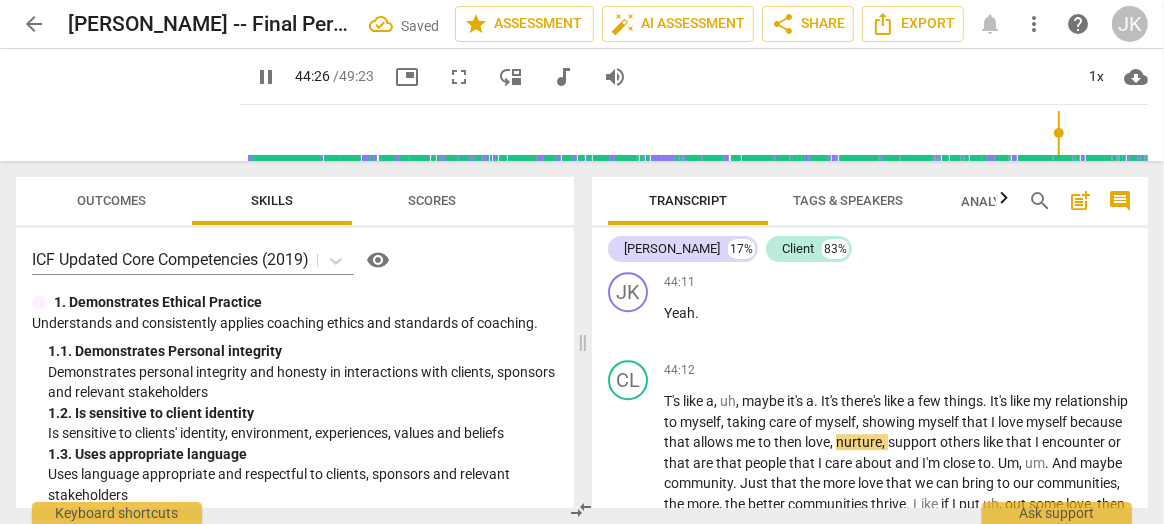 scroll, scrollTop: 18327, scrollLeft: 0, axis: vertical 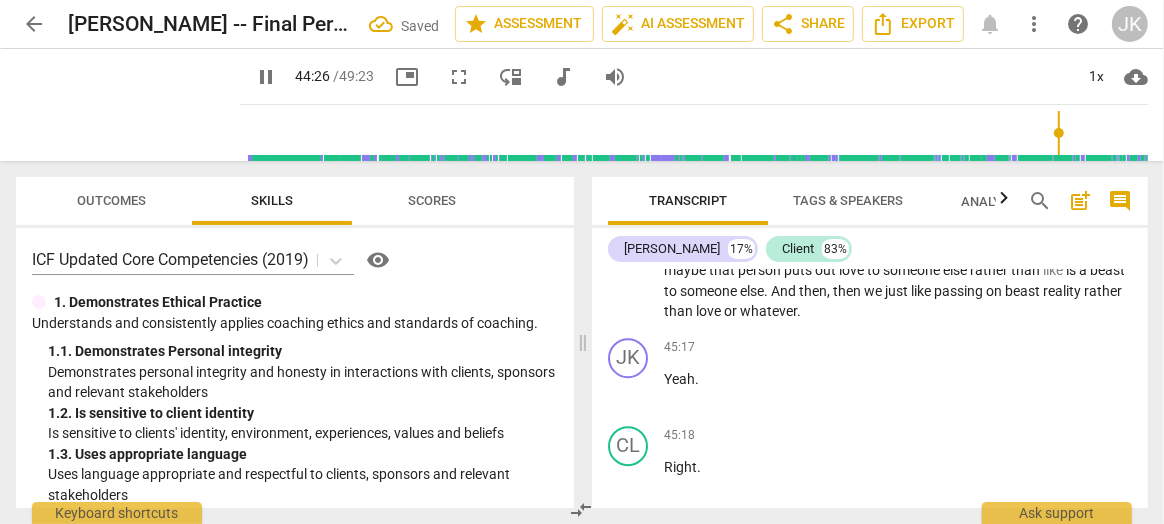 click on "passing" at bounding box center [960, 291] 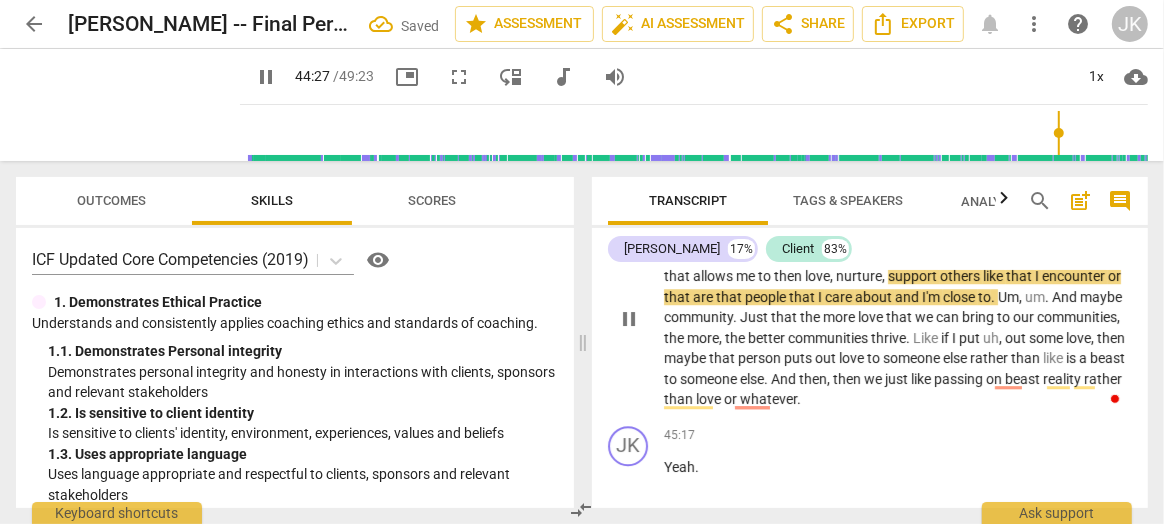 scroll, scrollTop: 18204, scrollLeft: 0, axis: vertical 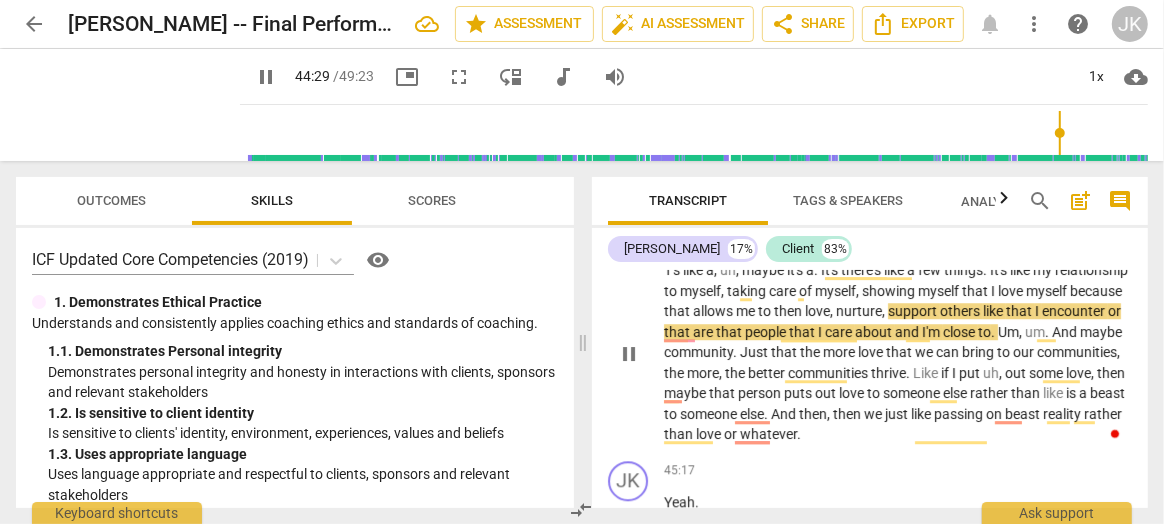 click on "T's" at bounding box center (673, 270) 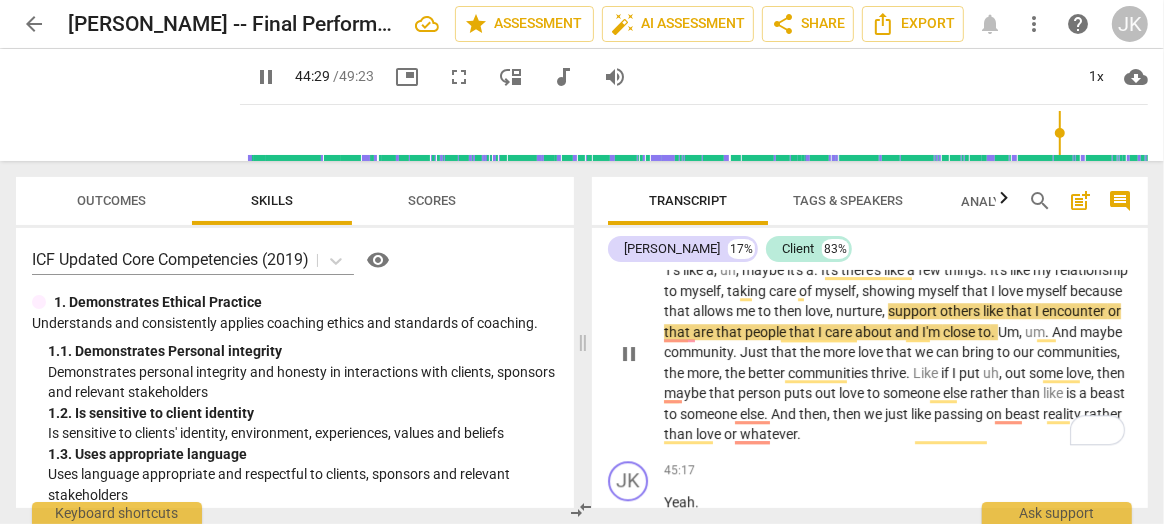 type on "2670" 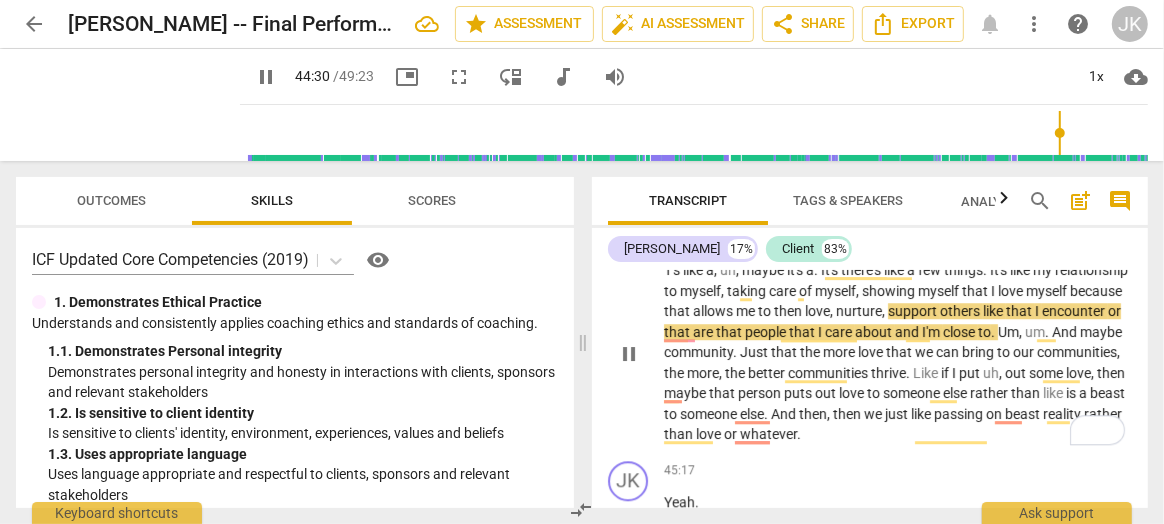 type 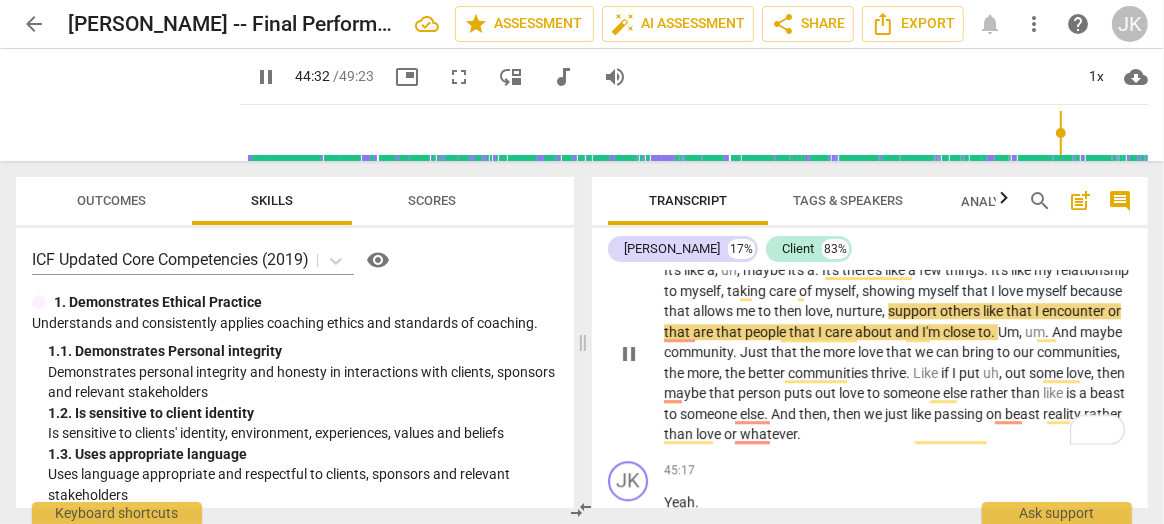 click on "It's" at bounding box center (674, 270) 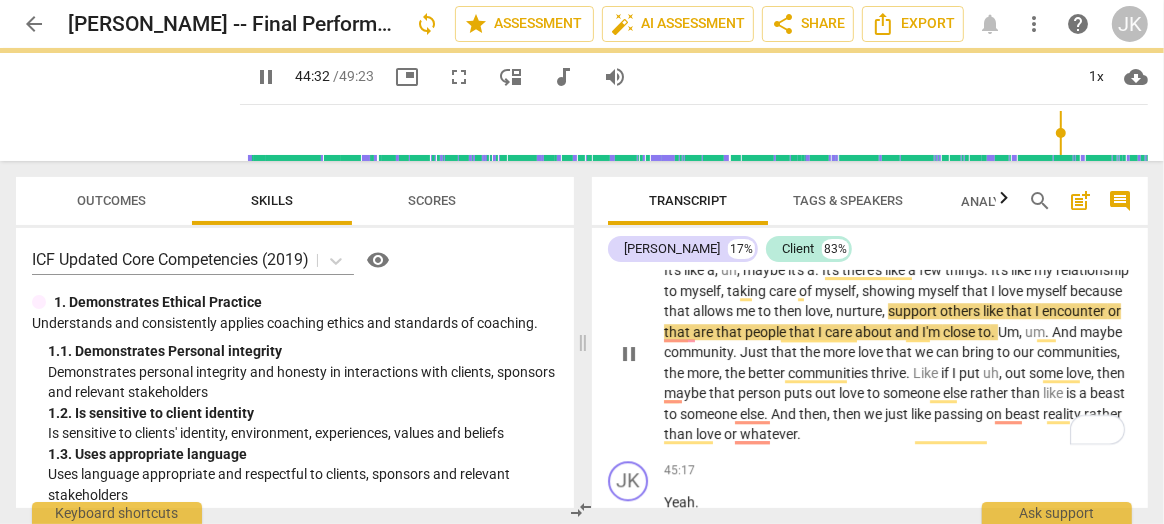 click on "It's" at bounding box center (674, 270) 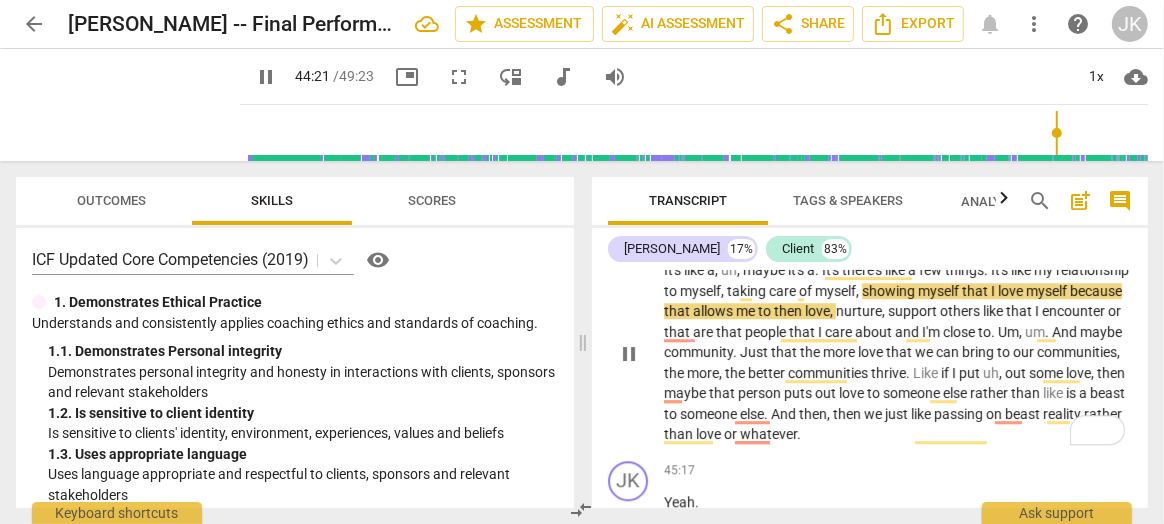 click on "It's" at bounding box center [832, 270] 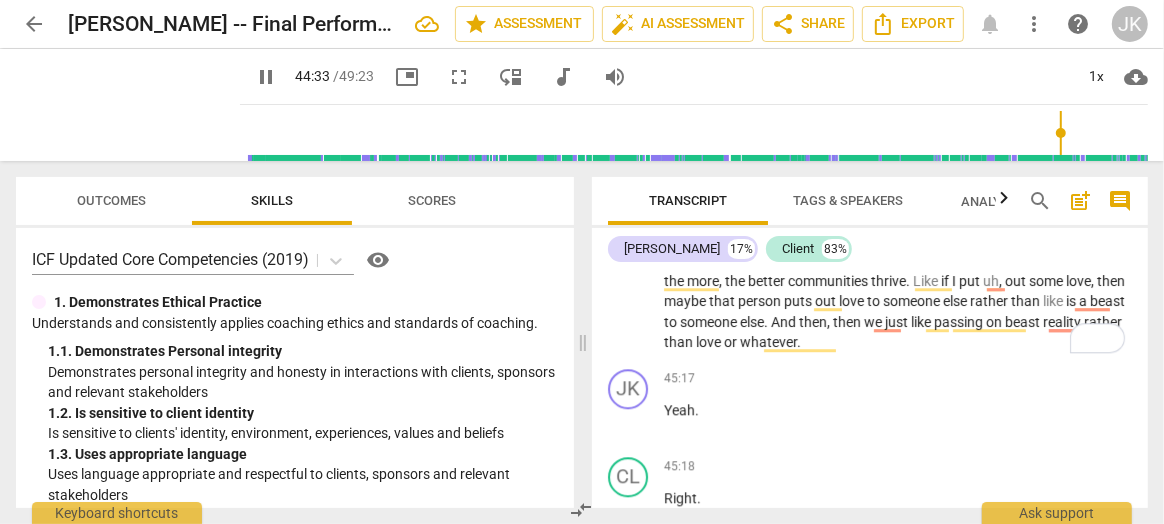 scroll, scrollTop: 18298, scrollLeft: 0, axis: vertical 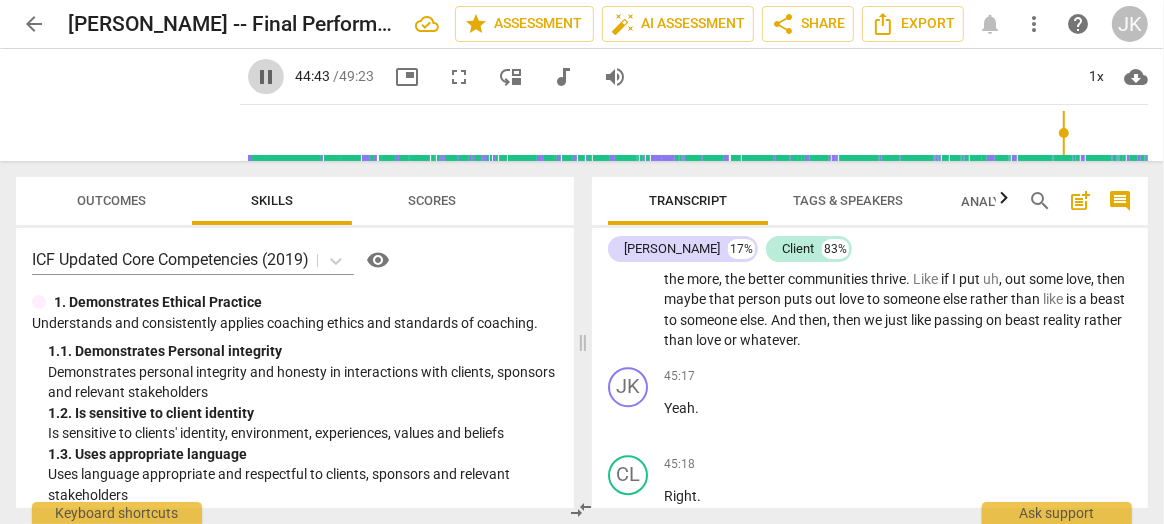 click on "pause" at bounding box center [266, 77] 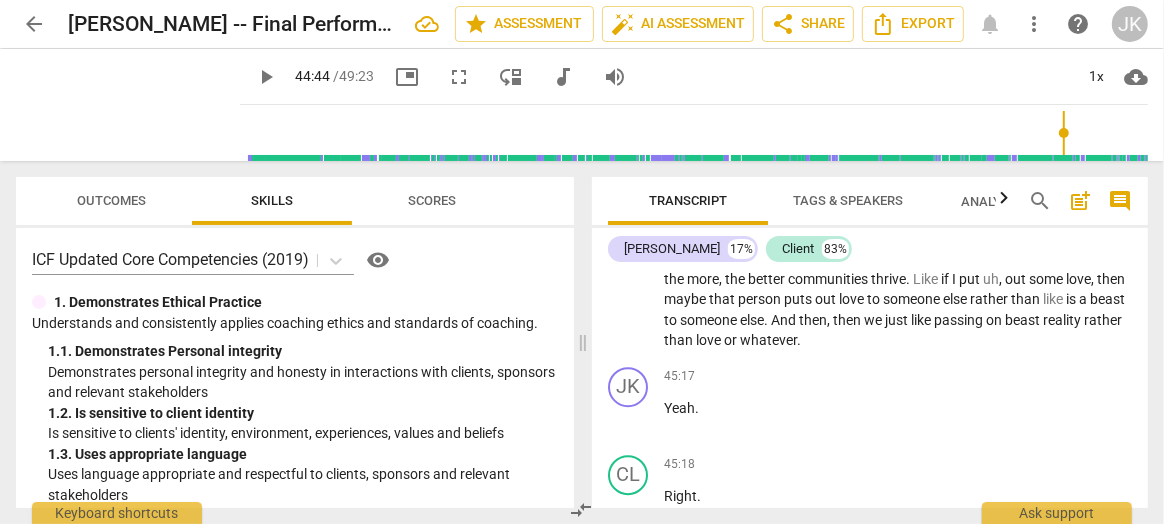 type on "2684" 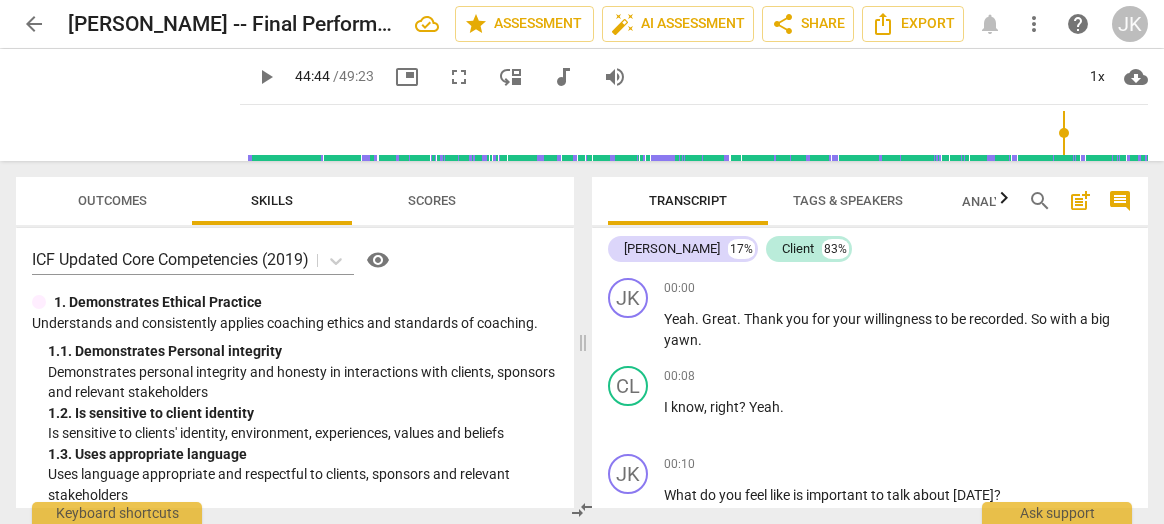 scroll, scrollTop: 0, scrollLeft: 0, axis: both 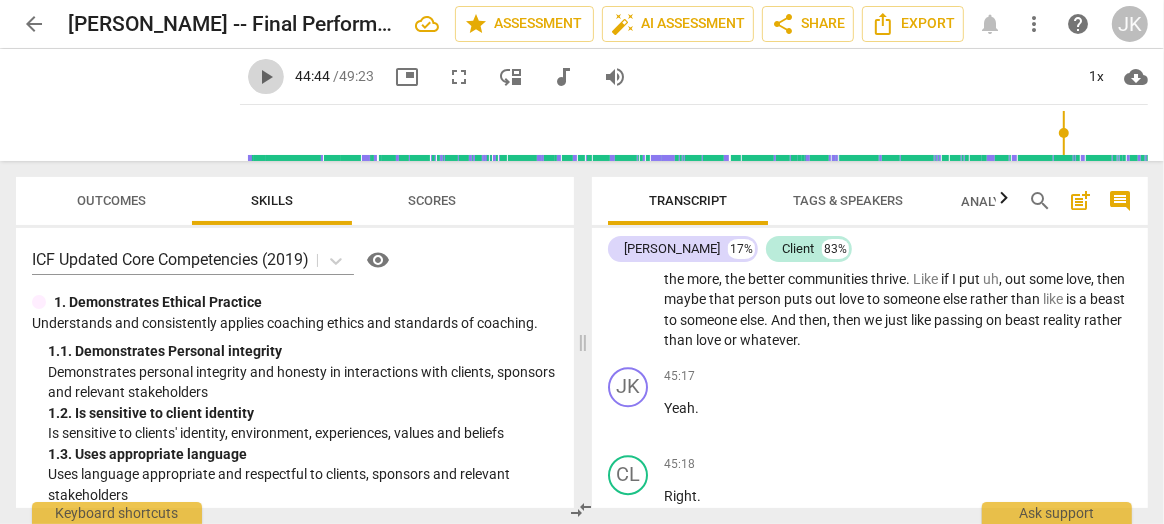 click on "play_arrow" at bounding box center [266, 77] 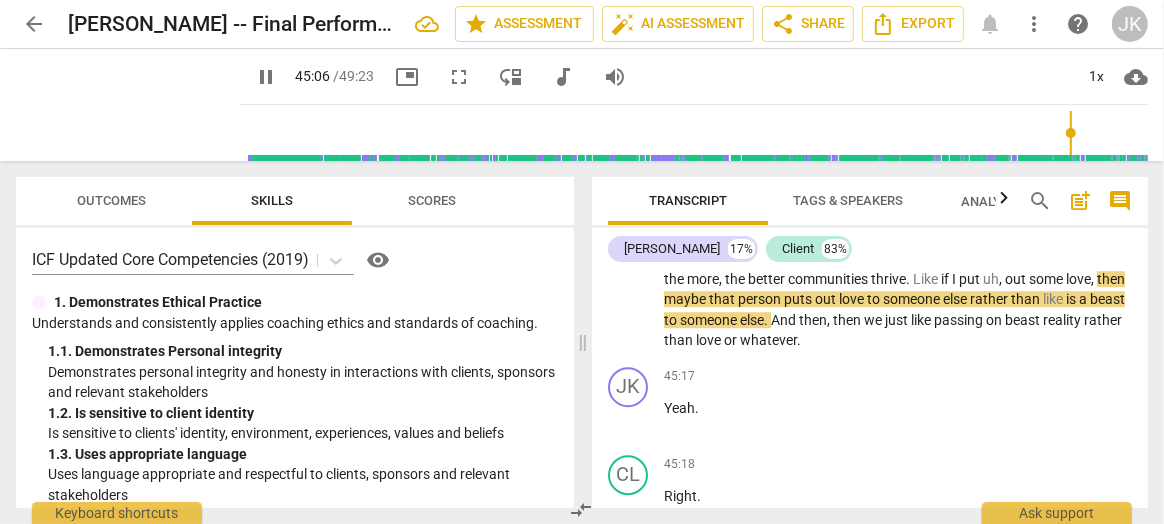 click on "out" at bounding box center [1017, 279] 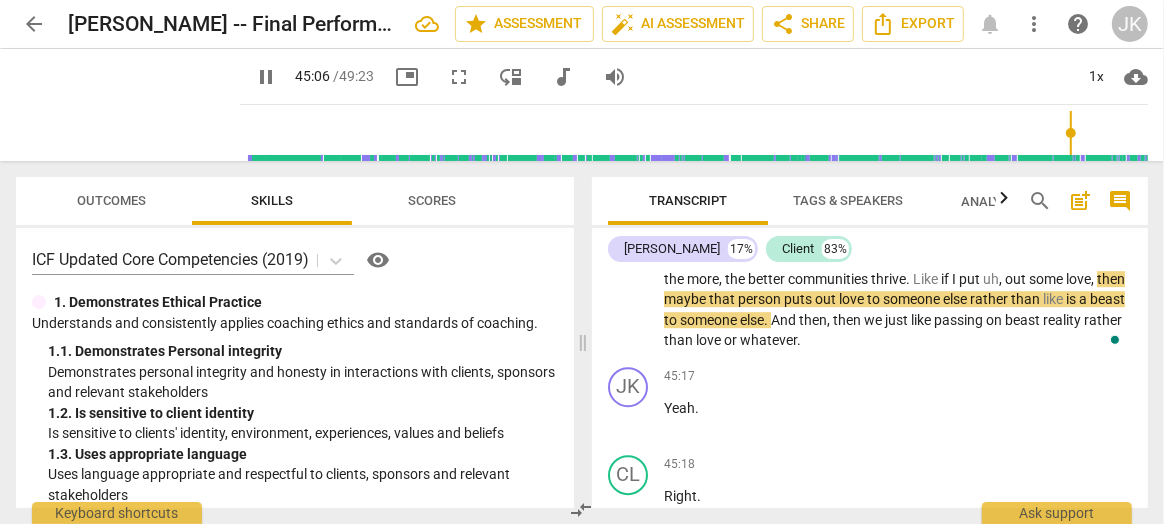 type on "2707" 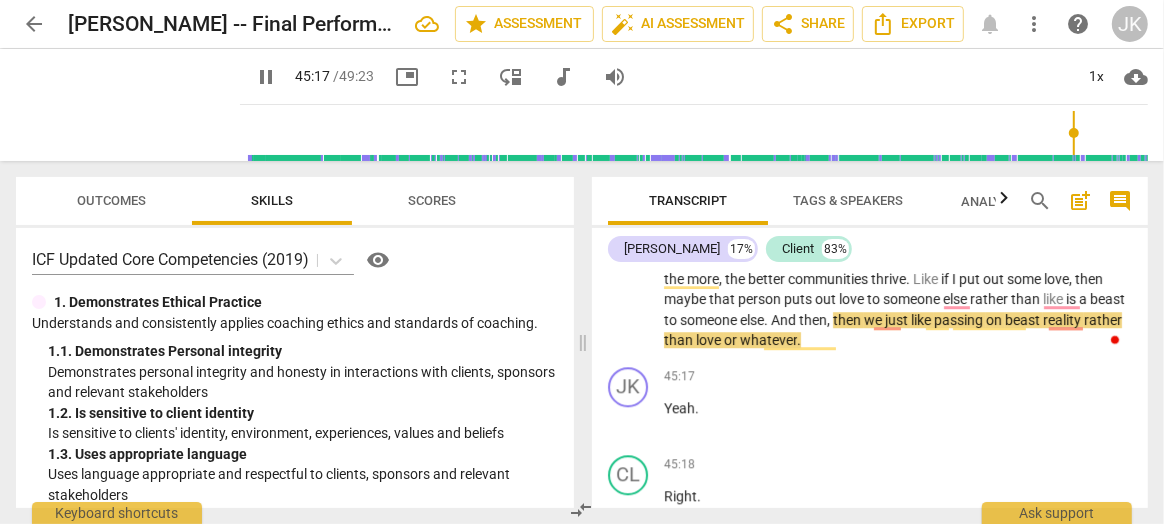 click on "reality" at bounding box center (1063, 320) 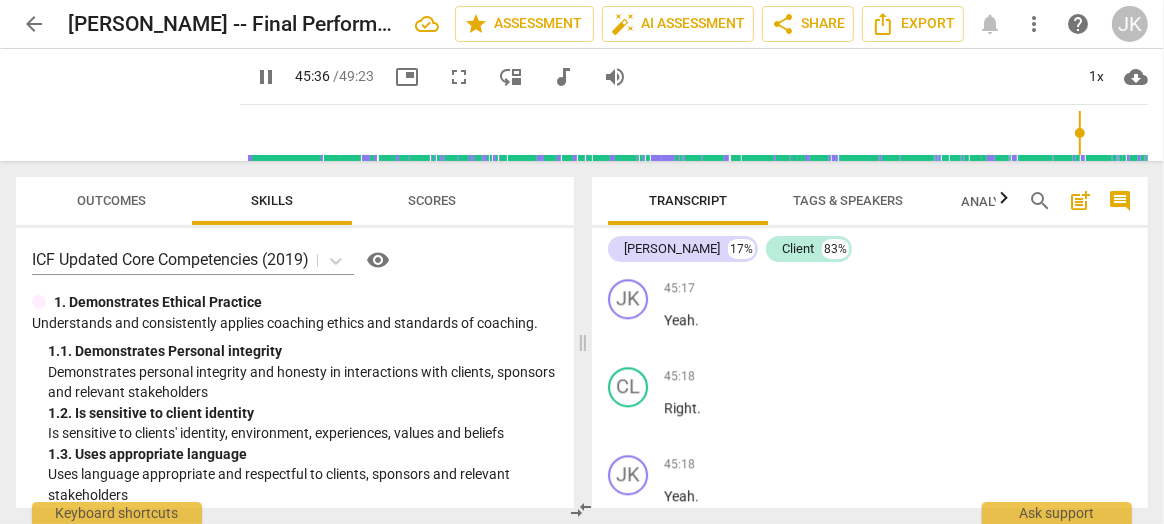 scroll, scrollTop: 18370, scrollLeft: 0, axis: vertical 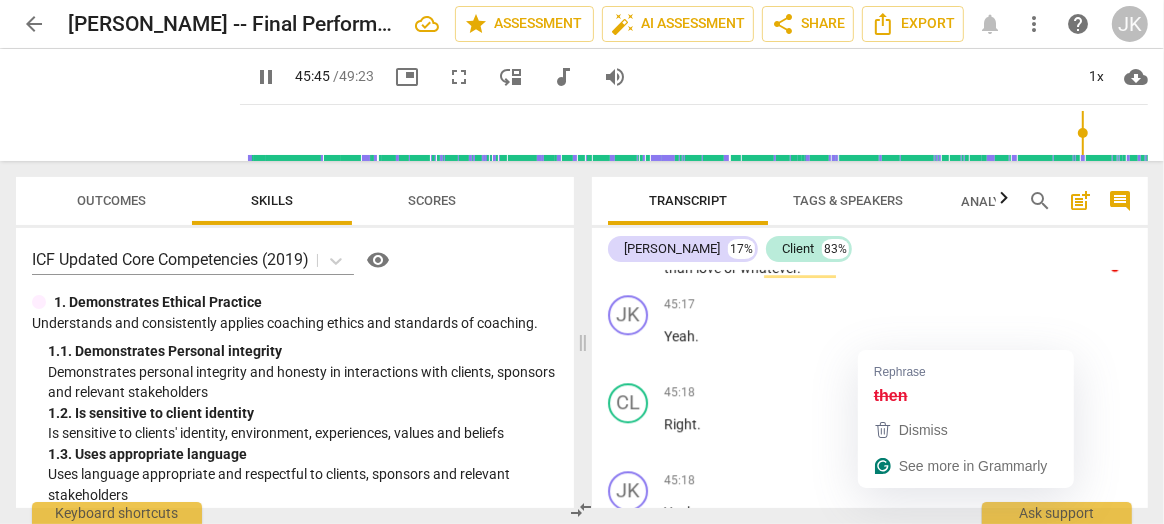 click on "then" at bounding box center (848, 248) 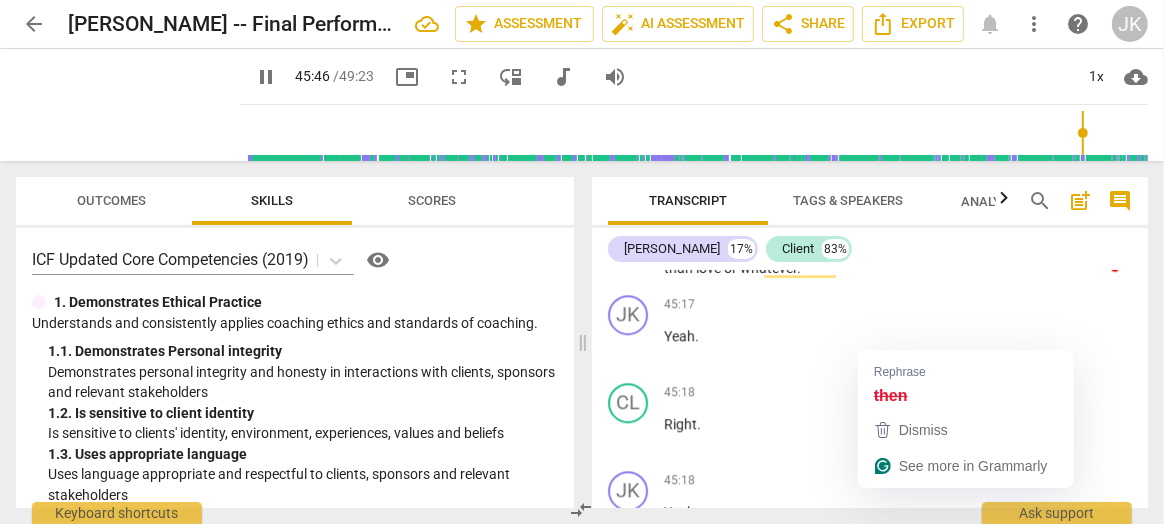 click on "then" at bounding box center (848, 248) 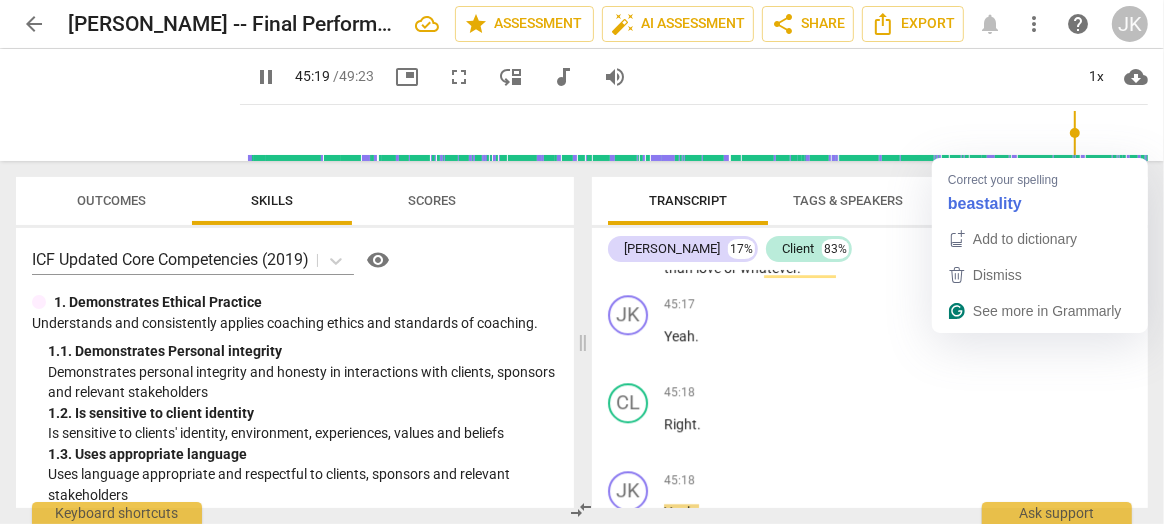 scroll, scrollTop: 18693, scrollLeft: 0, axis: vertical 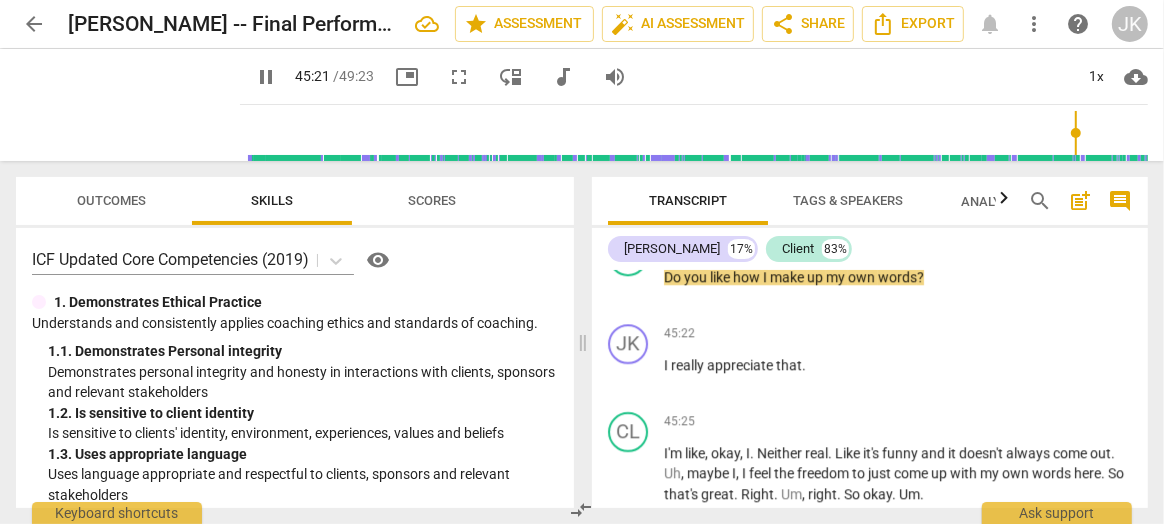 click on "pause" at bounding box center (266, 77) 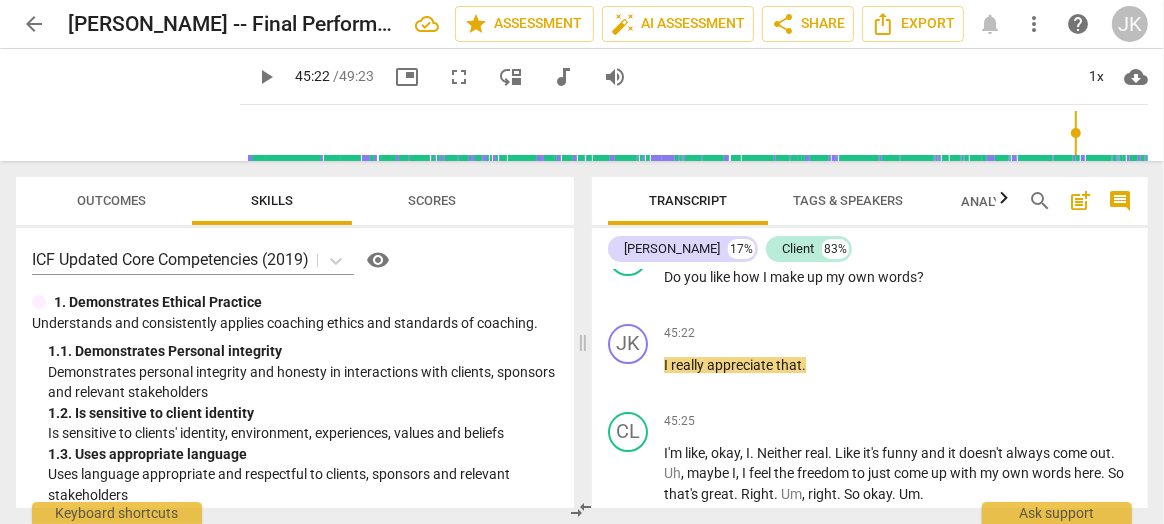type on "2722" 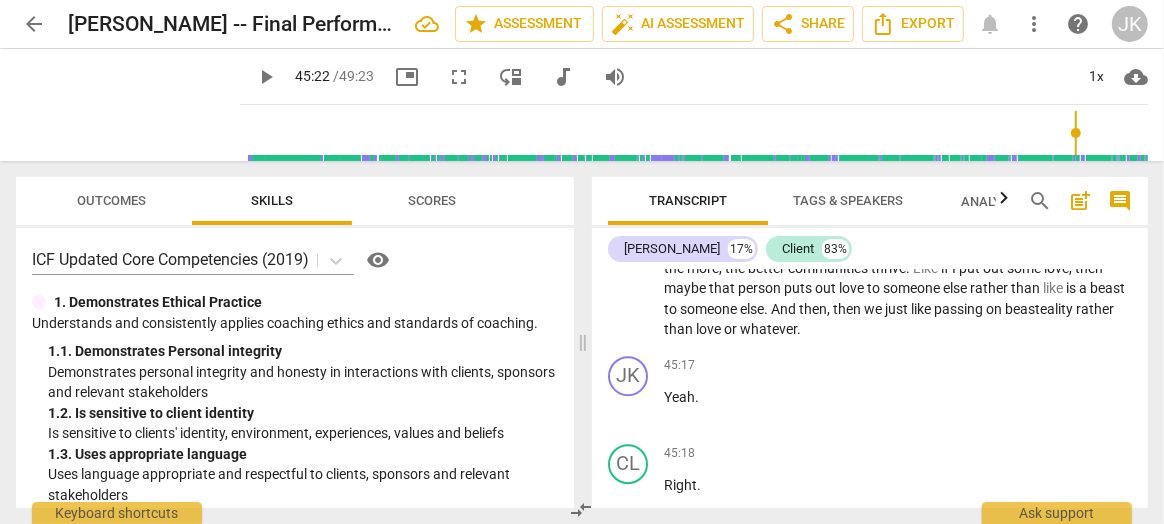 scroll, scrollTop: 18307, scrollLeft: 0, axis: vertical 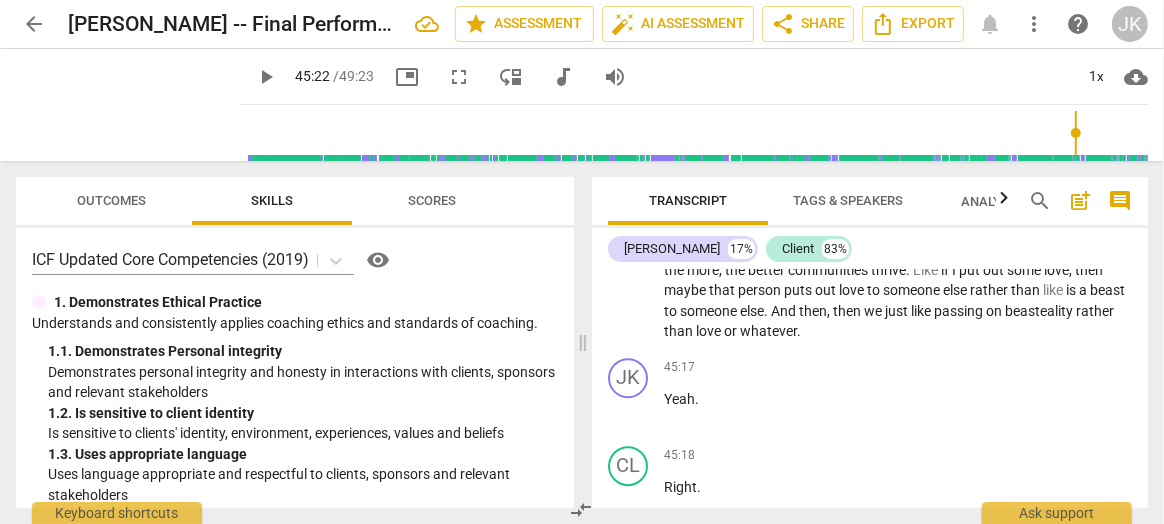 click on "beasteality" at bounding box center [1040, 311] 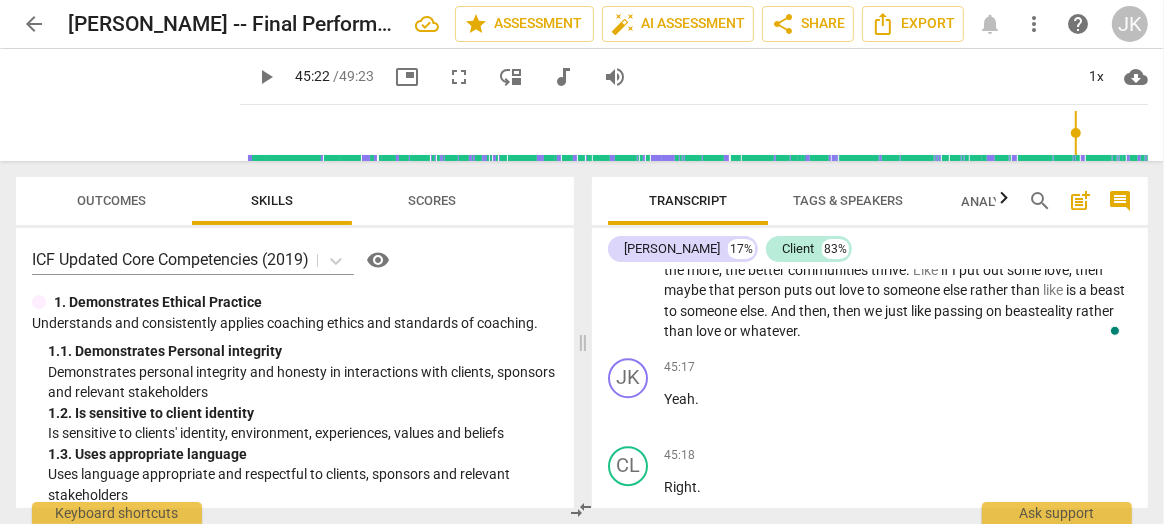 type 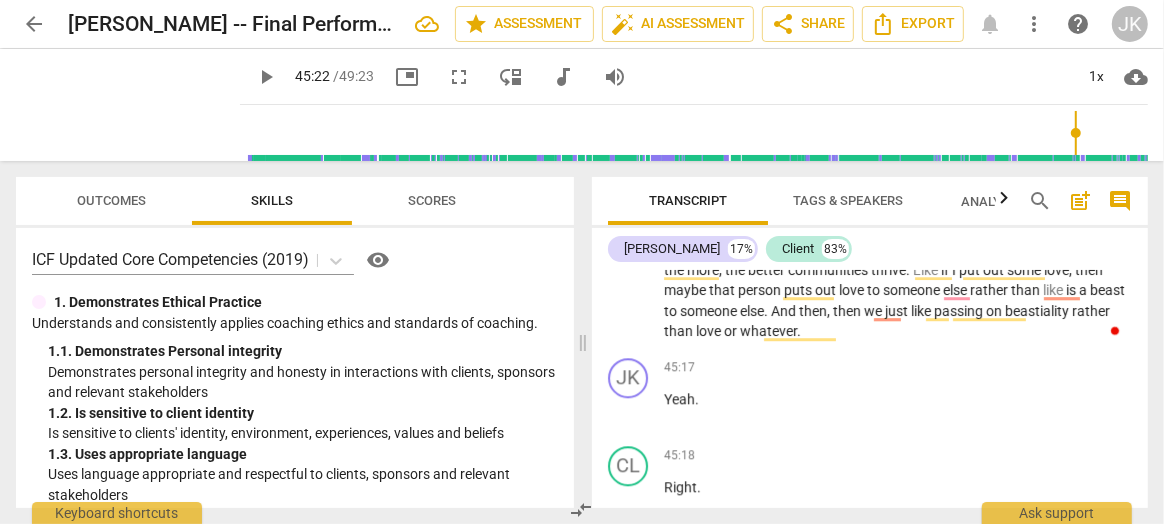 click on "CL play_arrow pause 44:12 + Add competency keyboard_arrow_right It's   like   a ,   uh ,   maybe   it's   there's   like   a   few   things .   It's   like   my   relationship   to   myself ,   taking   care   of   myself ,   showing   myself   that   I   love   myself   because   that   allows   me   to   then   love ,   nurture ,   support   others   like   that   I   encounter   or   that   are   that   people   that   I   care   about   and   I'm   close   to .   Um ,   um .   And   maybe   community .   Just   that   the   more   love   that   we   can   bring   to   our   communities ,   the   more ,   the   better   communities   thrive .   Like   if   I   put   out   some   love ,   then   maybe   that   person   puts   out   love   to   someone   else   rather   than   like   is   a   beast   to   someone   else .   And   then ,   then   we   just   like   passing   on   beastiality   rather   than   love   or   whatever ." at bounding box center [870, 234] 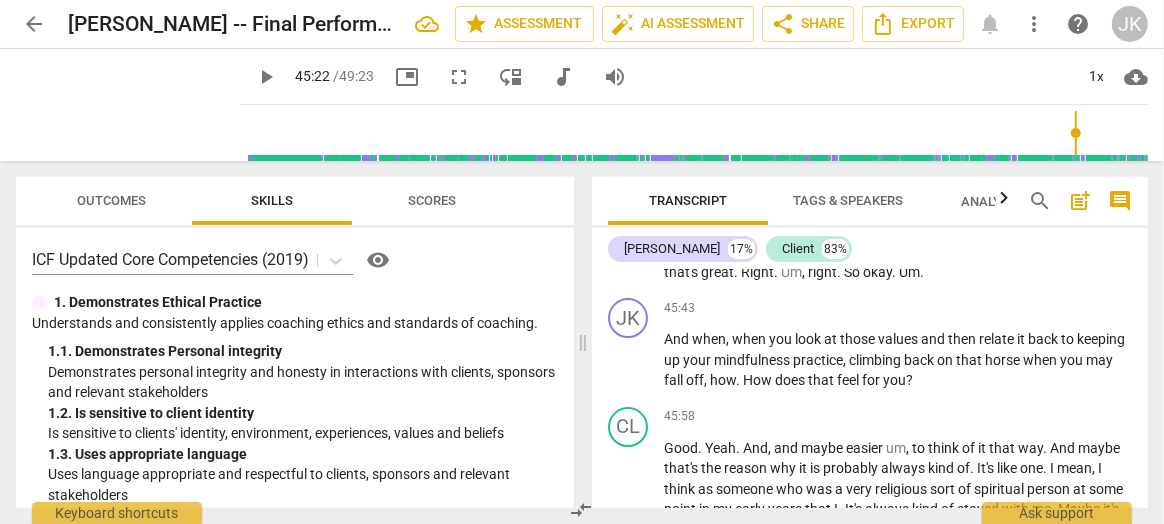 scroll, scrollTop: 18910, scrollLeft: 0, axis: vertical 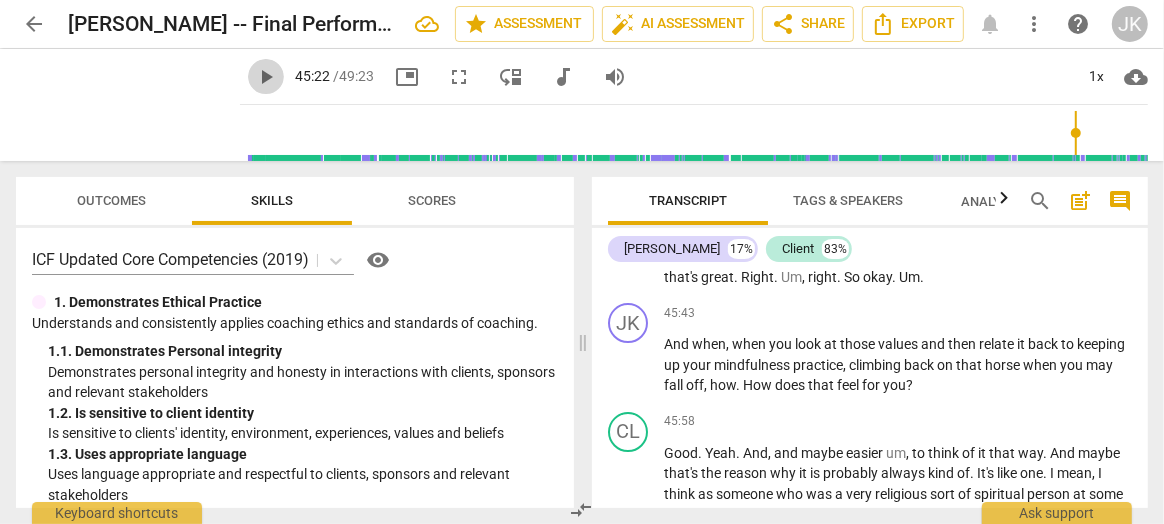 click on "play_arrow" at bounding box center [266, 77] 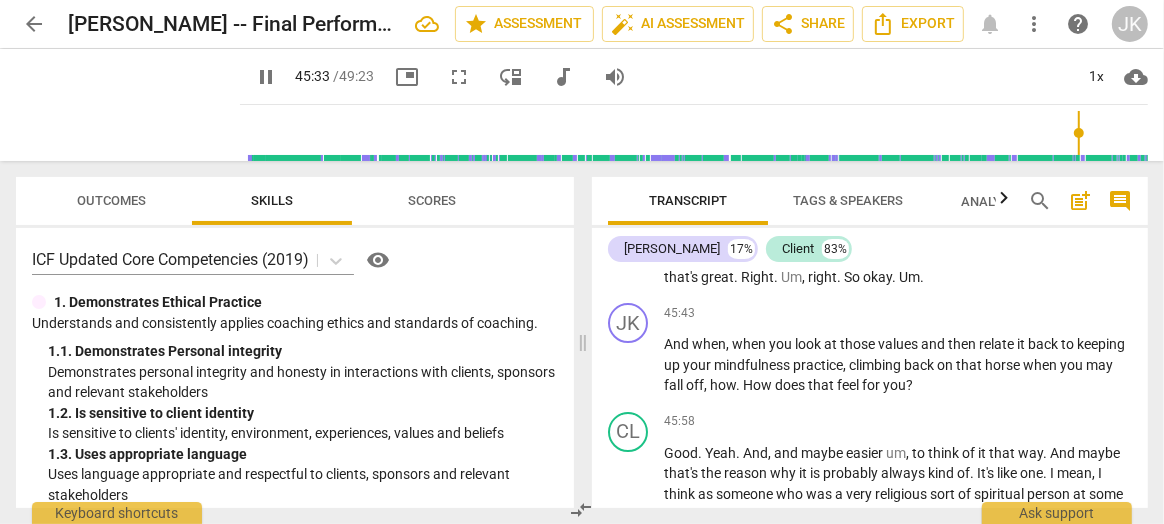 click on "Like" at bounding box center [849, 236] 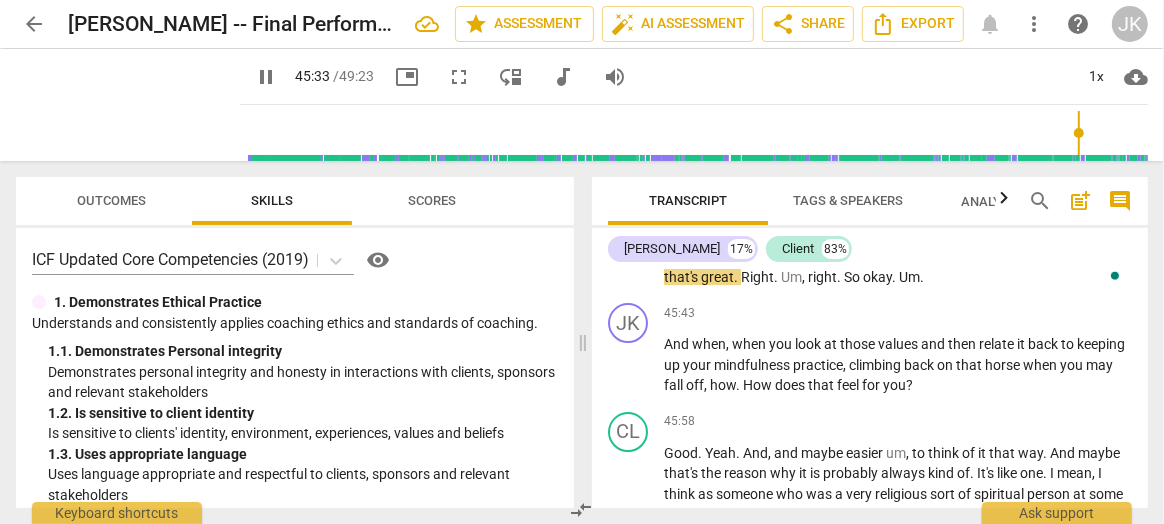 type on "2734" 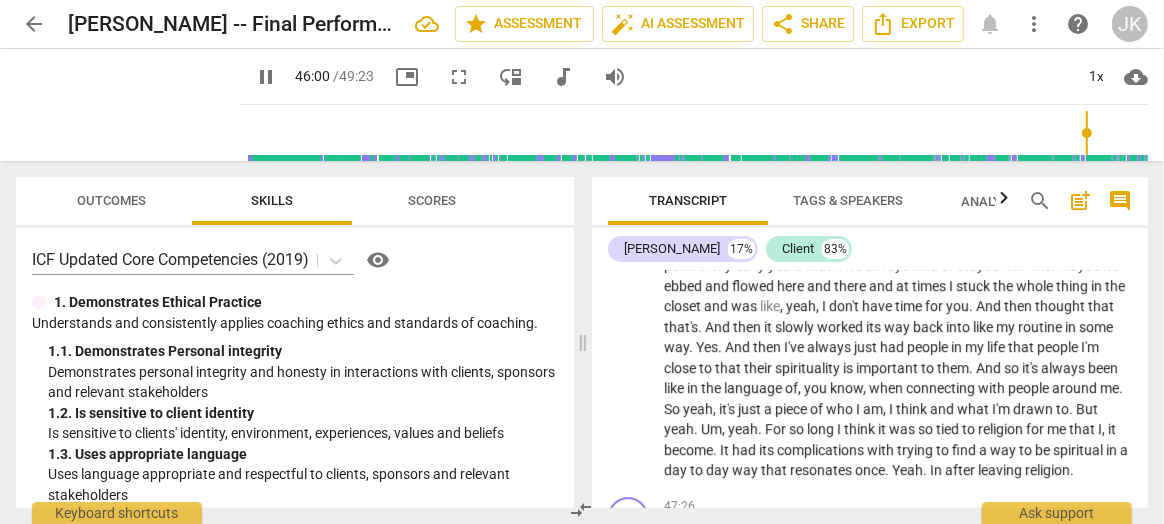 scroll, scrollTop: 19155, scrollLeft: 0, axis: vertical 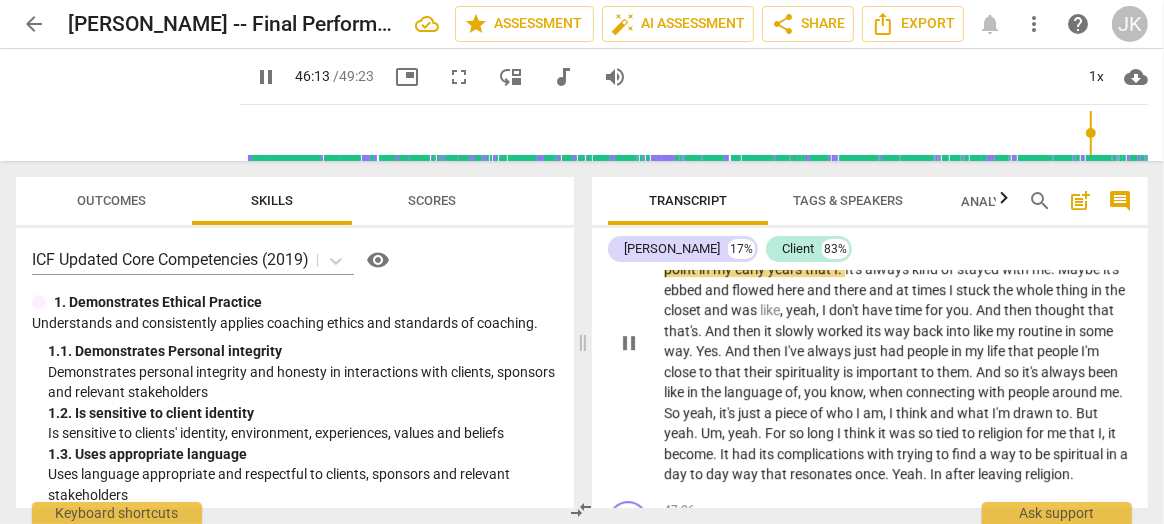 click on "I" at bounding box center (1053, 228) 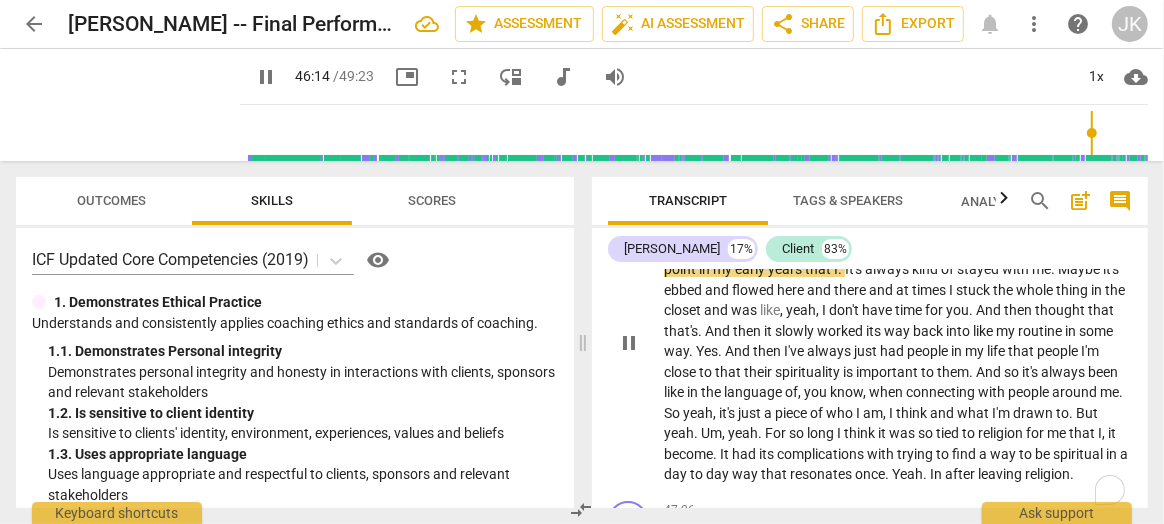 type on "2775" 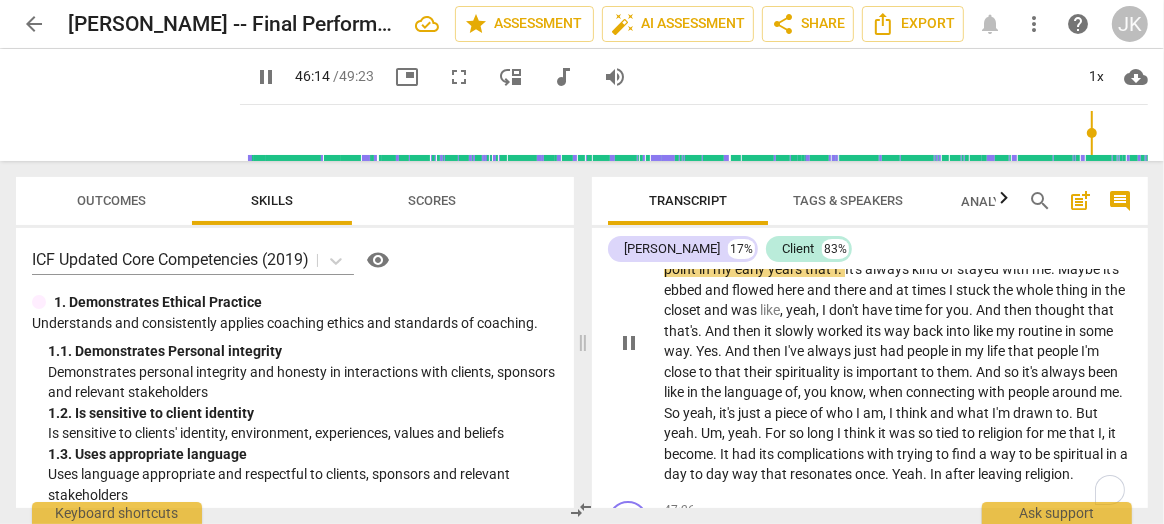 type 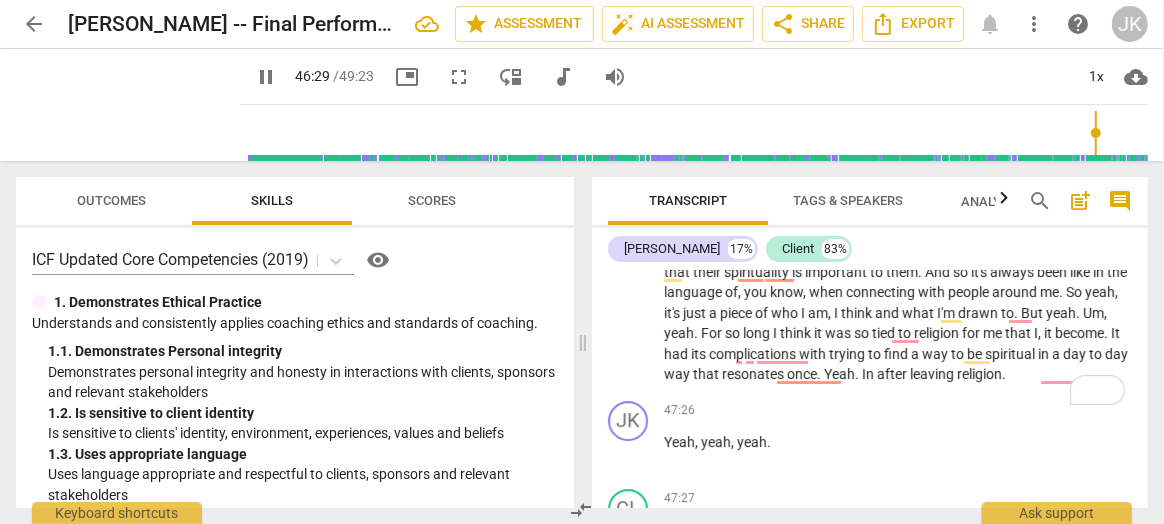 scroll, scrollTop: 19258, scrollLeft: 0, axis: vertical 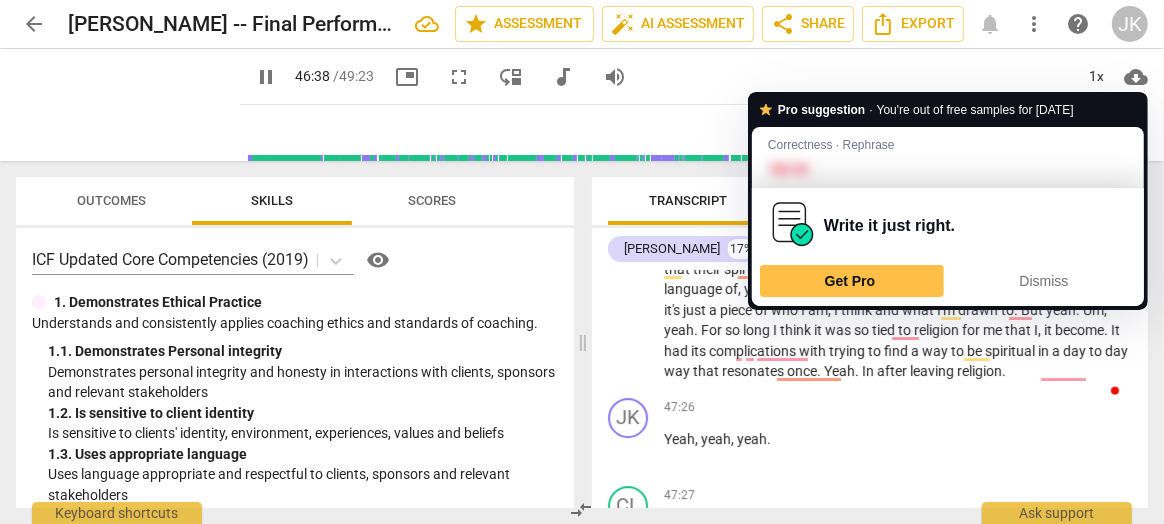click on "like" at bounding box center [943, 228] 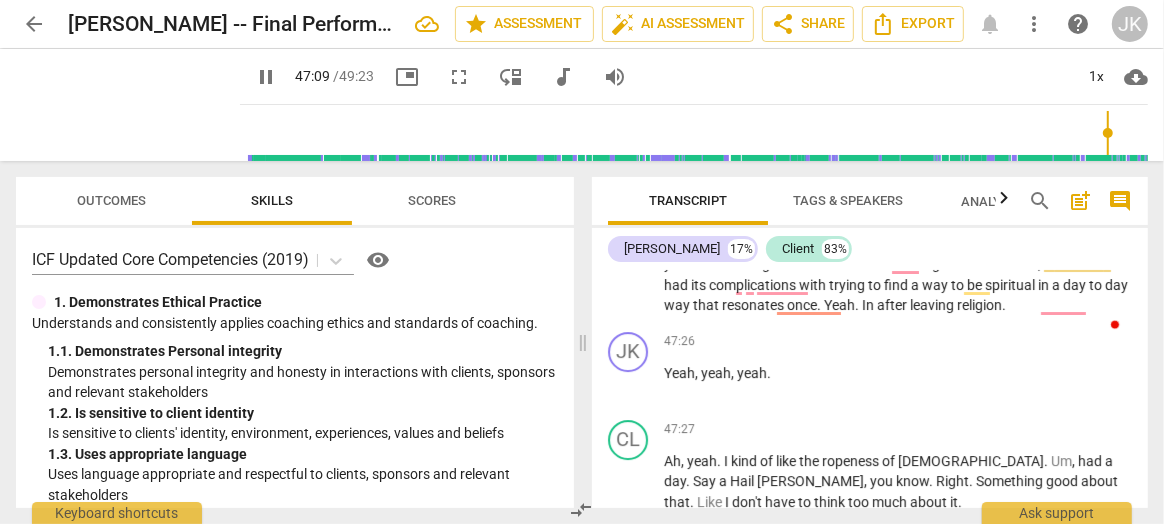 scroll, scrollTop: 19332, scrollLeft: 0, axis: vertical 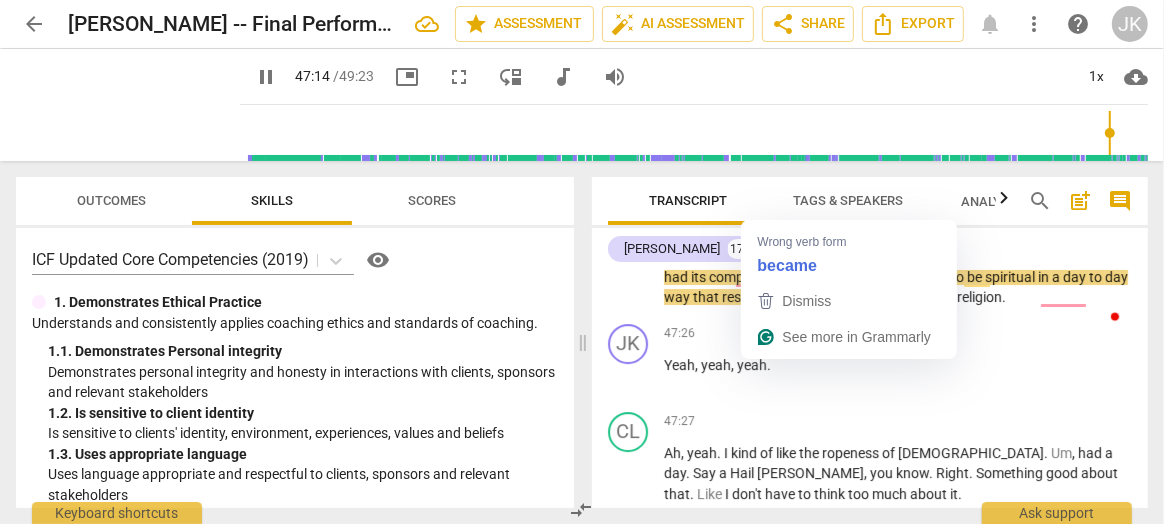 click on "become" at bounding box center [1079, 256] 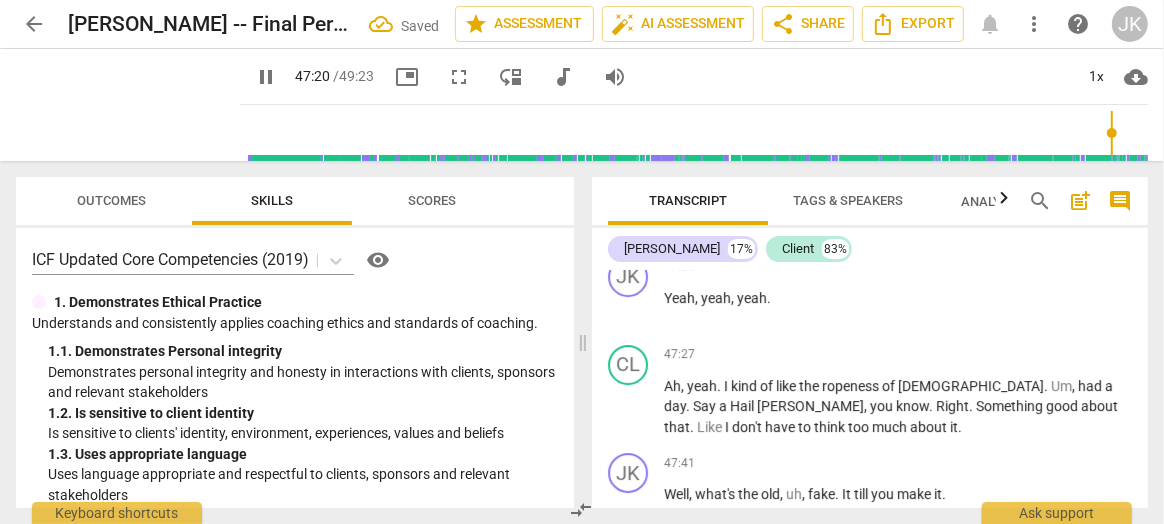 scroll, scrollTop: 19401, scrollLeft: 0, axis: vertical 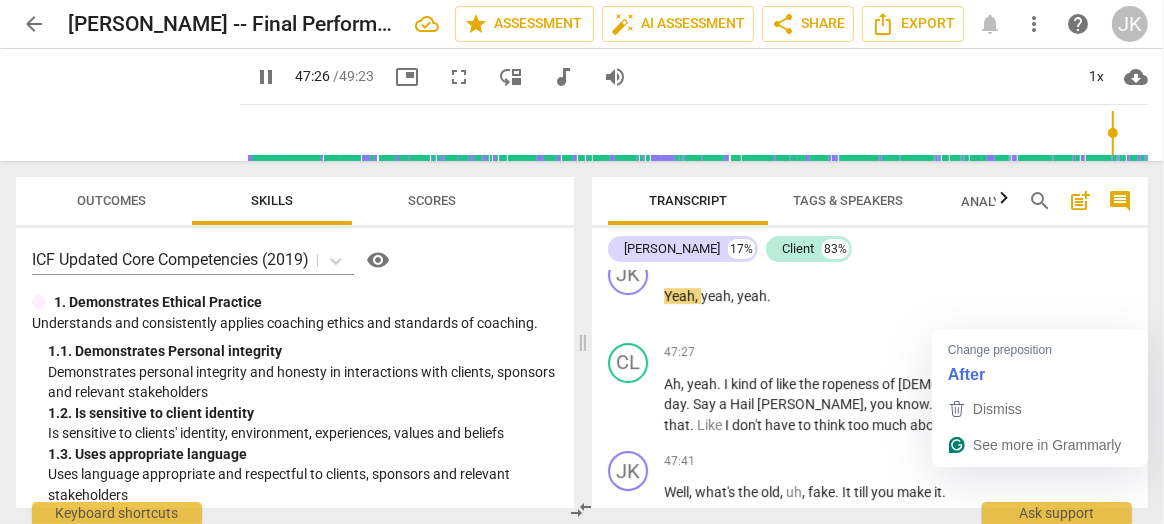 click on "after" at bounding box center (919, 228) 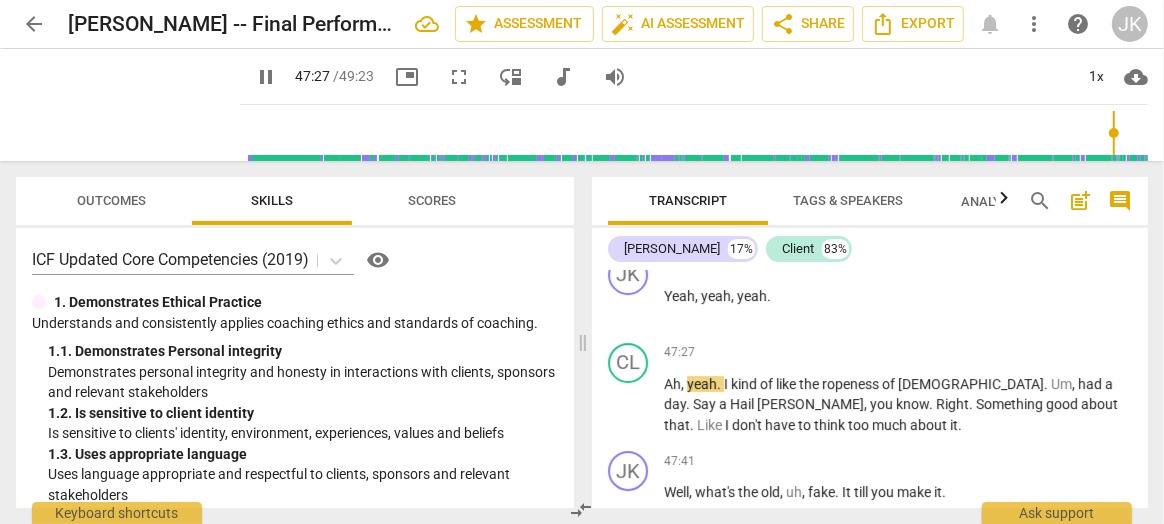 type on "2848" 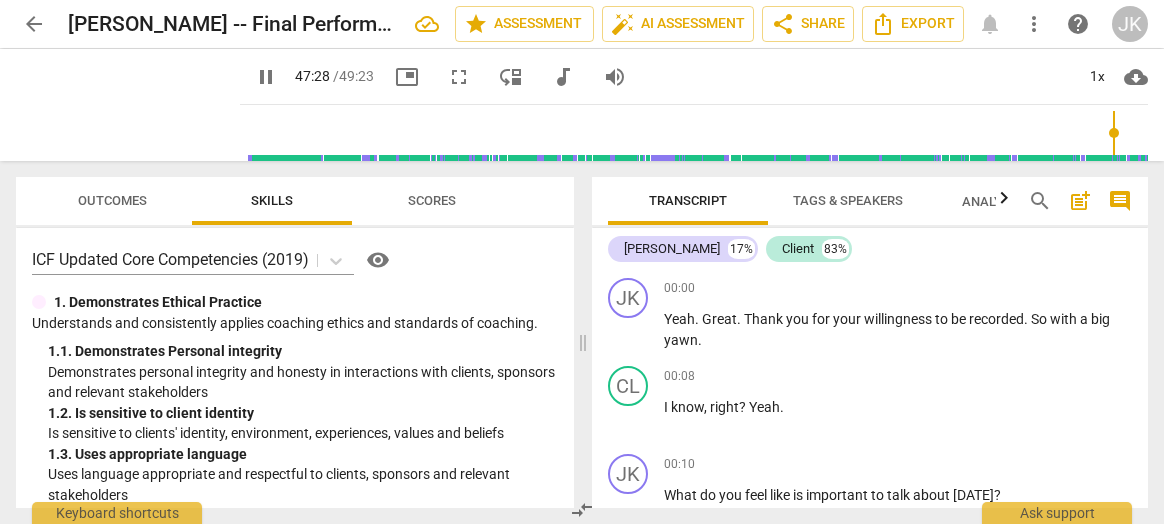 type 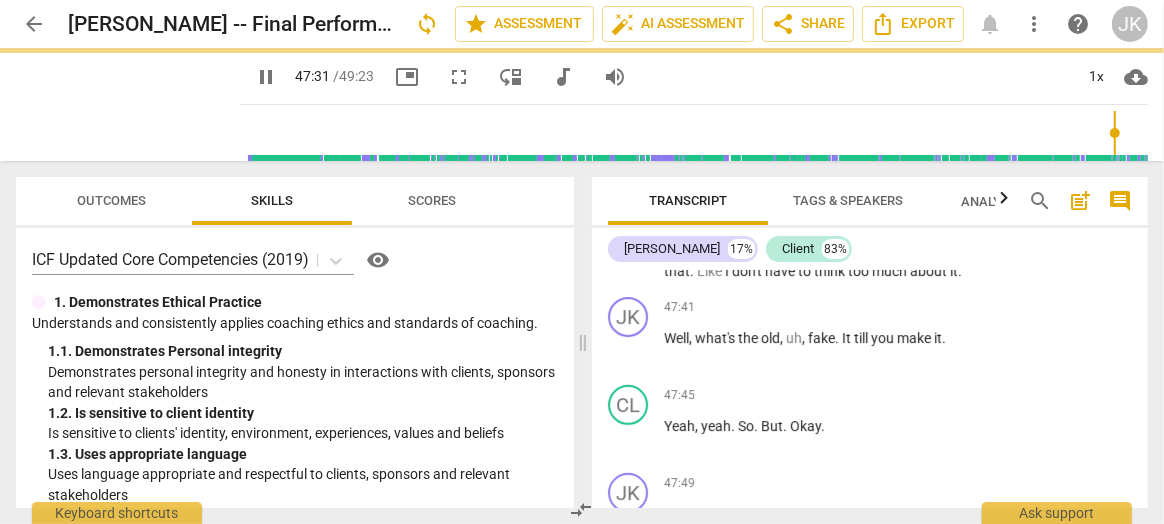 scroll, scrollTop: 19555, scrollLeft: 0, axis: vertical 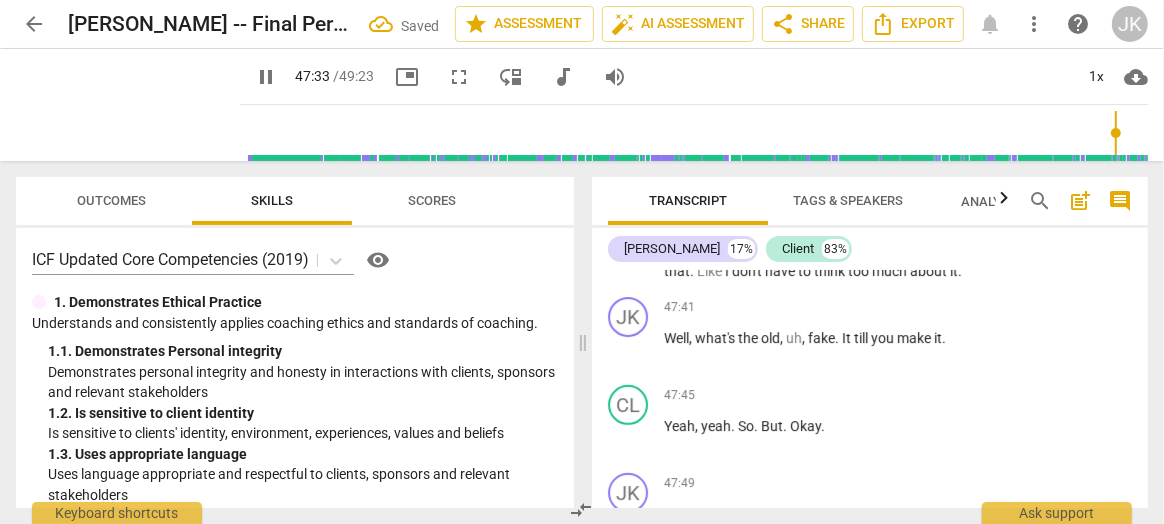 click on "ropeness" at bounding box center [852, 230] 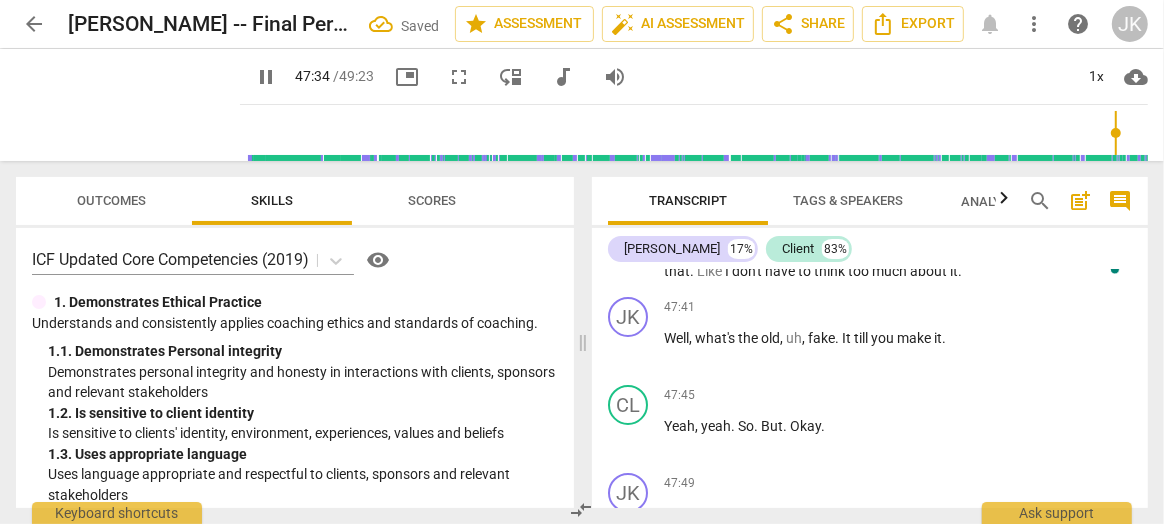 type on "2855" 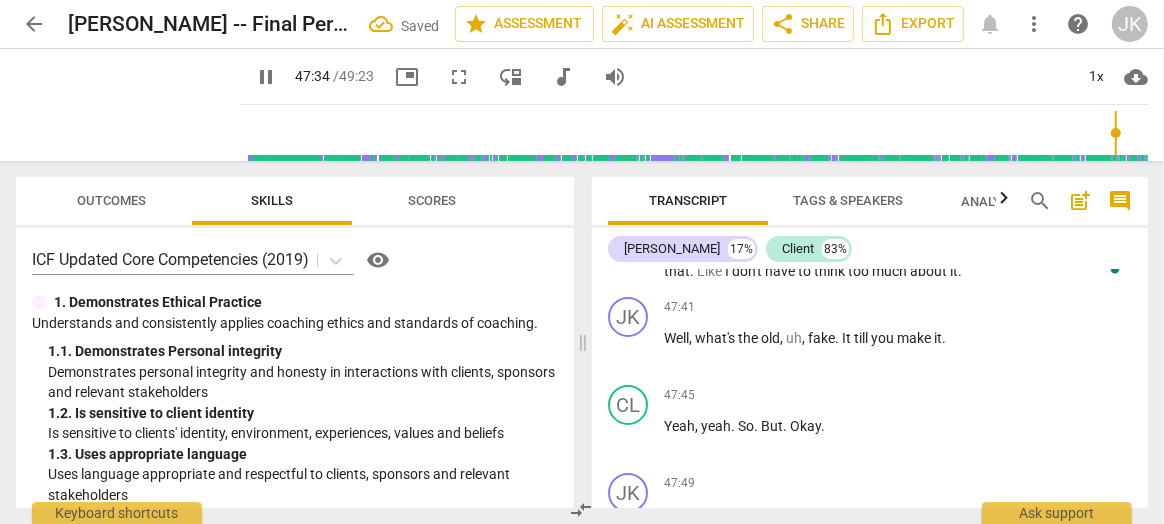 type 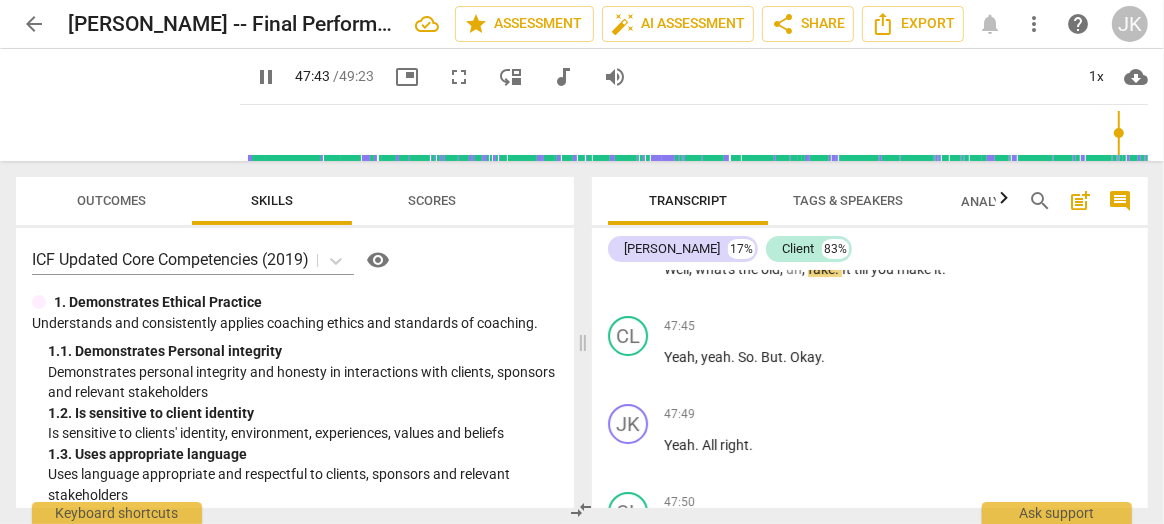scroll, scrollTop: 19595, scrollLeft: 0, axis: vertical 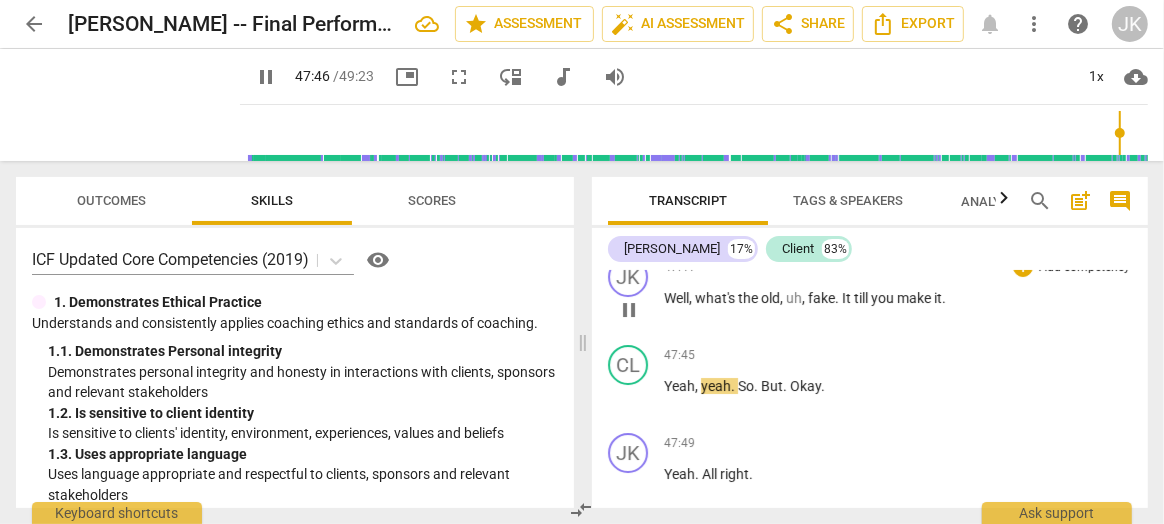 click on "fake" at bounding box center [821, 298] 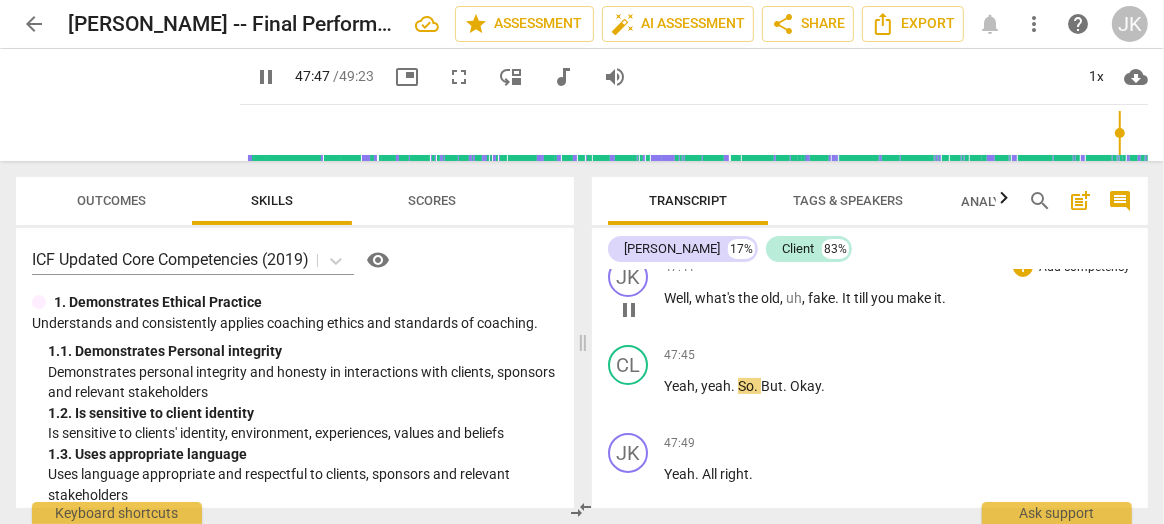 type on "2868" 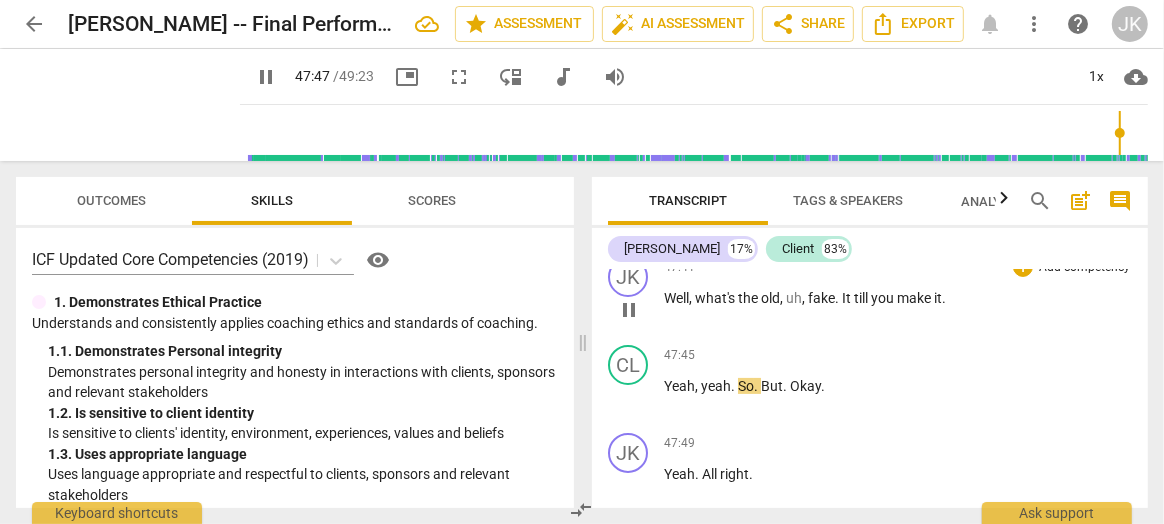 type 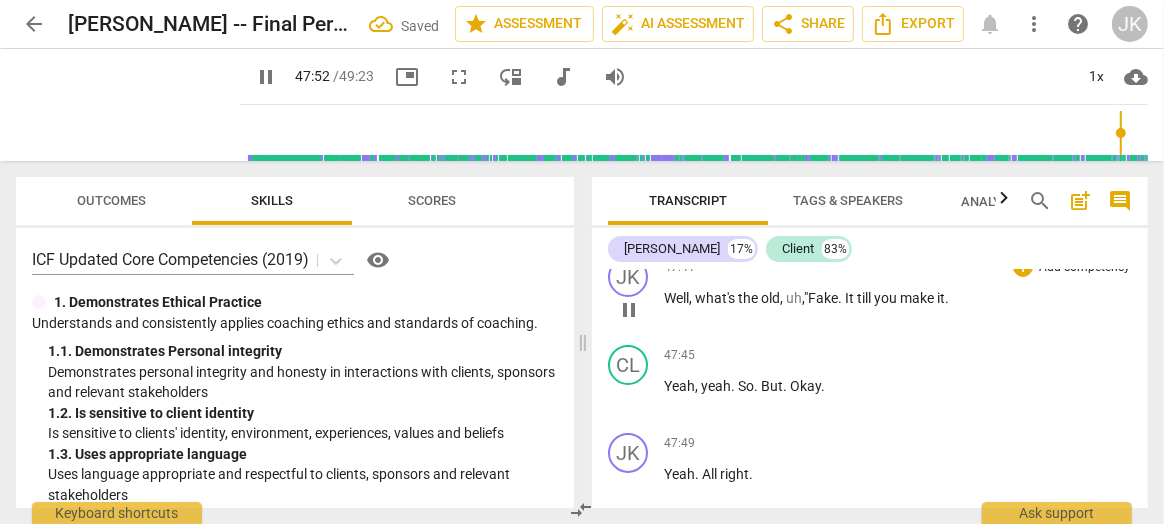 click on "." at bounding box center (947, 298) 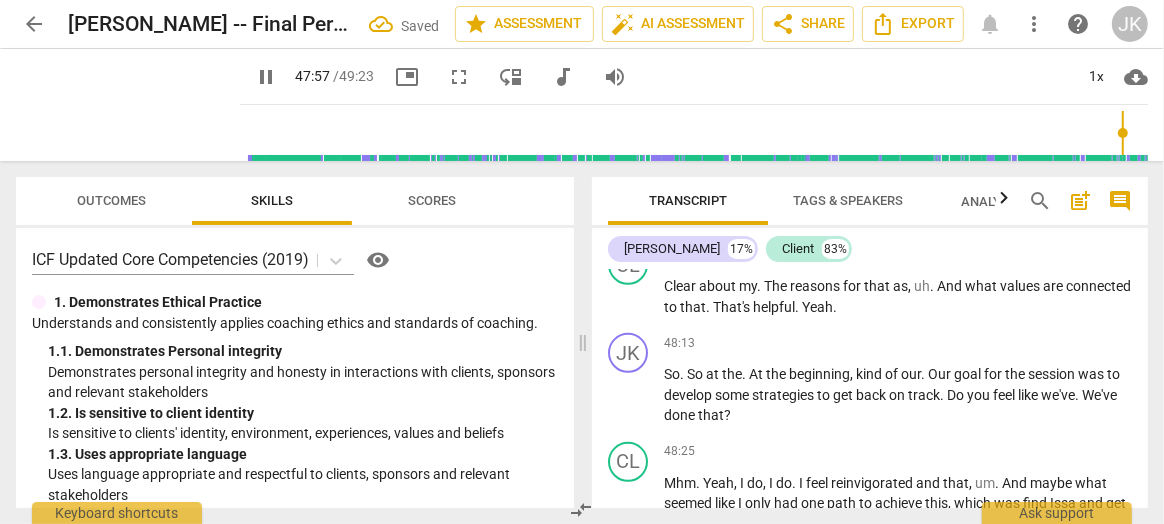 scroll, scrollTop: 20046, scrollLeft: 0, axis: vertical 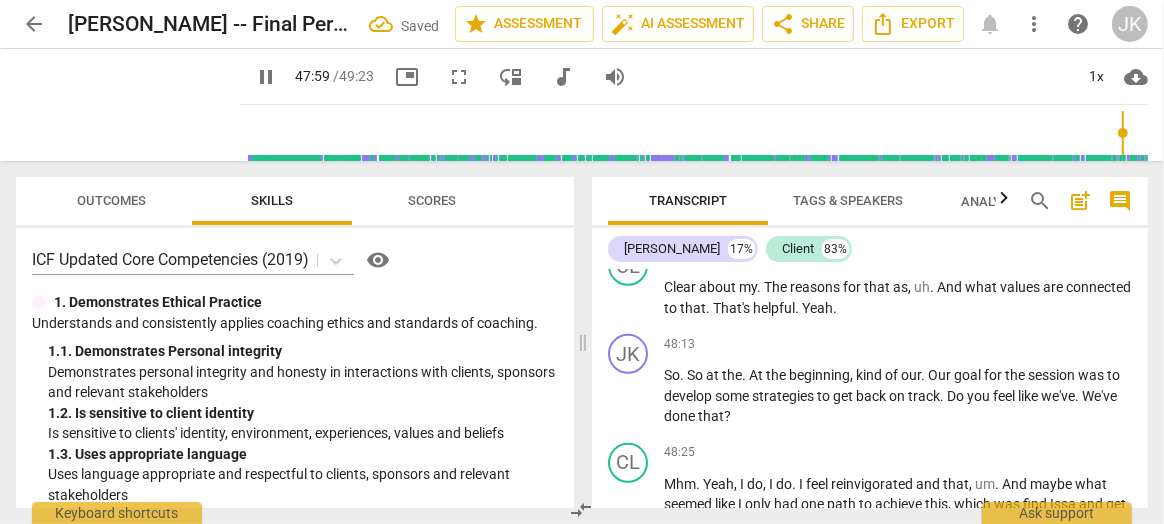 click on "Yeah" at bounding box center [679, 199] 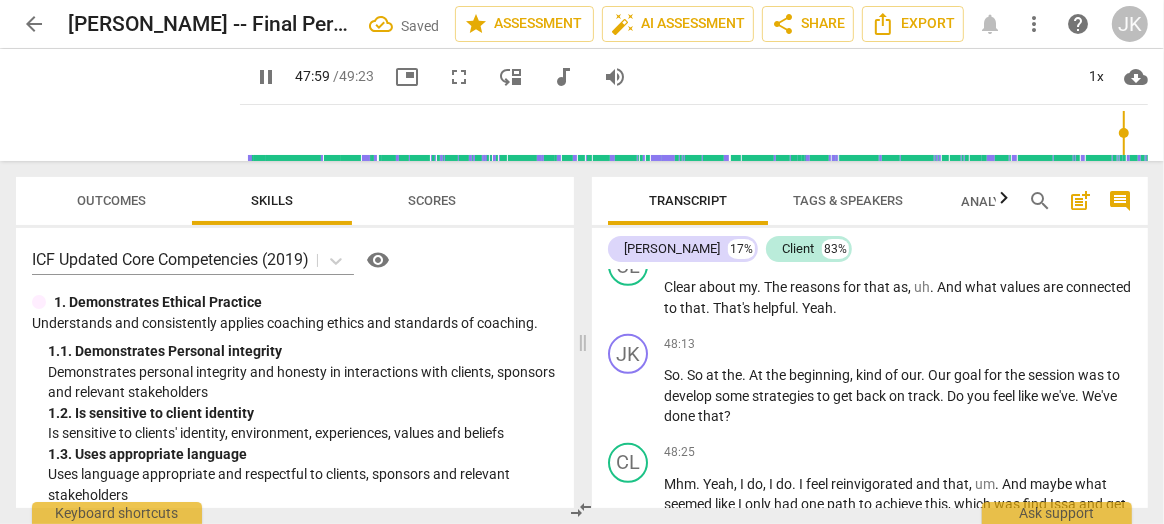 click on "Yeah" at bounding box center [679, 199] 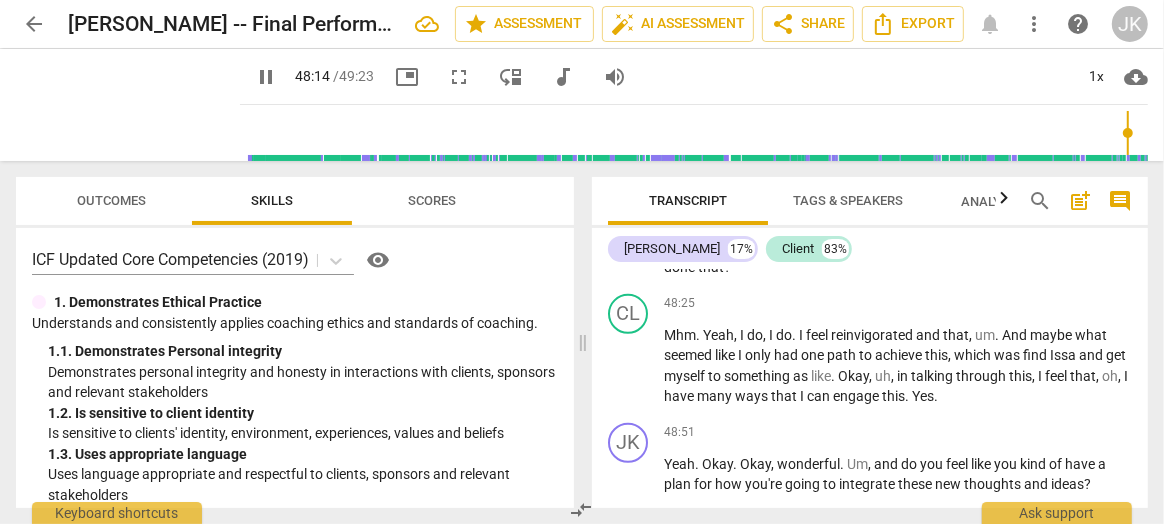 scroll, scrollTop: 20193, scrollLeft: 0, axis: vertical 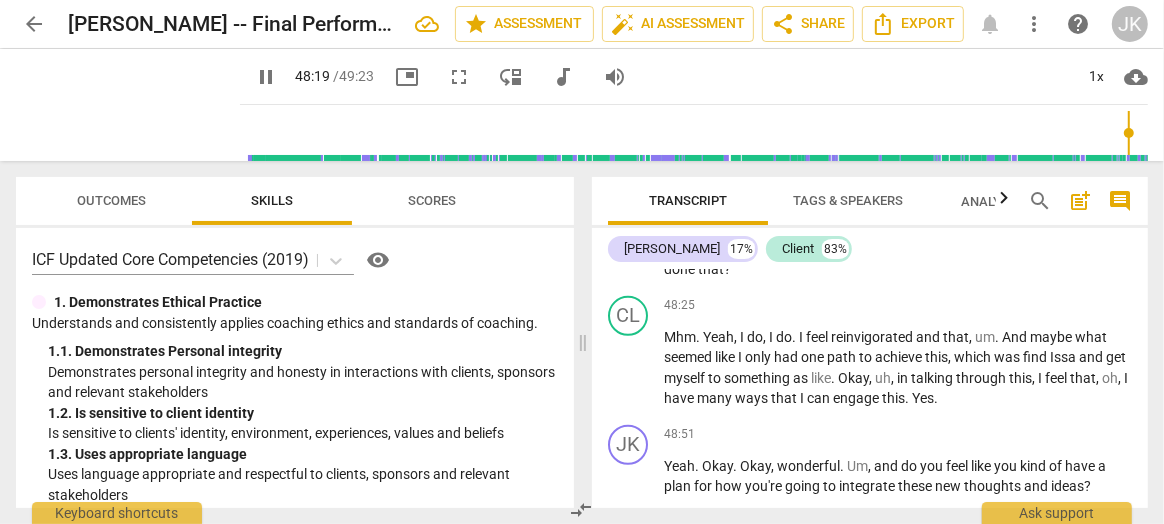 click on "Our" at bounding box center (941, 228) 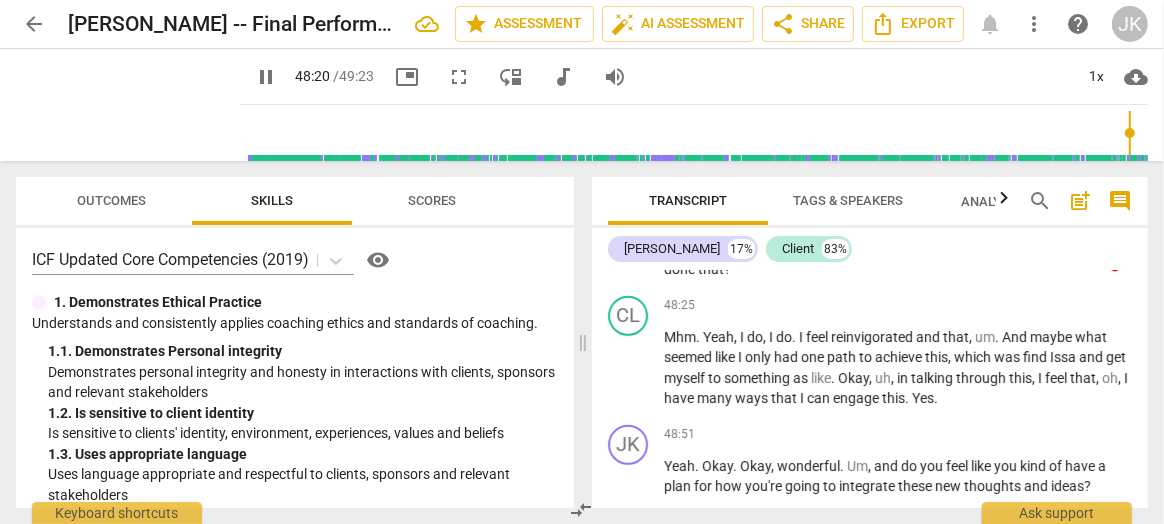 type on "2901" 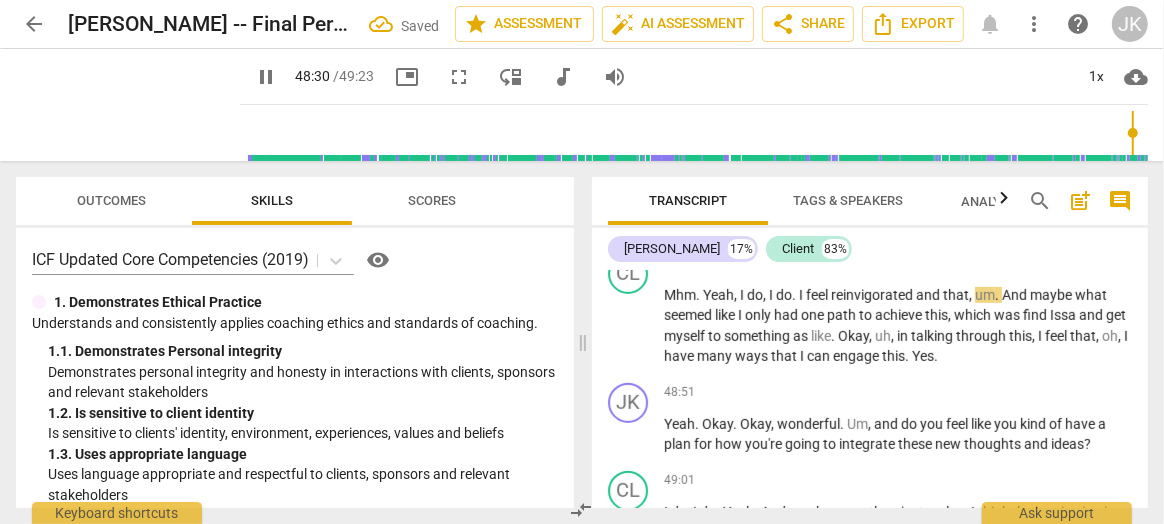 scroll, scrollTop: 20226, scrollLeft: 0, axis: vertical 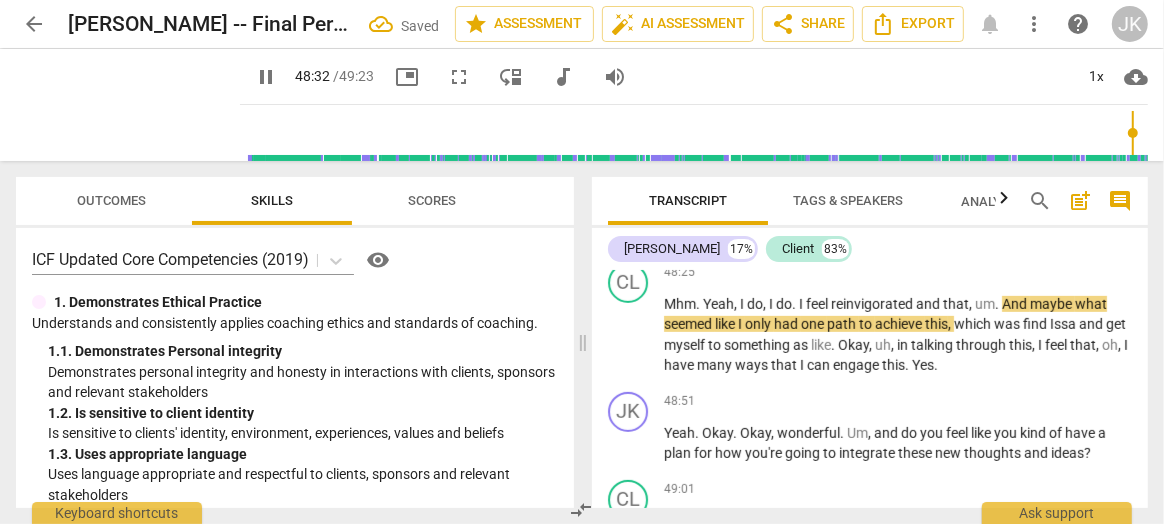 click on "We've" at bounding box center [1099, 216] 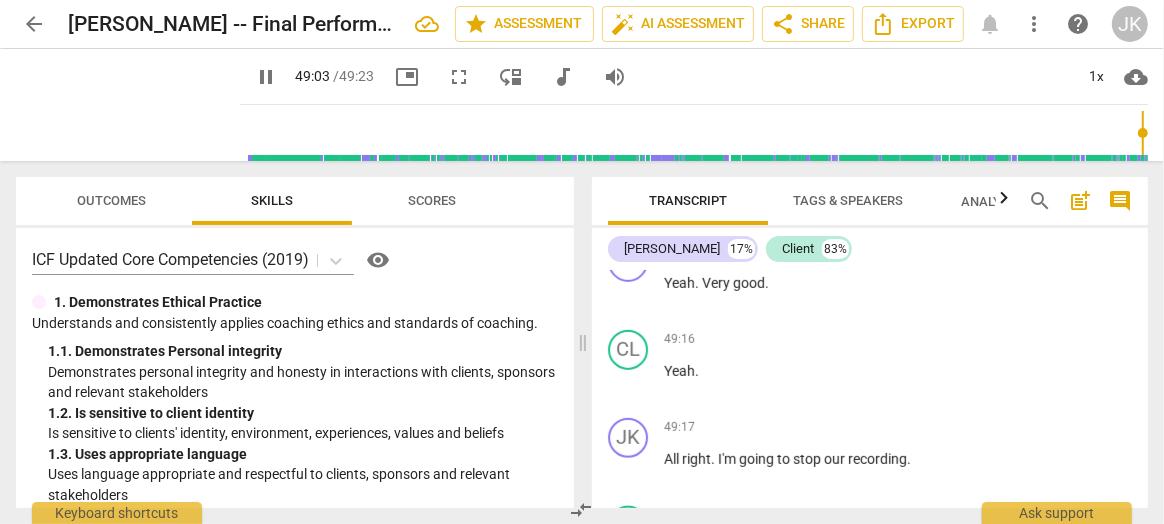 scroll, scrollTop: 20553, scrollLeft: 0, axis: vertical 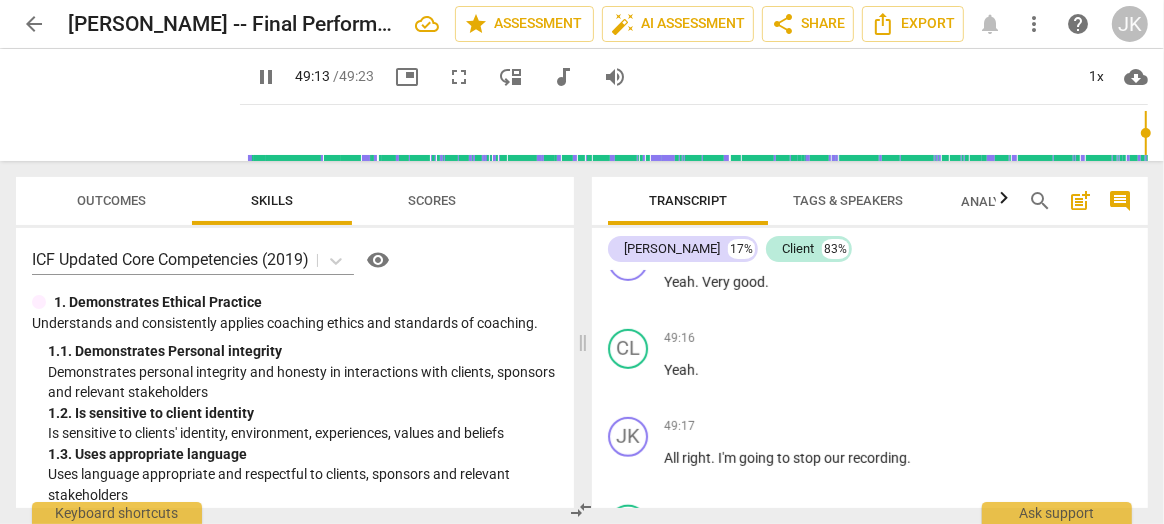 click on "." at bounding box center (914, 214) 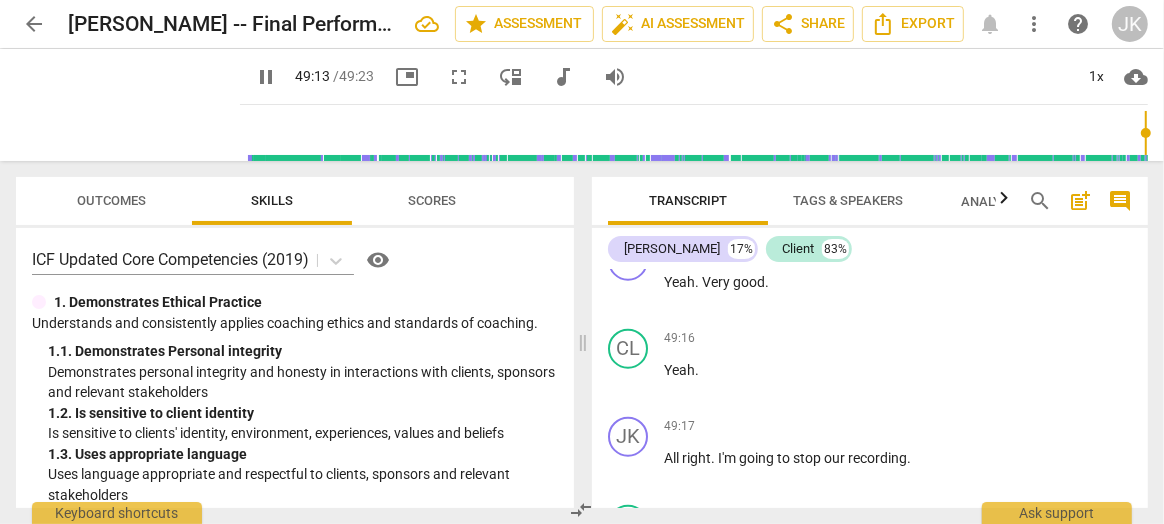 type on "2954" 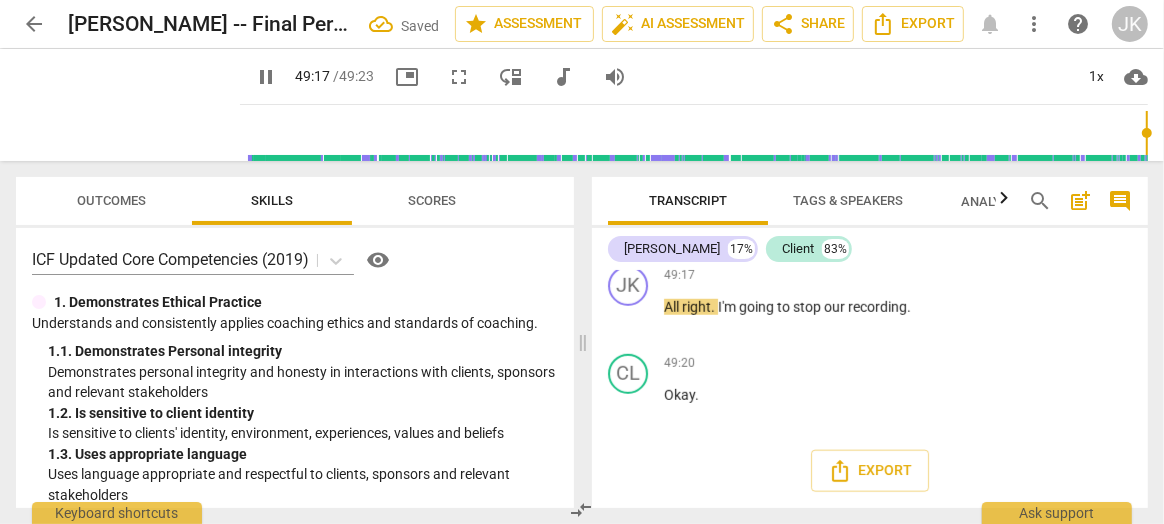 scroll, scrollTop: 20809, scrollLeft: 0, axis: vertical 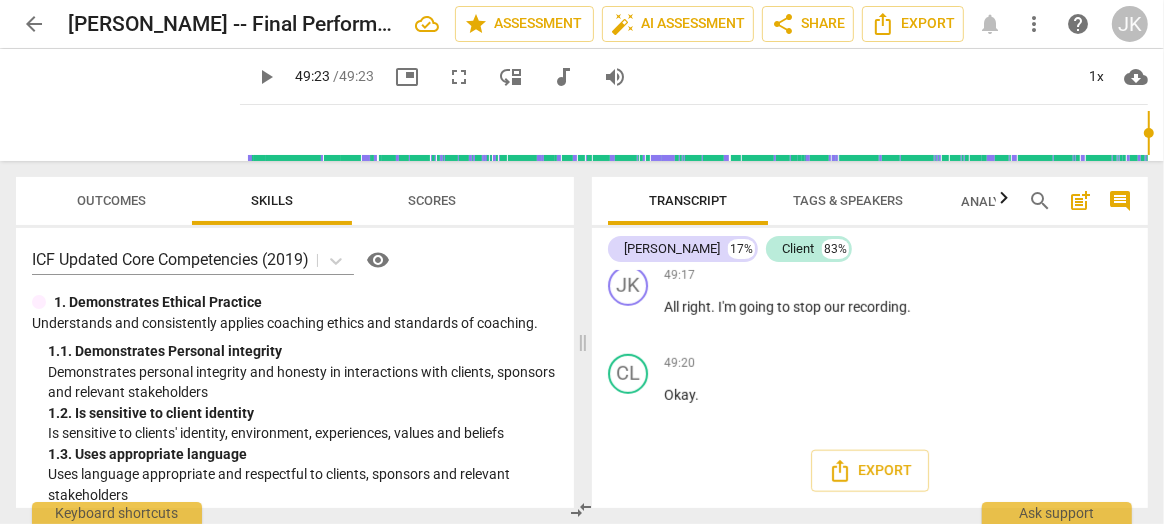 type on "2963" 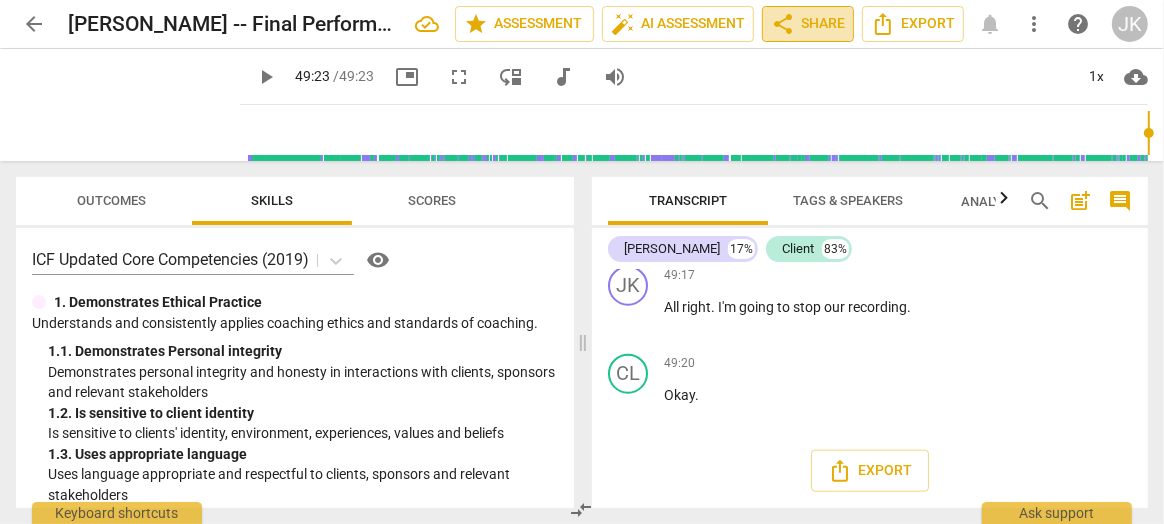 click on "share    Share" at bounding box center [808, 24] 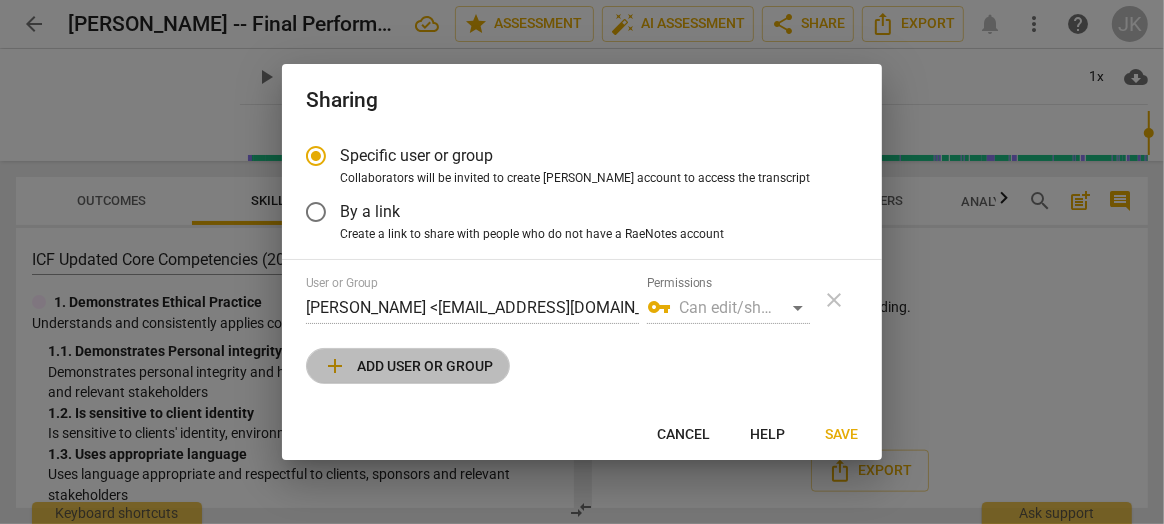 click on "add Add user or group" at bounding box center [408, 366] 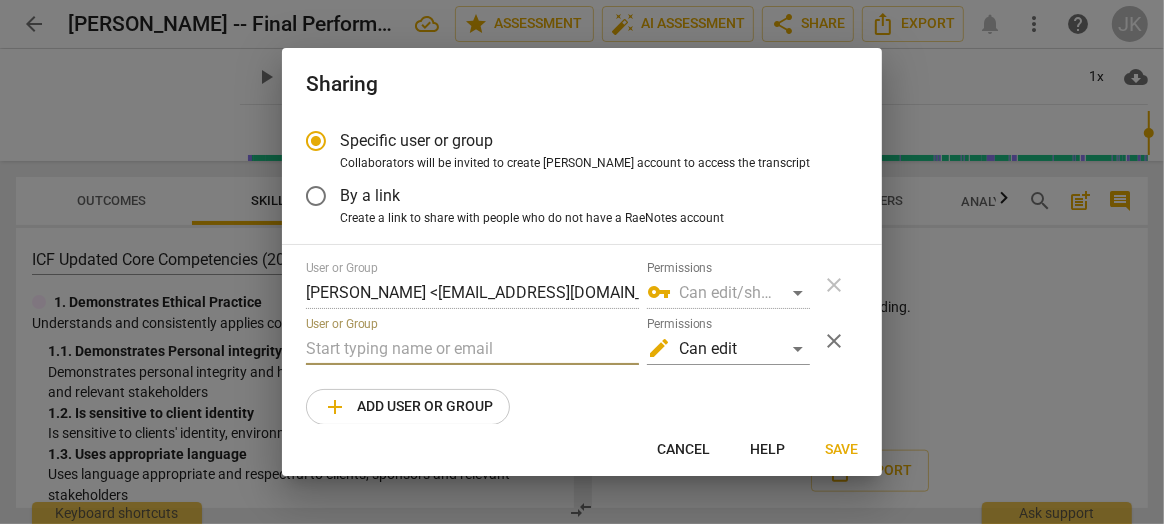 click at bounding box center (472, 349) 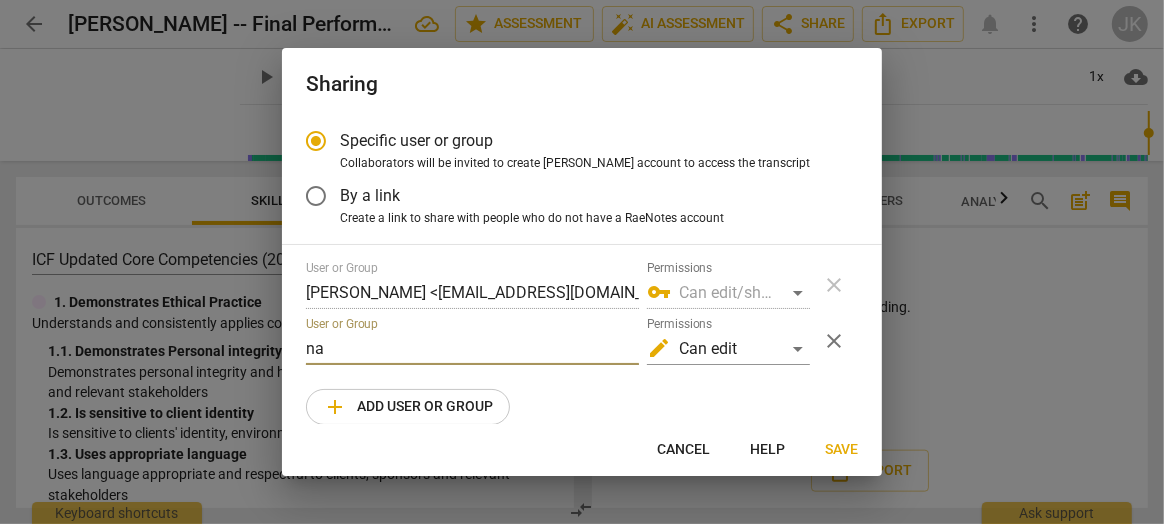 type on "n" 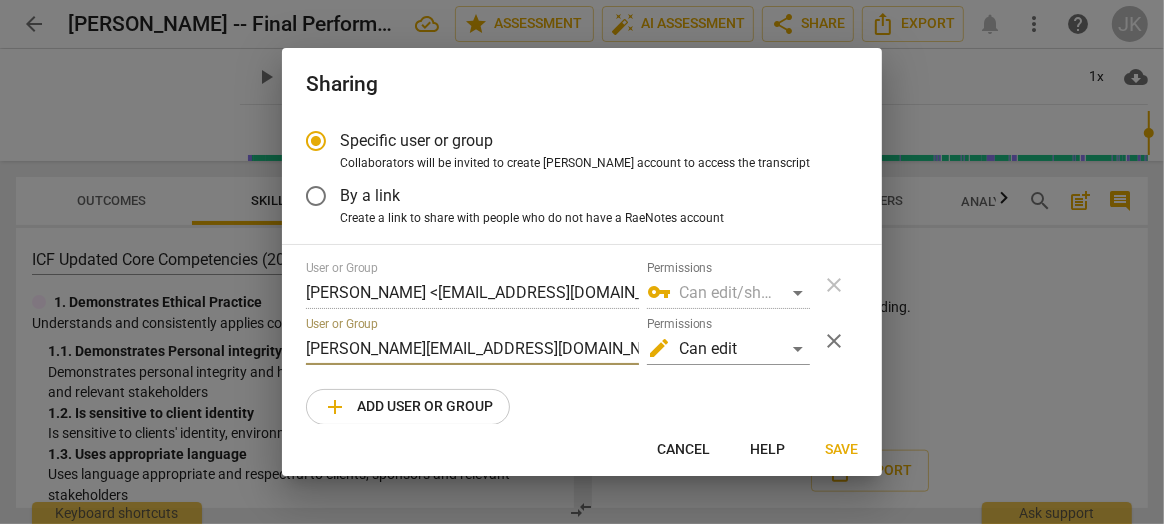 type on "[PERSON_NAME][EMAIL_ADDRESS][DOMAIN_NAME]" 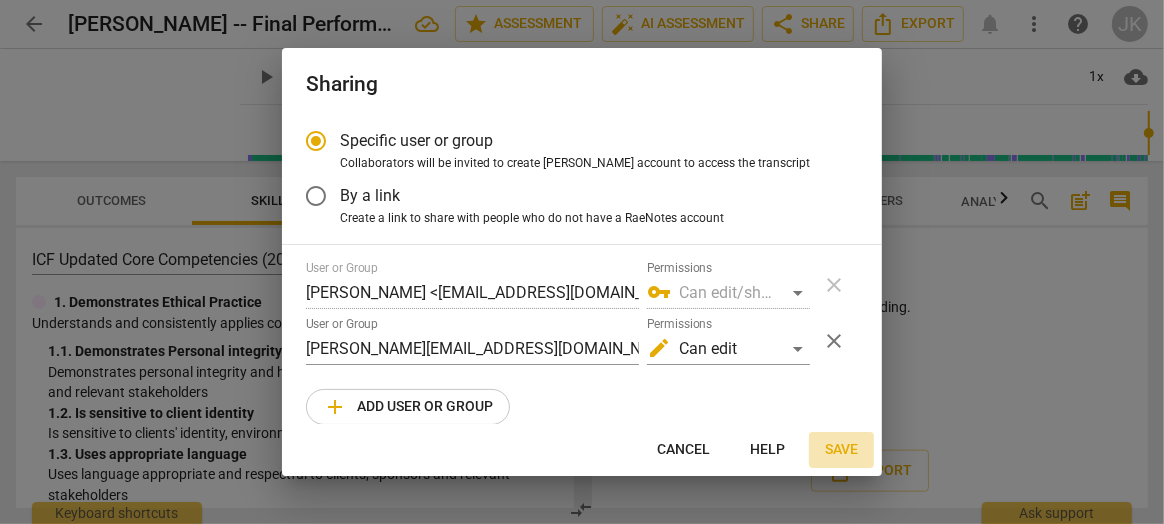 click on "Save" at bounding box center (841, 450) 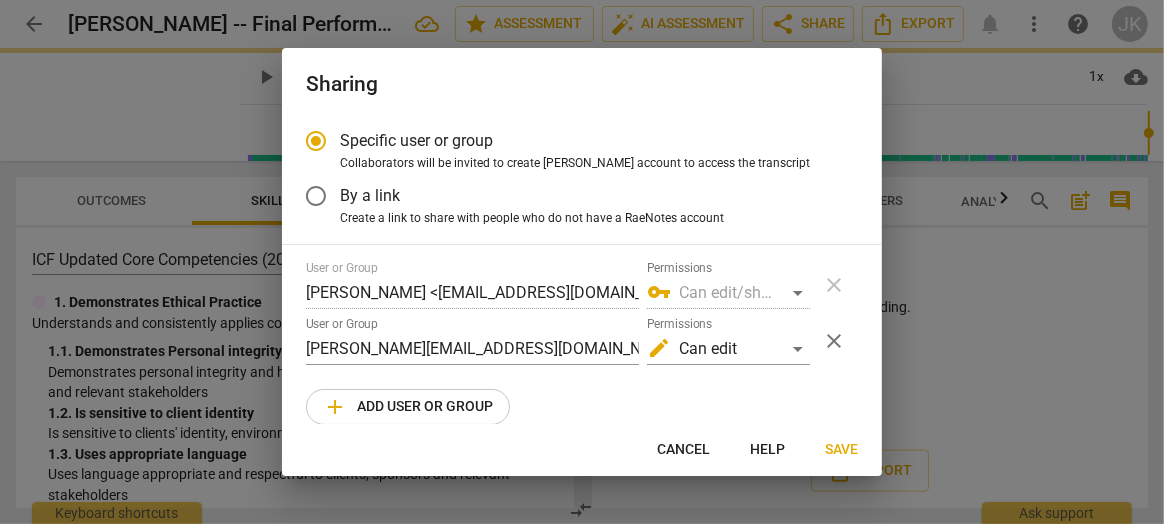 radio on "false" 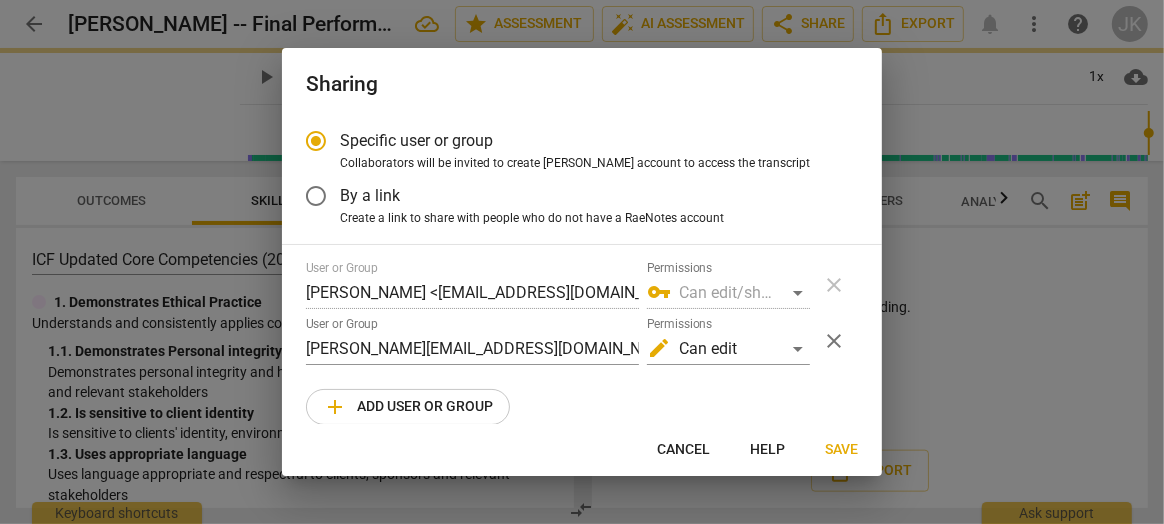 type on "[PERSON_NAME] <[PERSON_NAME][EMAIL_ADDRESS][DOMAIN_NAME]>" 